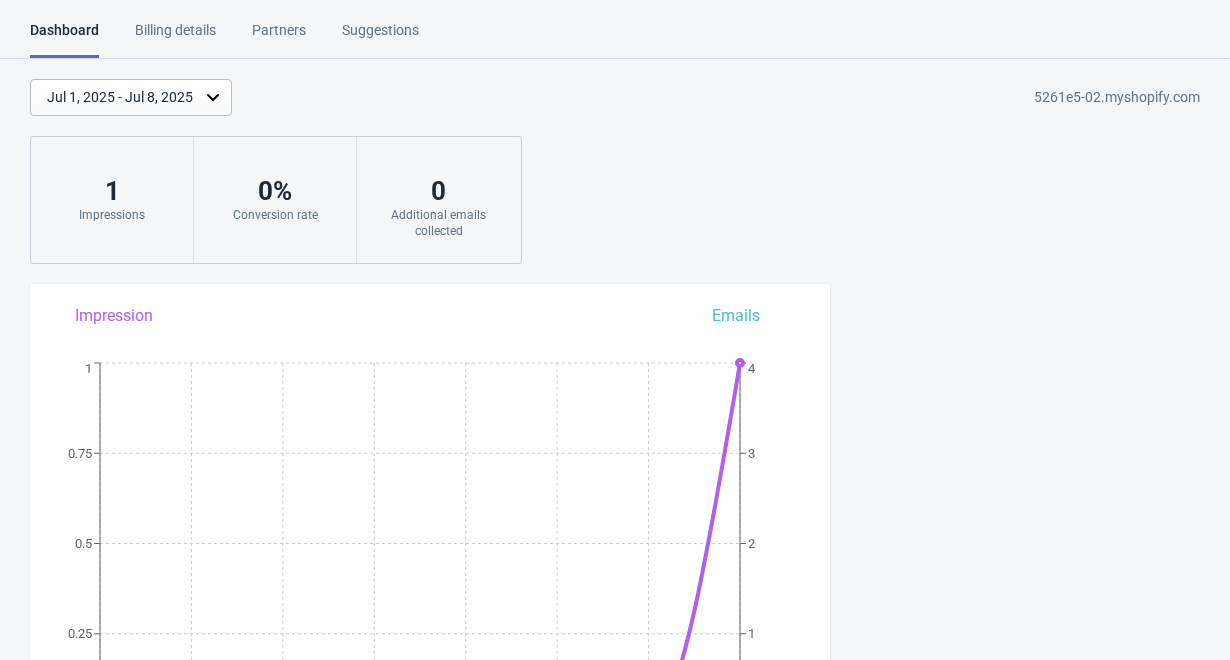 scroll, scrollTop: 243, scrollLeft: 0, axis: vertical 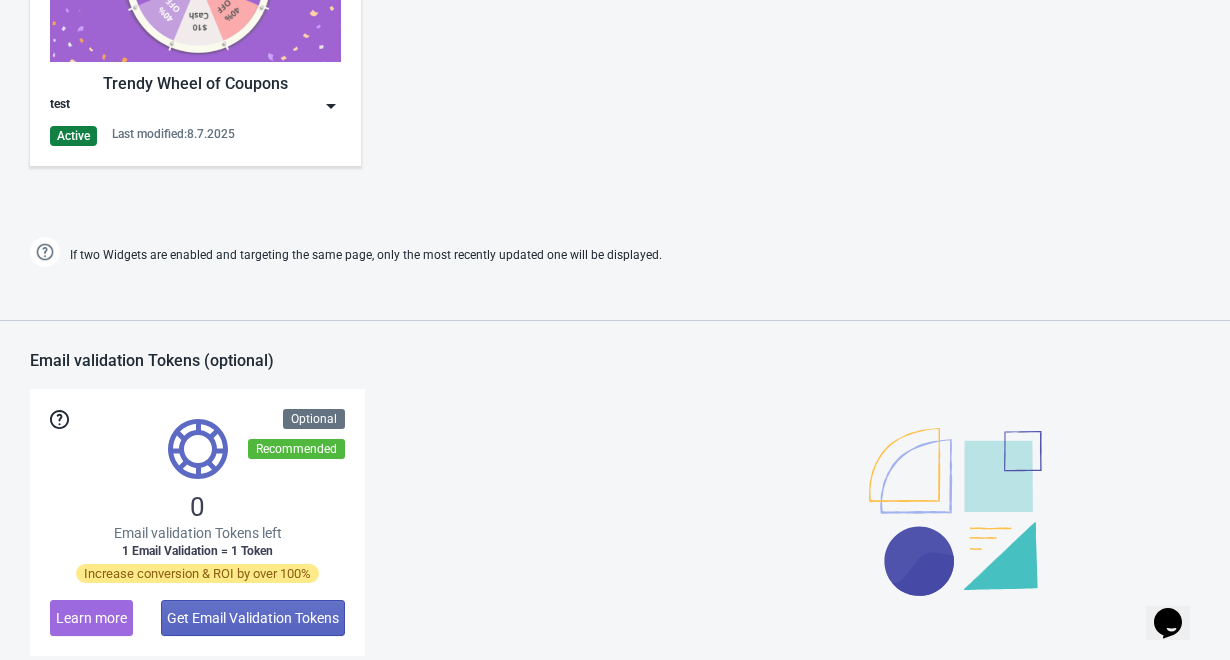 click at bounding box center (331, 106) 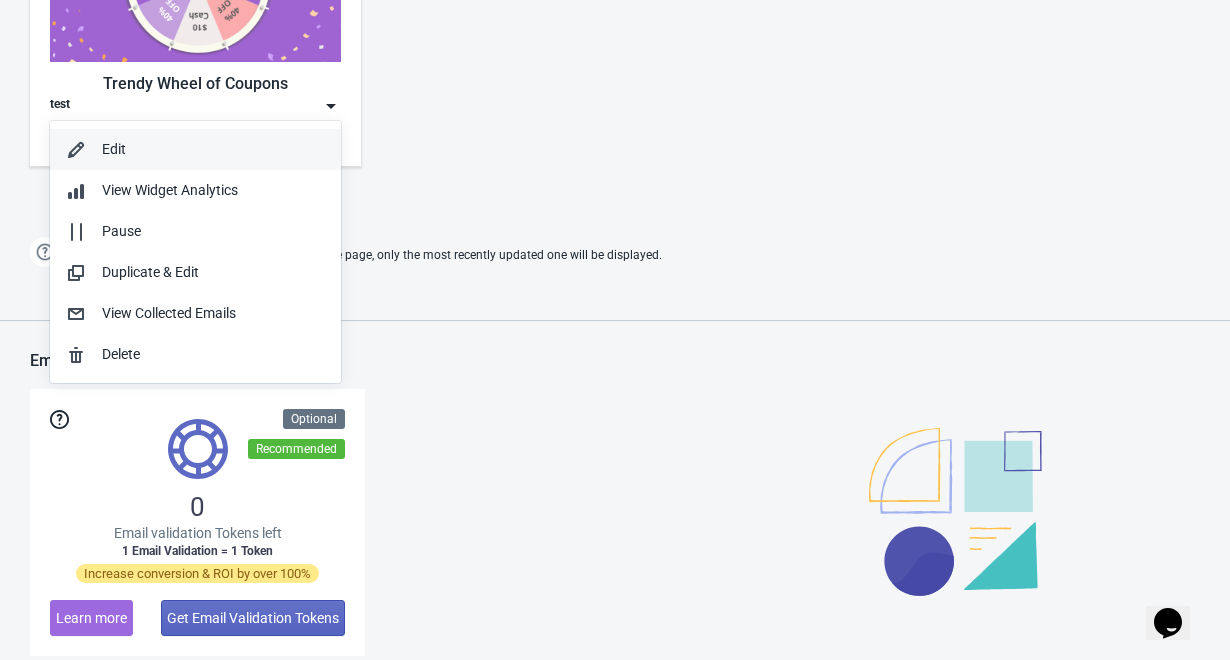 click on "Edit" at bounding box center [213, 149] 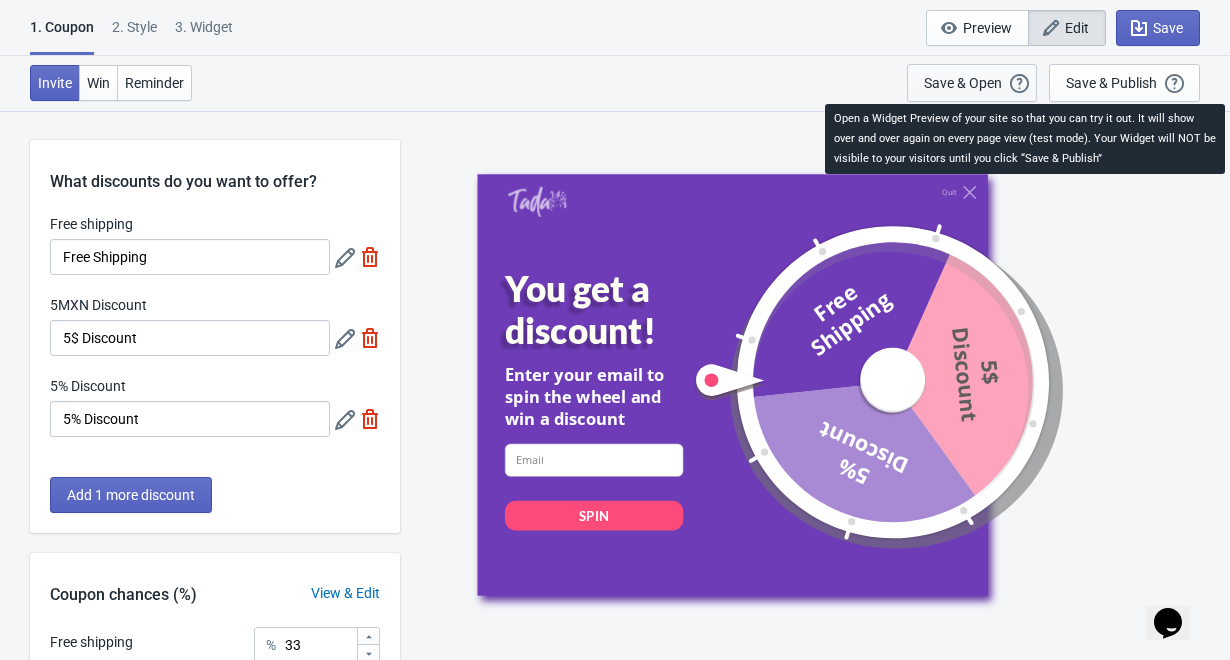 click at bounding box center [1020, 84] 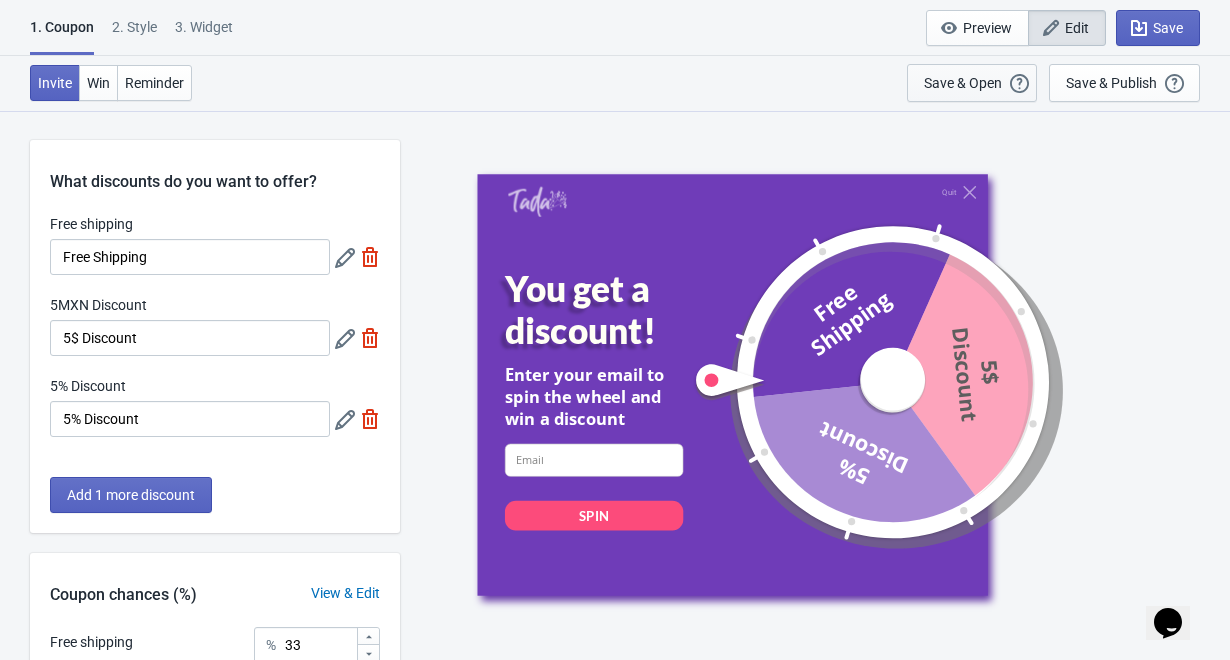 click on "Save & Open" at bounding box center (963, 83) 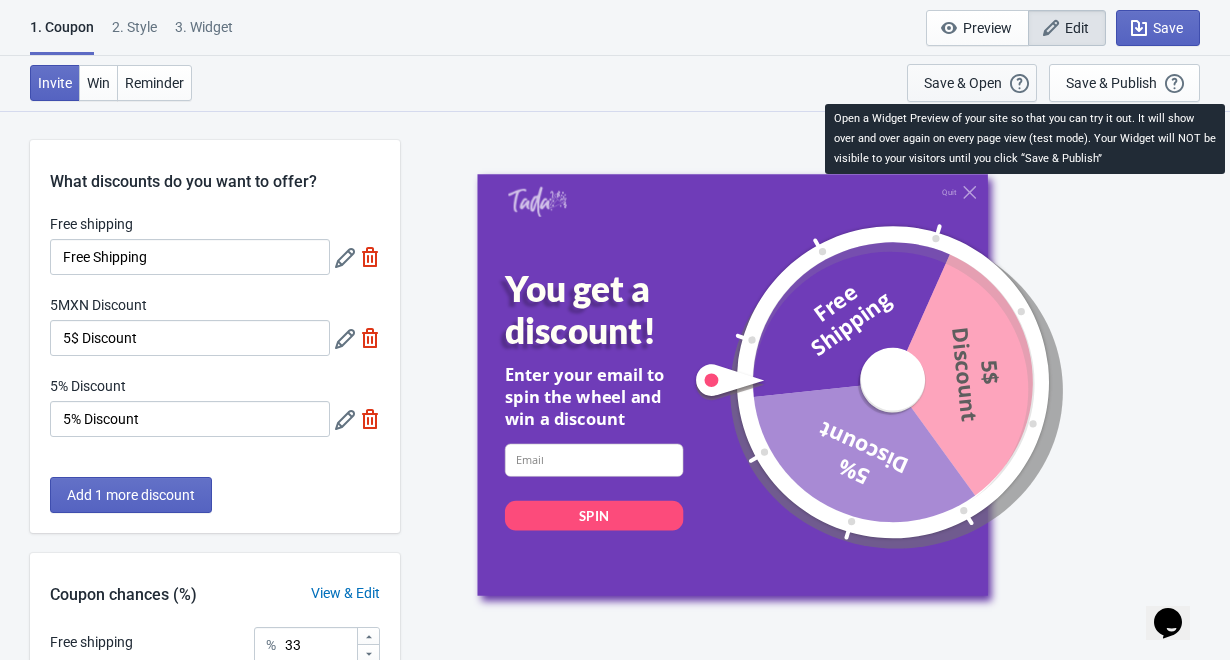 click at bounding box center (1020, 84) 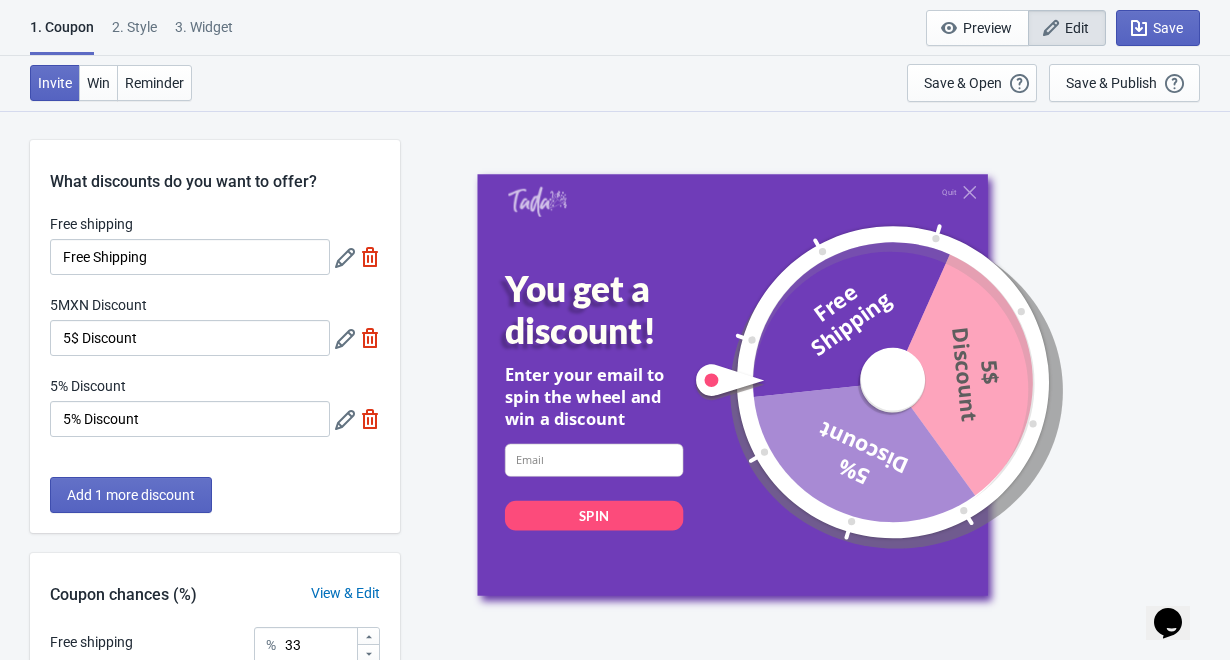 click on "2 . Style" at bounding box center (134, 34) 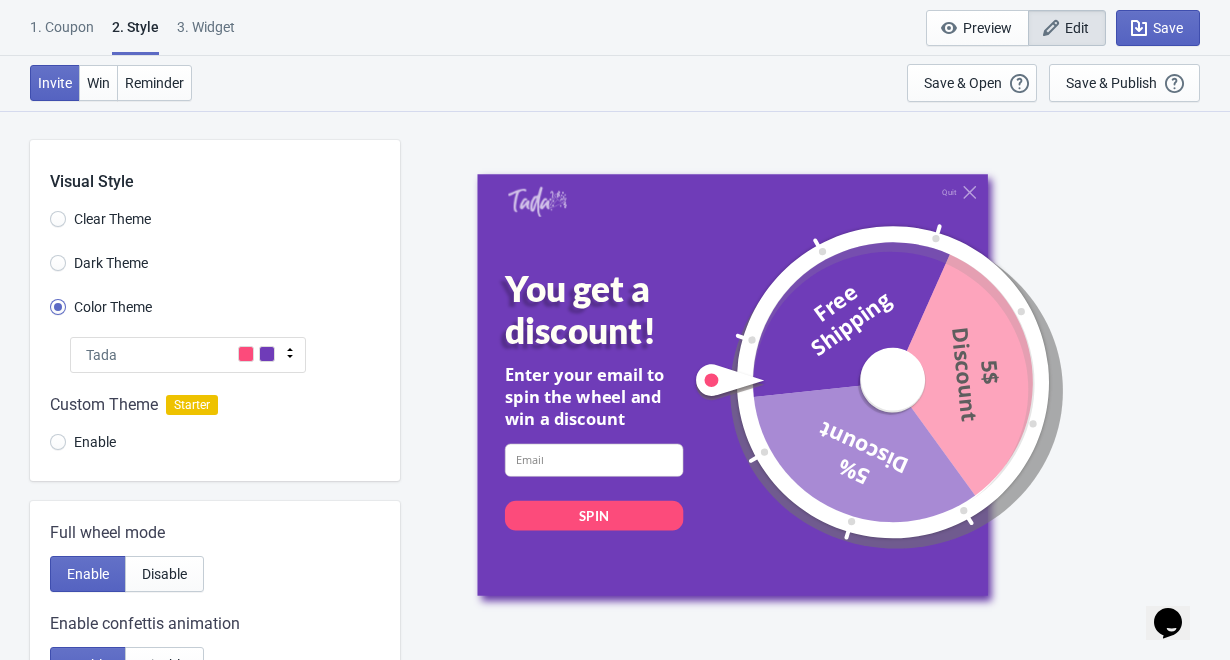 click on "3. Widget" at bounding box center (206, 34) 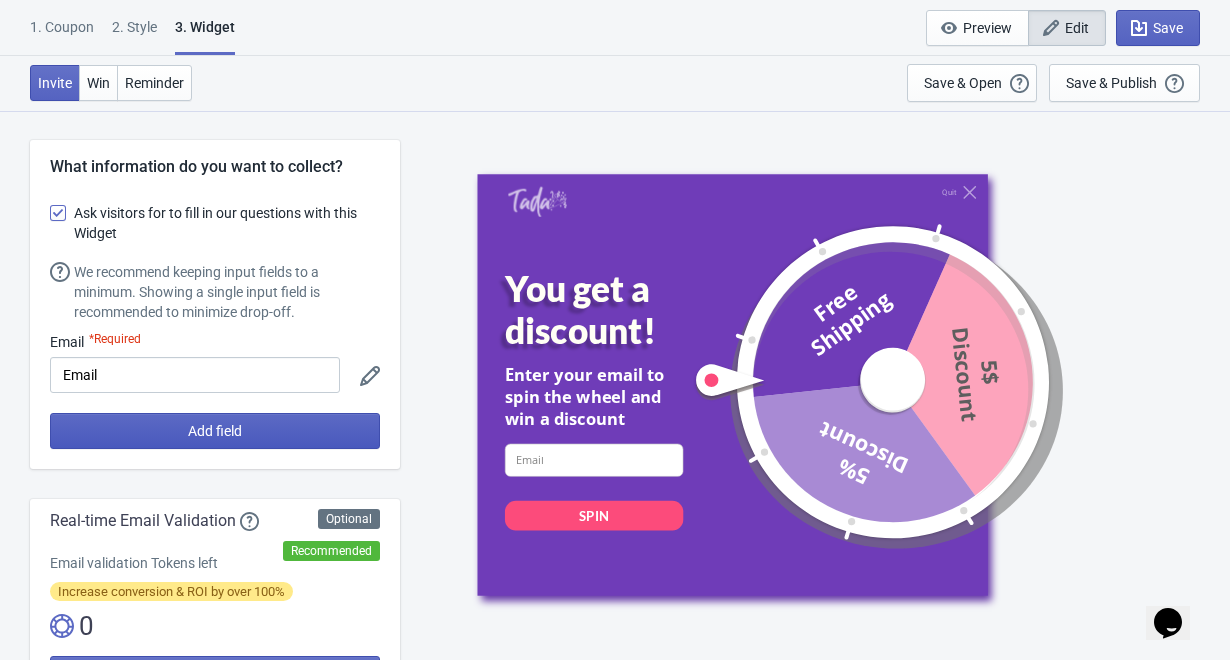 click on "Add field" at bounding box center (215, 431) 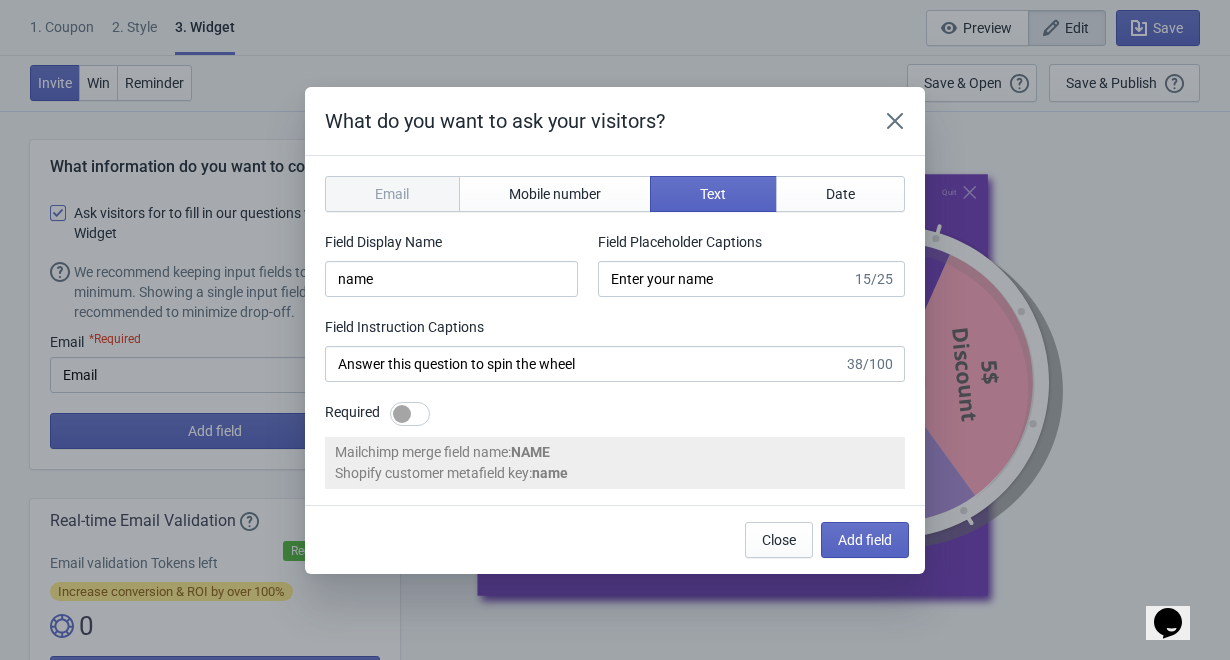 click at bounding box center [895, 121] 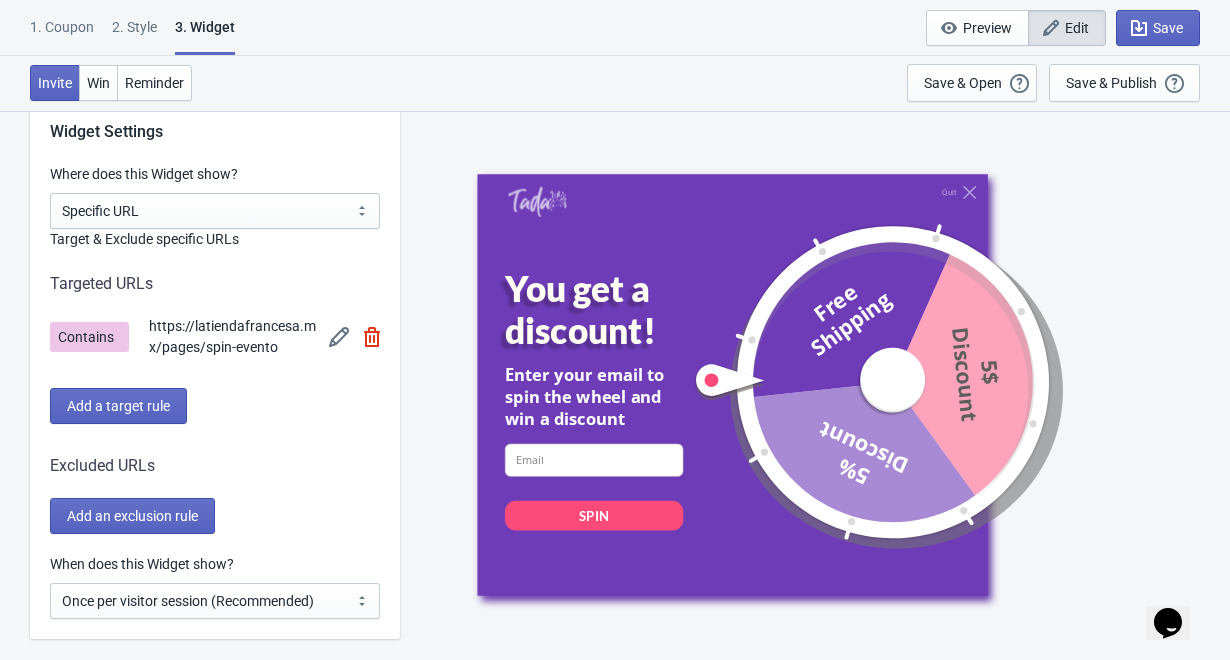 scroll, scrollTop: 1581, scrollLeft: 0, axis: vertical 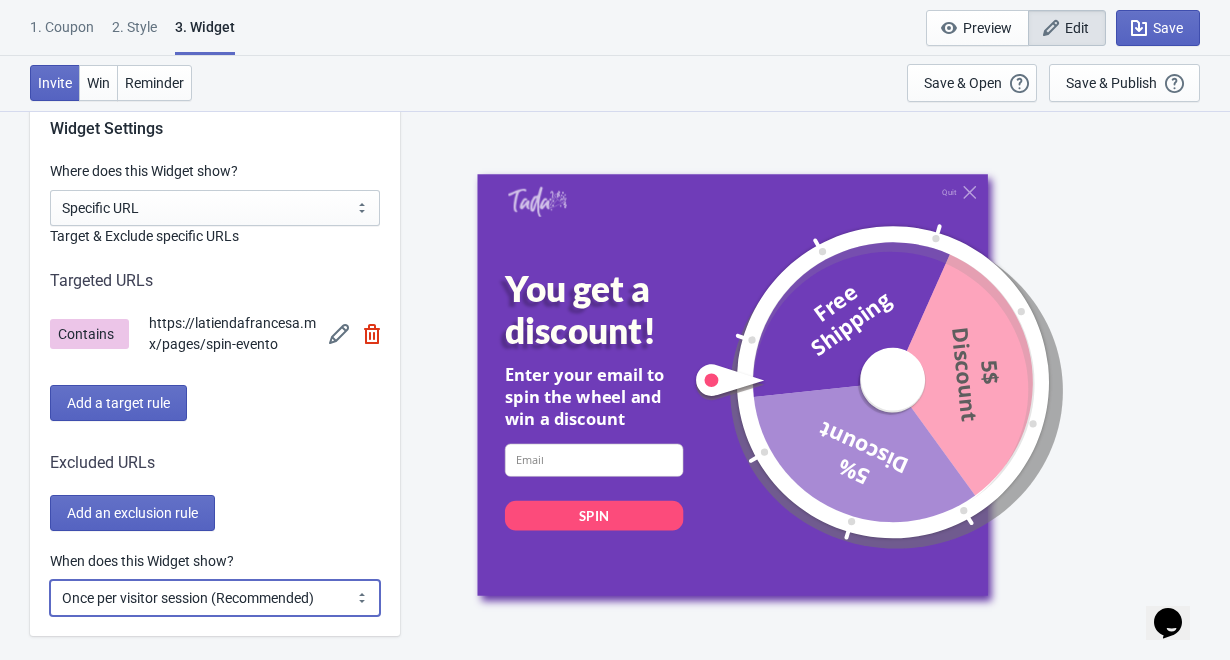 select on "every" 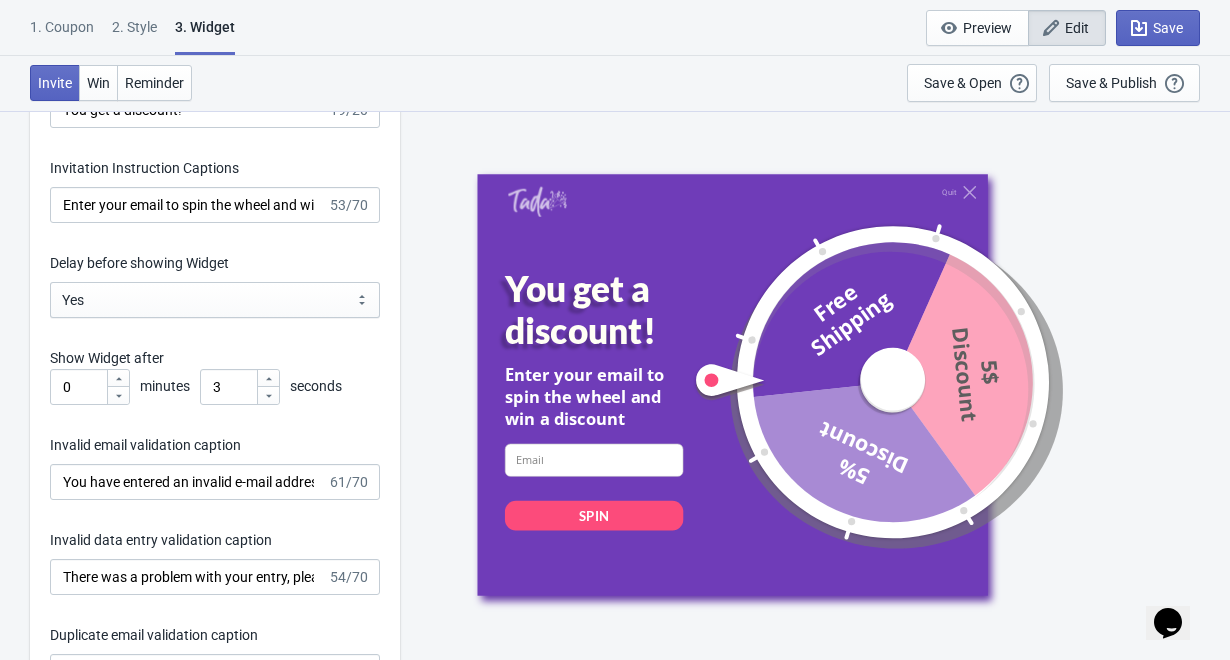 scroll, scrollTop: 3168, scrollLeft: 0, axis: vertical 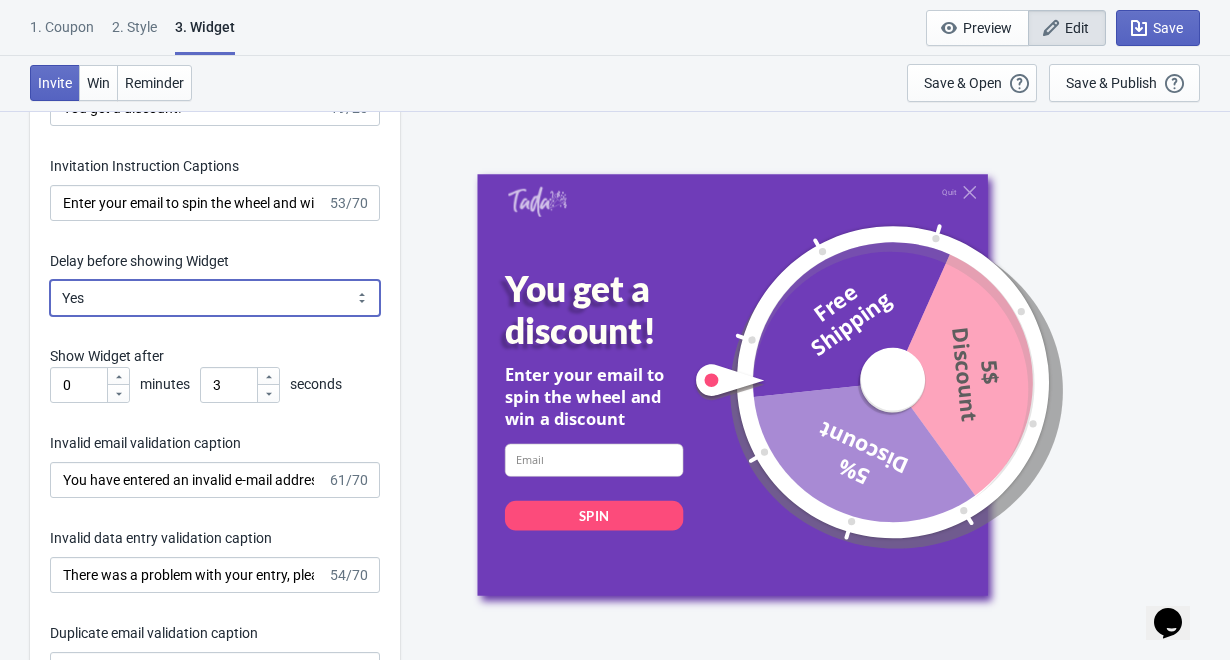 select on "left" 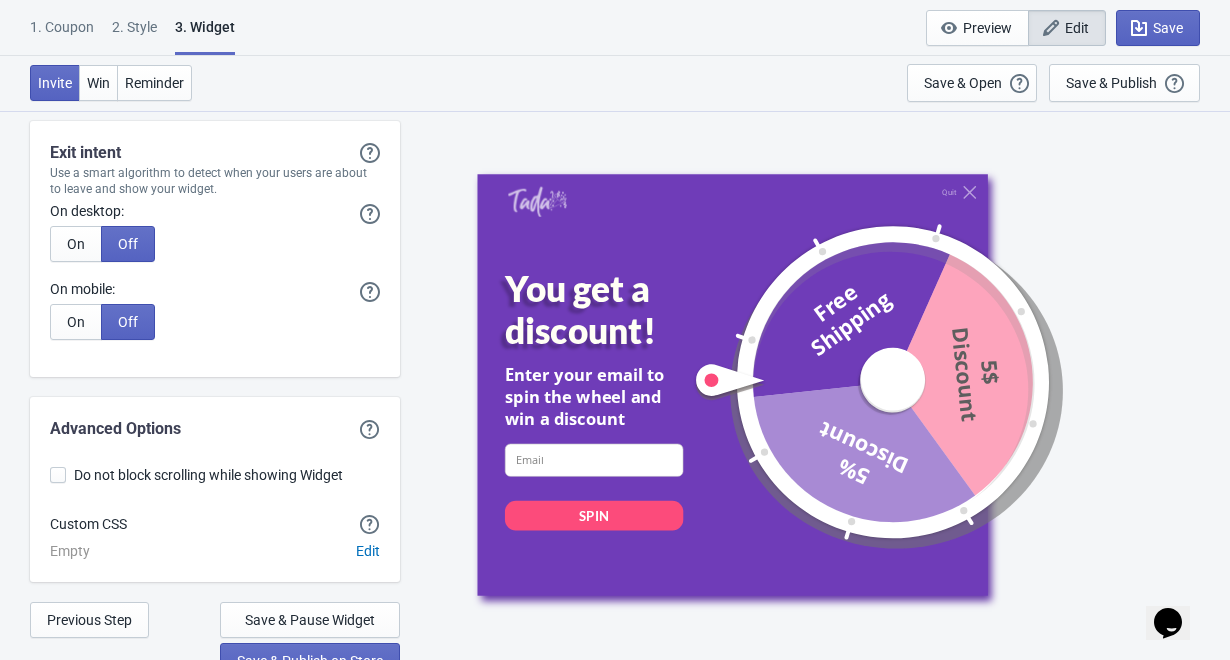 scroll, scrollTop: 5367, scrollLeft: 0, axis: vertical 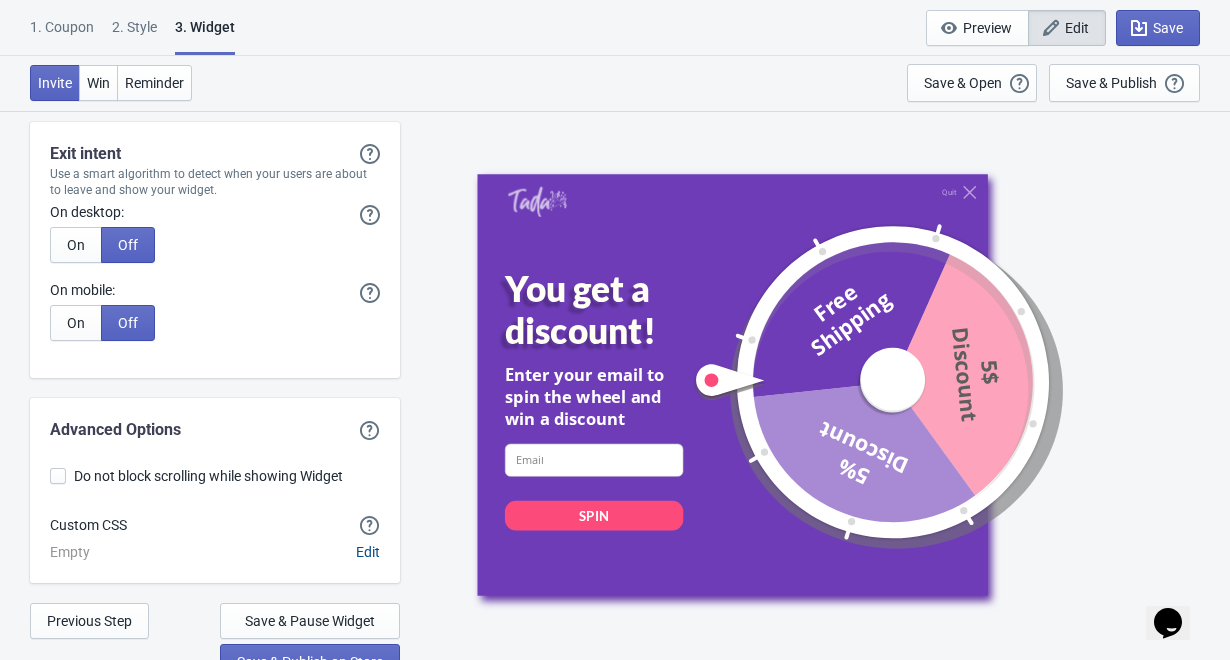 click on "Edit" at bounding box center [368, 552] 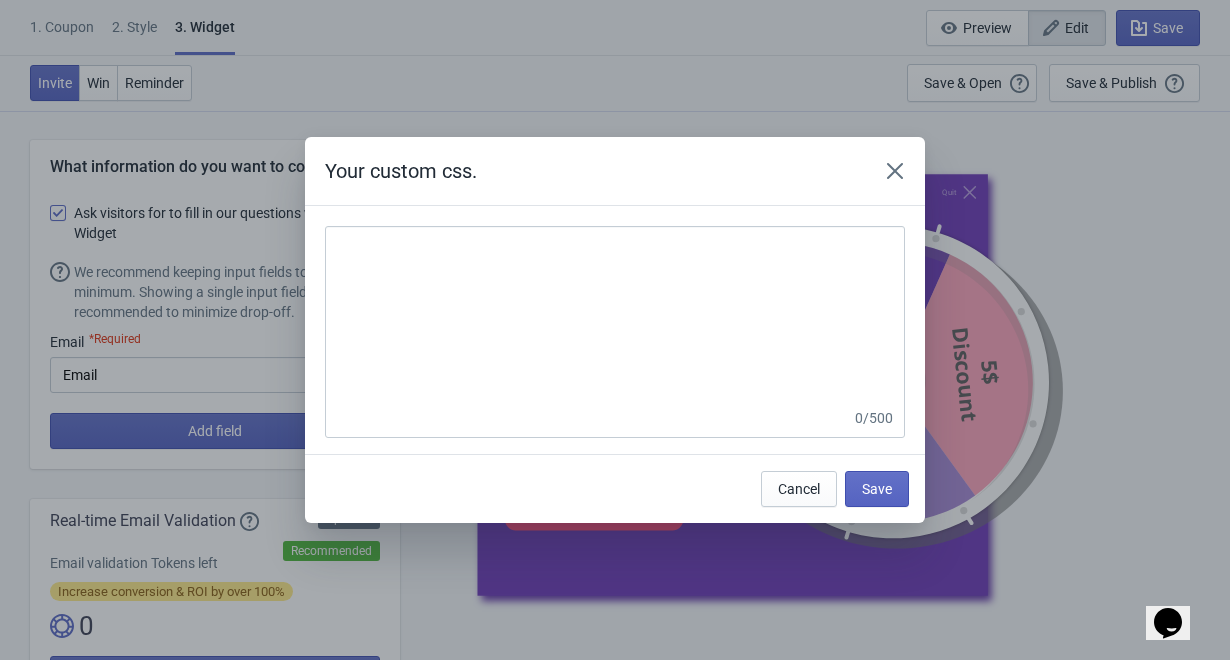 scroll, scrollTop: 0, scrollLeft: 0, axis: both 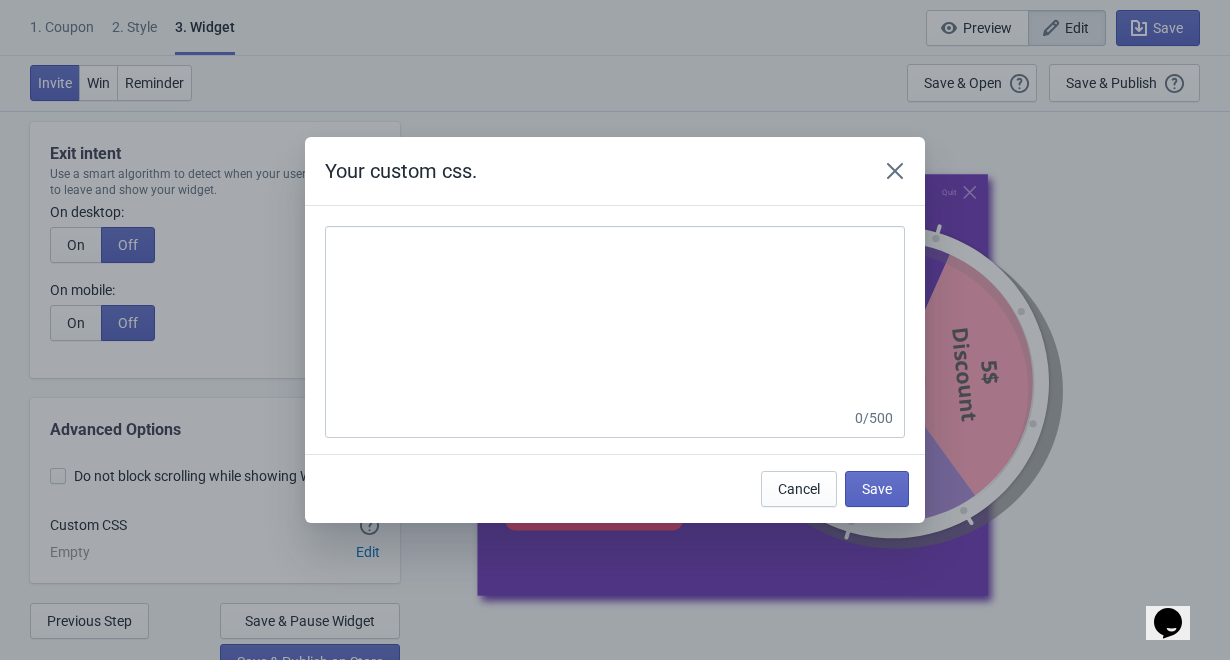 click on "Your custom css. 0/500 Cancel Save" at bounding box center [615, 330] 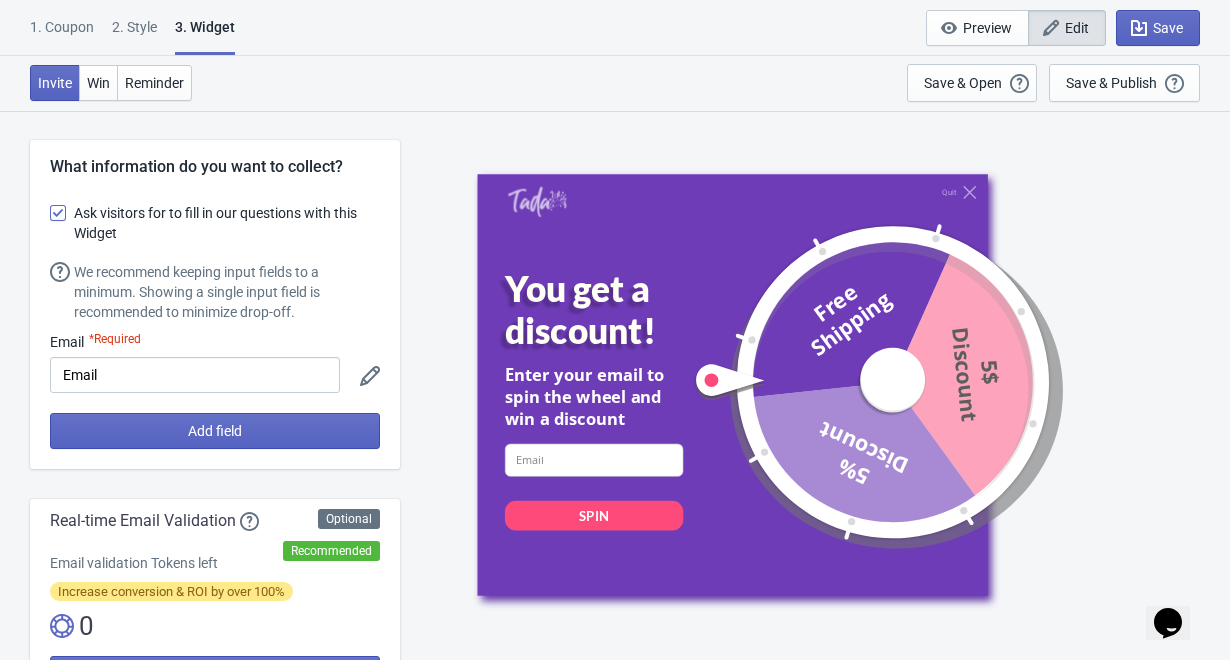 scroll, scrollTop: 5367, scrollLeft: 0, axis: vertical 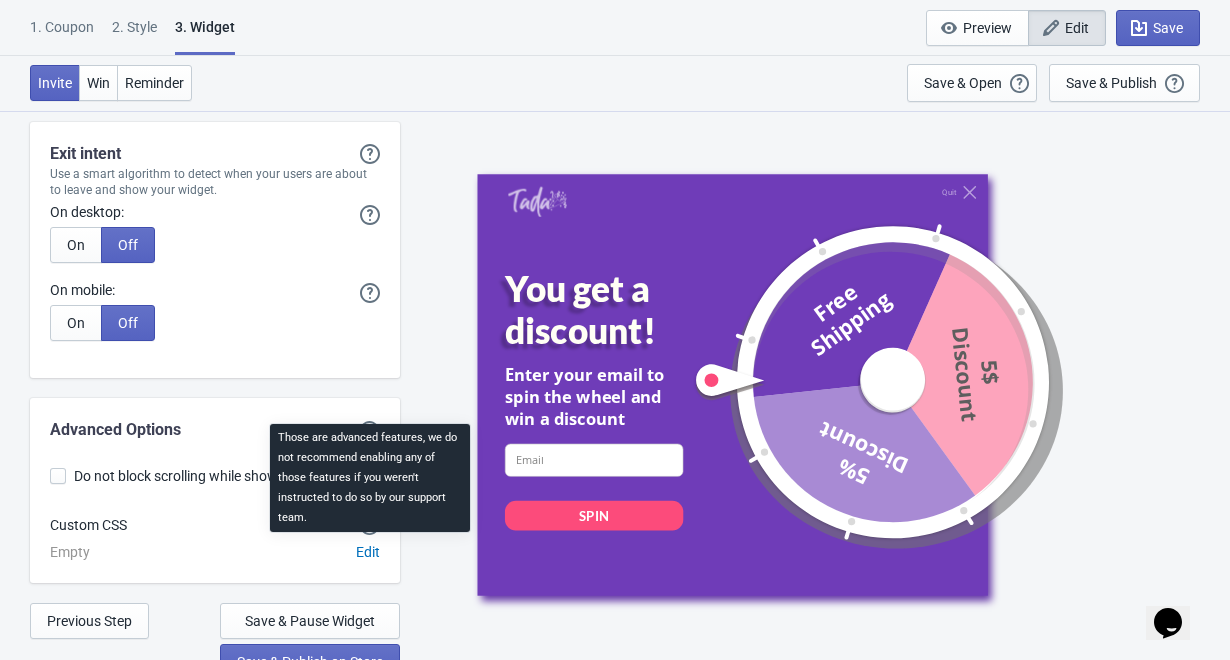 click at bounding box center (369, 430) 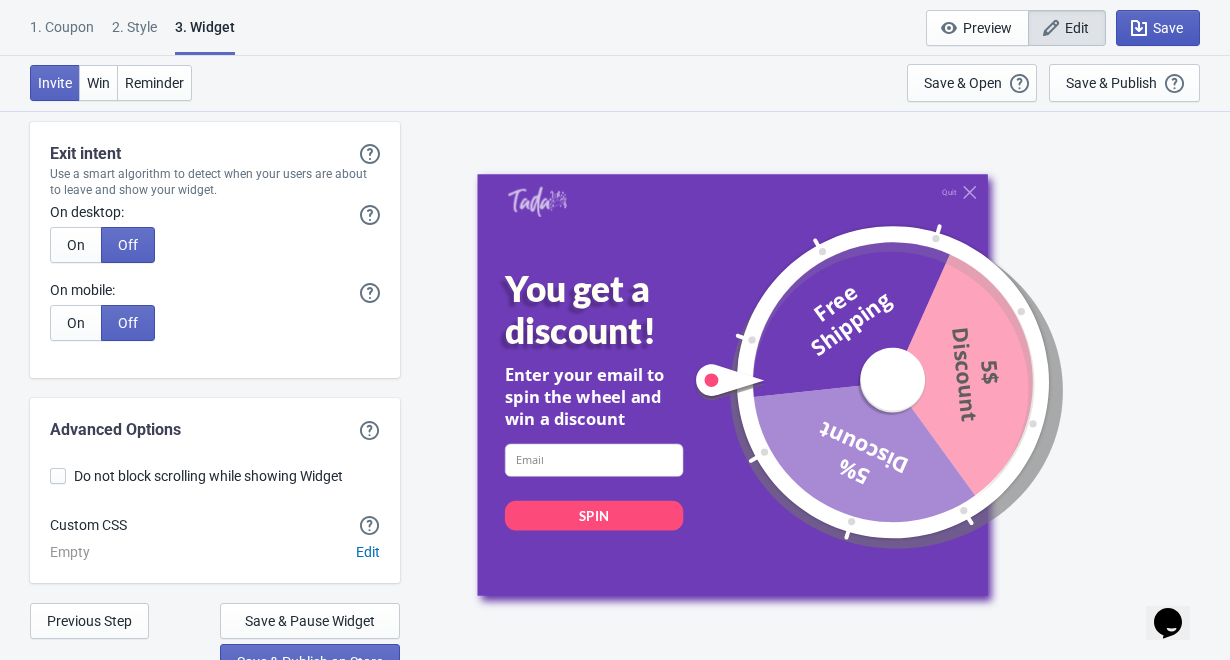 click at bounding box center (1051, 28) 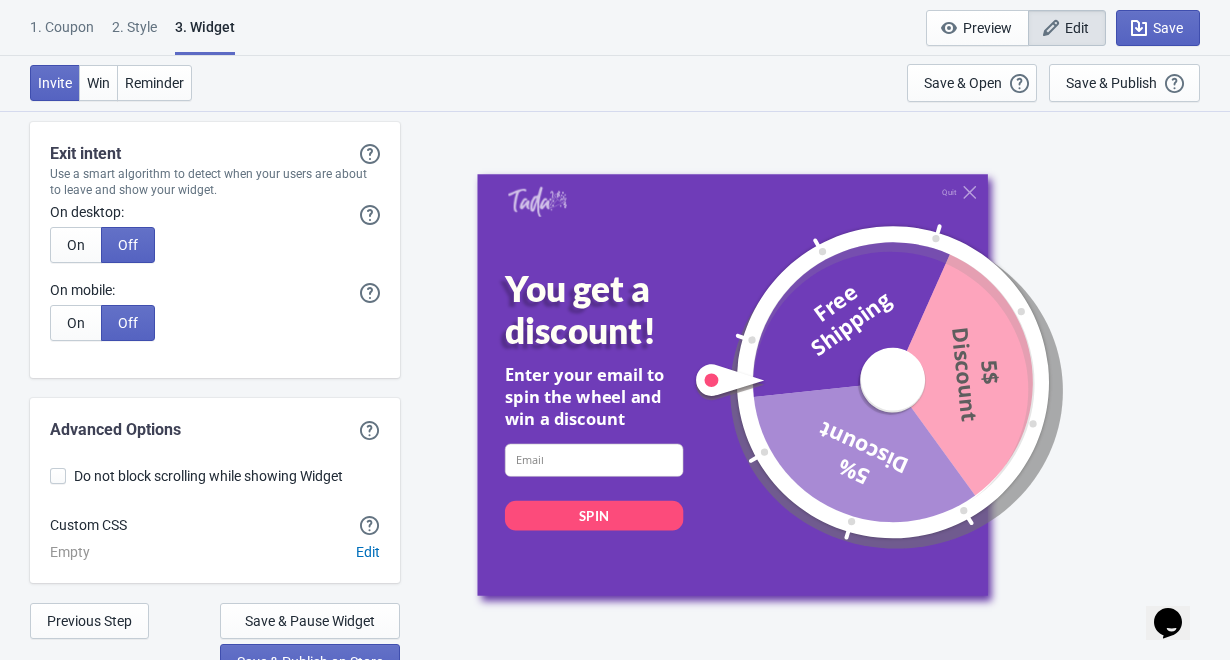 scroll, scrollTop: 20, scrollLeft: 0, axis: vertical 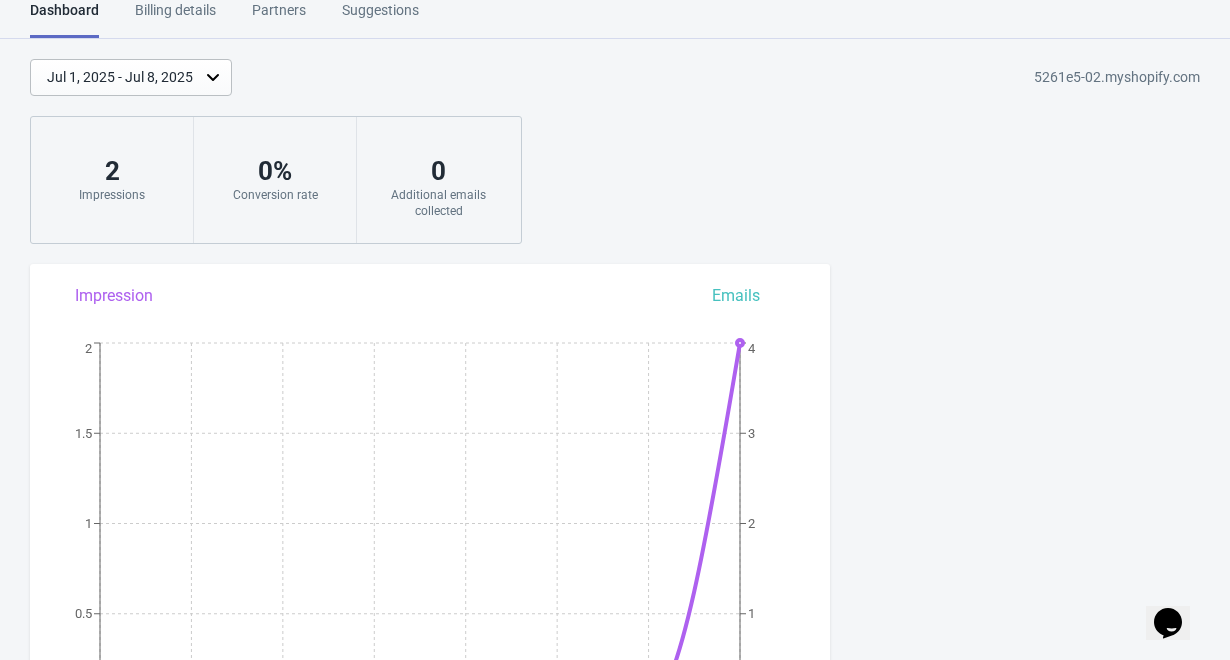 click on "Billing details" at bounding box center [175, 17] 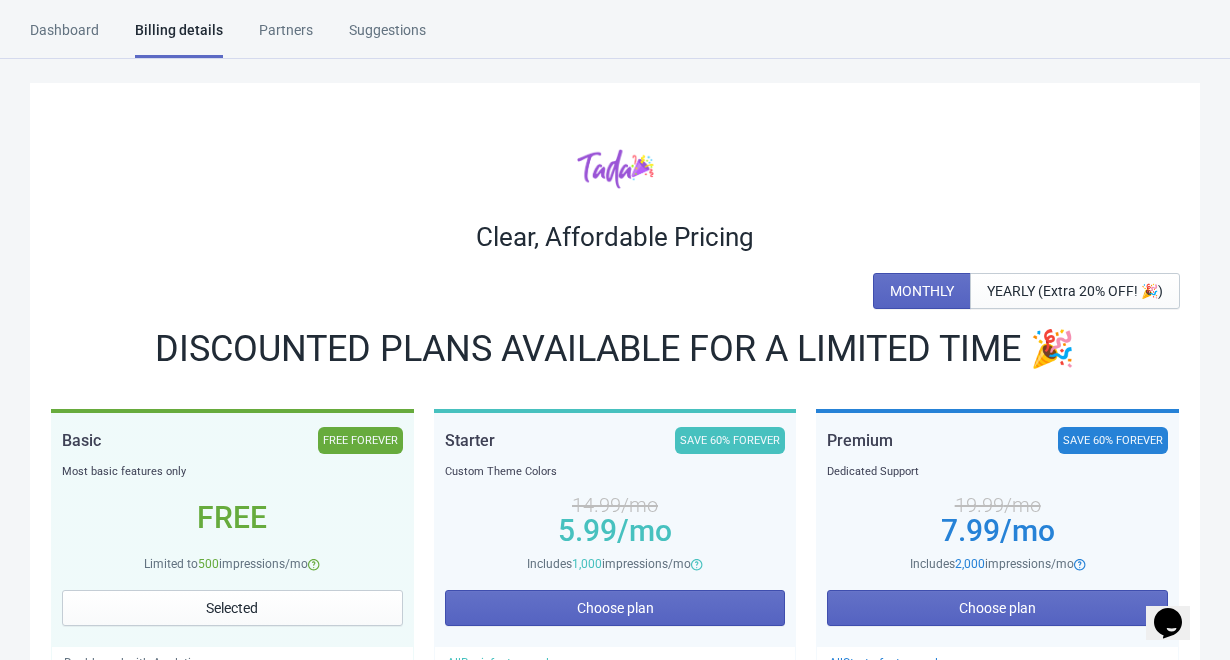 scroll, scrollTop: 0, scrollLeft: 0, axis: both 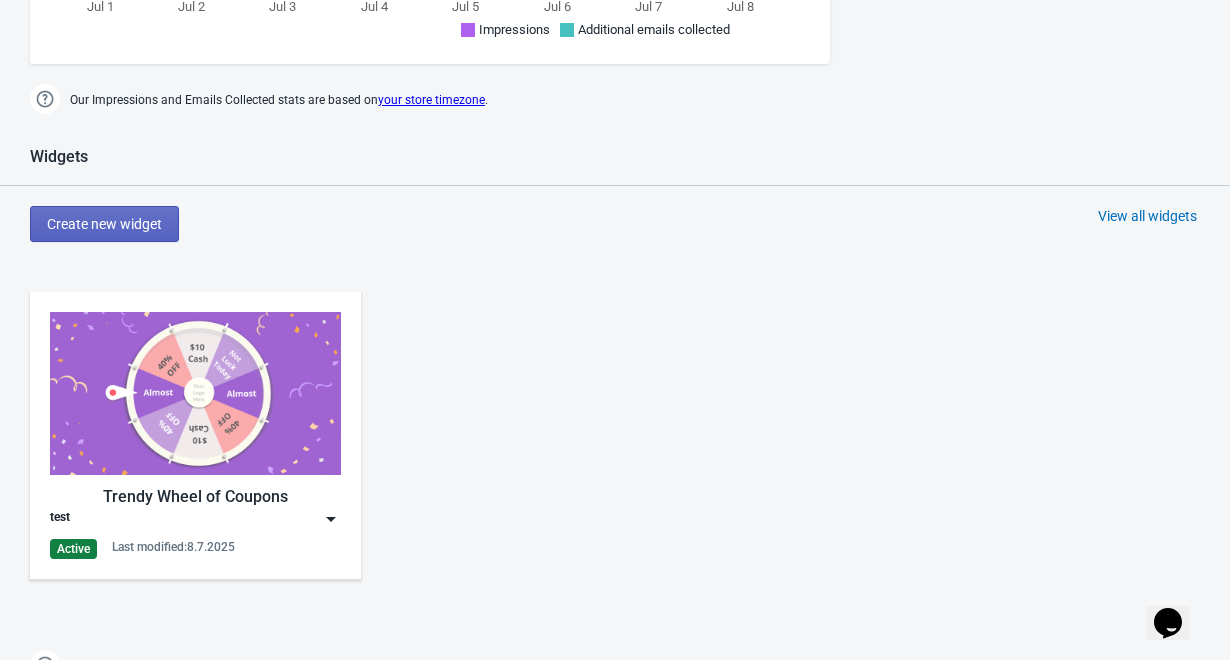 click at bounding box center (195, 393) 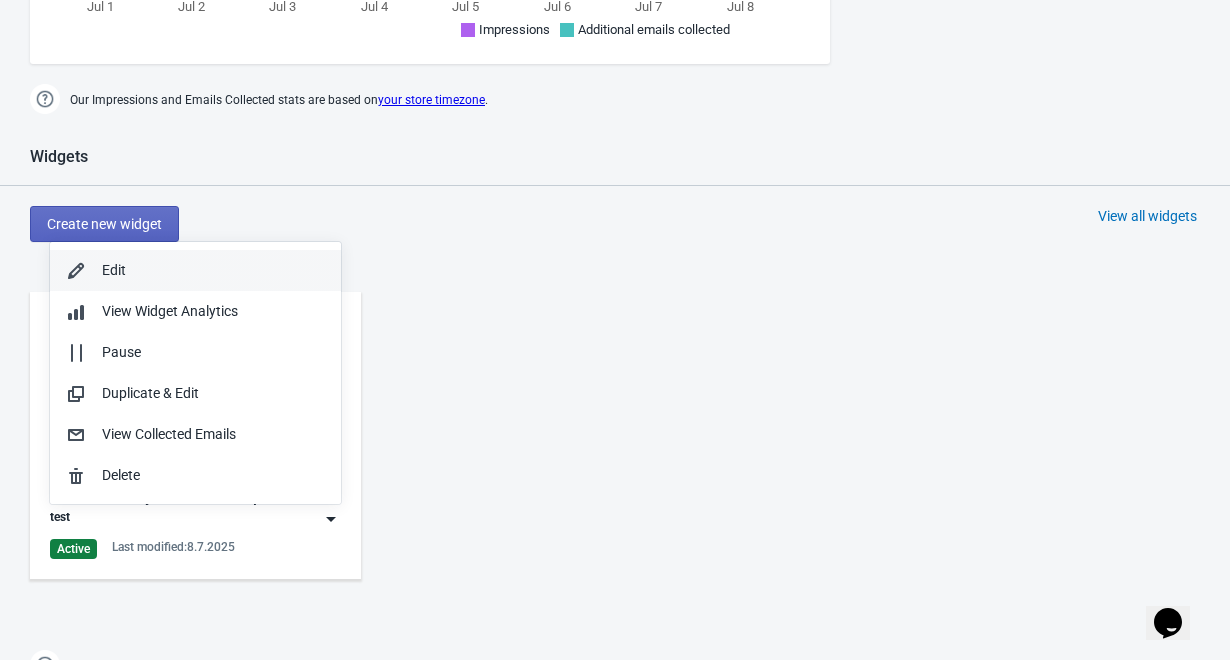 click on "Edit" at bounding box center (195, 270) 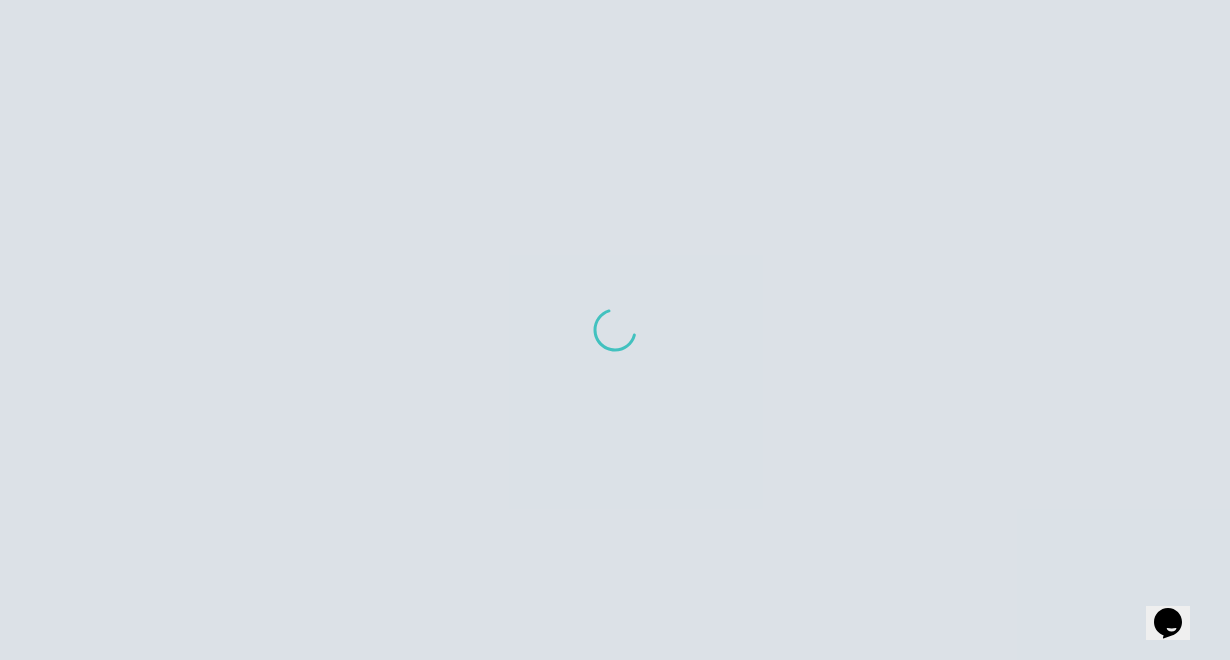 scroll, scrollTop: 0, scrollLeft: 0, axis: both 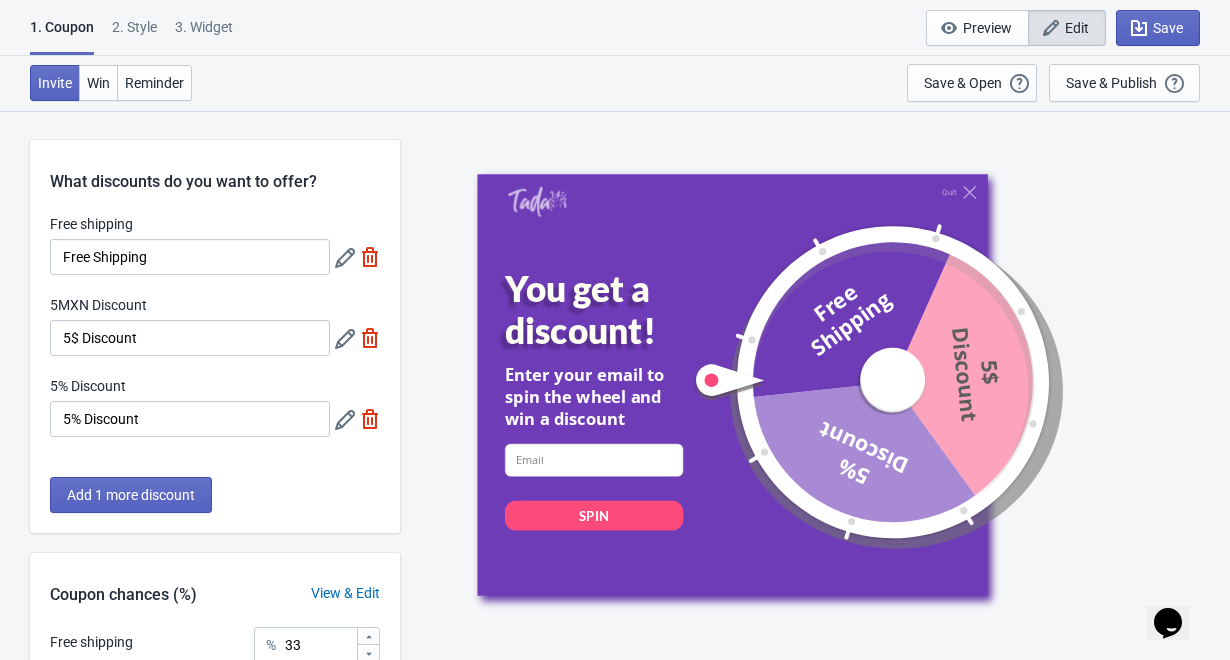 click on "3. Widget" at bounding box center (204, 34) 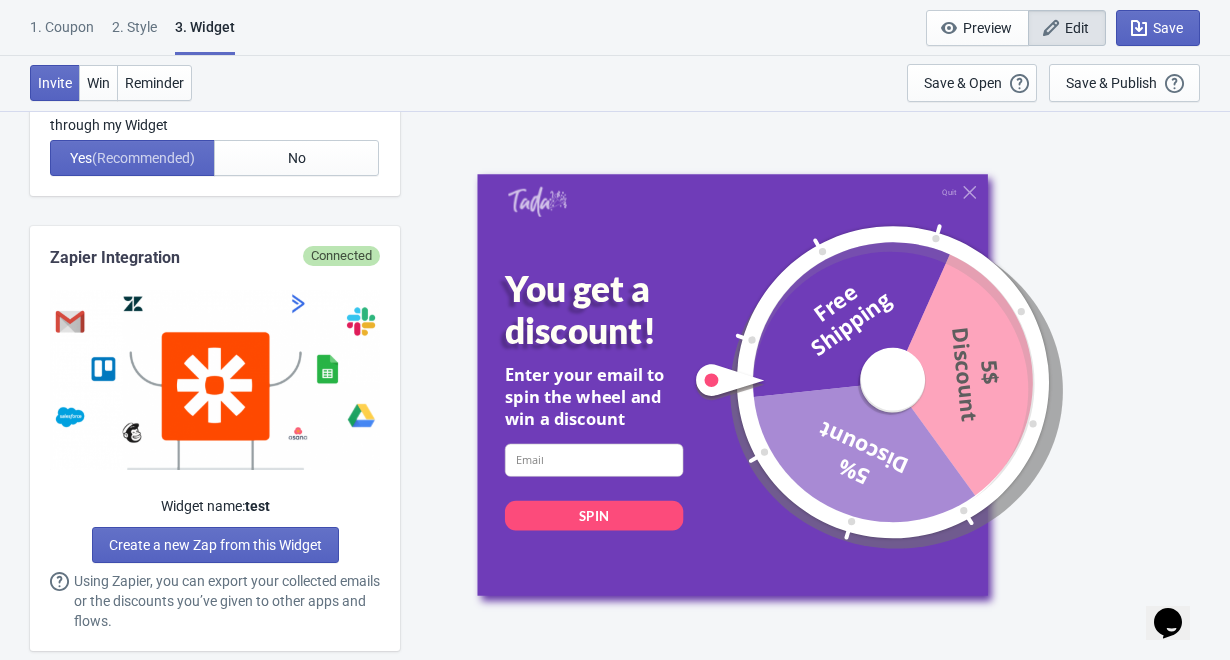 scroll, scrollTop: 1038, scrollLeft: 0, axis: vertical 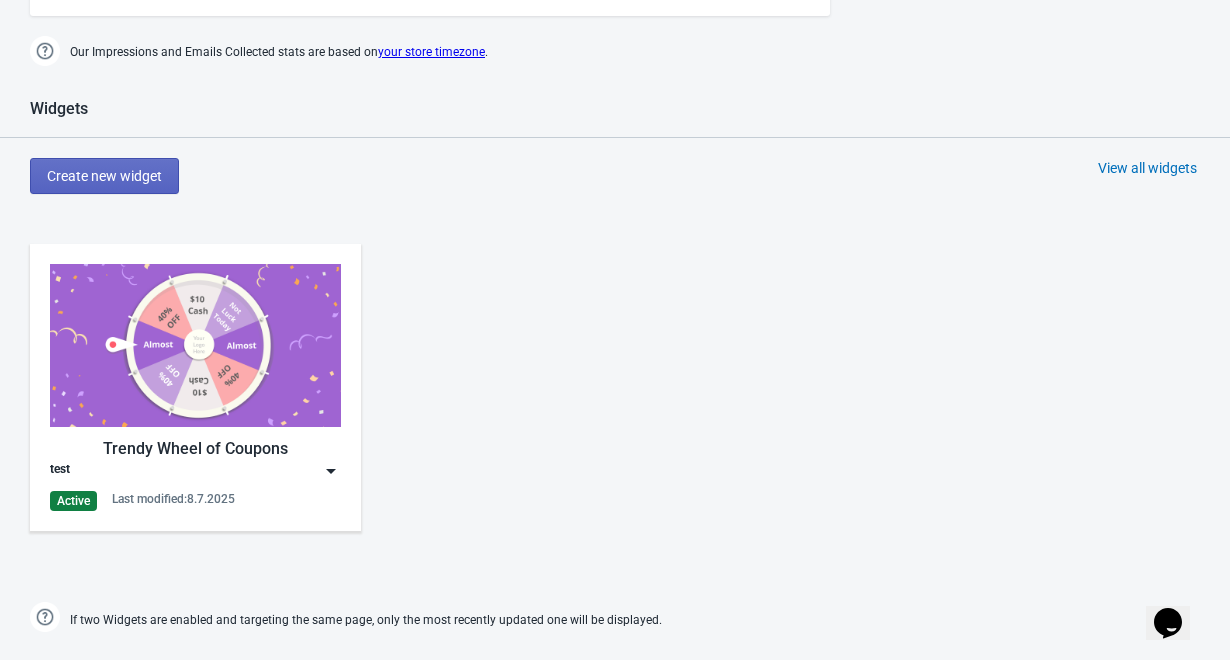 click at bounding box center [195, 345] 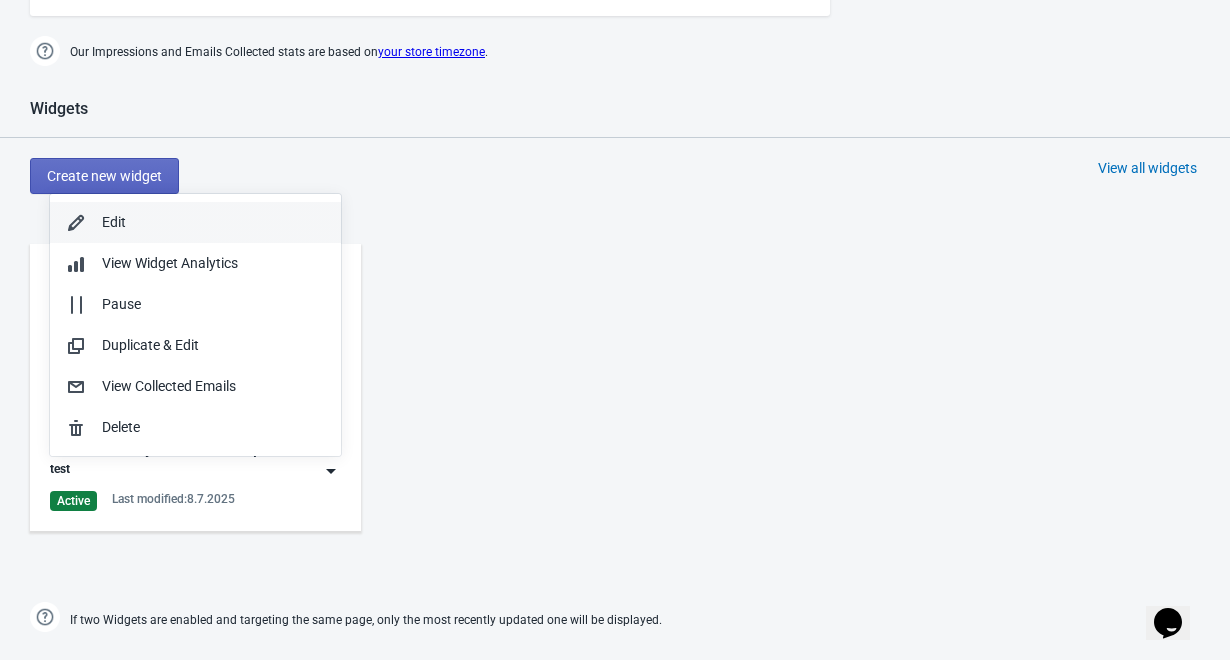 click on "Edit" at bounding box center [213, 222] 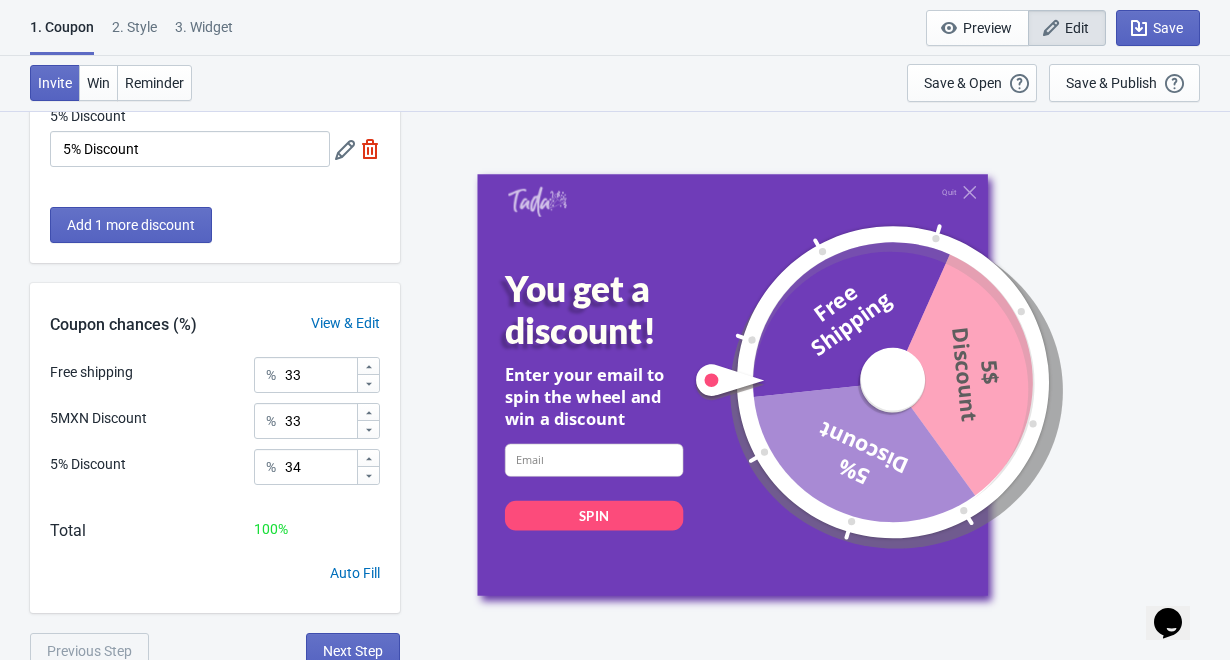scroll, scrollTop: 279, scrollLeft: 0, axis: vertical 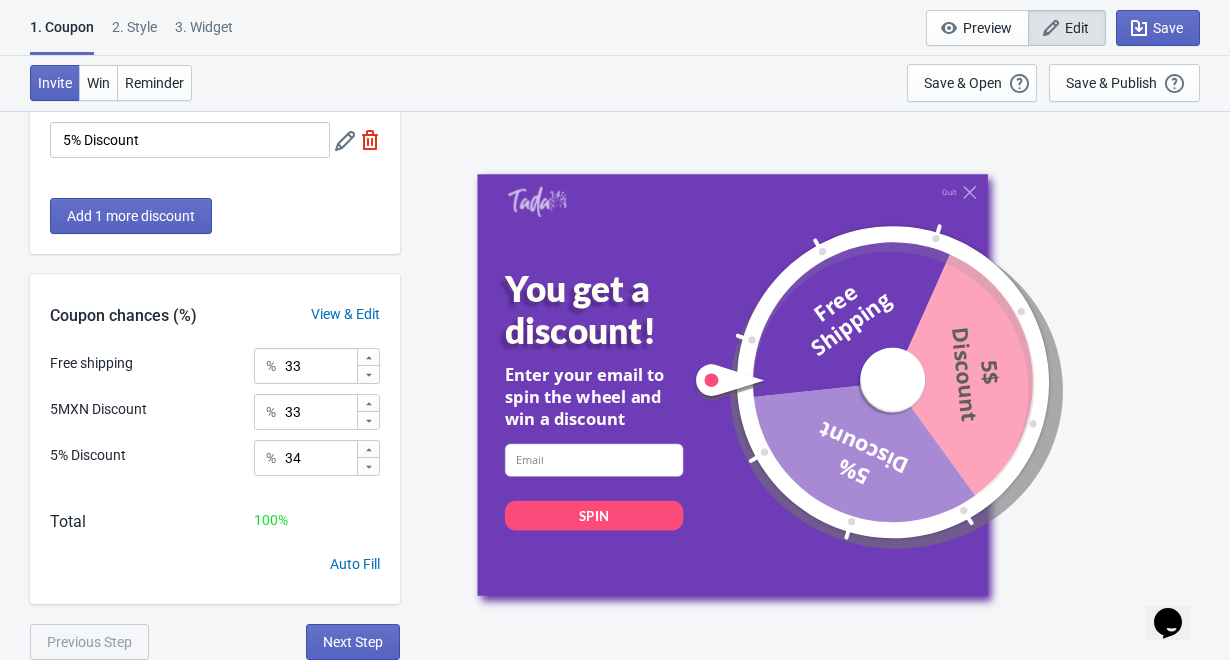 click on "2 . Style" at bounding box center (134, 34) 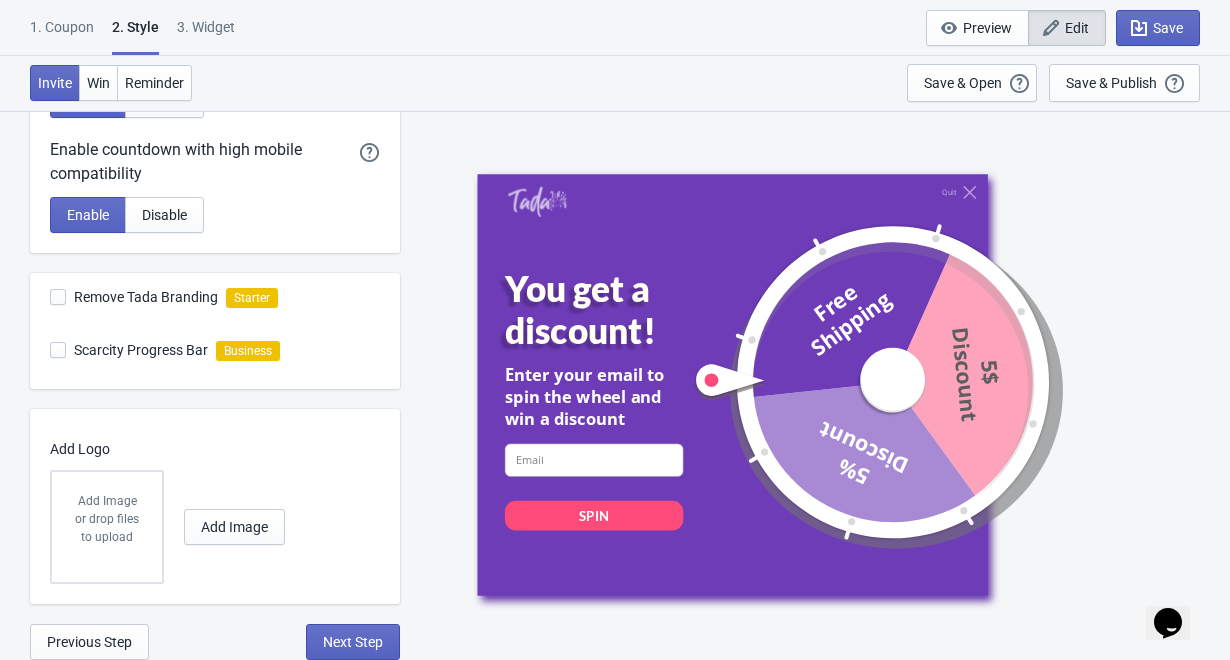 scroll, scrollTop: 565, scrollLeft: 0, axis: vertical 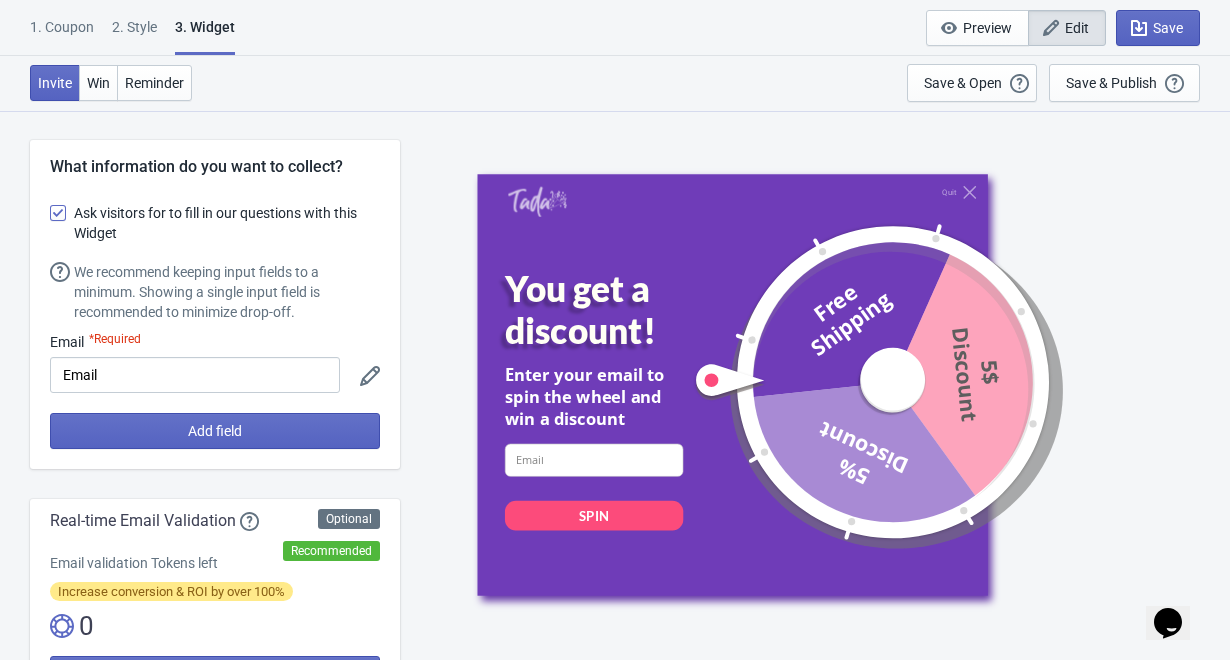 click on "What information do you want to collect? Ask visitors for to fill in our questions with this Widget We recommend keeping input fields to a minimum.  Showing a single input field is recommended to minimize drop-off. Email *Required Email Add field Optional Recommended Real-time Email Validation Email validation Tokens left  Increase conversion & ROI by over 100% 0 Learn more Enable Real-time Email Validation on this Widget Yes  (Recommended) No If the email entered includes a "+" wildcard, should it fail verification? With most email provider, users are able to add a "+" in their email and still receive these emails. For example johnsmith+tada@gmail.com would still receive his email at johnsmith@gmail.com. This could get abused to get infinite discount and we recommend that you prevent these cases with this option. Yes  (Recommended) No If the email entered fails validation, do you still want to give a discount? Yes No  (Recommended) Prevent Email Duplication Yes  (Recommended) No Zapier Integration Connected" at bounding box center [615, 3078] 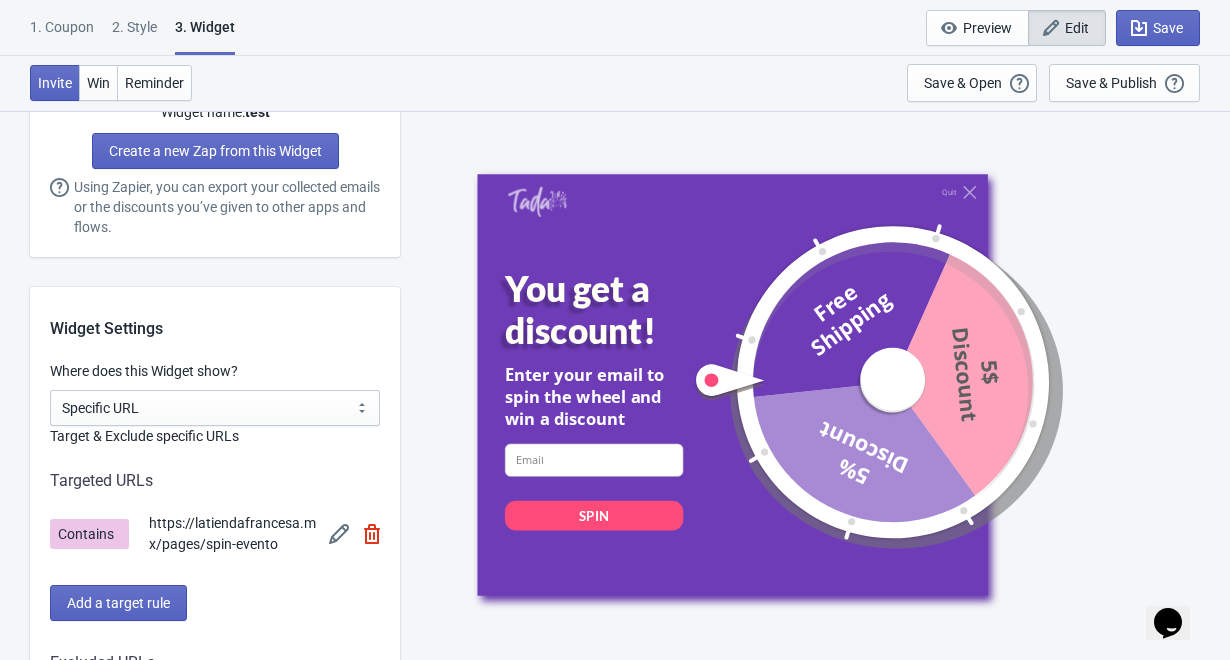 scroll, scrollTop: 1384, scrollLeft: 0, axis: vertical 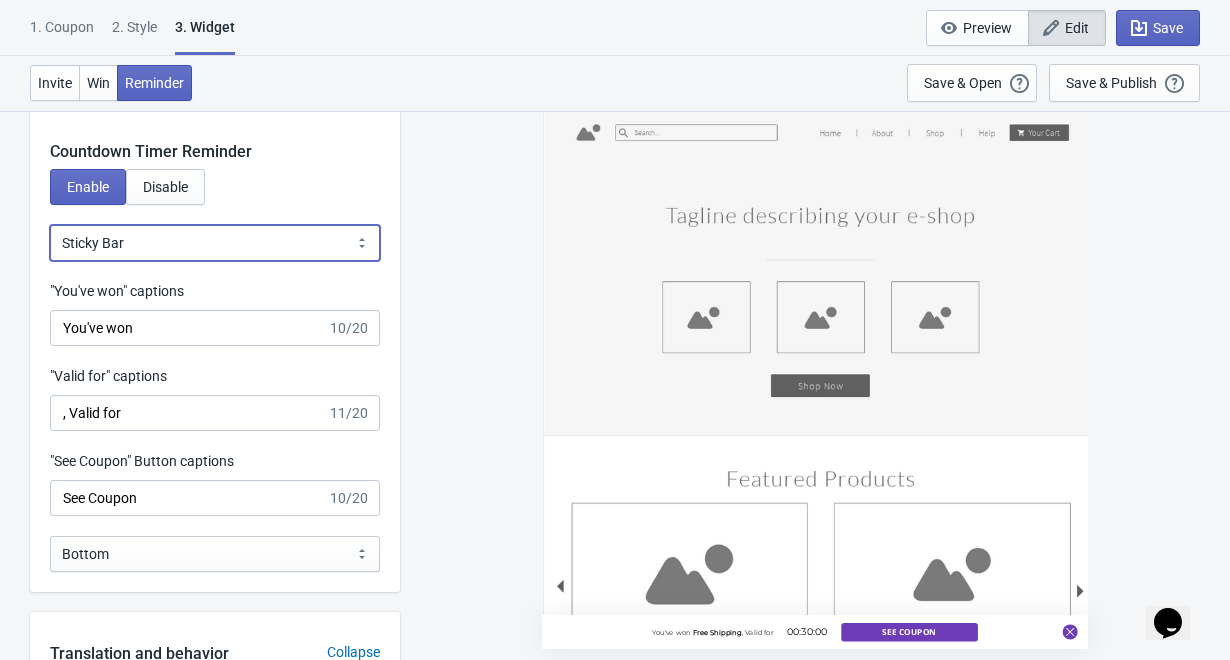 select on "0" 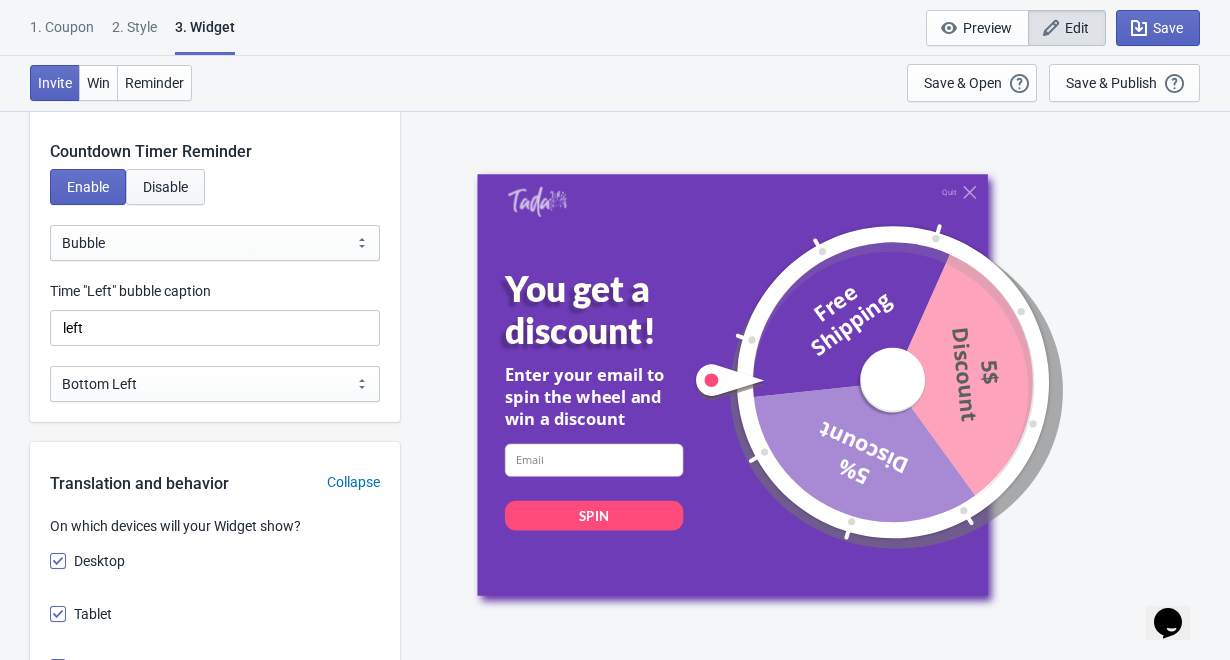 click on "Disable" at bounding box center [88, 187] 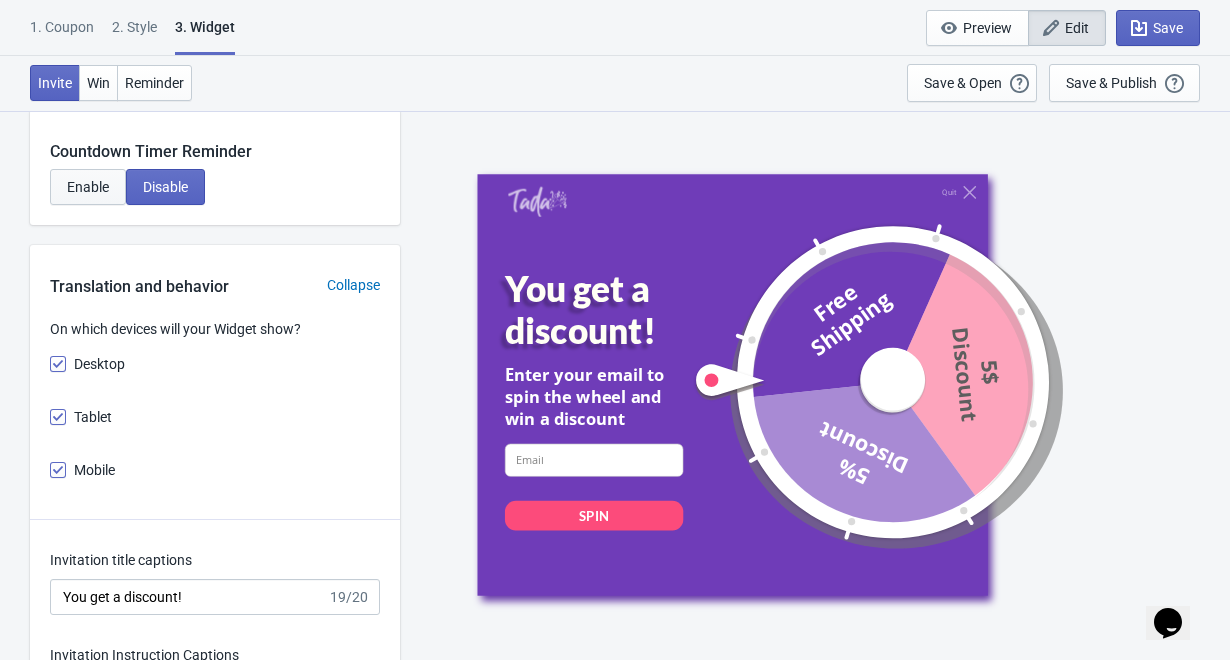click on "Enable" at bounding box center [88, 187] 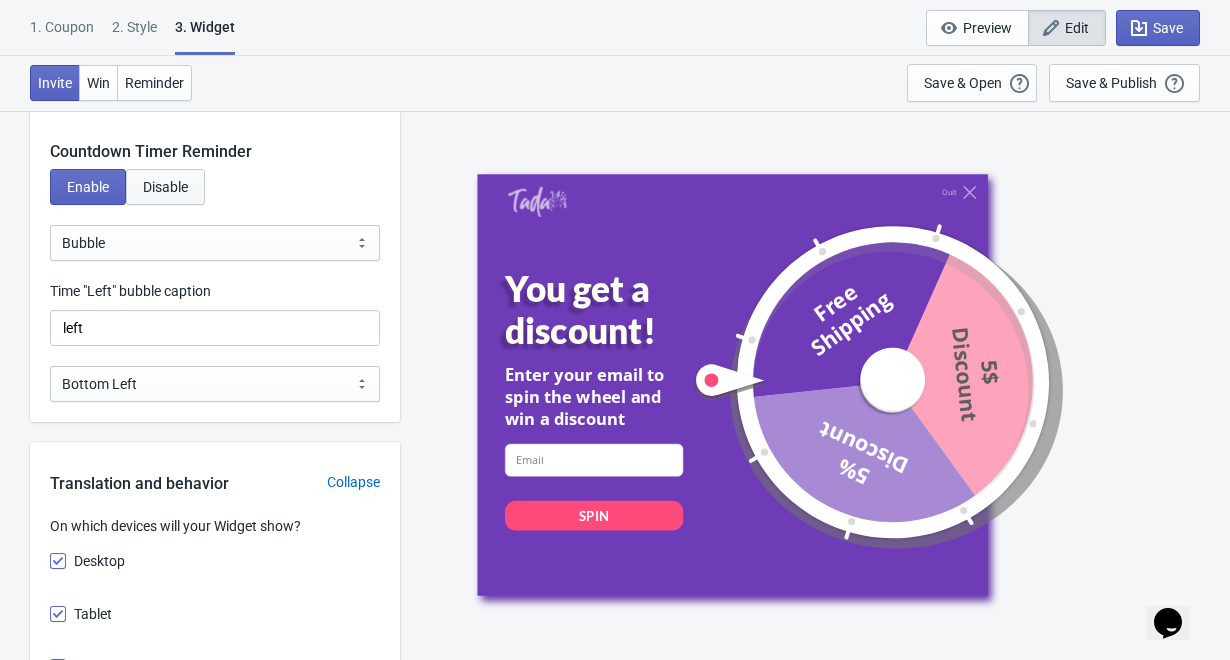 click on "Disable" at bounding box center [88, 187] 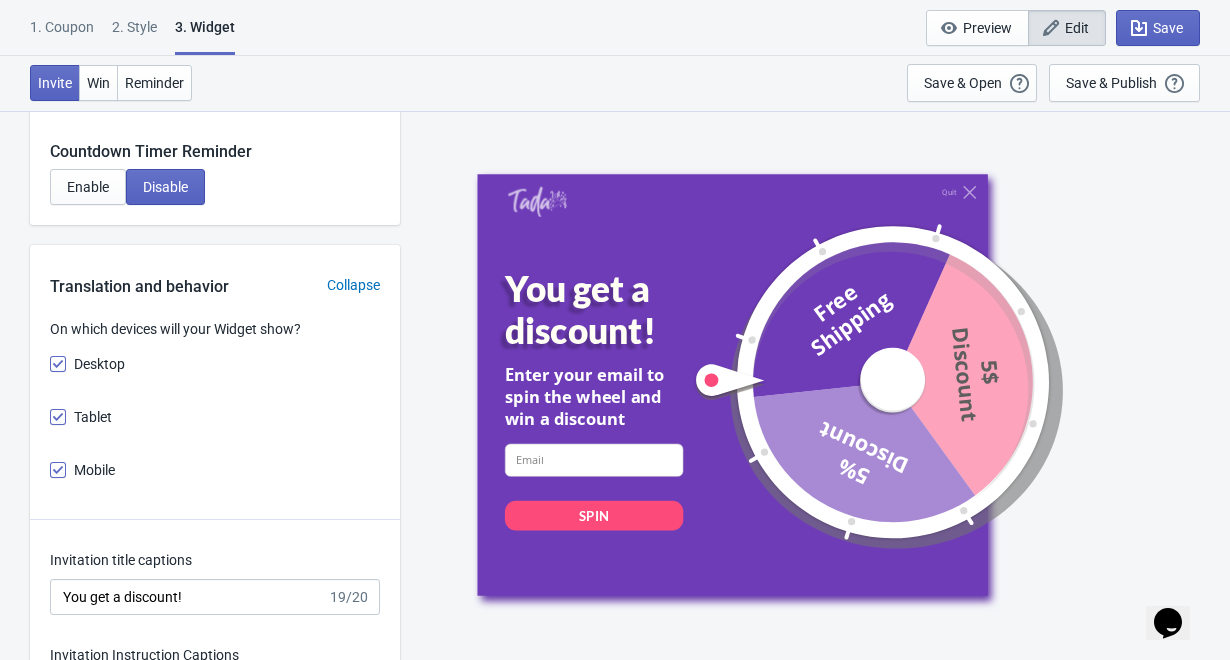 click on "On which devices will your Widget show? Desktop Tablet Mobile" at bounding box center [215, 419] 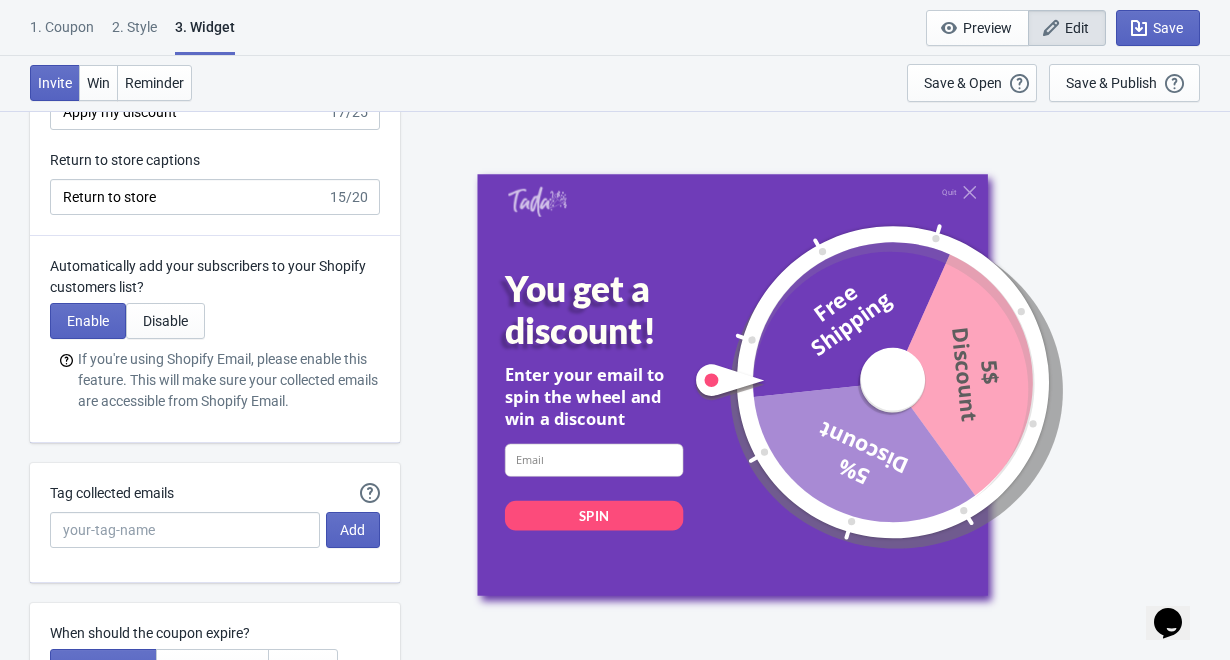 scroll, scrollTop: 4389, scrollLeft: 0, axis: vertical 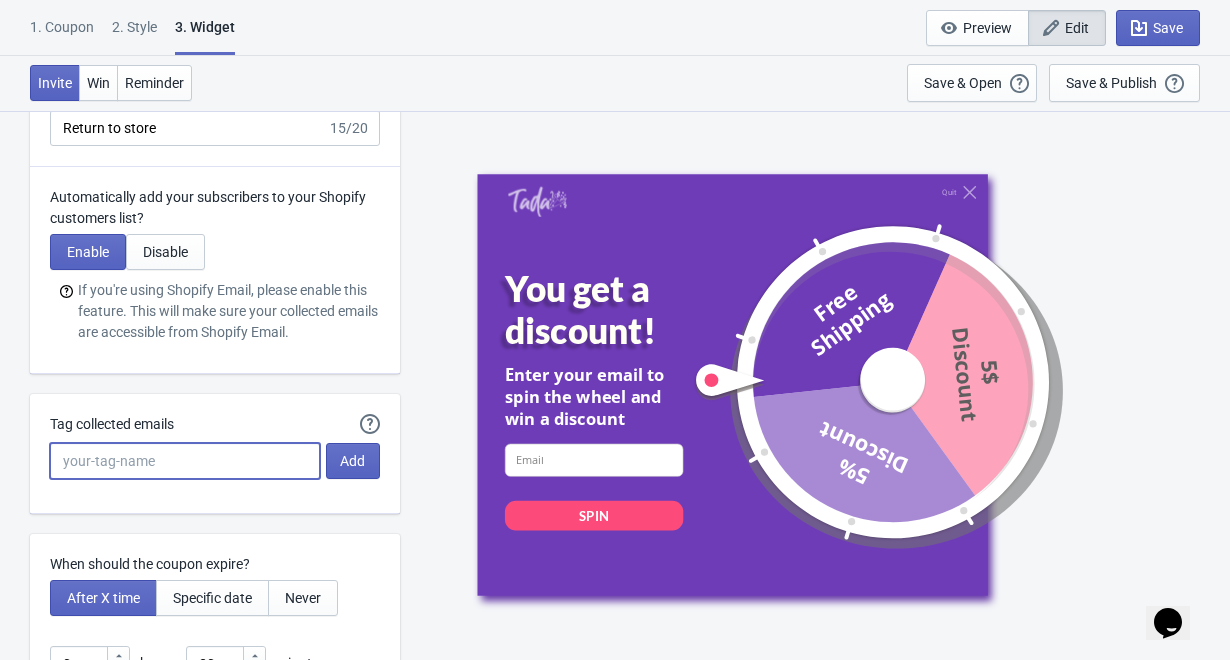 click on "Tag collected emails" at bounding box center [185, 461] 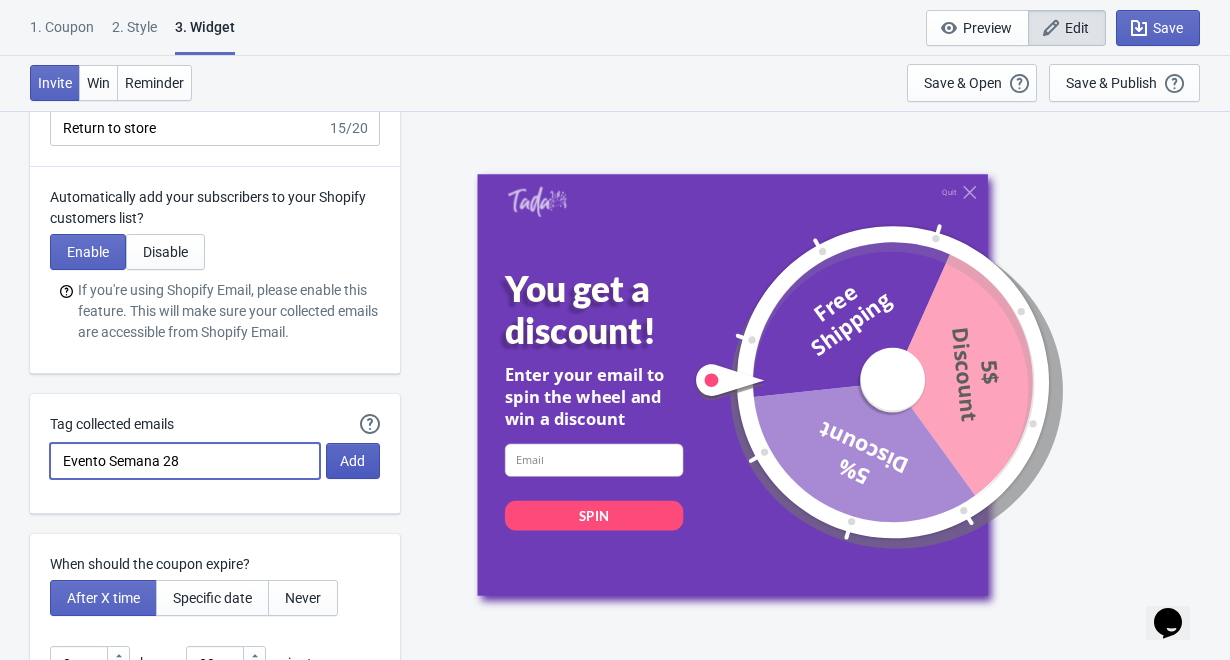 type on "Evento Semana 28" 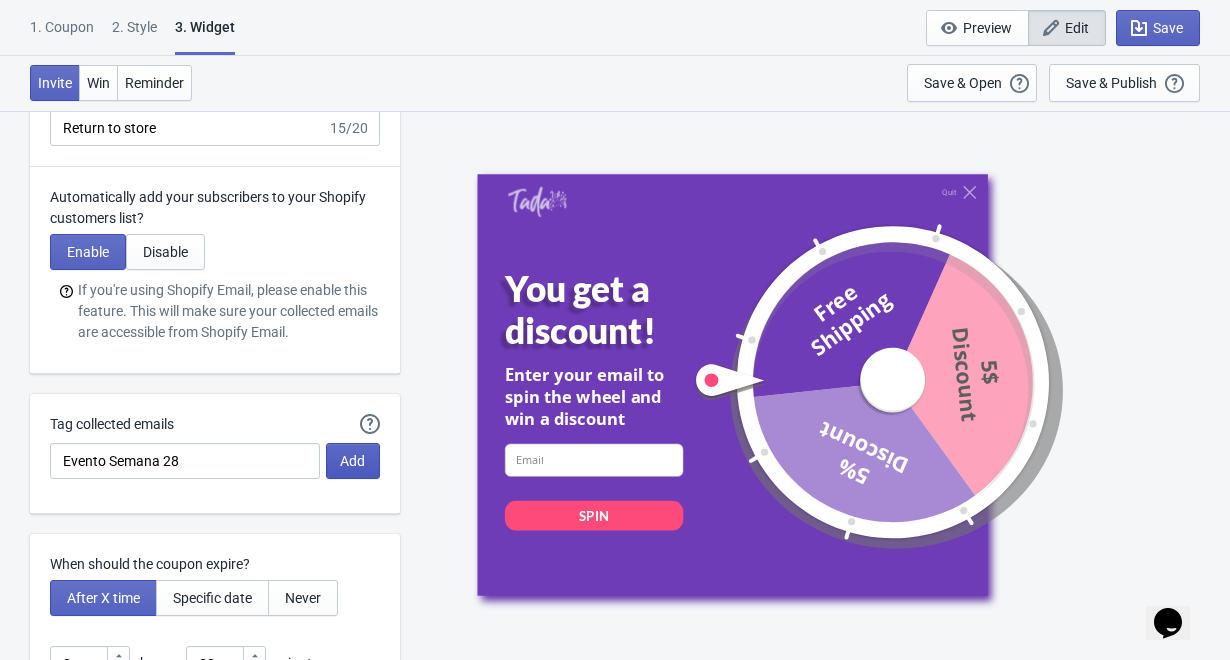 click on "Add" at bounding box center (352, 461) 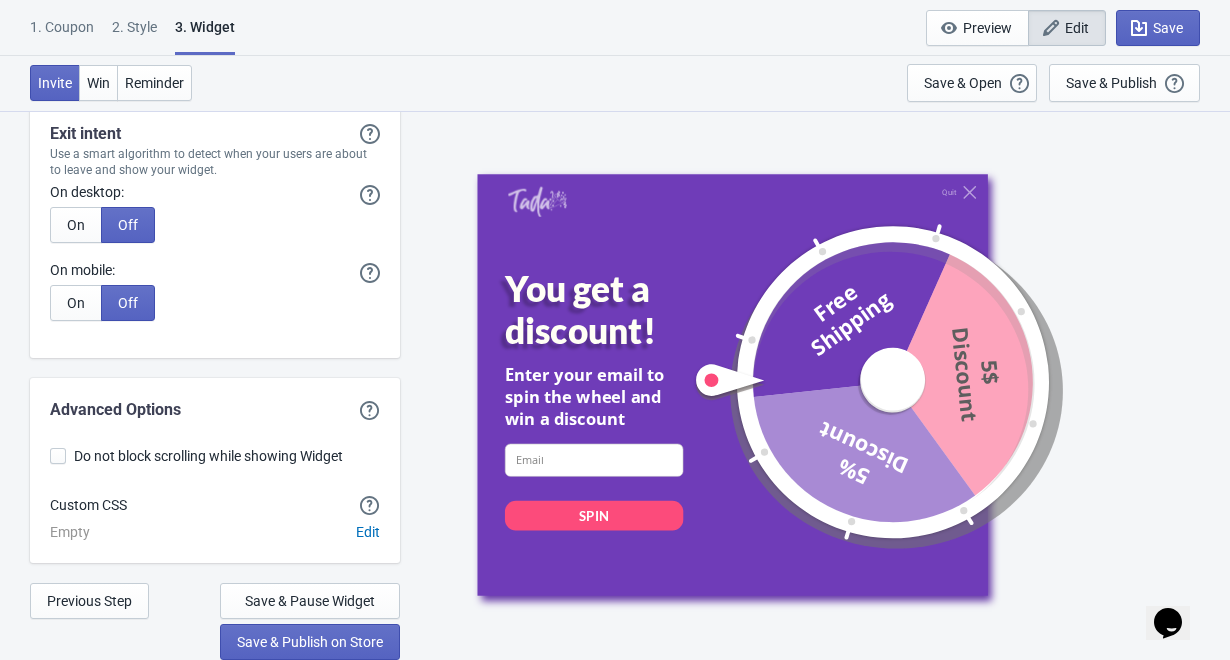 scroll, scrollTop: 5064, scrollLeft: 0, axis: vertical 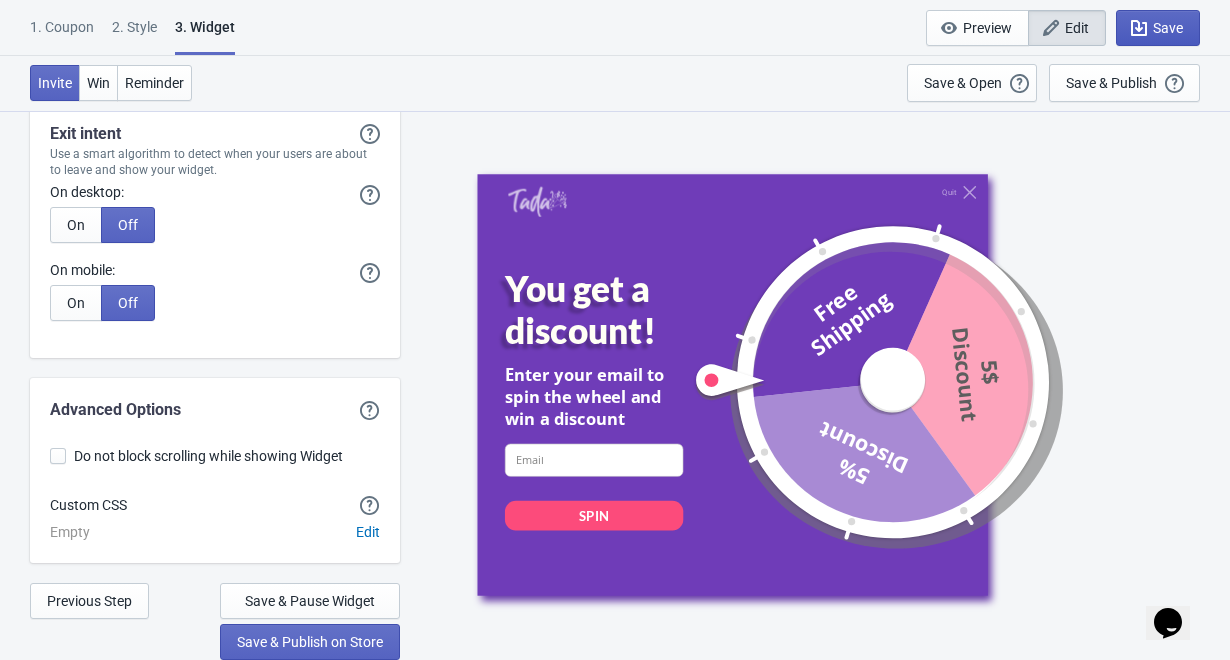 click on "Save" at bounding box center [1077, 28] 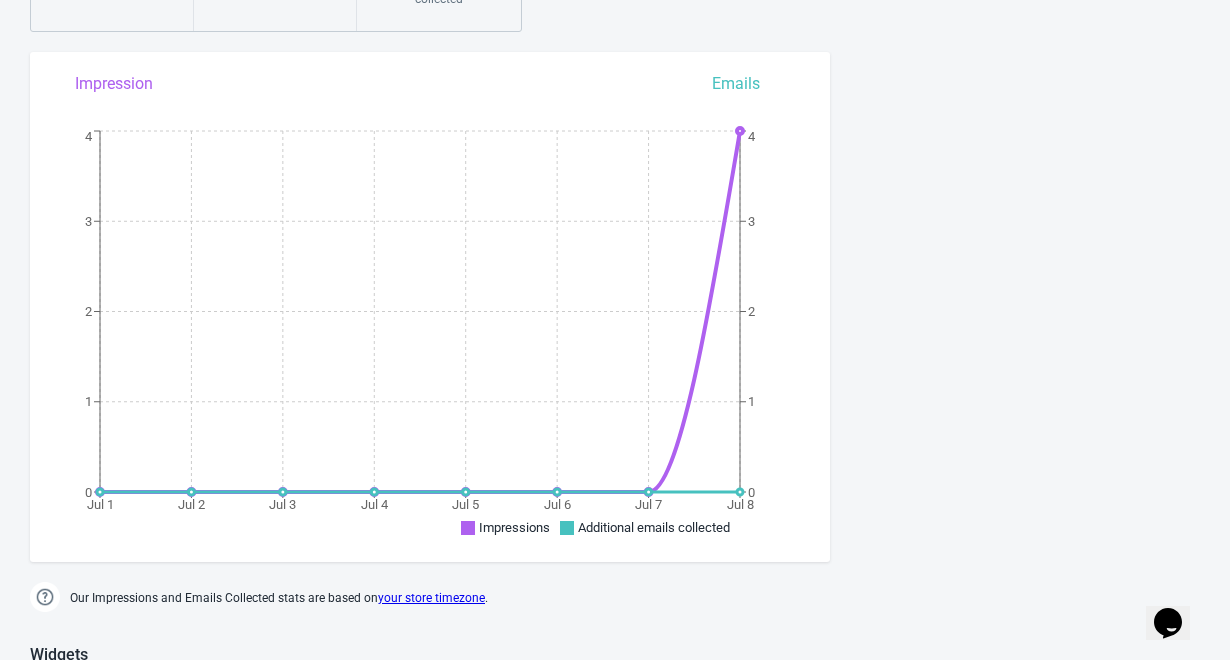scroll, scrollTop: 659, scrollLeft: 0, axis: vertical 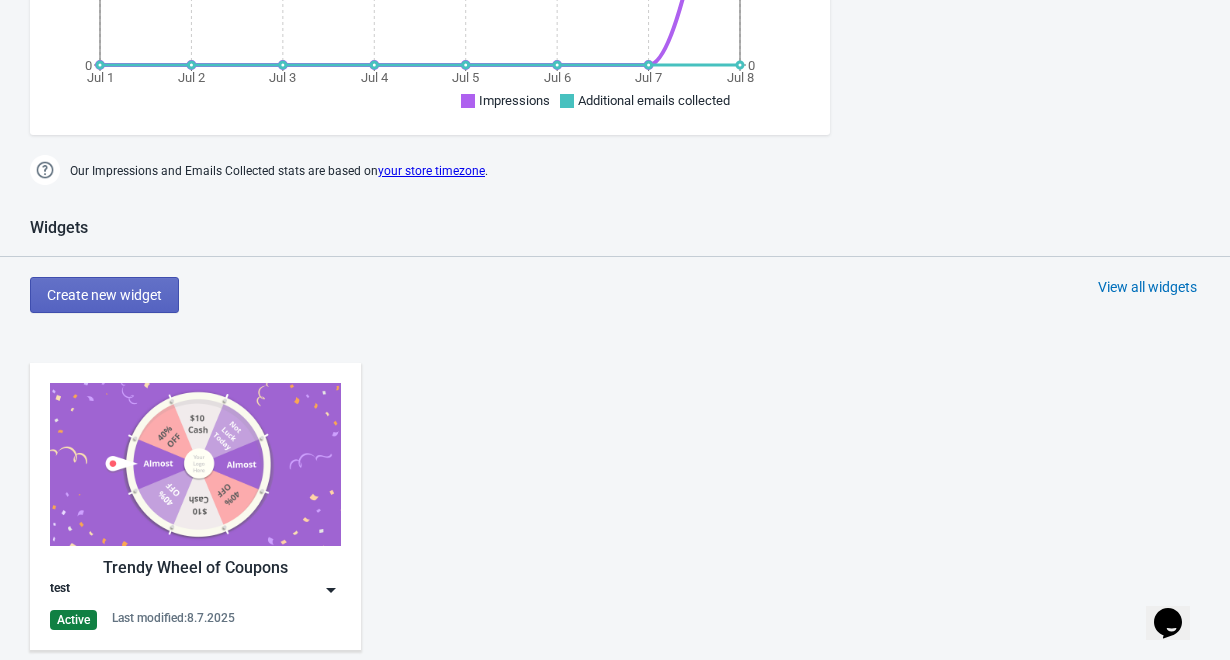 click at bounding box center [195, 464] 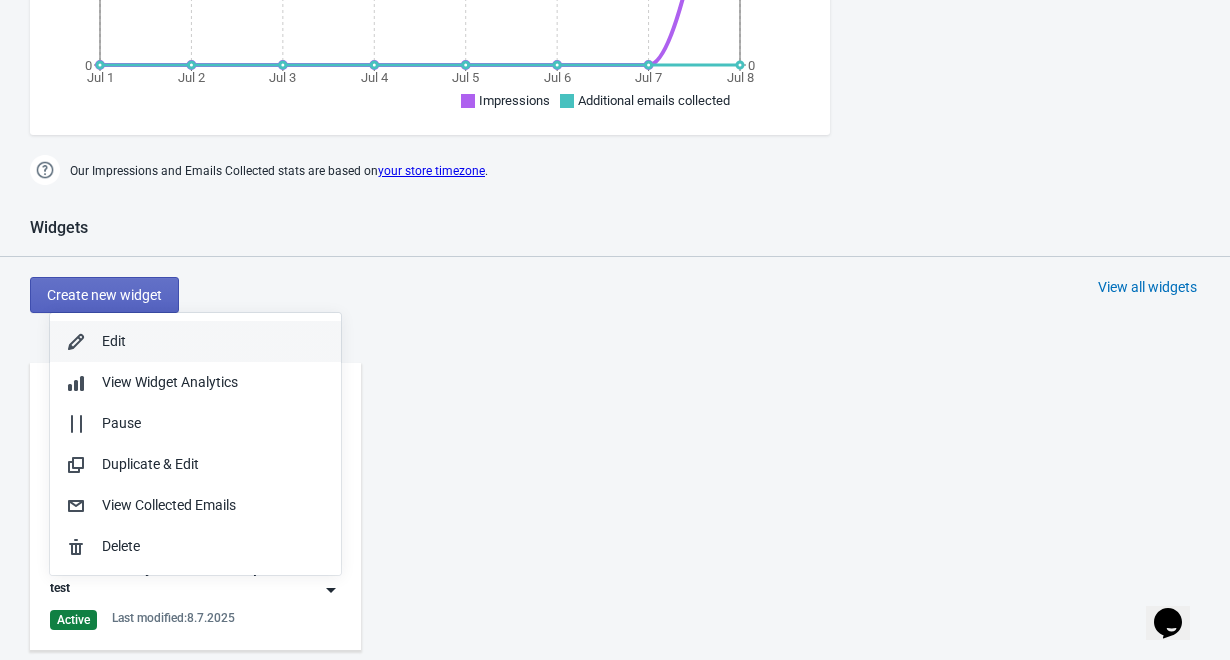 click on "Edit" at bounding box center [213, 341] 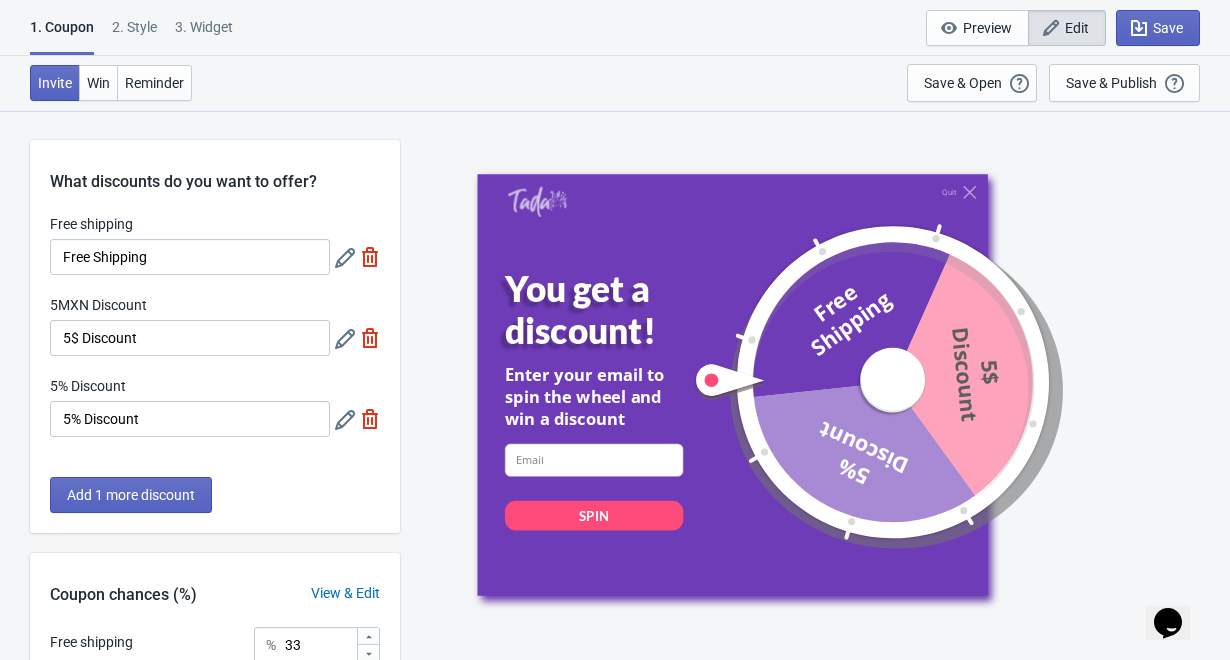 click on "2 . Style" at bounding box center [134, 34] 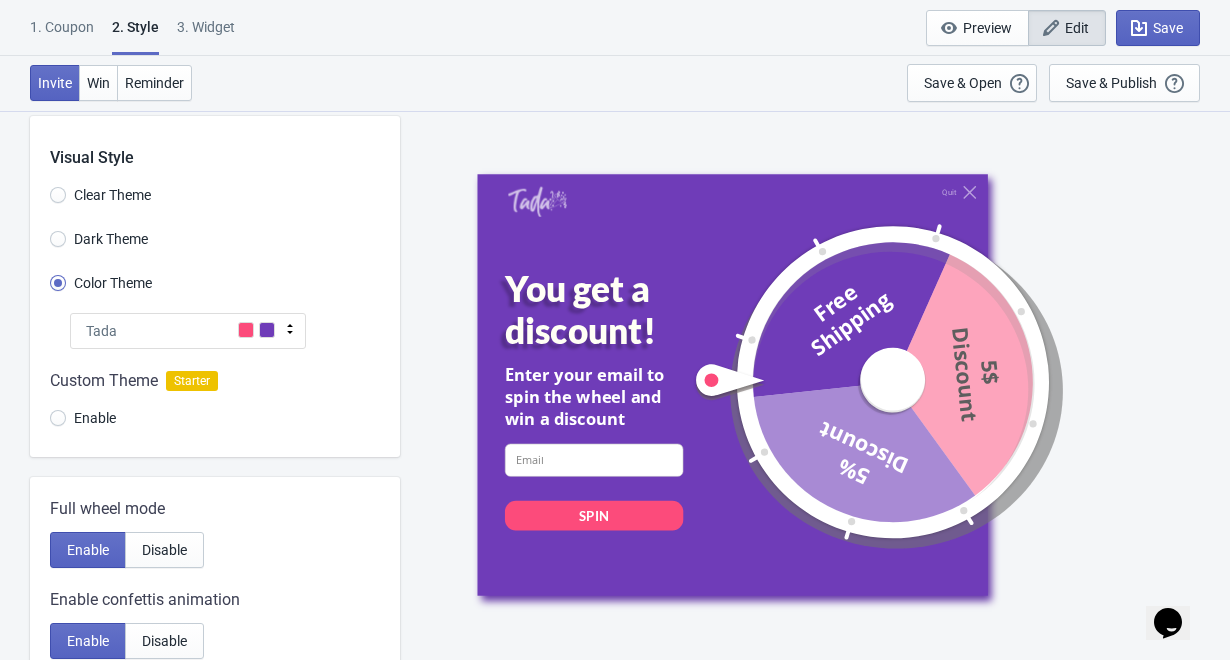 scroll, scrollTop: 26, scrollLeft: 0, axis: vertical 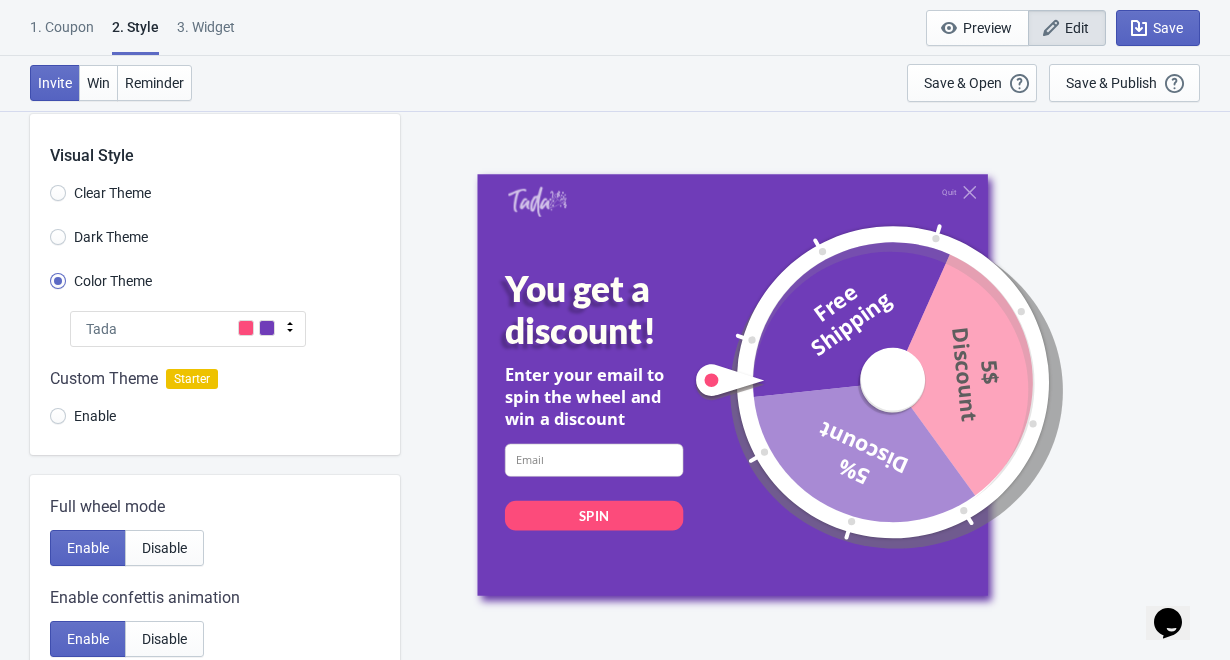 click at bounding box center (290, 327) 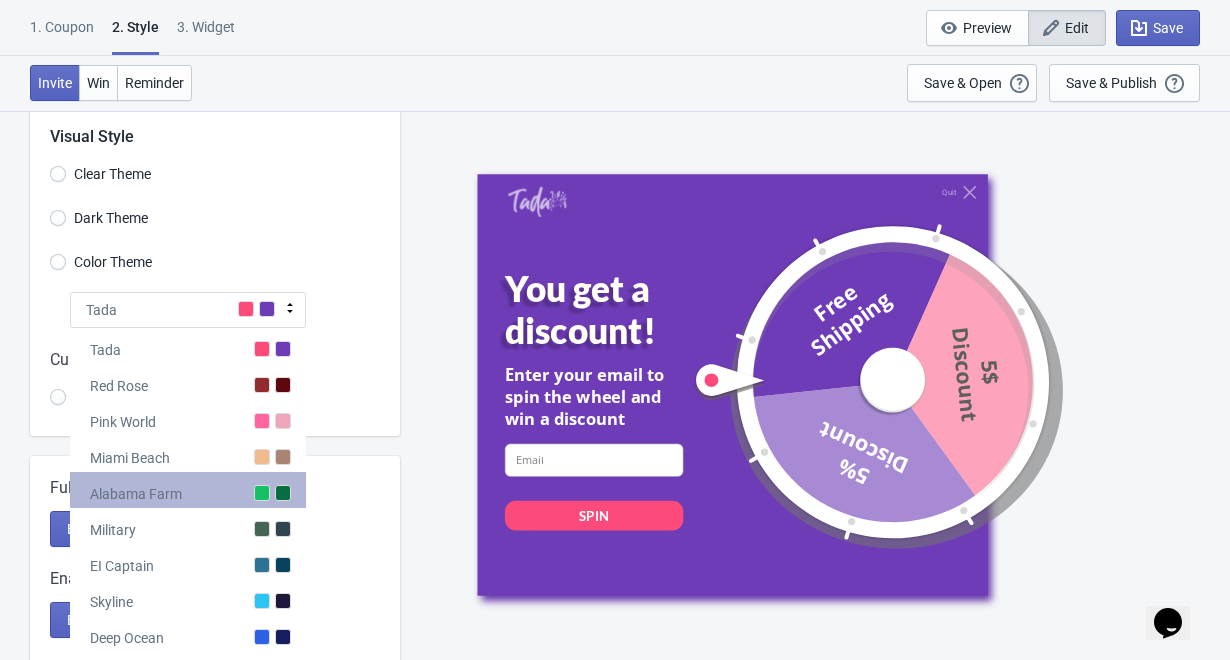 scroll, scrollTop: 47, scrollLeft: 0, axis: vertical 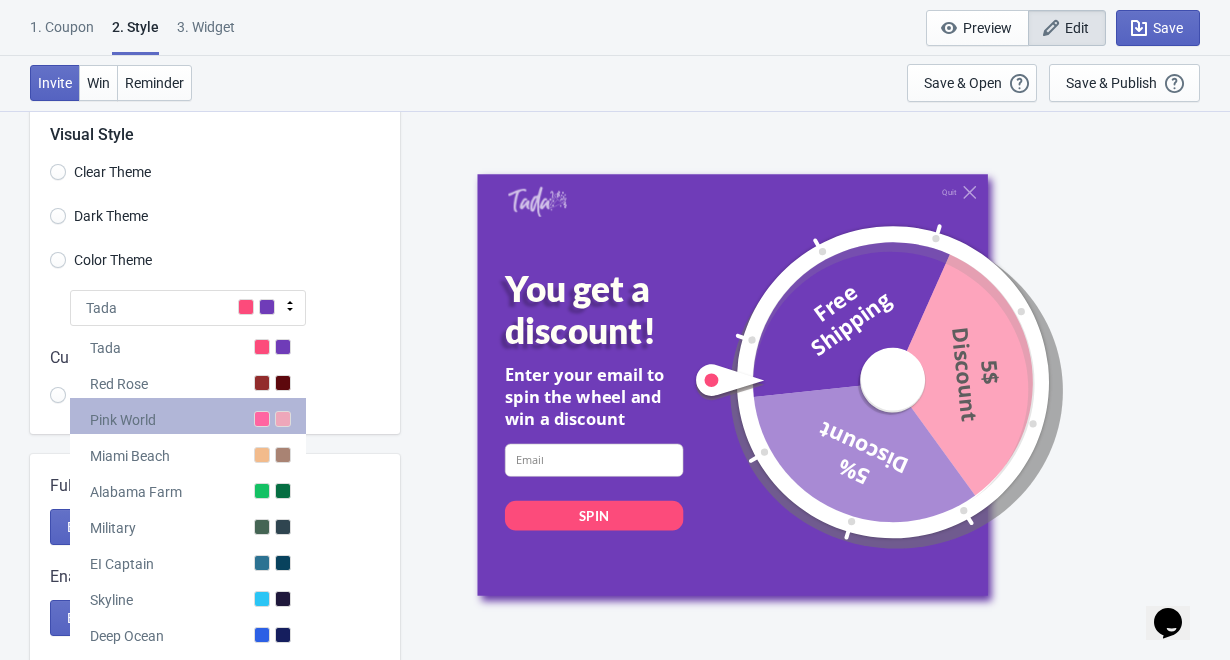 click on "Pink World" at bounding box center [188, 416] 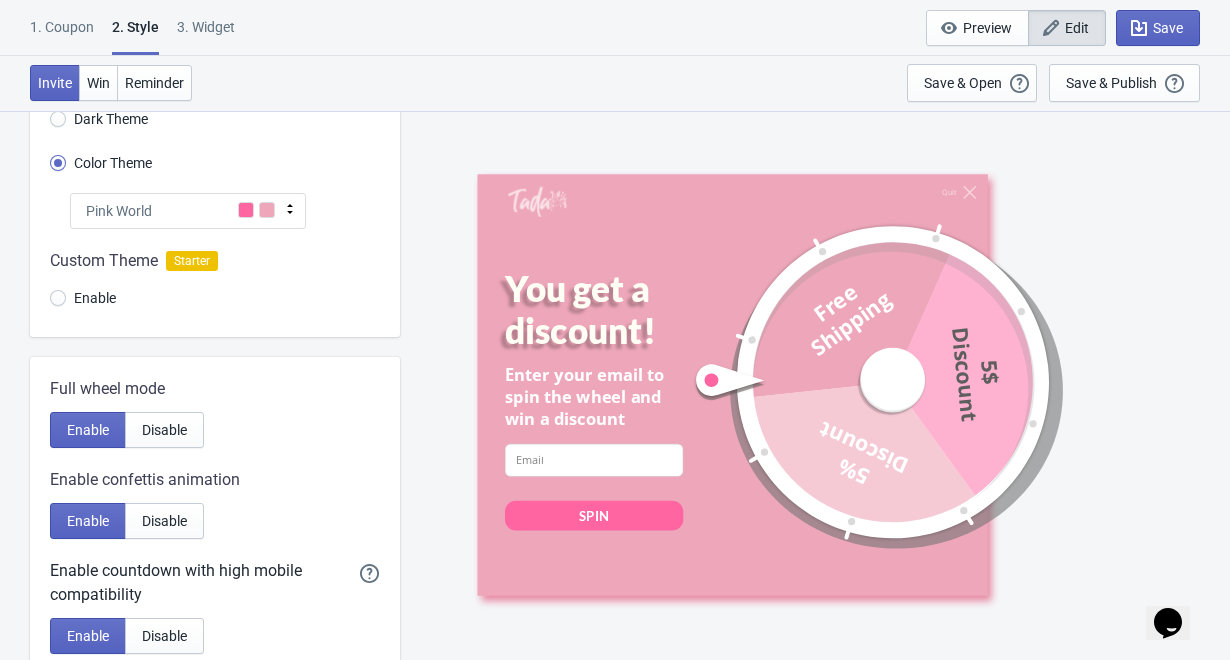 scroll, scrollTop: 155, scrollLeft: 0, axis: vertical 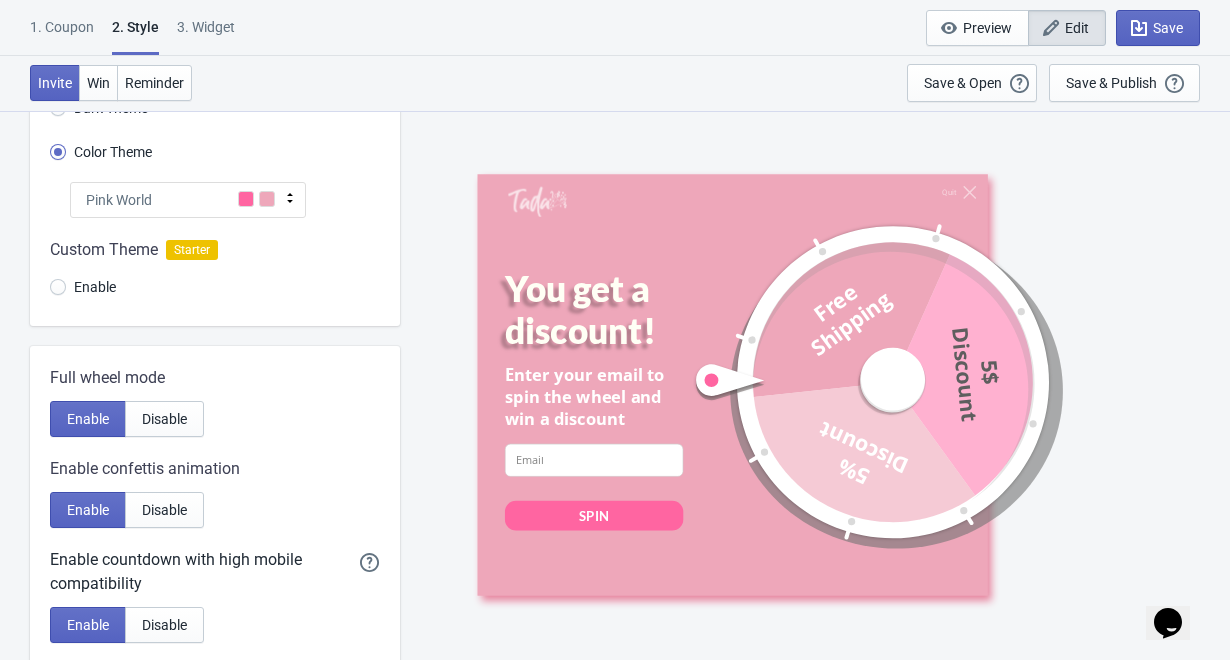 click at bounding box center (290, 198) 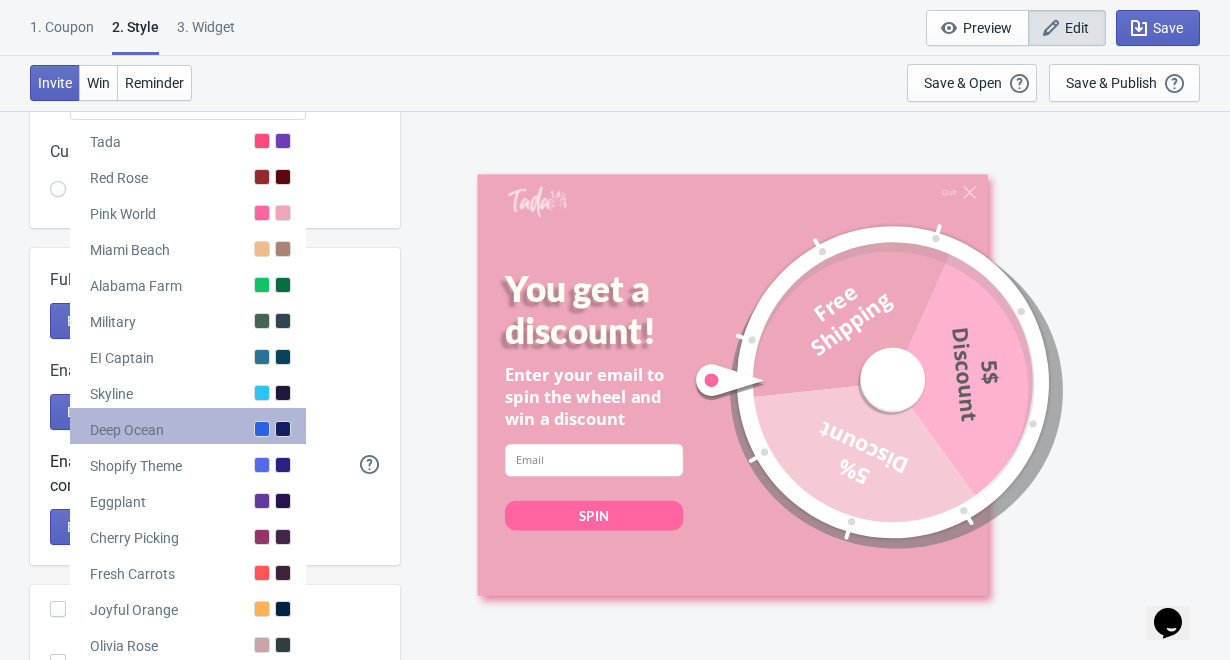 scroll, scrollTop: 315, scrollLeft: 0, axis: vertical 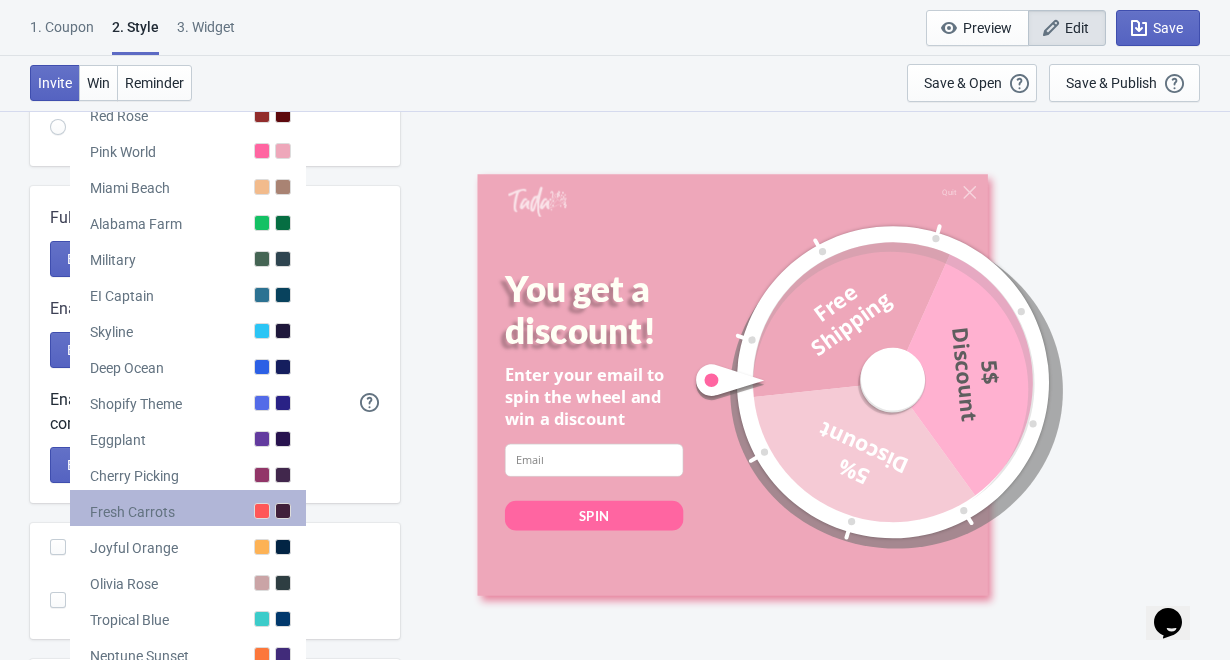 click on "Fresh Carrots" at bounding box center (188, 508) 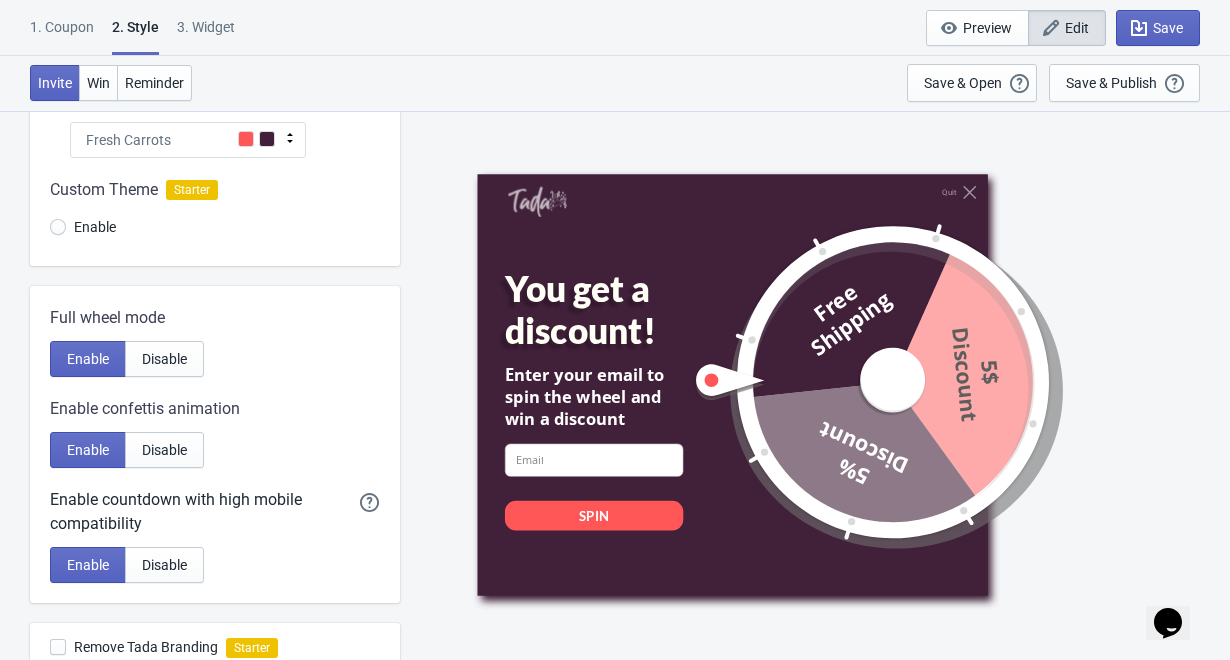 scroll, scrollTop: 213, scrollLeft: 0, axis: vertical 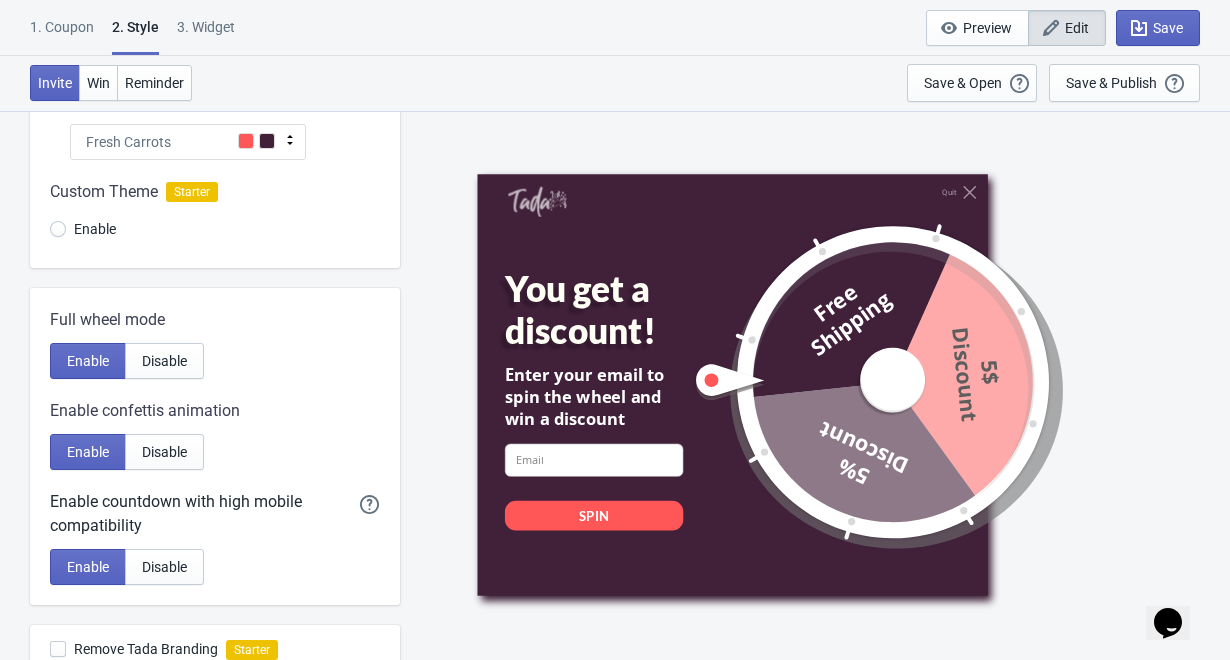 click on "Fresh Carrots" at bounding box center [188, 142] 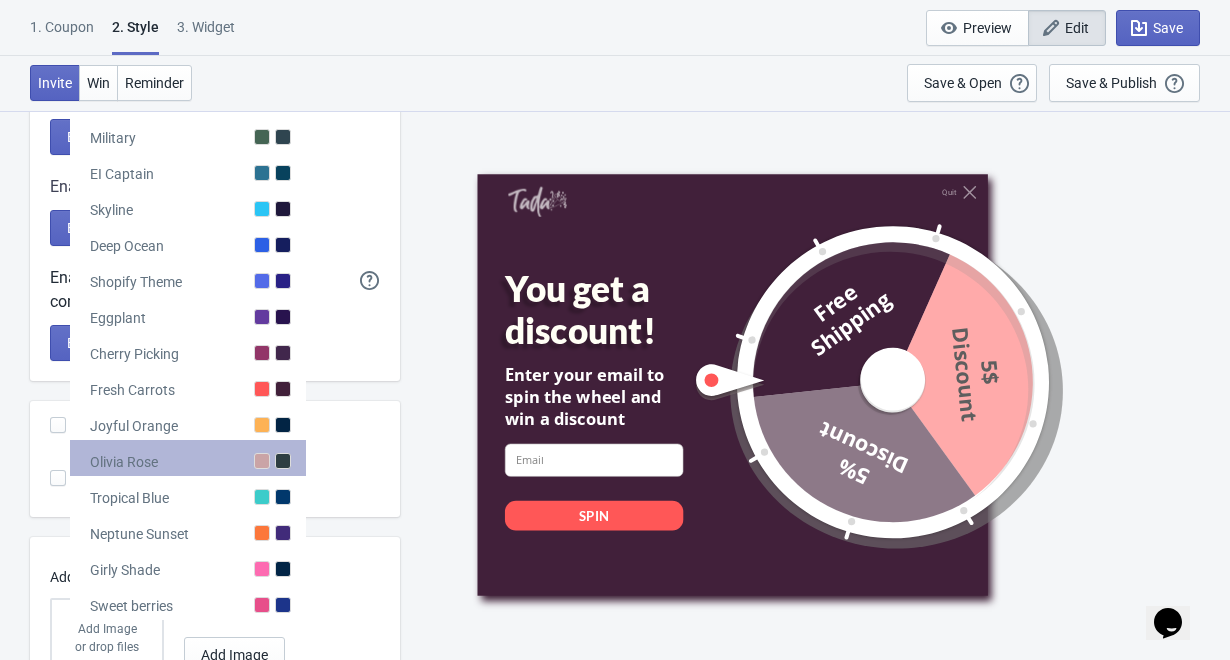 scroll, scrollTop: 449, scrollLeft: 0, axis: vertical 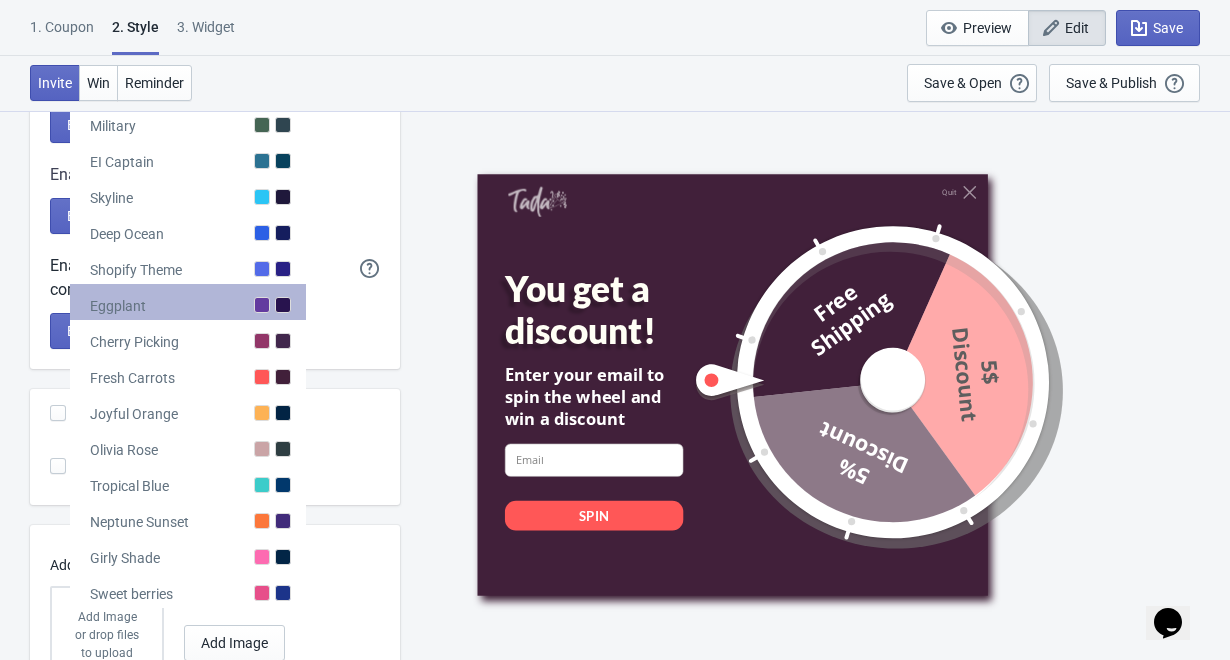 click on "Eggplant" at bounding box center [188, 302] 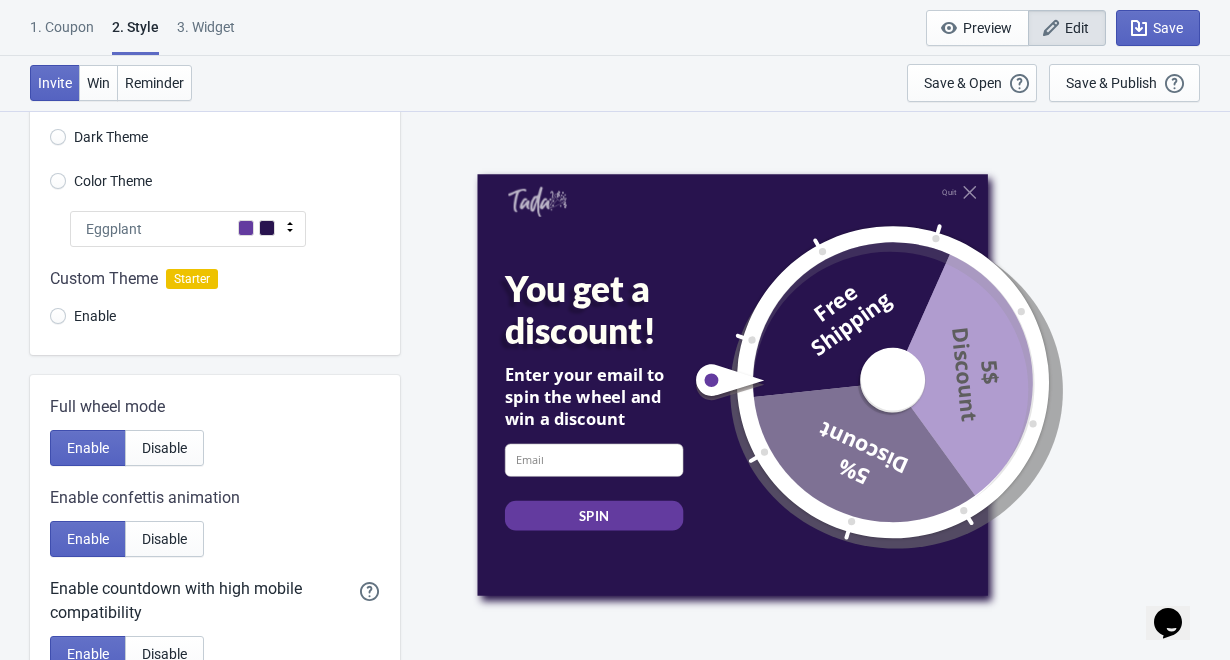 scroll, scrollTop: 49, scrollLeft: 0, axis: vertical 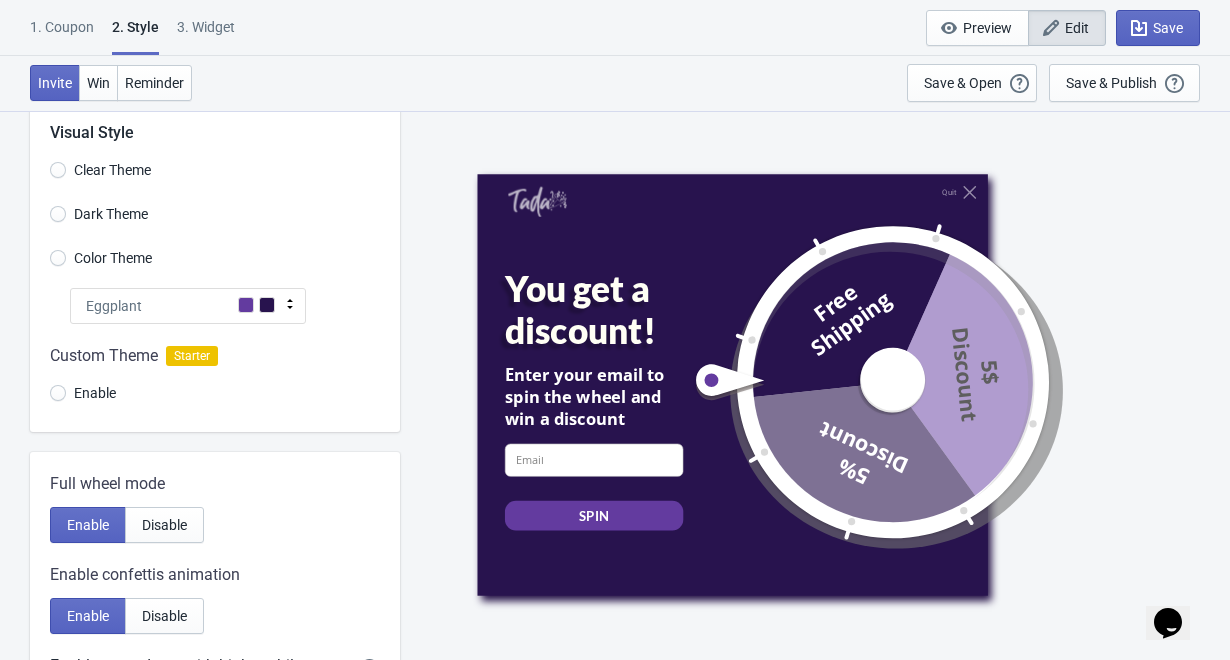 click at bounding box center [215, 378] 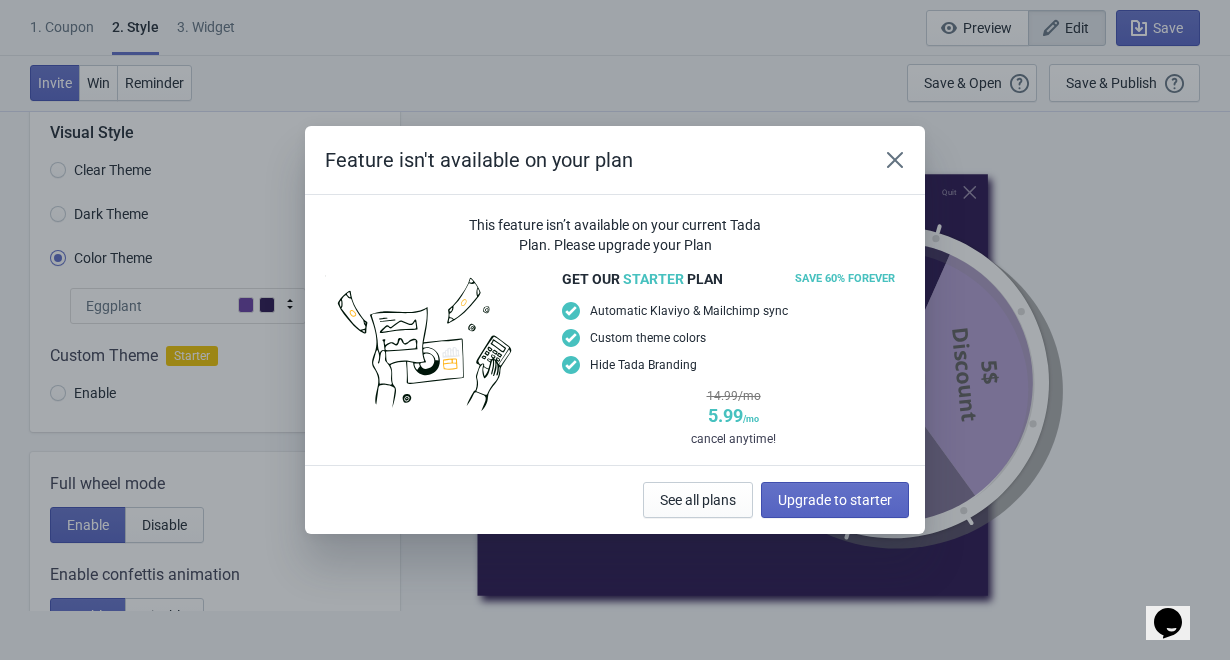 scroll, scrollTop: 49, scrollLeft: 0, axis: vertical 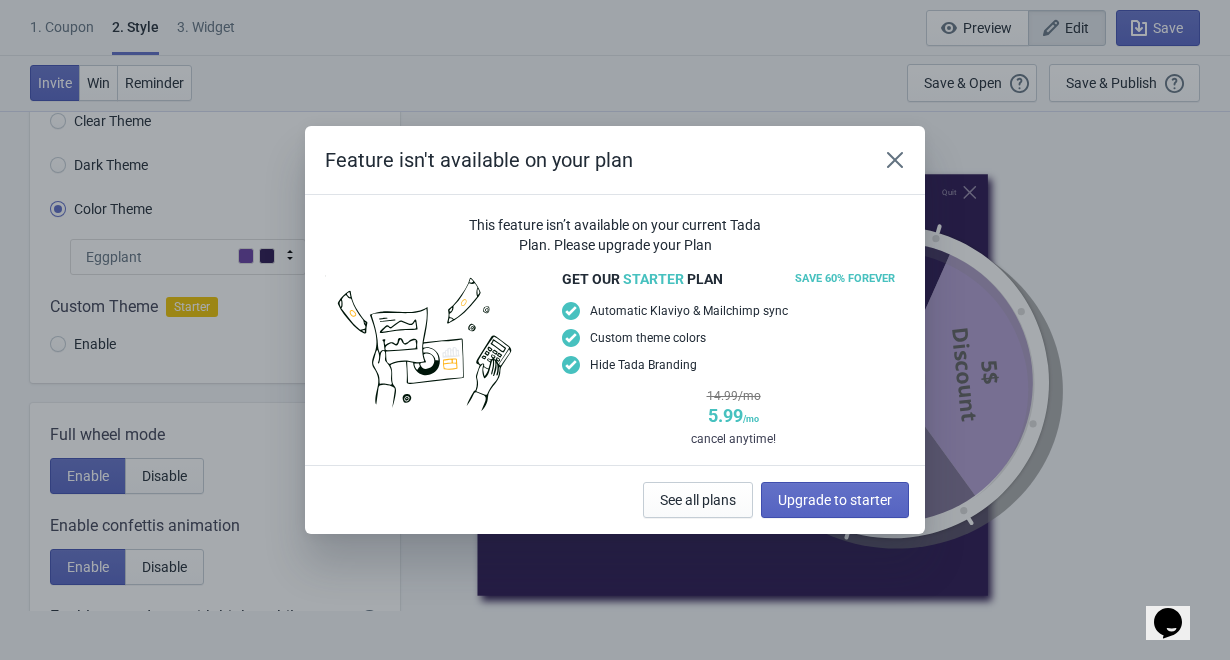 click on "Feature isn't available on your plan This feature isn’t available on your current Tada Plan. Please upgrade your Plan get our Starter plan SAVE 60% FOREVER Automatic Klaviyo & Mailchimp sync Custom theme colors Hide Tada Branding 14.99 /mo 5.99 /mo cancel anytime! See all plans Upgrade to starter" at bounding box center [615, 329] 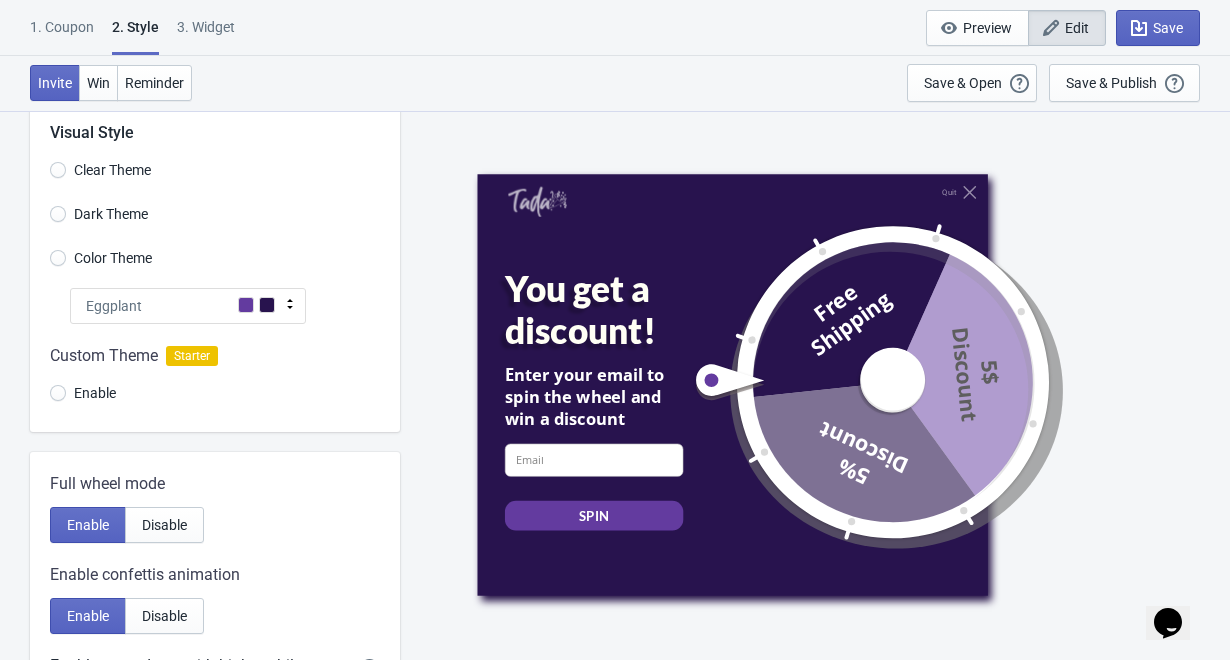click at bounding box center (290, 304) 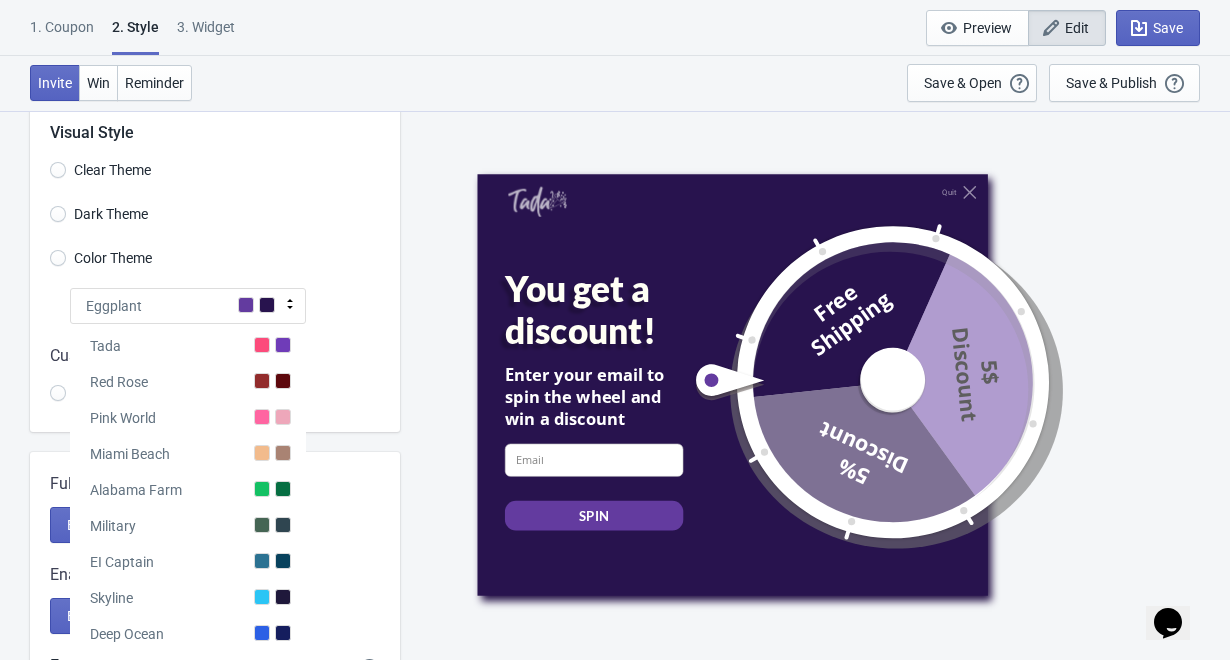 click on "Visual Style Clear Theme Dark Theme Color Theme Eggplant Tada Red Rose Pink World Miami Beach Alabama Farm Military EI Captain Skyline Deep Ocean Shopify Theme Eggplant Cherry Picking Fresh Carrots Joyful Orange Olivia Rose Tropical Blue Neptune Sunset Girly Shade Sweet berries Custom Theme Starter Enable" at bounding box center [215, 261] 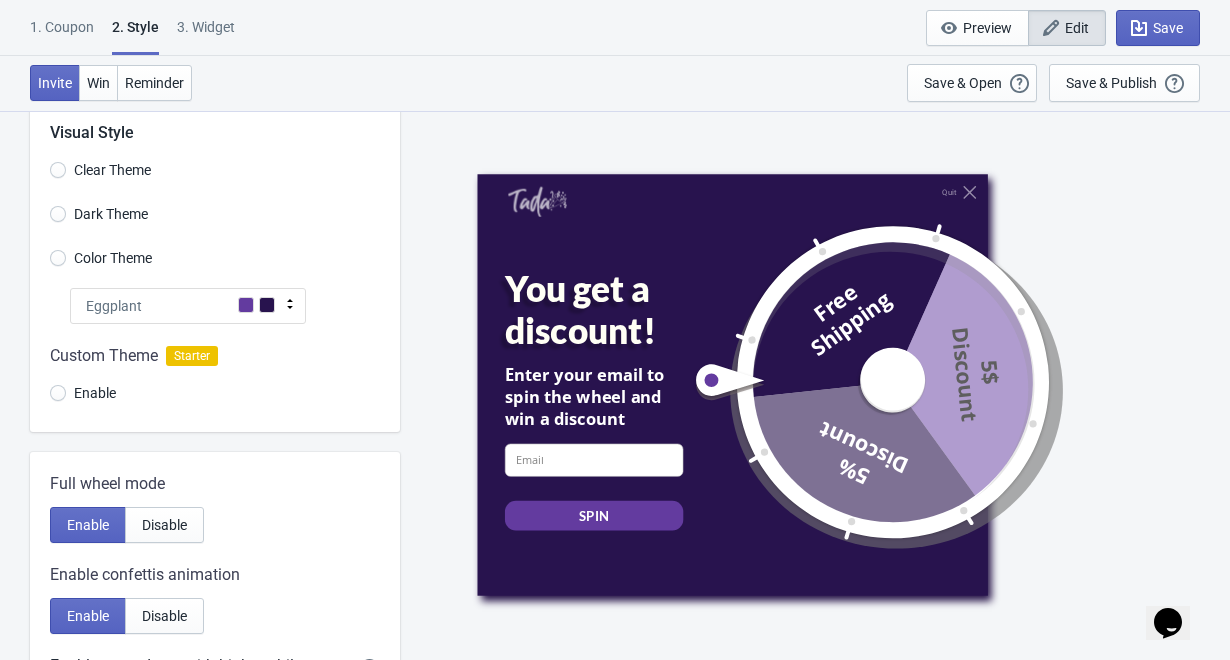 click at bounding box center [290, 304] 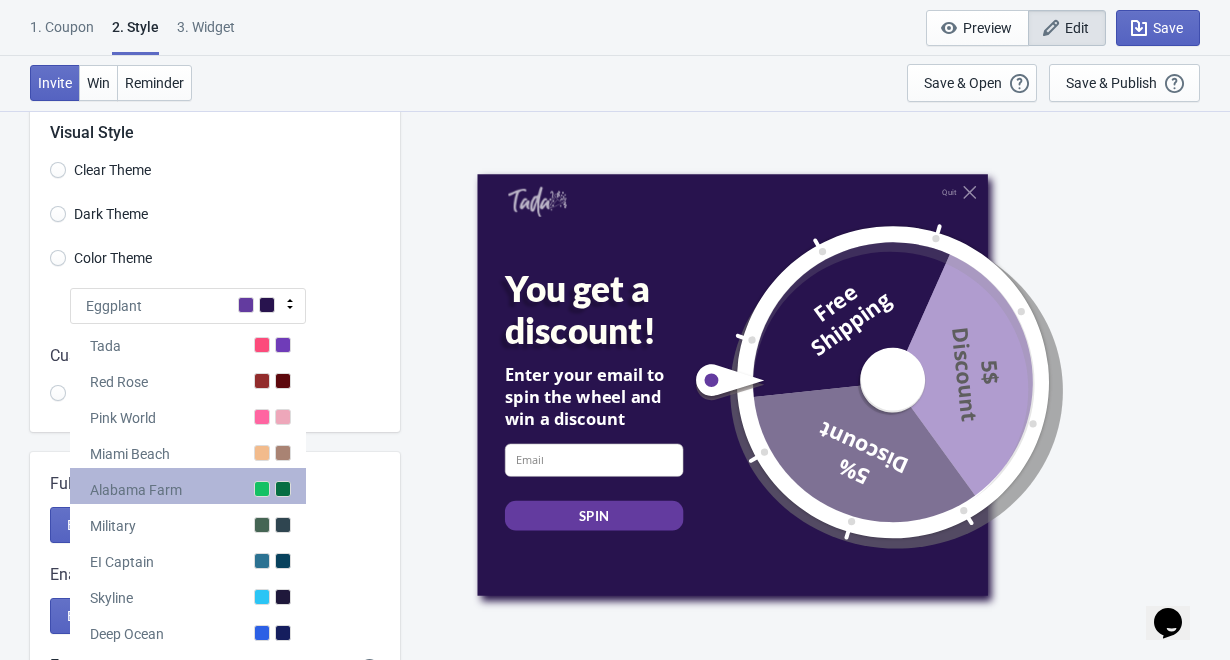 click on "Alabama Farm" at bounding box center (188, 486) 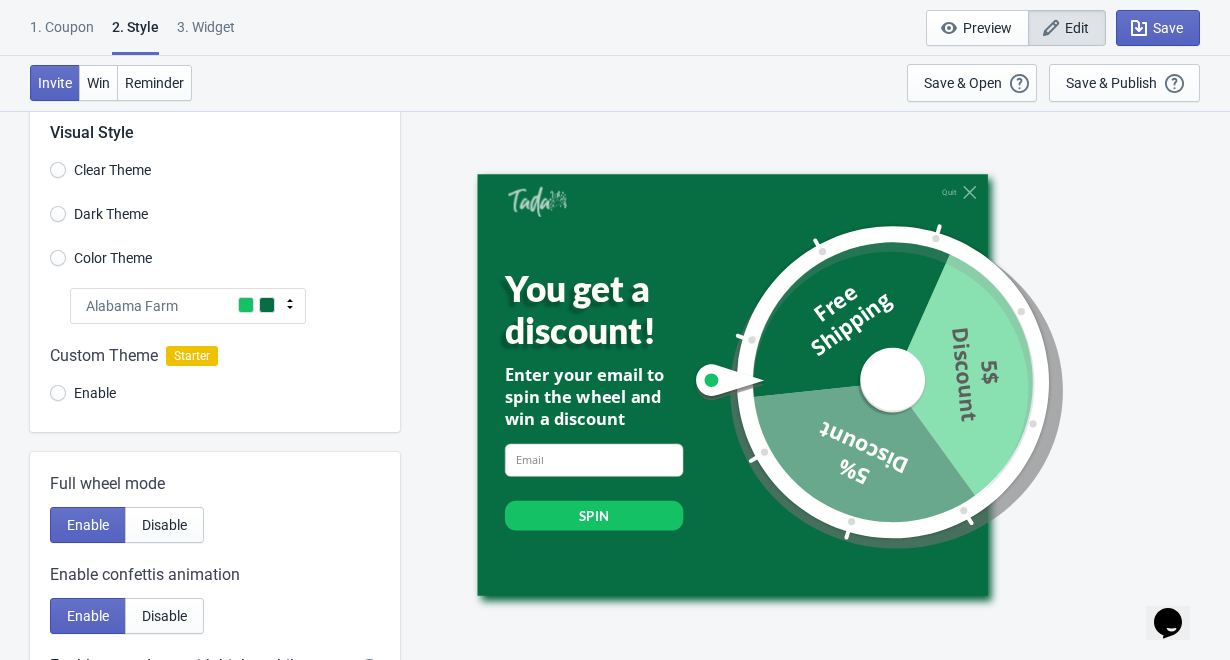 click at bounding box center [290, 304] 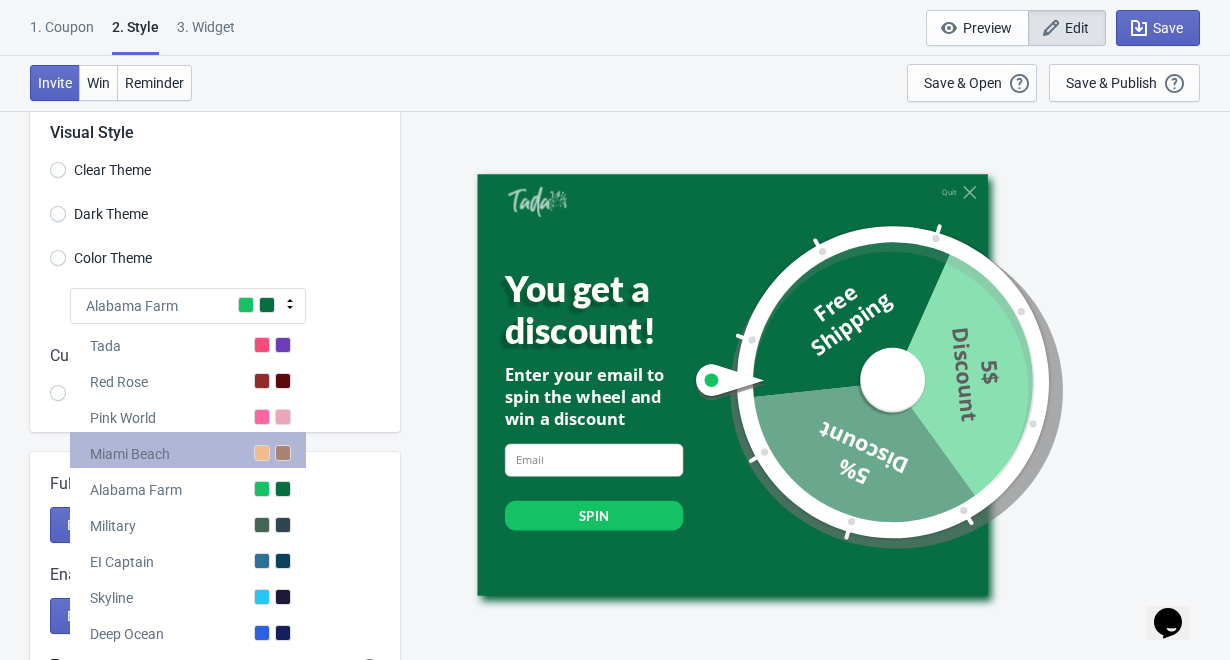 click on "Miami Beach" at bounding box center (105, 346) 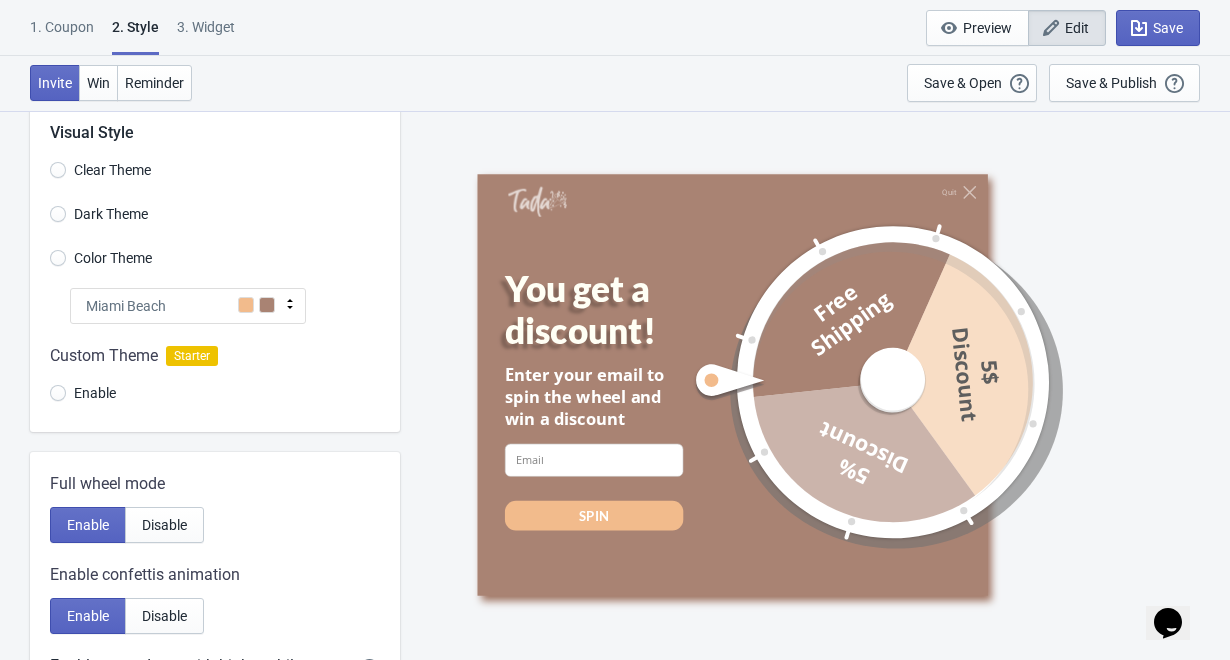 click on "Miami Beach" at bounding box center [188, 306] 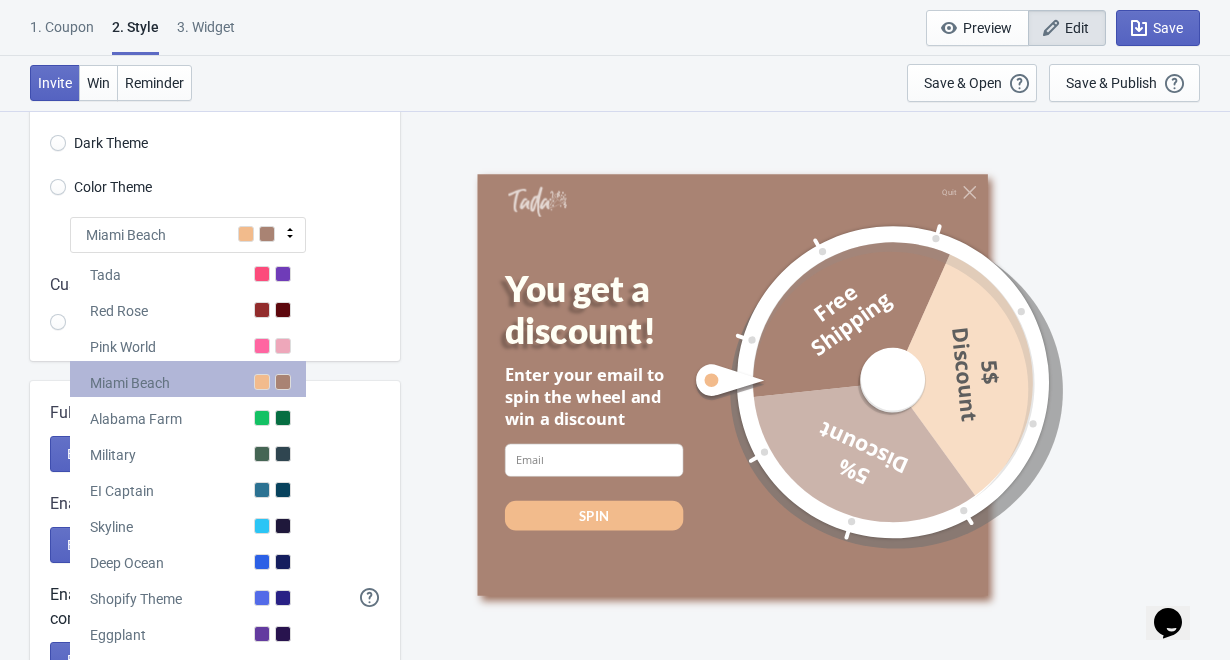 scroll, scrollTop: 122, scrollLeft: 0, axis: vertical 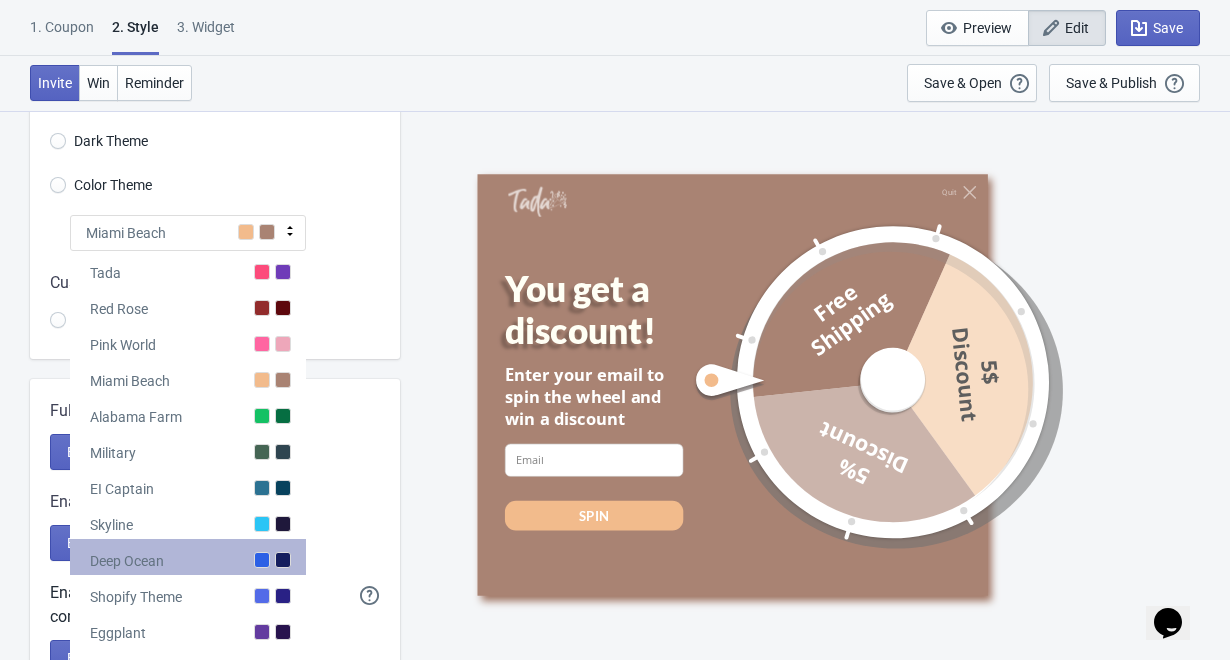 click on "Deep Ocean" at bounding box center (105, 273) 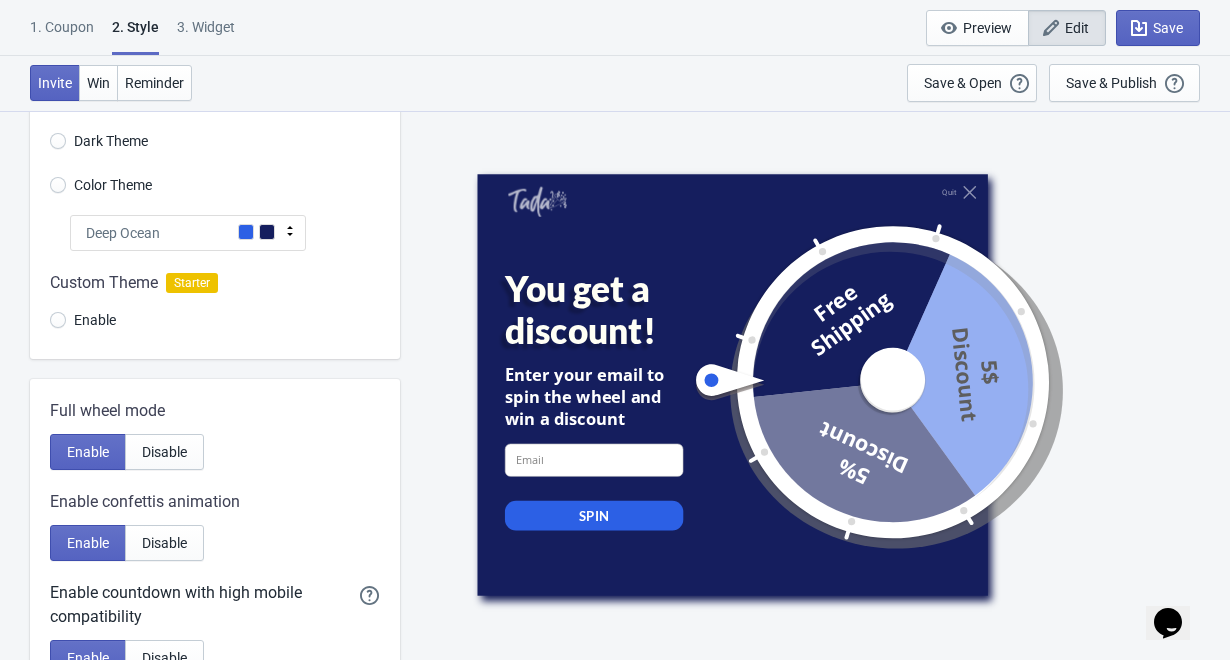 click at bounding box center [290, 231] 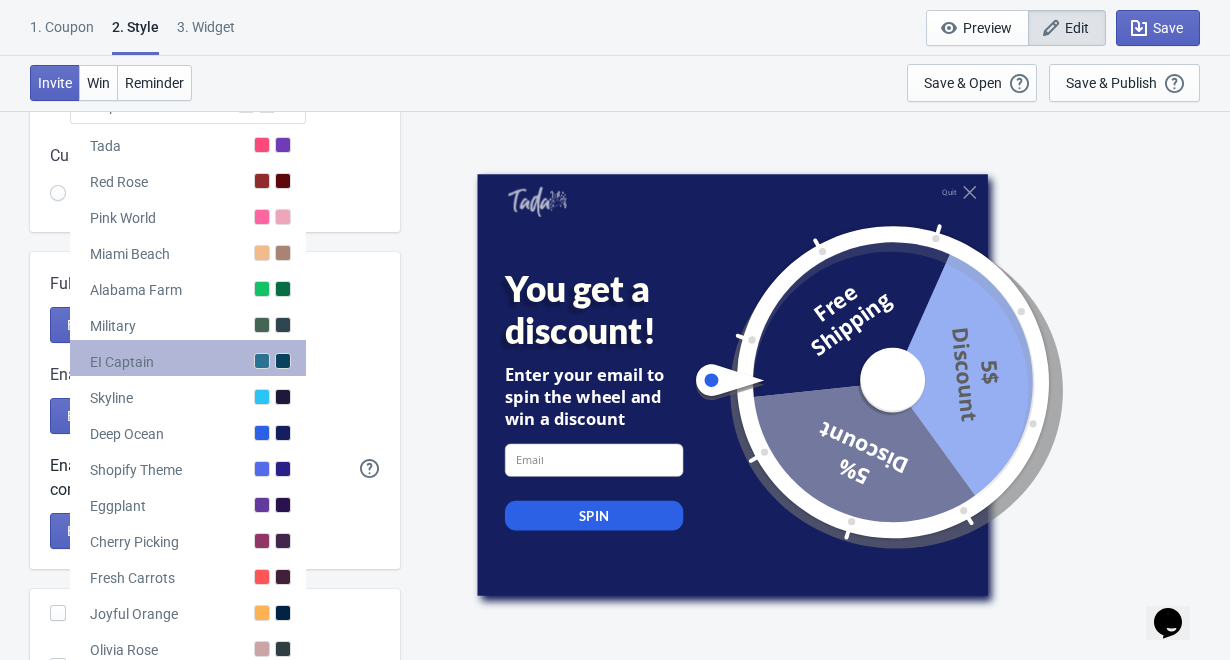 scroll, scrollTop: 252, scrollLeft: 0, axis: vertical 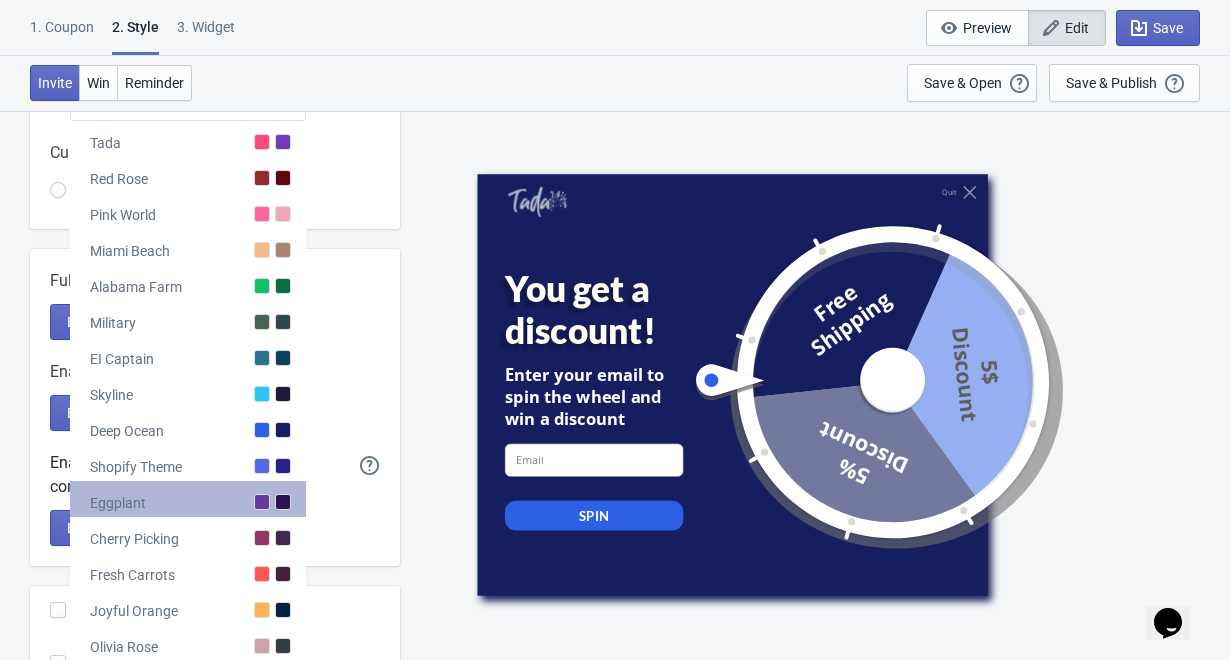 click on "Eggplant" at bounding box center [188, 499] 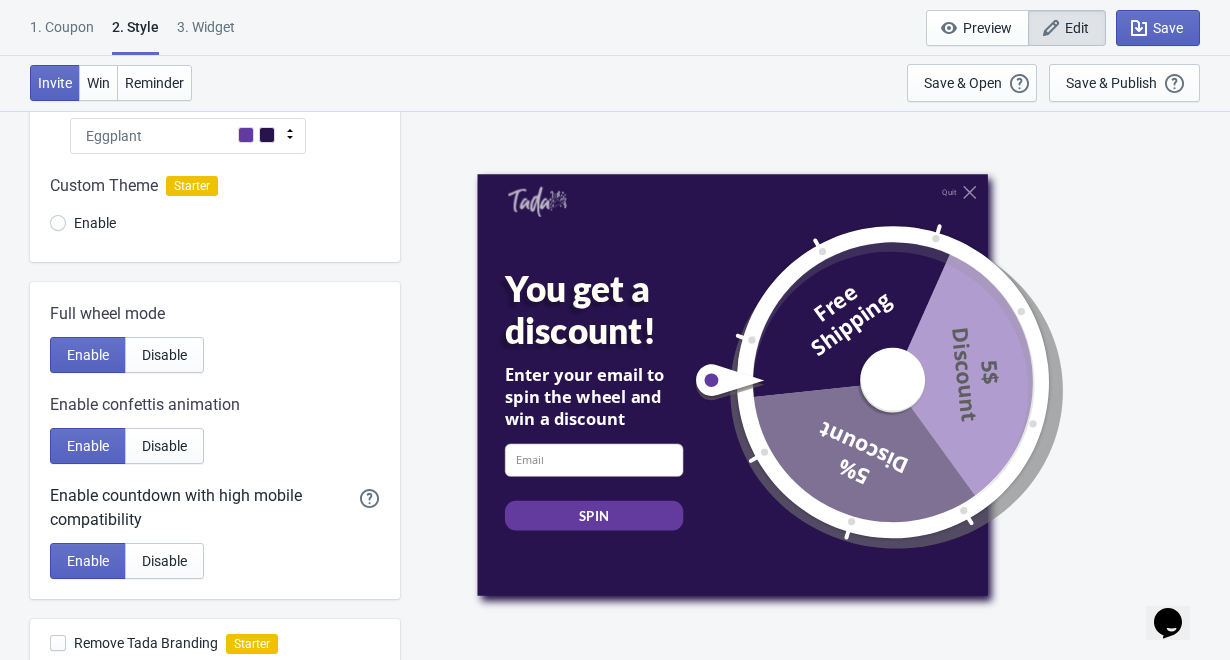 click at bounding box center [290, 134] 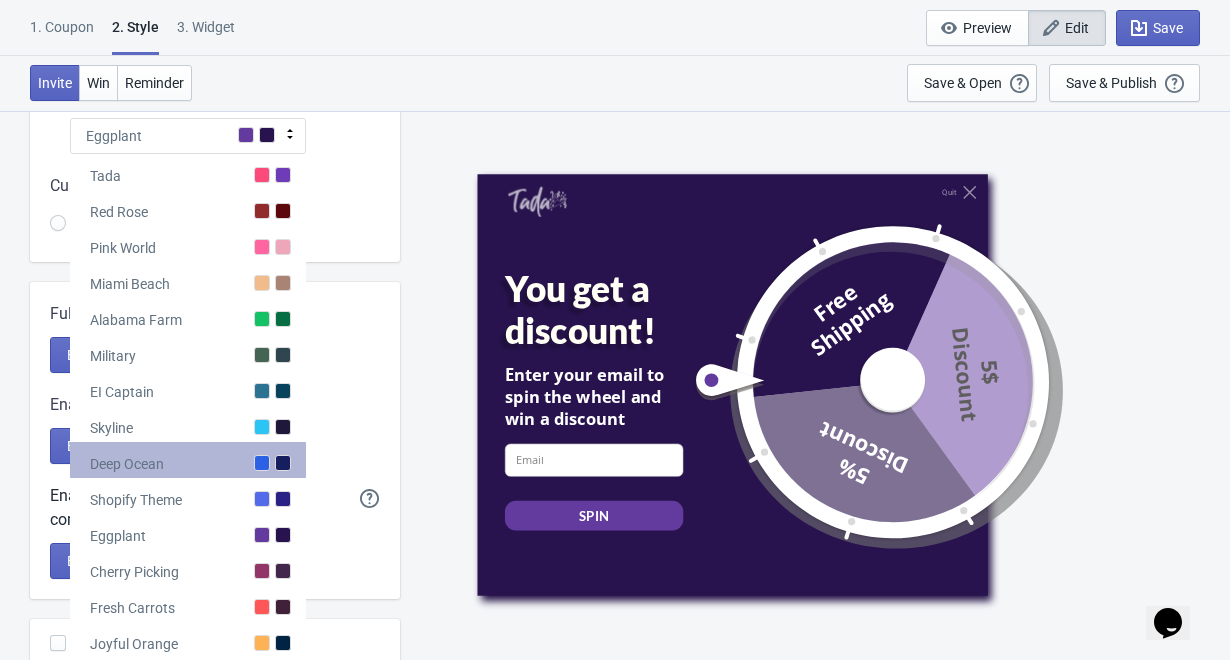 scroll, scrollTop: 346, scrollLeft: 0, axis: vertical 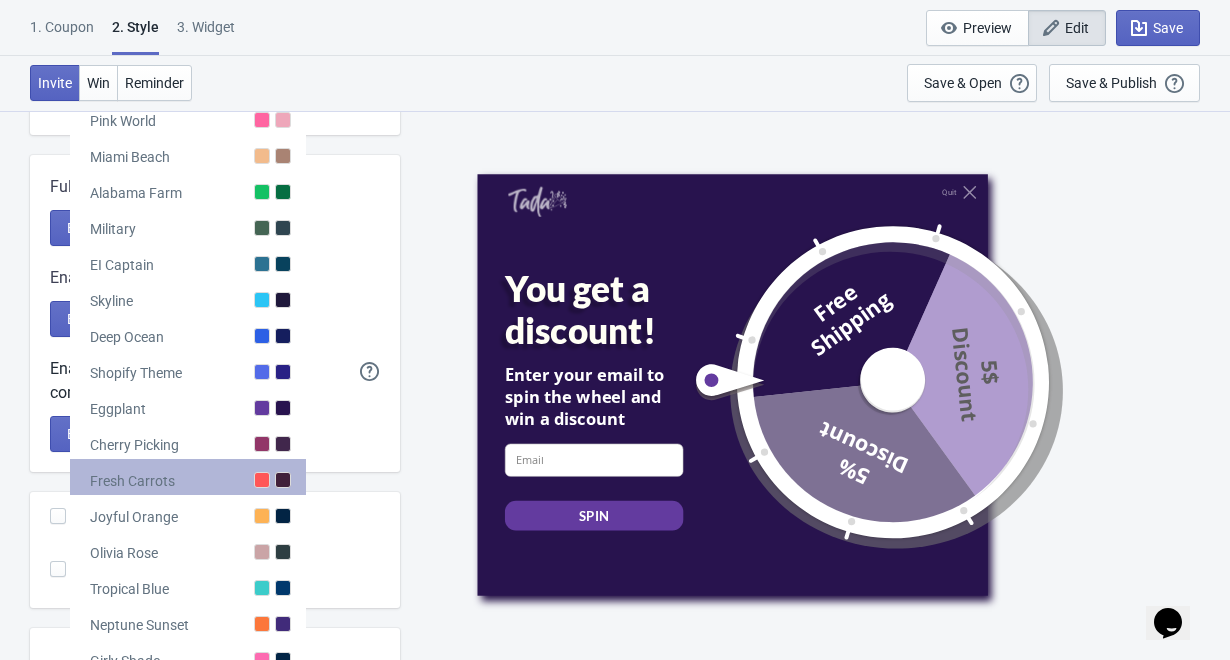 click on "Fresh Carrots" at bounding box center (105, 49) 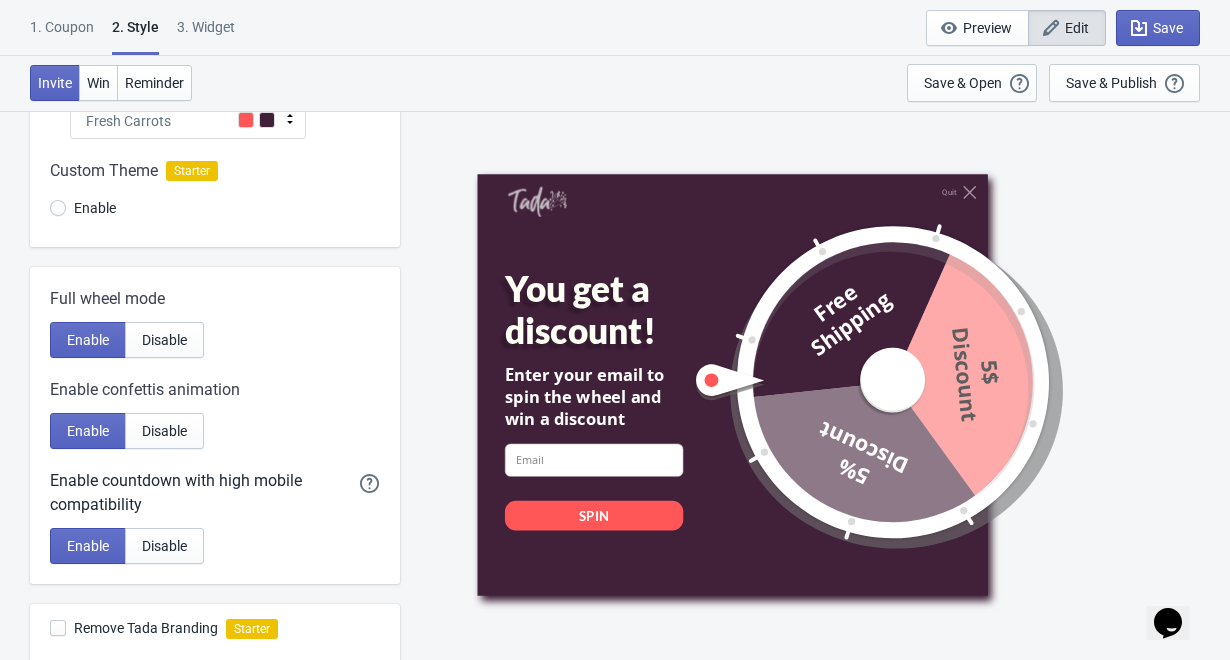 click at bounding box center (290, 119) 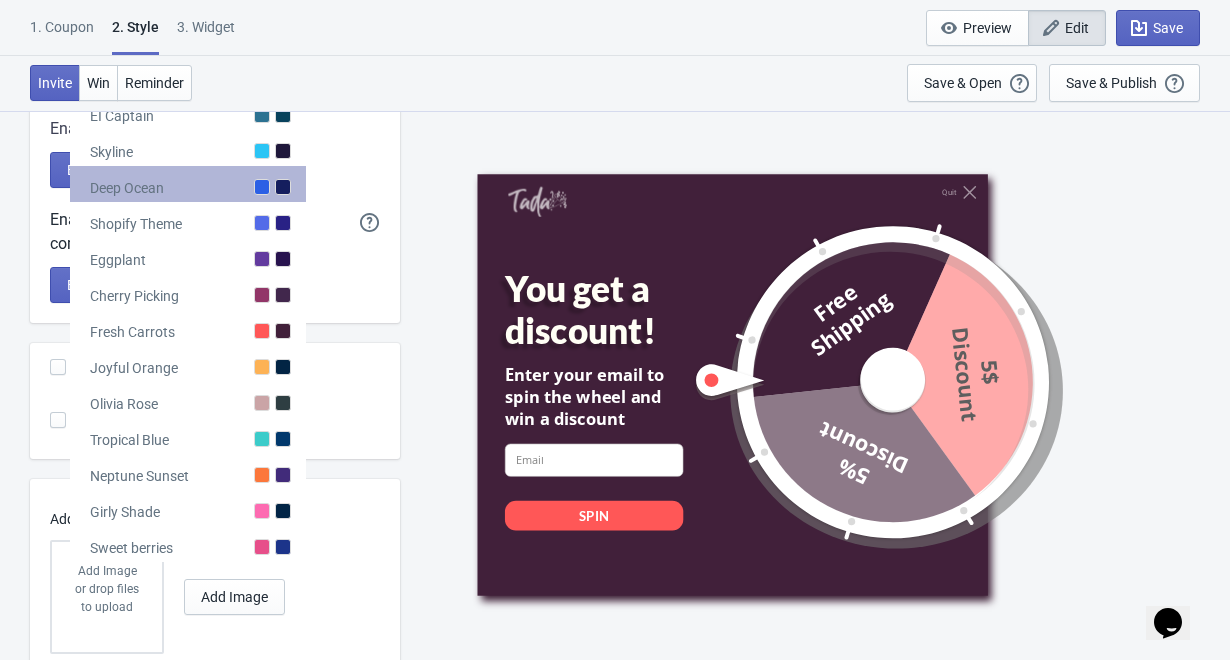 scroll, scrollTop: 496, scrollLeft: 0, axis: vertical 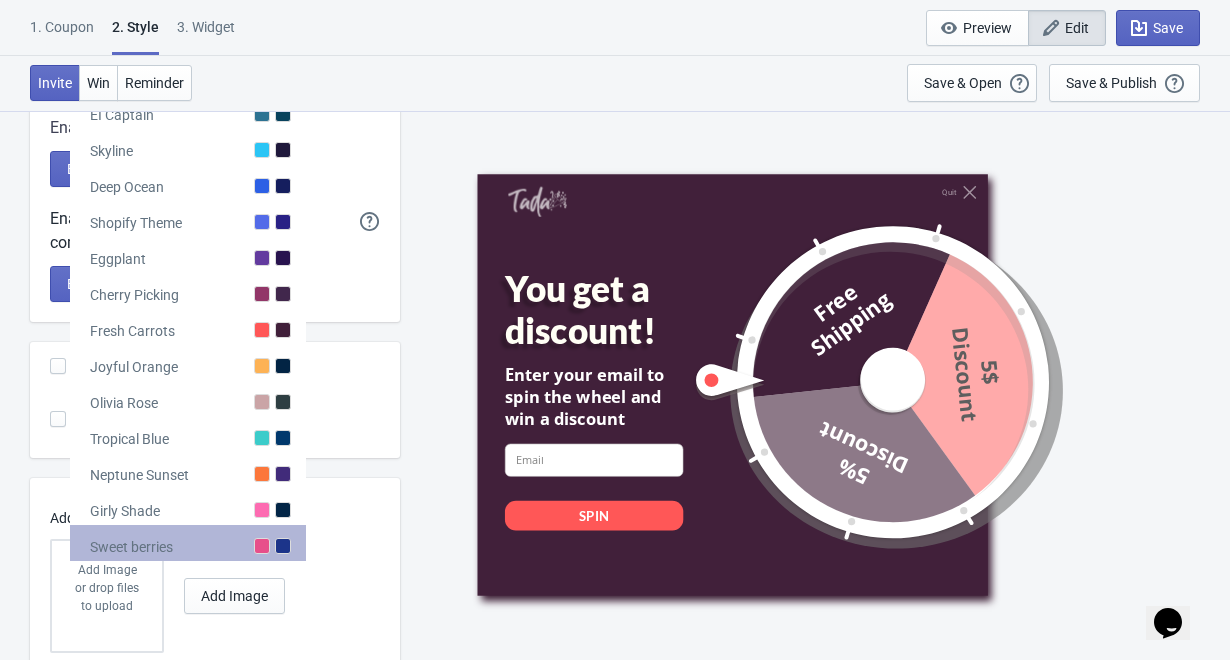 click on "Sweet berries" at bounding box center (188, 543) 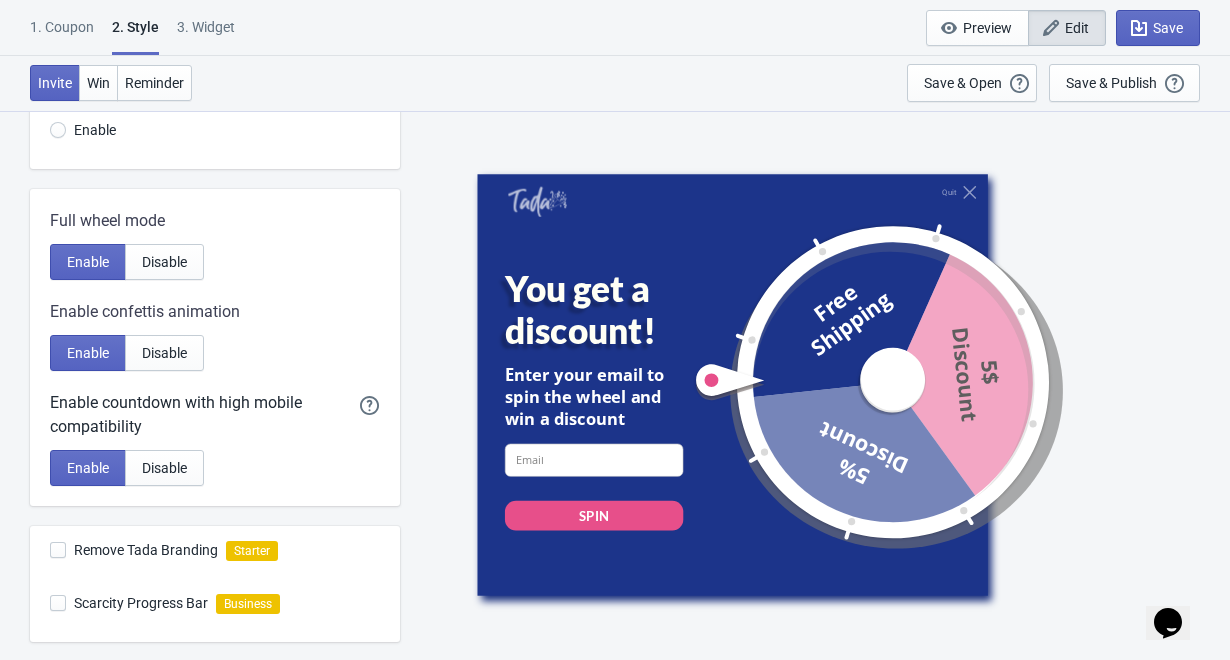 scroll, scrollTop: 194, scrollLeft: 0, axis: vertical 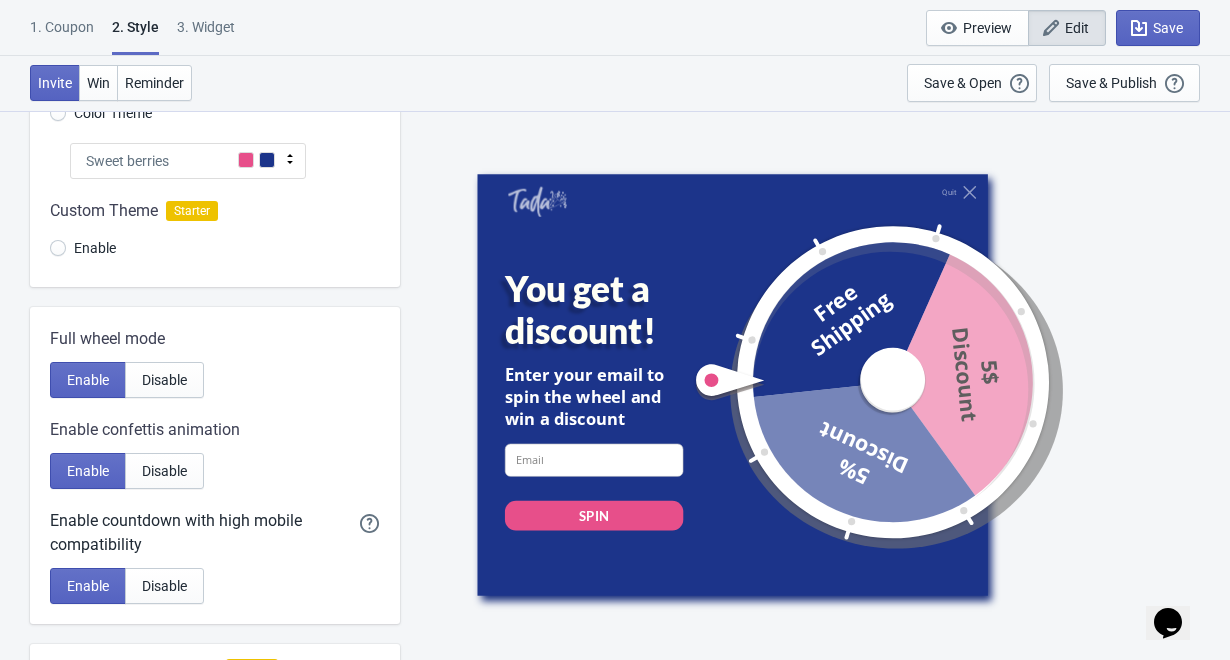 click on "1. Coupon" at bounding box center [62, 34] 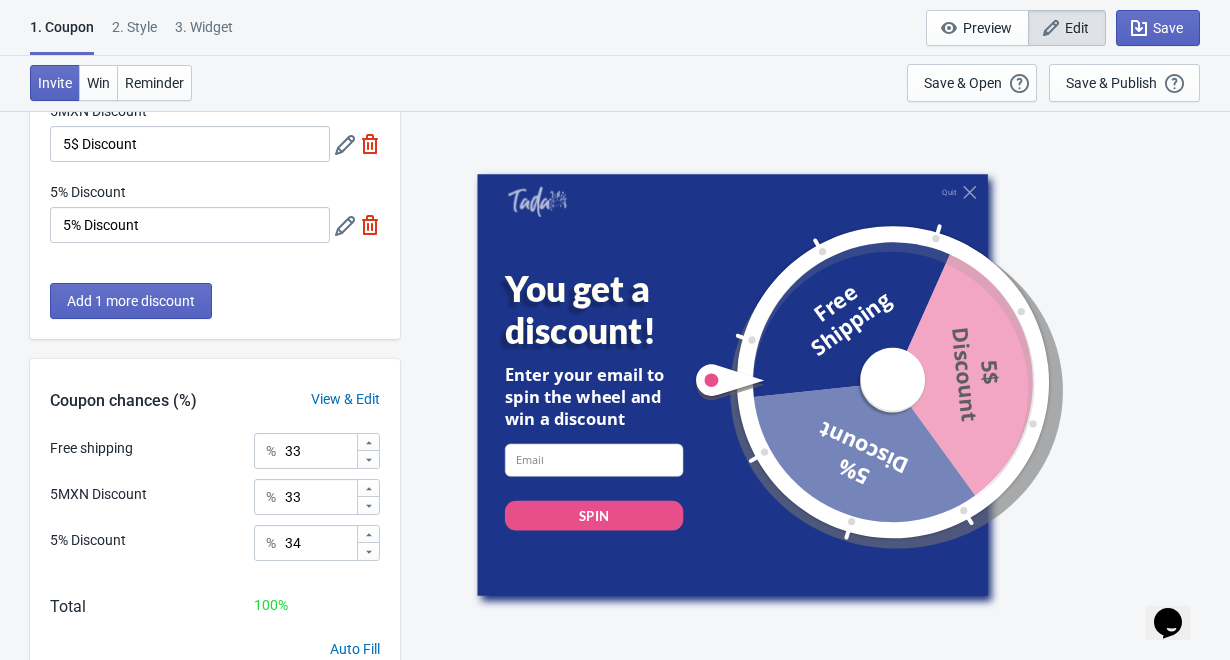 scroll, scrollTop: 0, scrollLeft: 0, axis: both 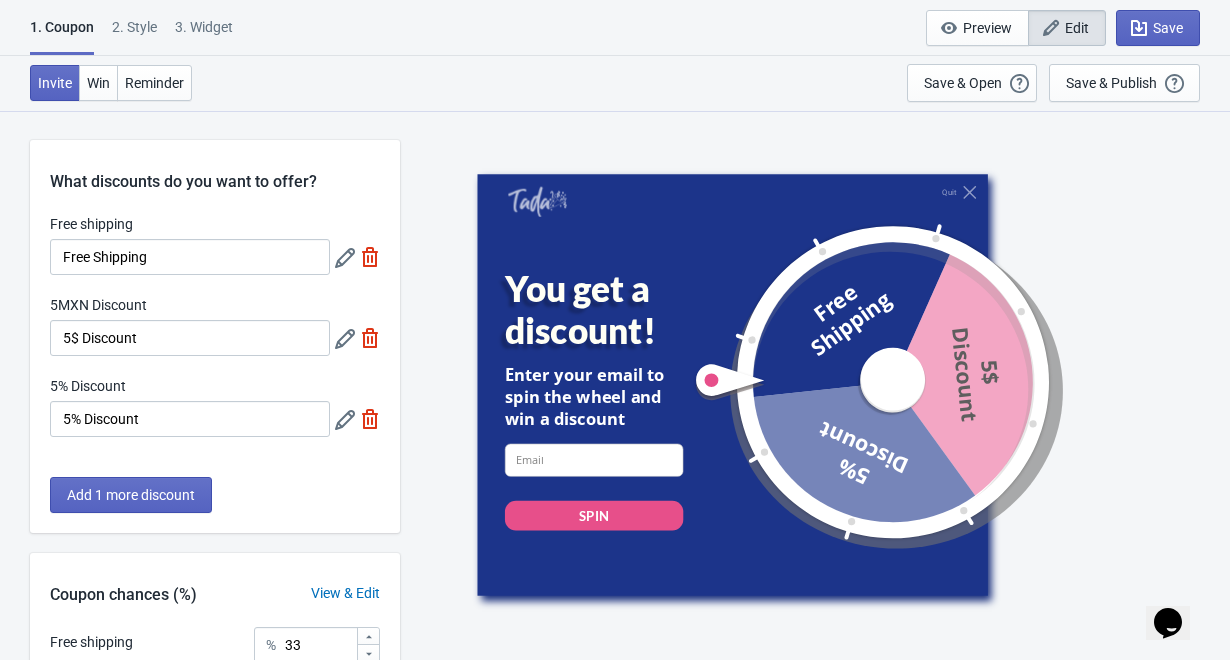 click on "2 . Style" at bounding box center [134, 34] 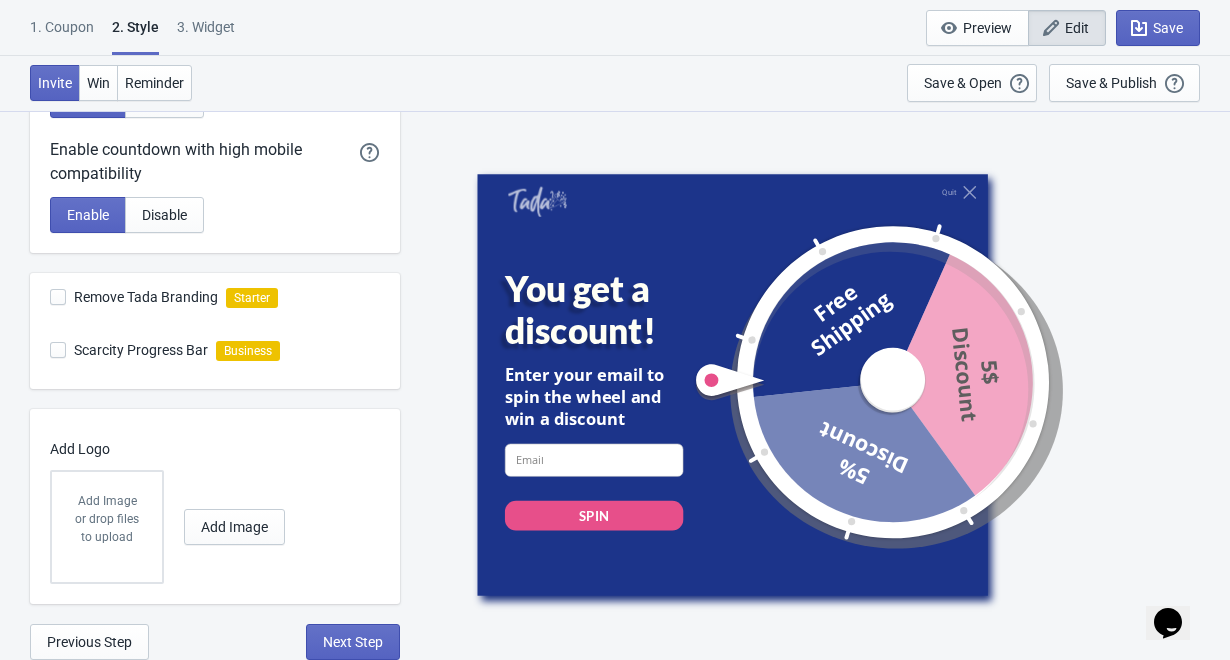 scroll, scrollTop: 565, scrollLeft: 0, axis: vertical 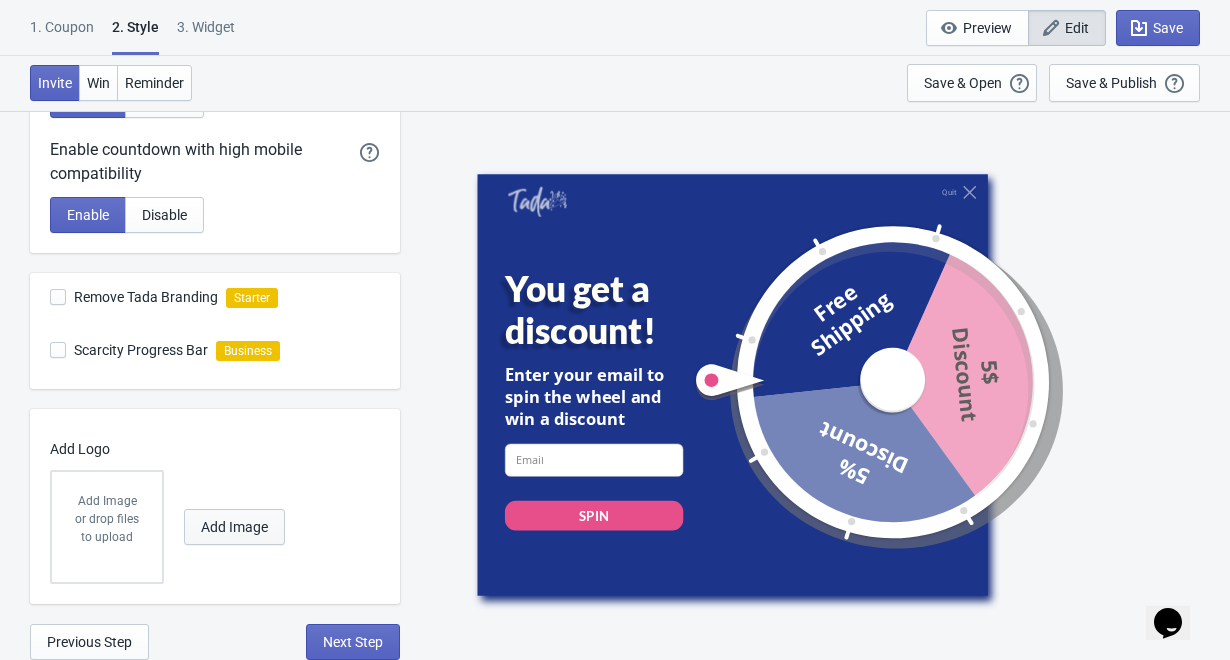 click on "Add Image" at bounding box center [234, 527] 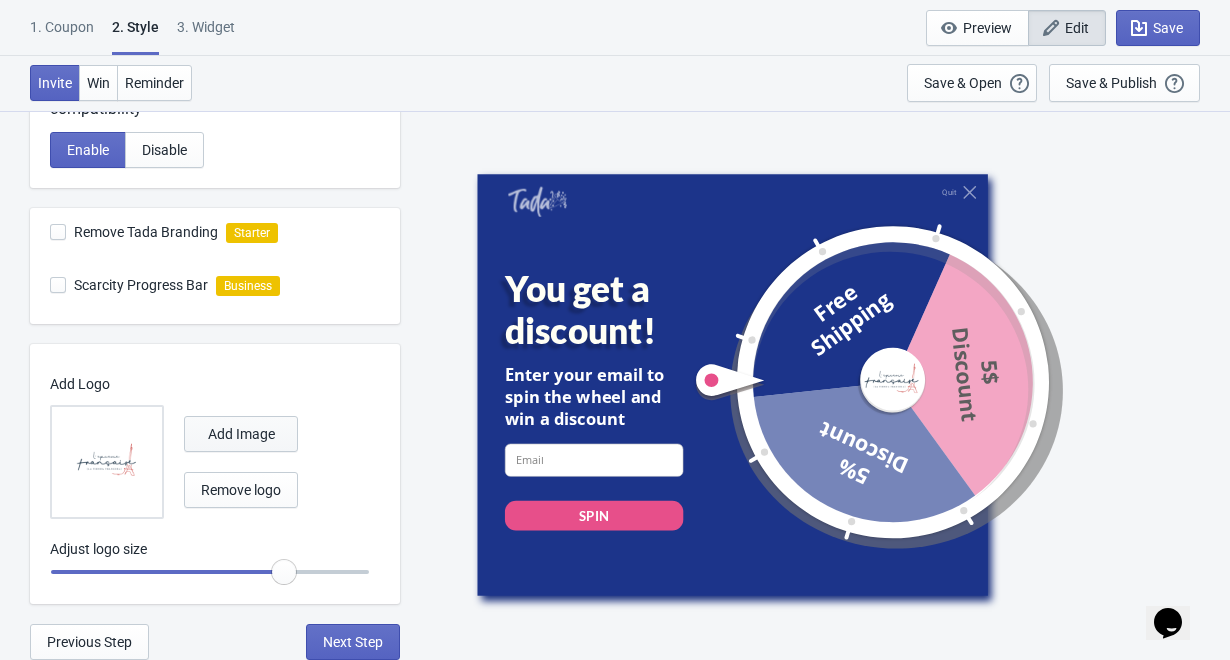 scroll, scrollTop: 630, scrollLeft: 0, axis: vertical 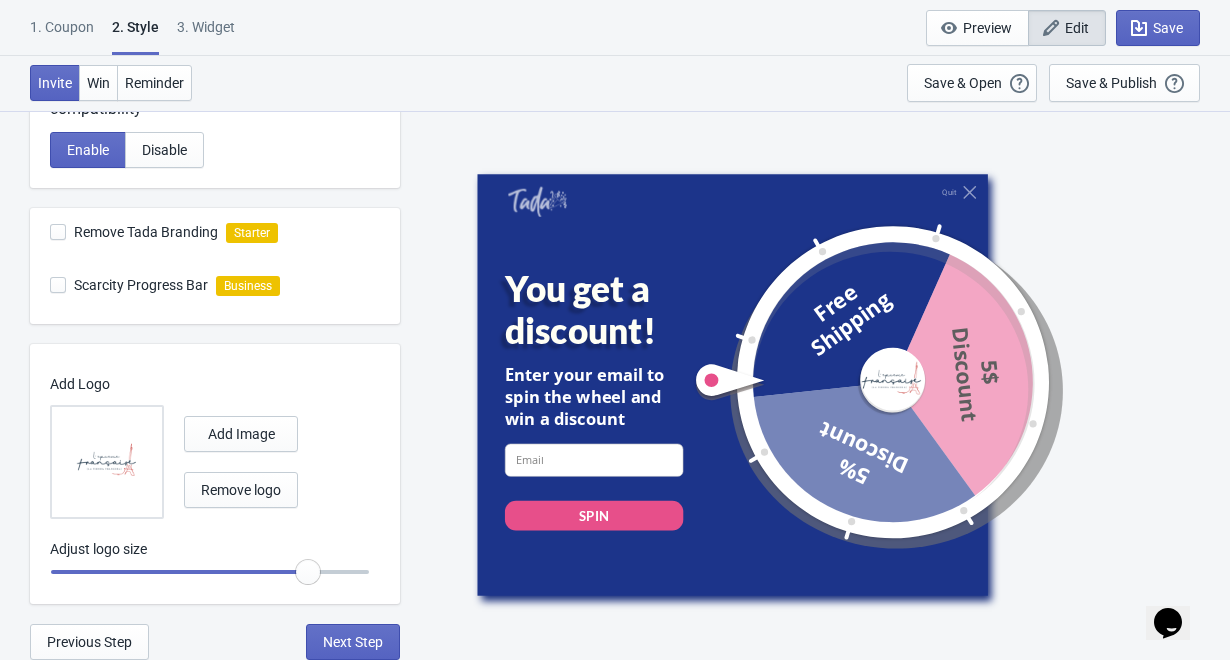 drag, startPoint x: 281, startPoint y: 571, endPoint x: 303, endPoint y: 565, distance: 22.803509 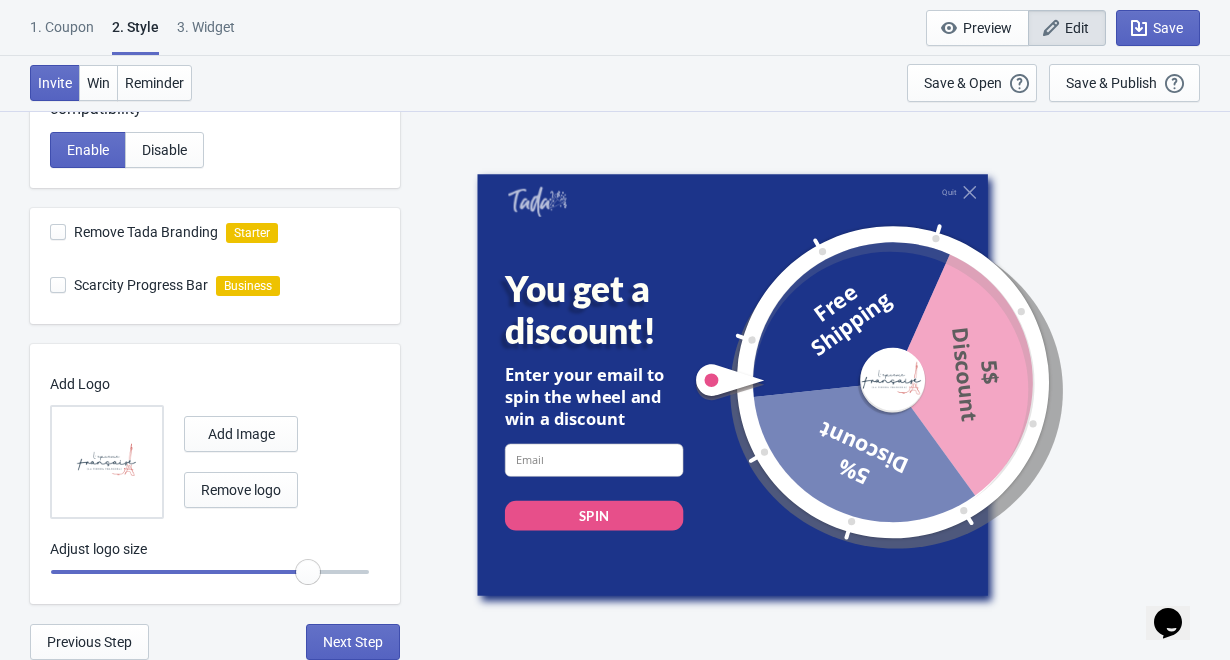 type on "1.1" 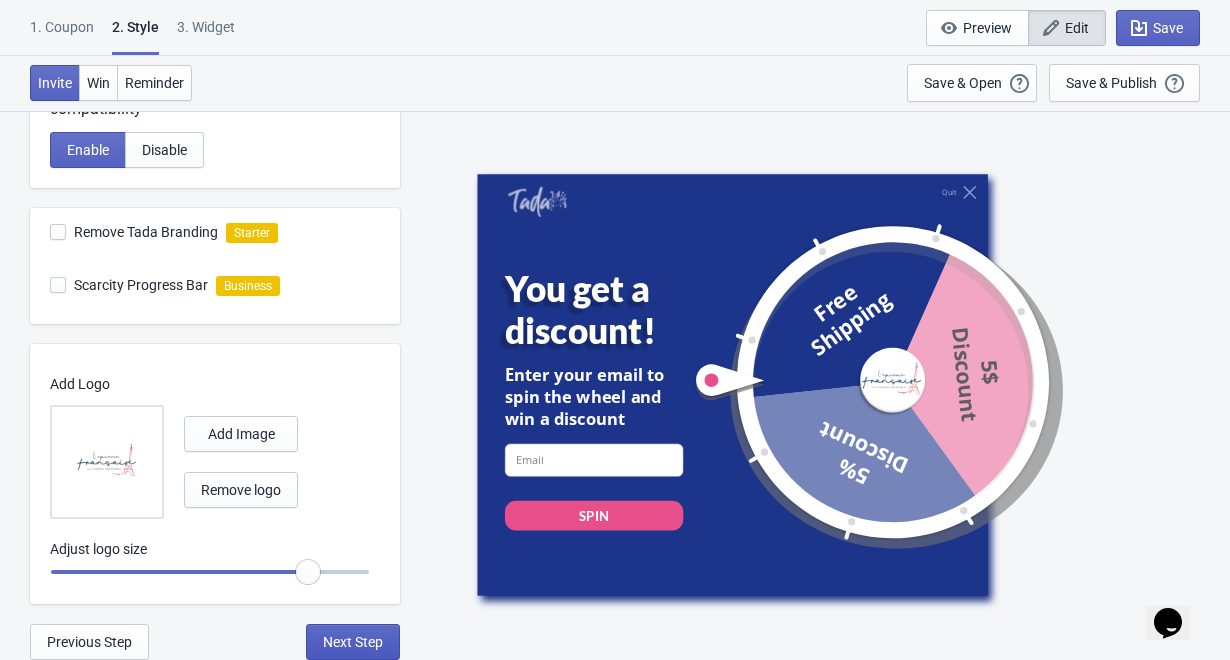click on "Next Step" at bounding box center [353, 642] 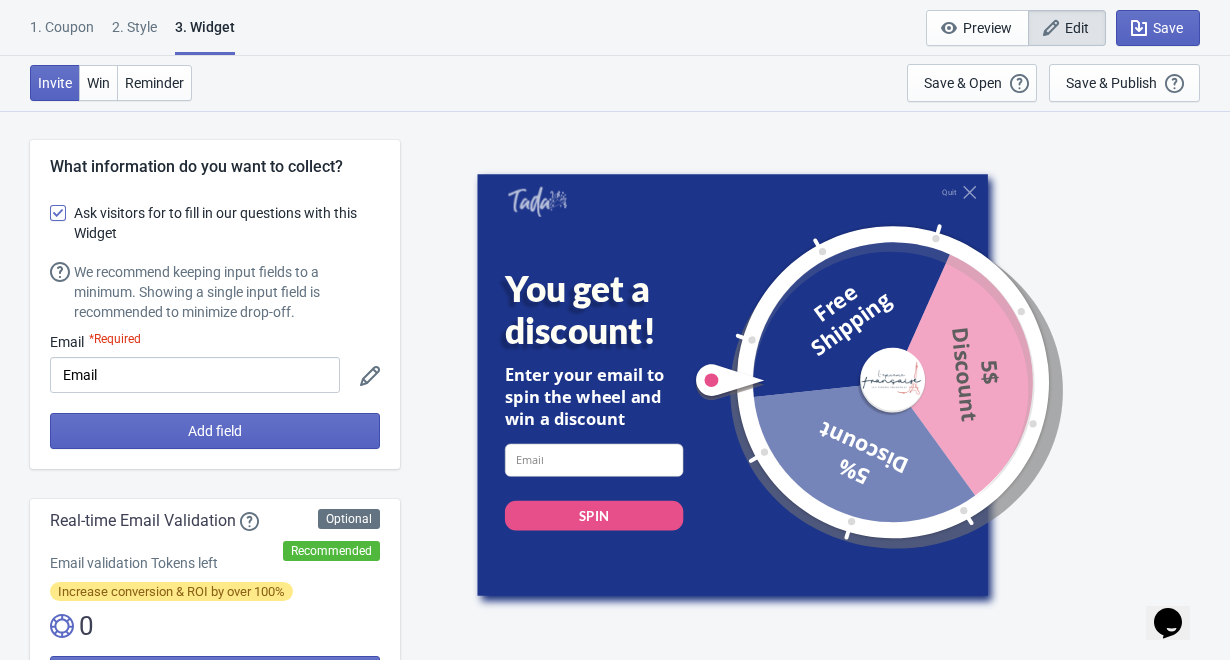 scroll, scrollTop: 0, scrollLeft: 0, axis: both 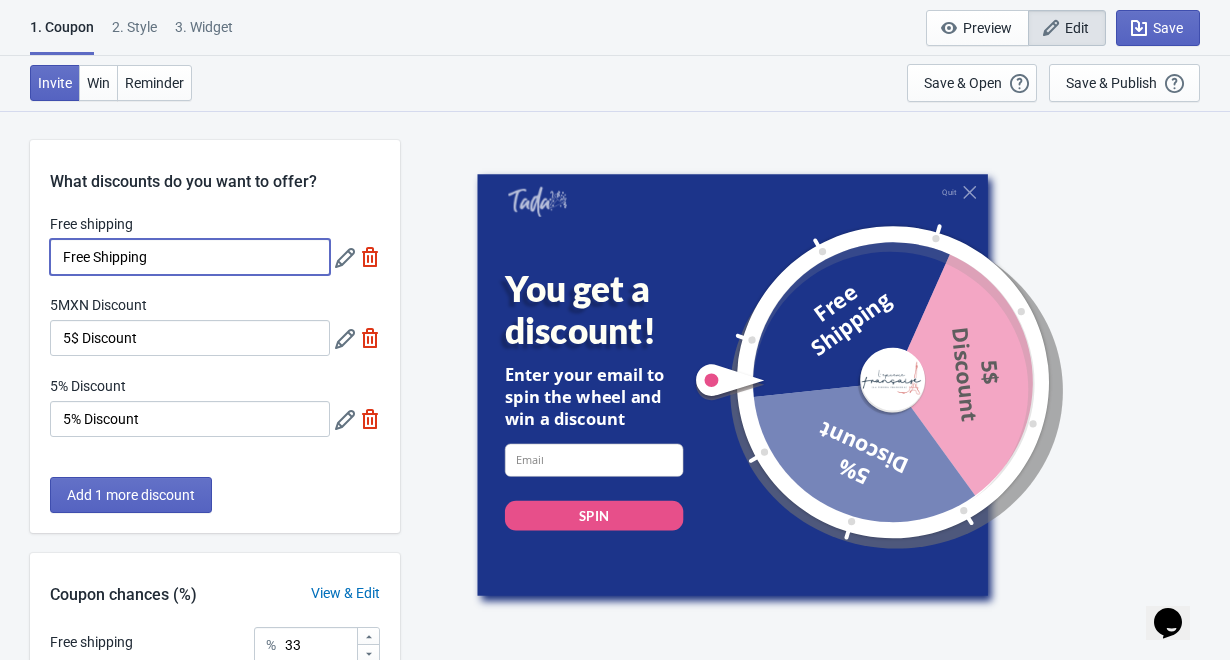click on "Free Shipping" at bounding box center [190, 257] 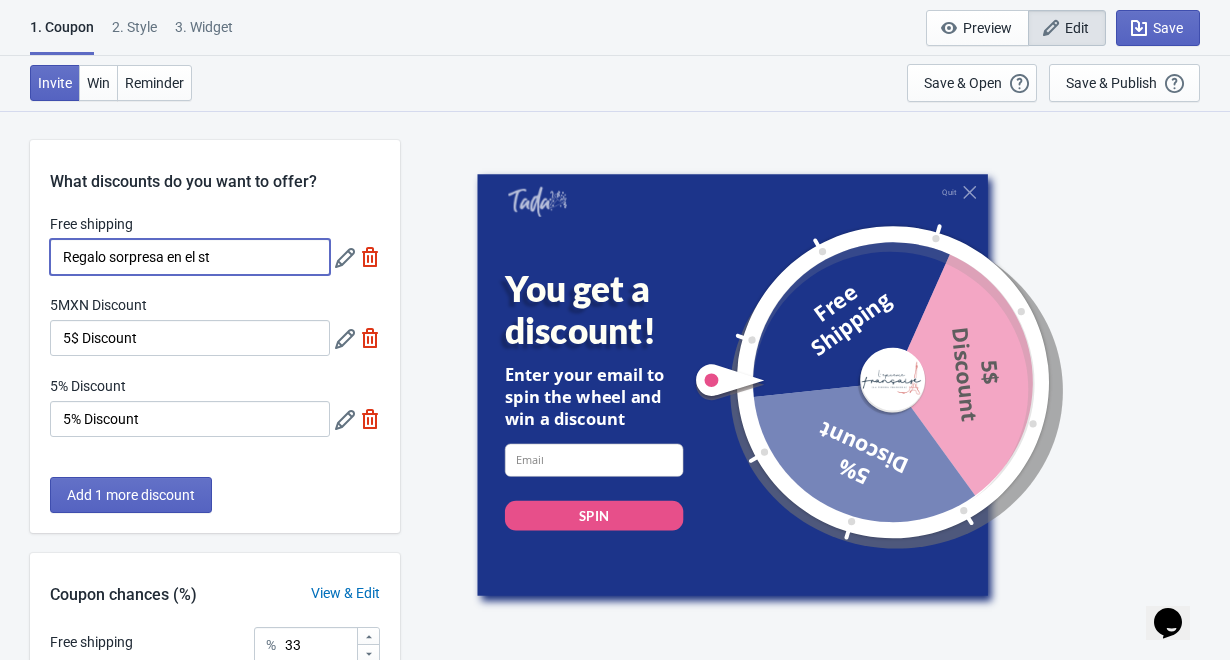 drag, startPoint x: 238, startPoint y: 258, endPoint x: 14, endPoint y: 258, distance: 224 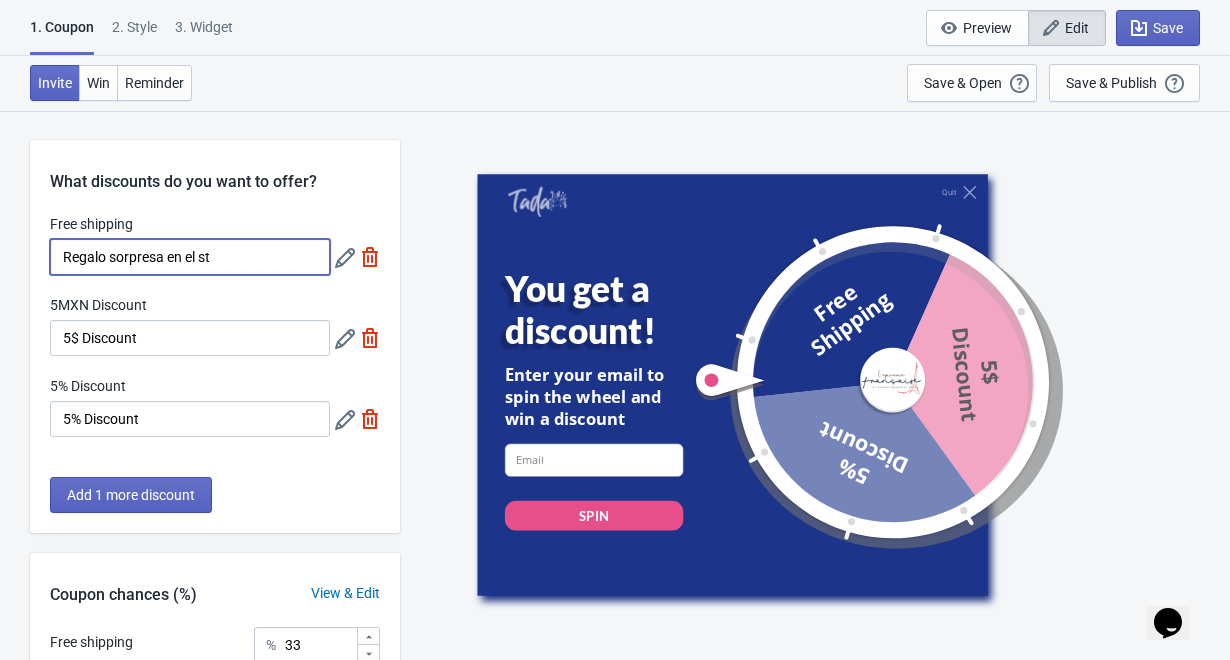 click on "Regalo sorpresa en el st" at bounding box center [190, 257] 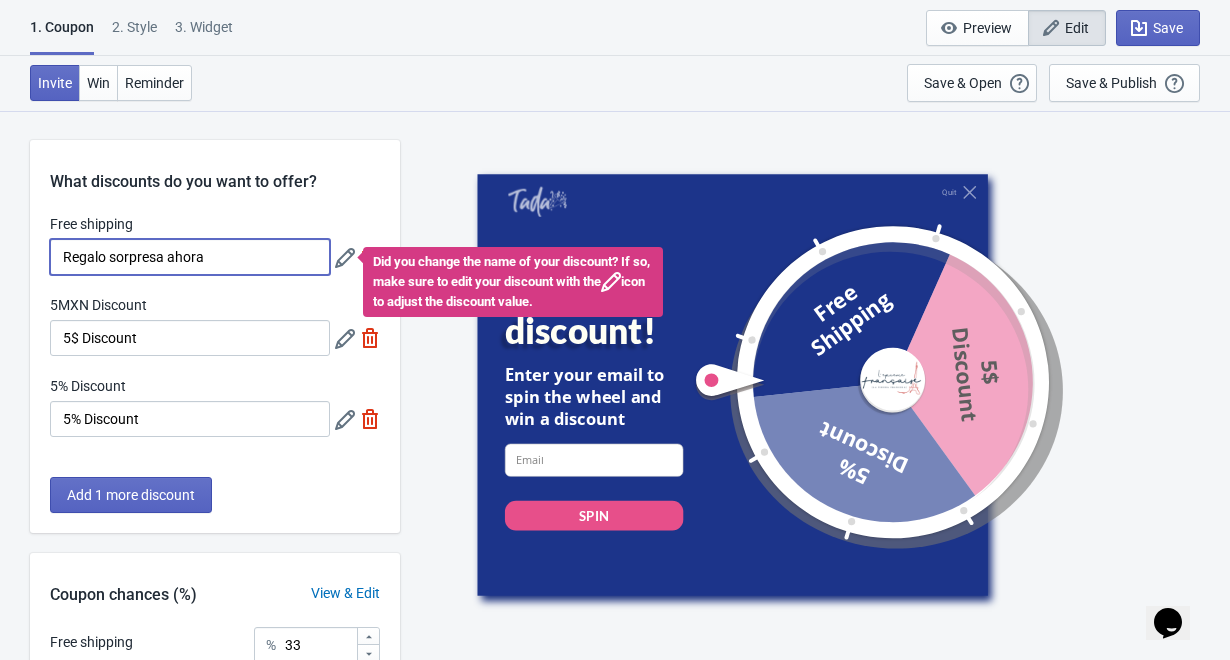 type on "Regalo sorpresa ahora" 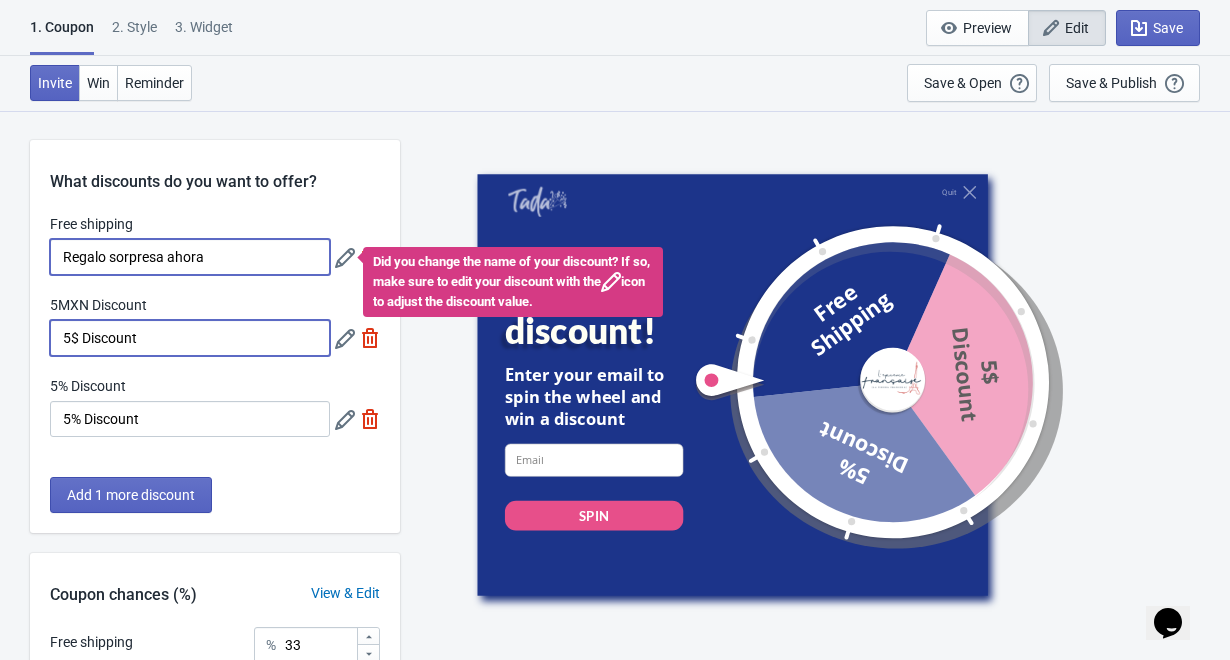click on "5$ Discount" at bounding box center [190, 338] 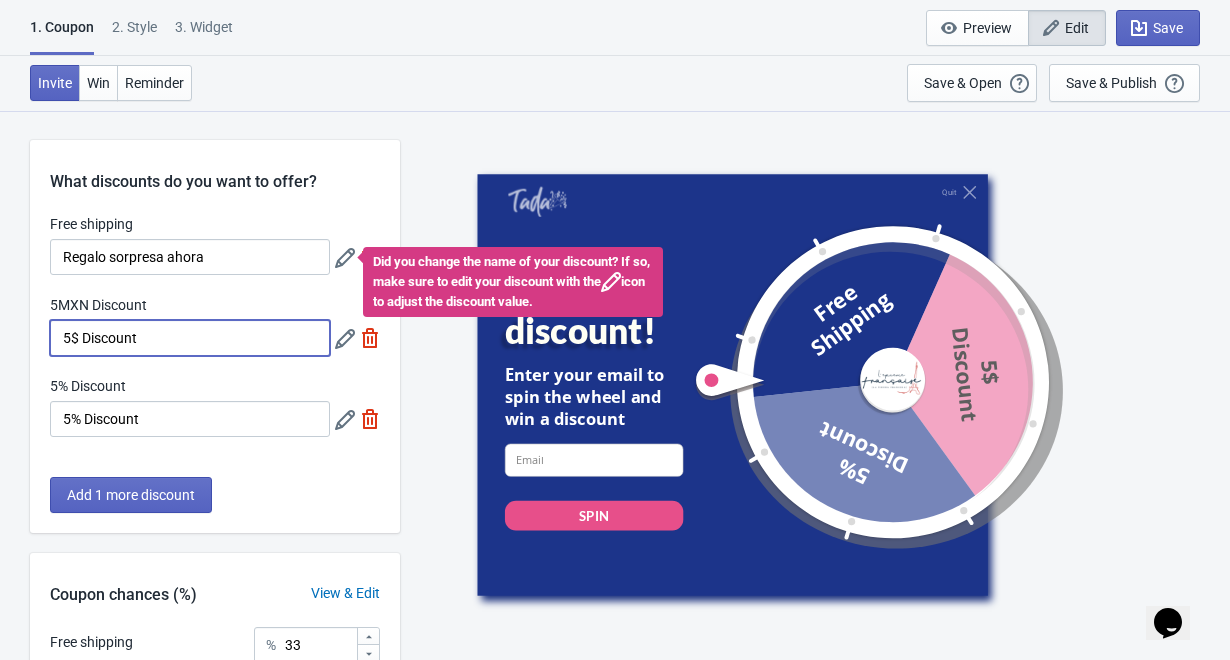 click on "5$ Discount" at bounding box center [190, 338] 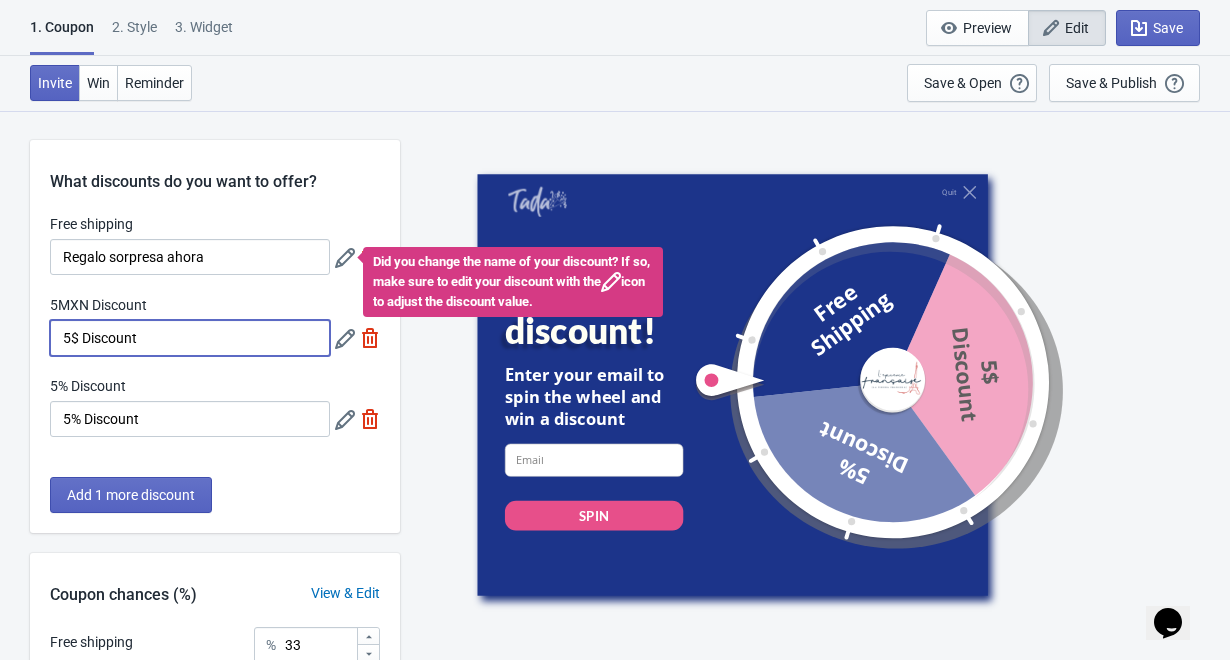 paste on "próxima compra" 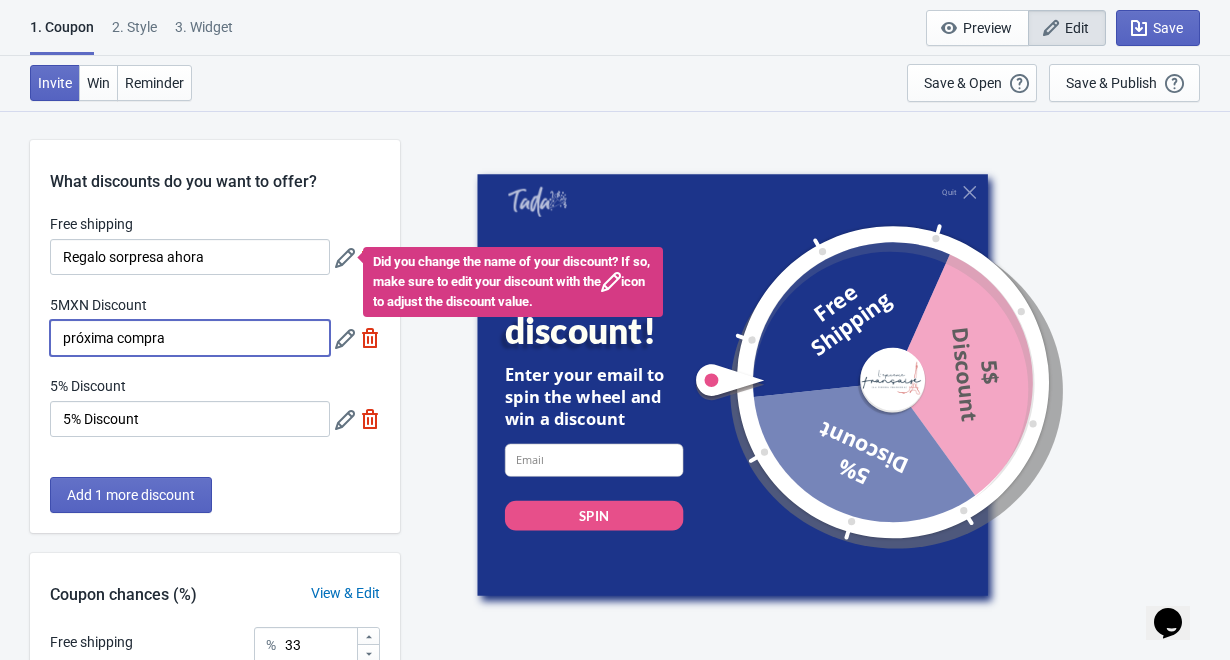 click on "próxima compra" at bounding box center [190, 338] 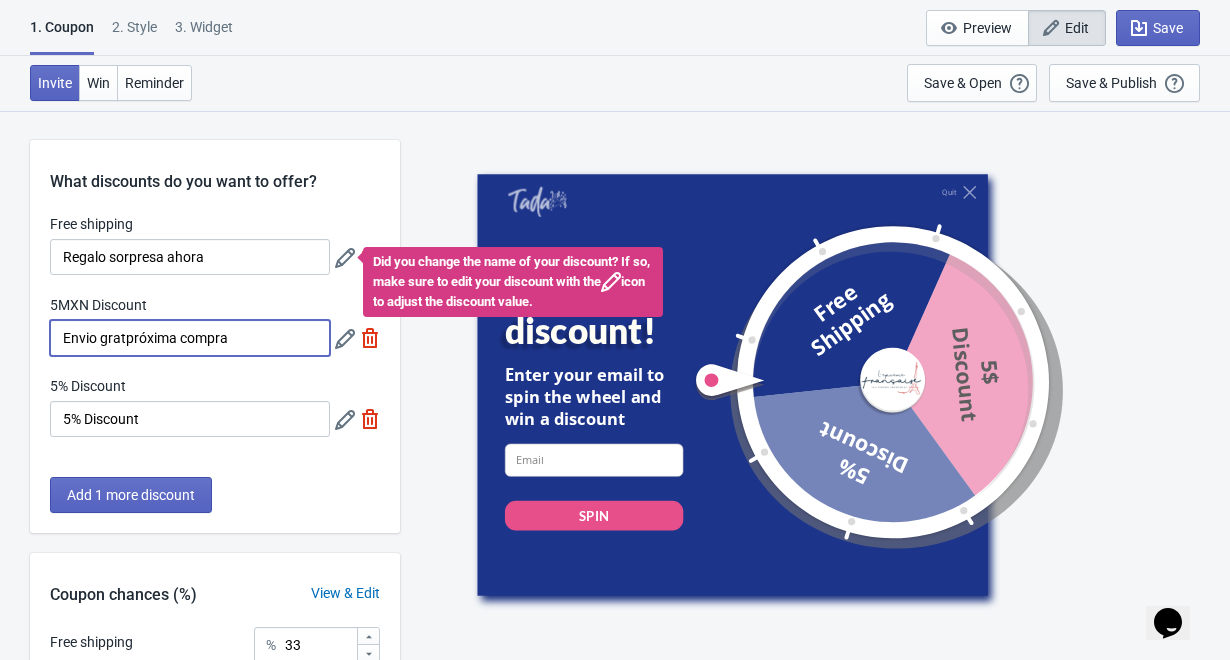 click on "Envio gratpróxima compra" at bounding box center [190, 338] 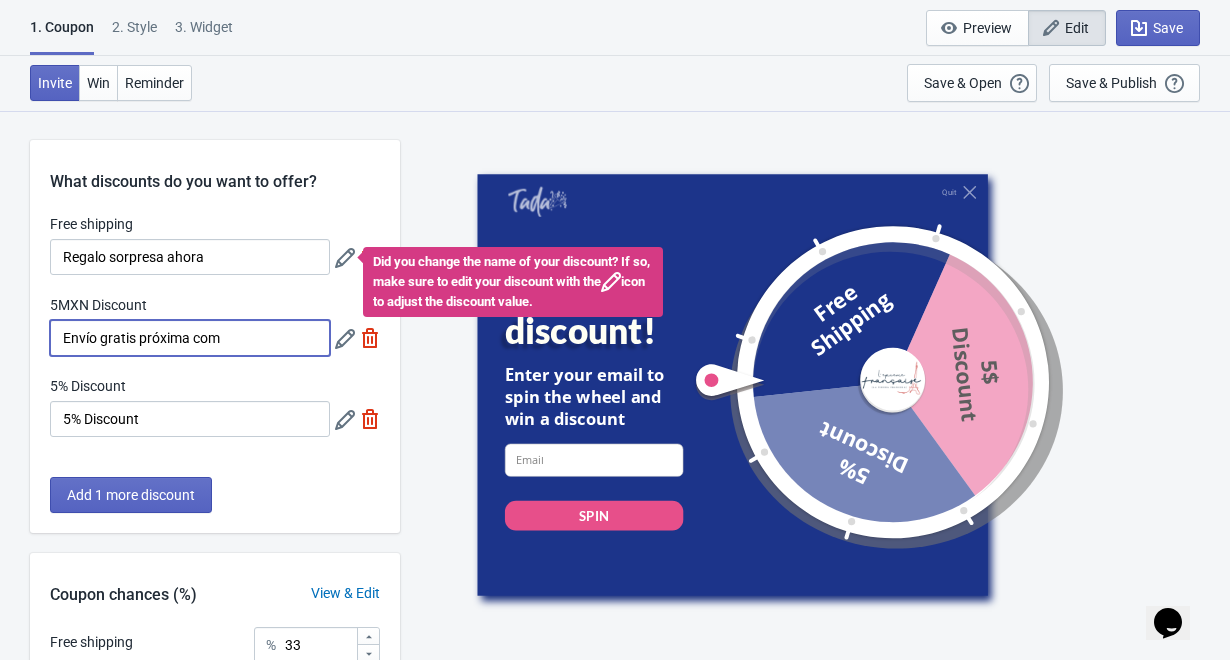 click on "Envío gratis próxima com" at bounding box center (190, 338) 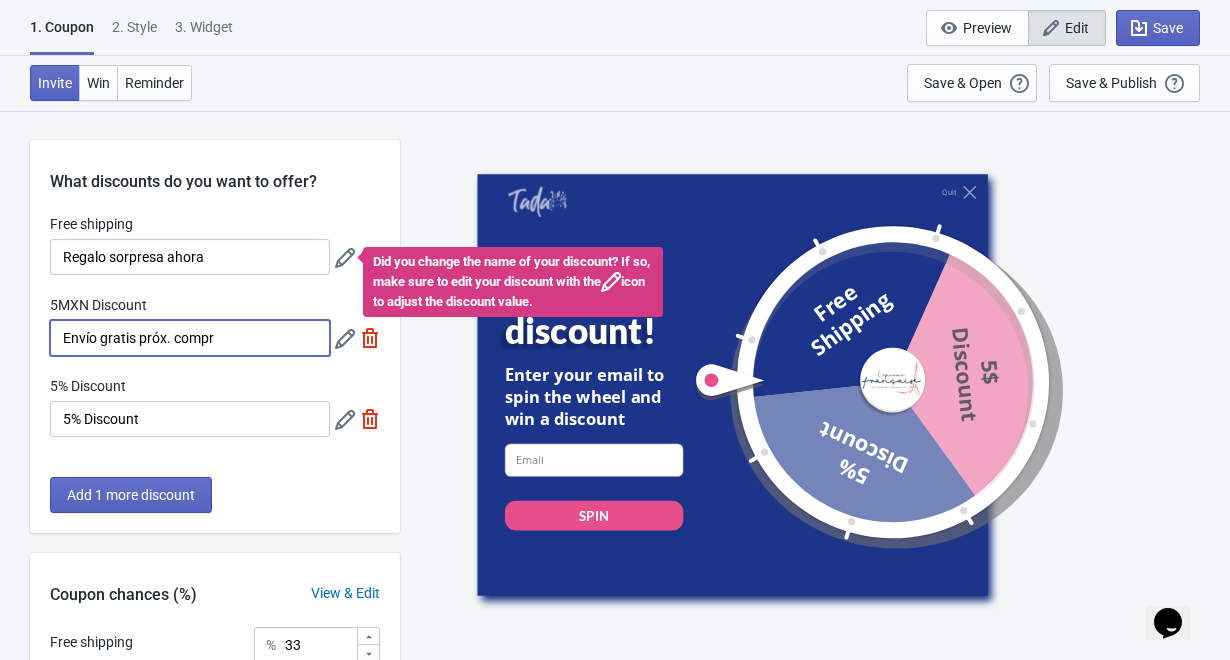 type on "Envío gratis próx. compr" 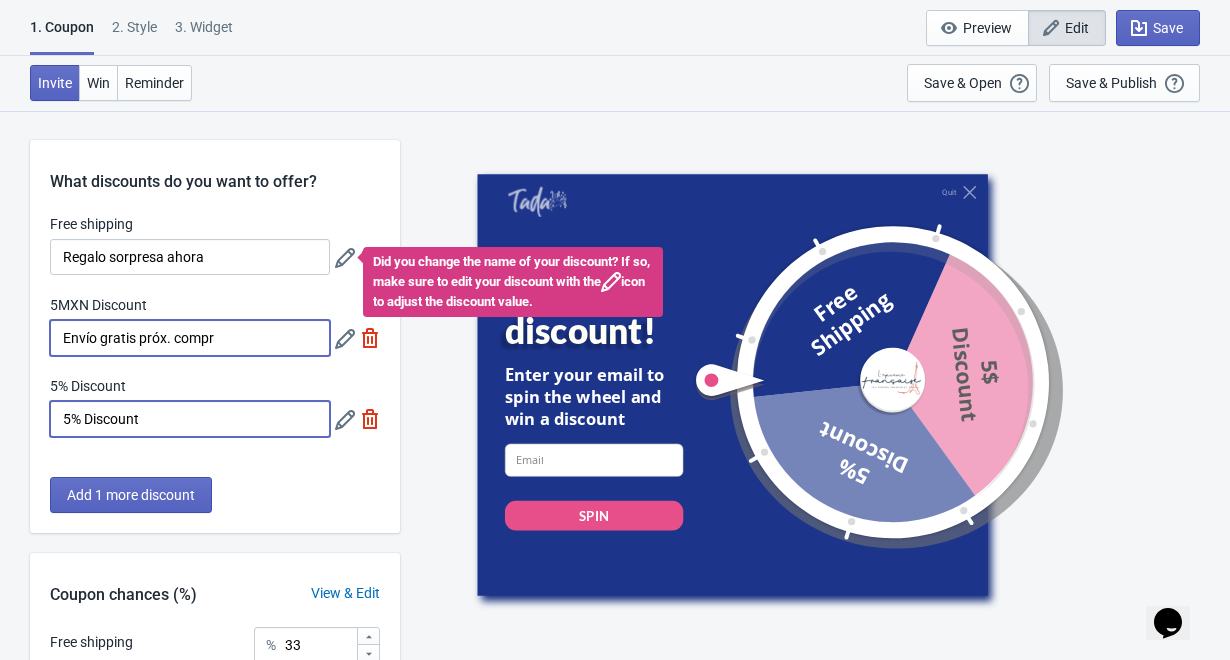 click on "5% Discount" at bounding box center [190, 419] 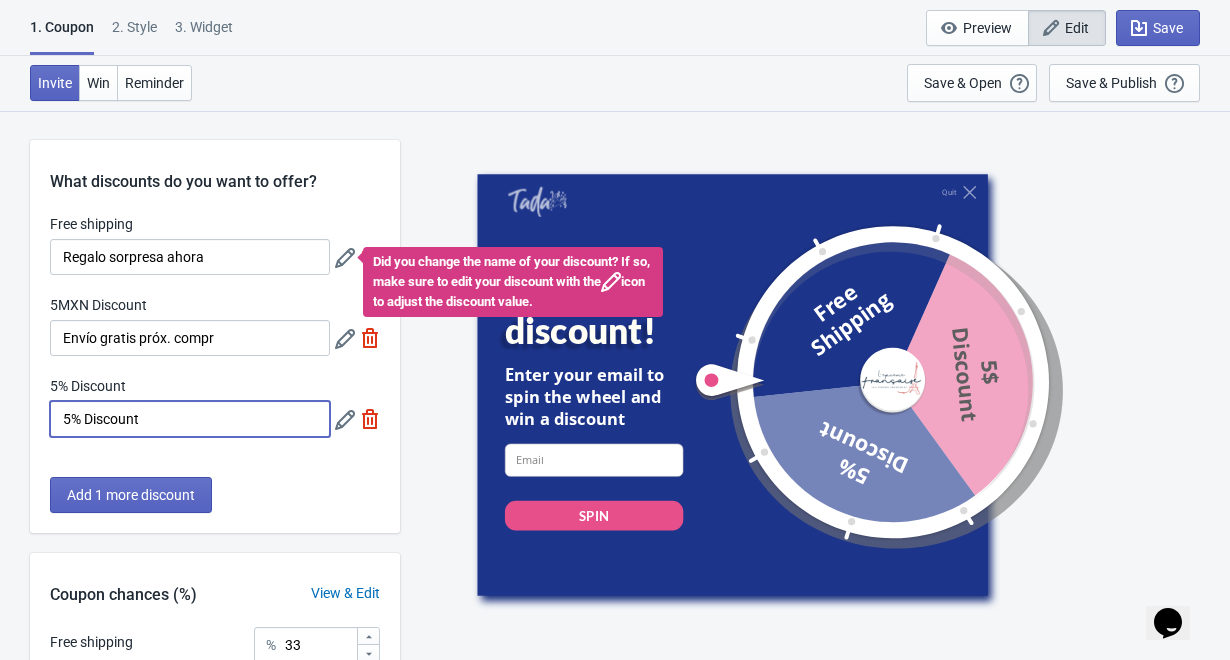 click on "5% Discount" at bounding box center [190, 419] 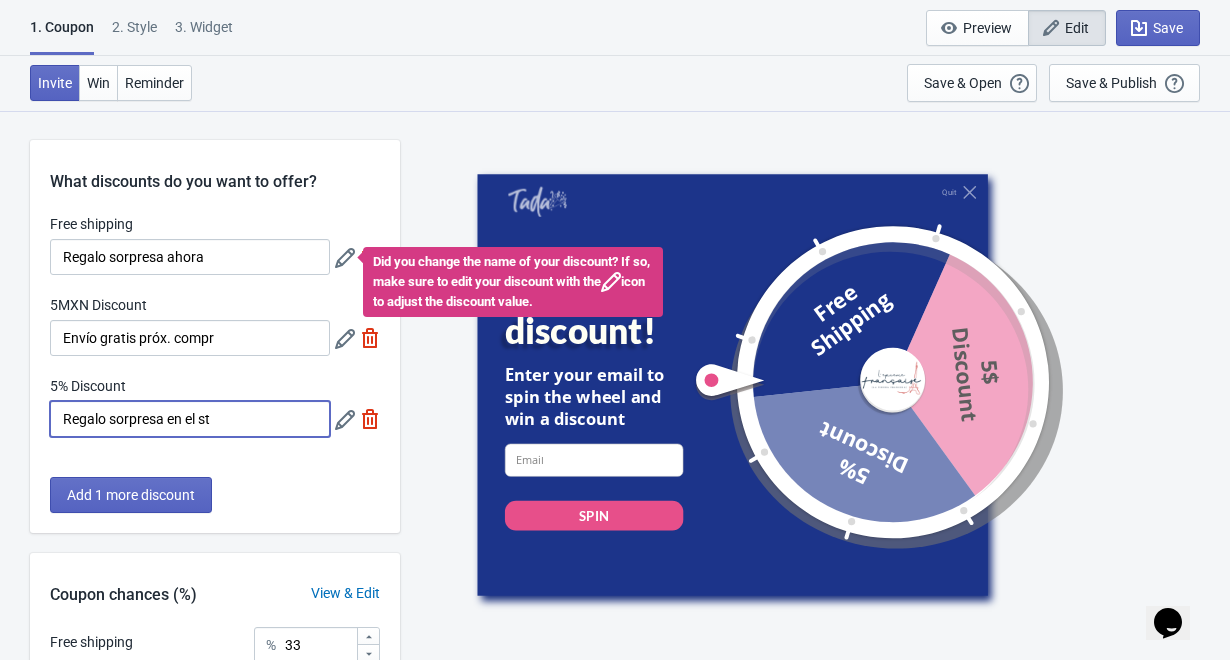 drag, startPoint x: 234, startPoint y: 420, endPoint x: 173, endPoint y: 420, distance: 61 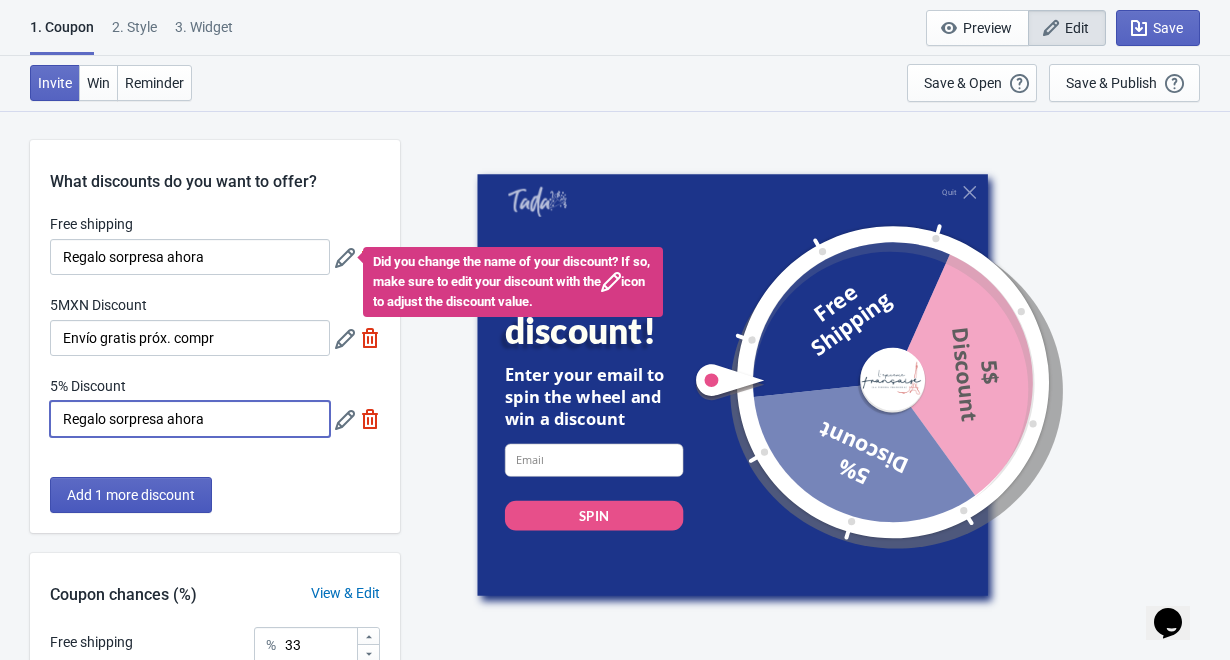 type on "Regalo sorpresa ahora" 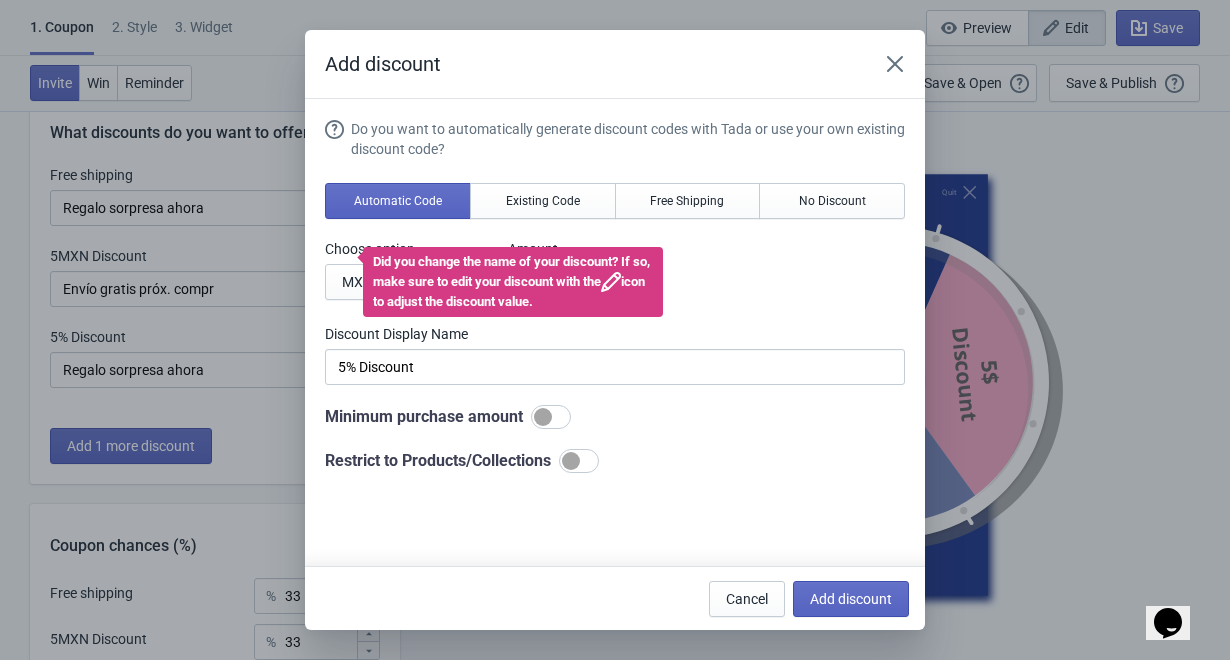 scroll, scrollTop: 0, scrollLeft: 0, axis: both 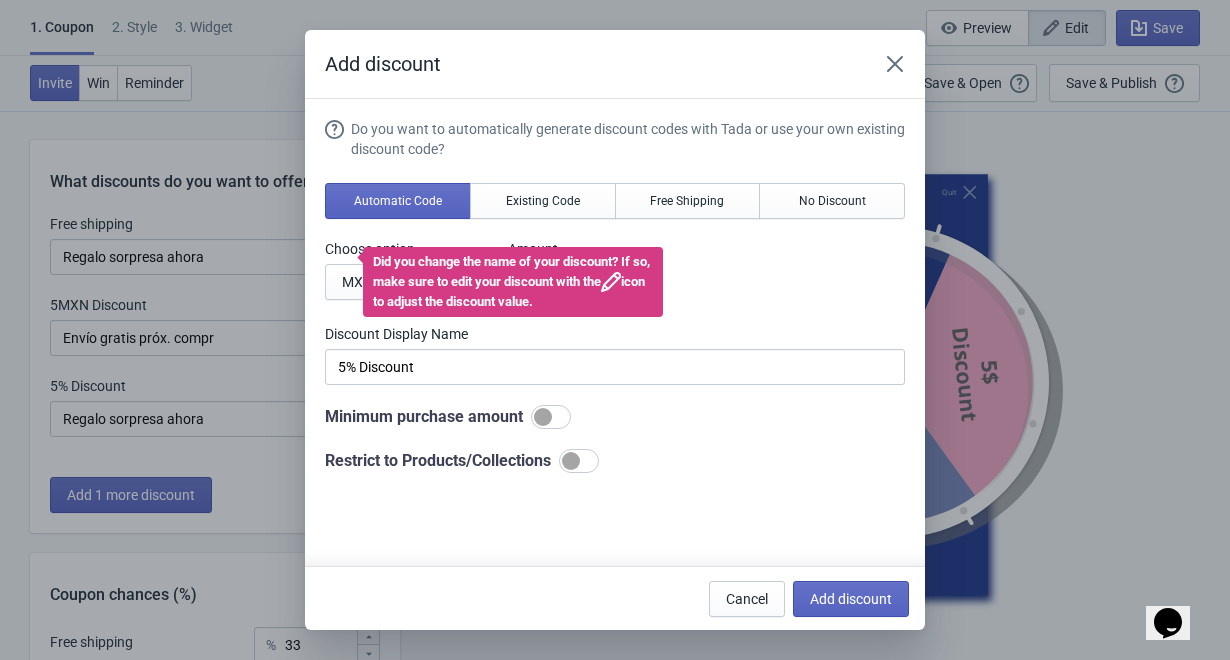 click on "Choose option MXN OFF % OFF Amount % 5" at bounding box center [615, 269] 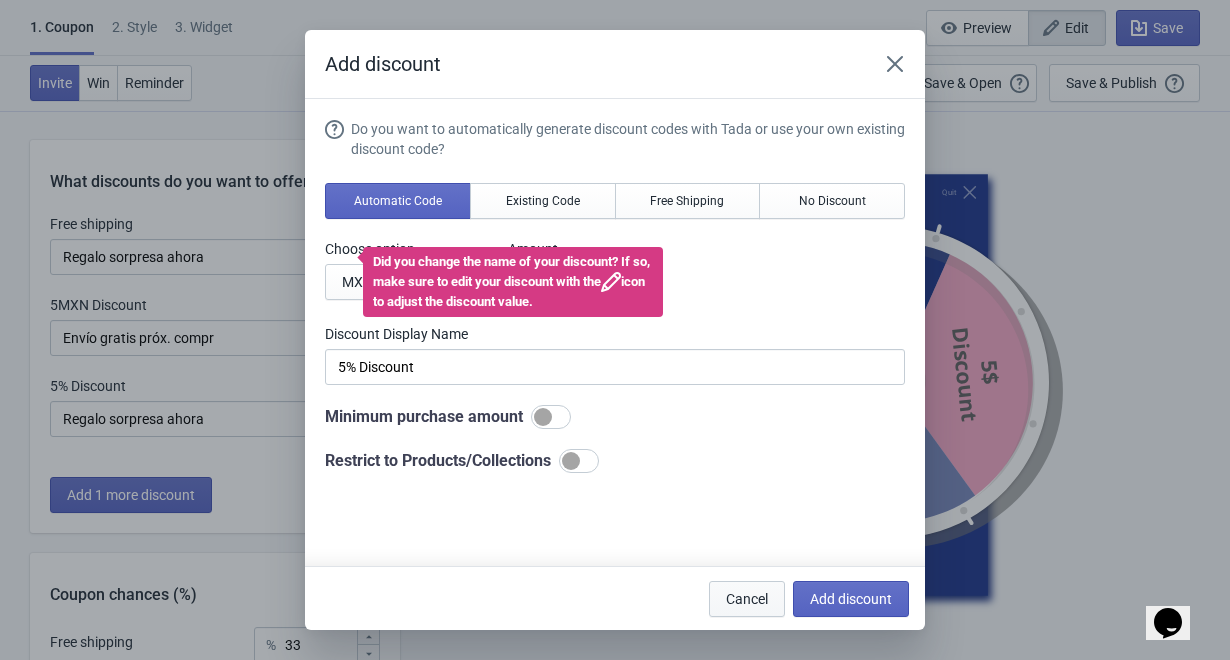 click on "Cancel" at bounding box center (747, 599) 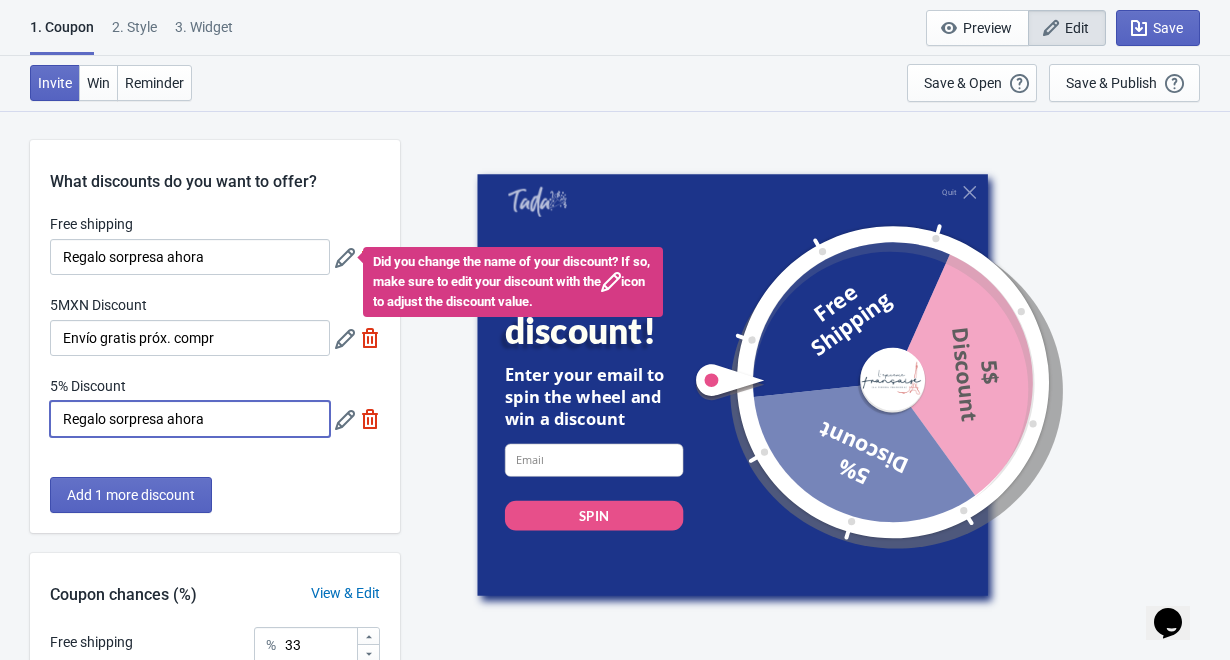 click on "Regalo sorpresa ahora" at bounding box center (190, 419) 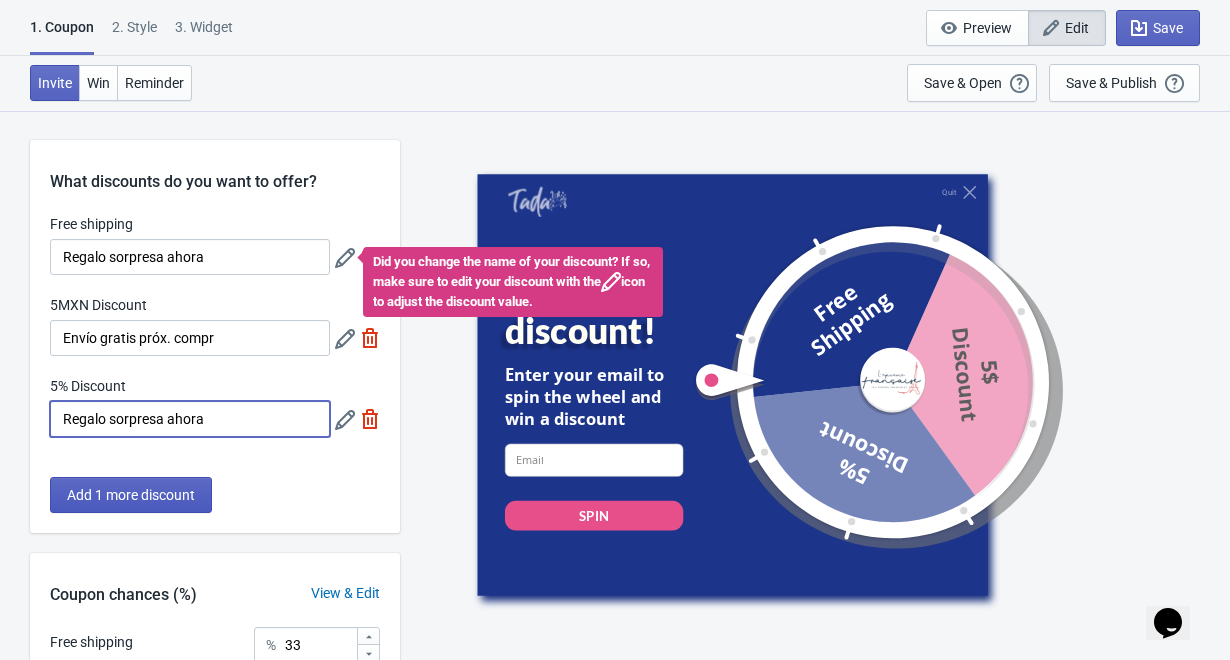 click on "Add 1 more discount" at bounding box center [131, 495] 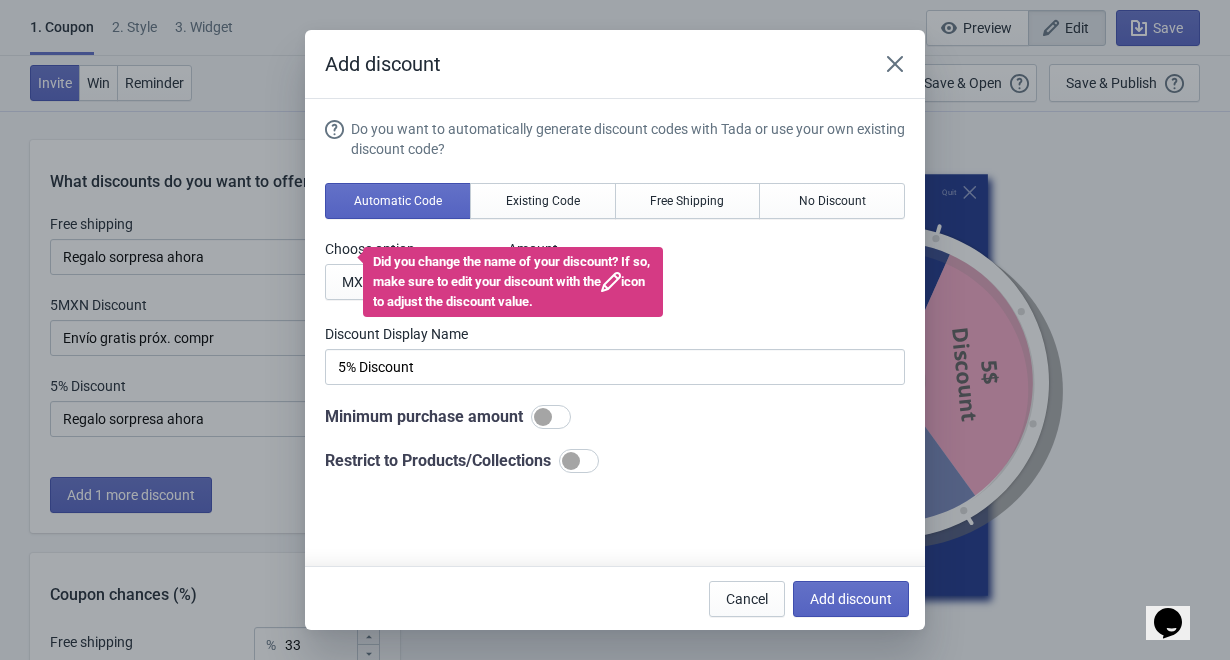 click on "Choose option MXN OFF % OFF Amount % 5" at bounding box center (615, 269) 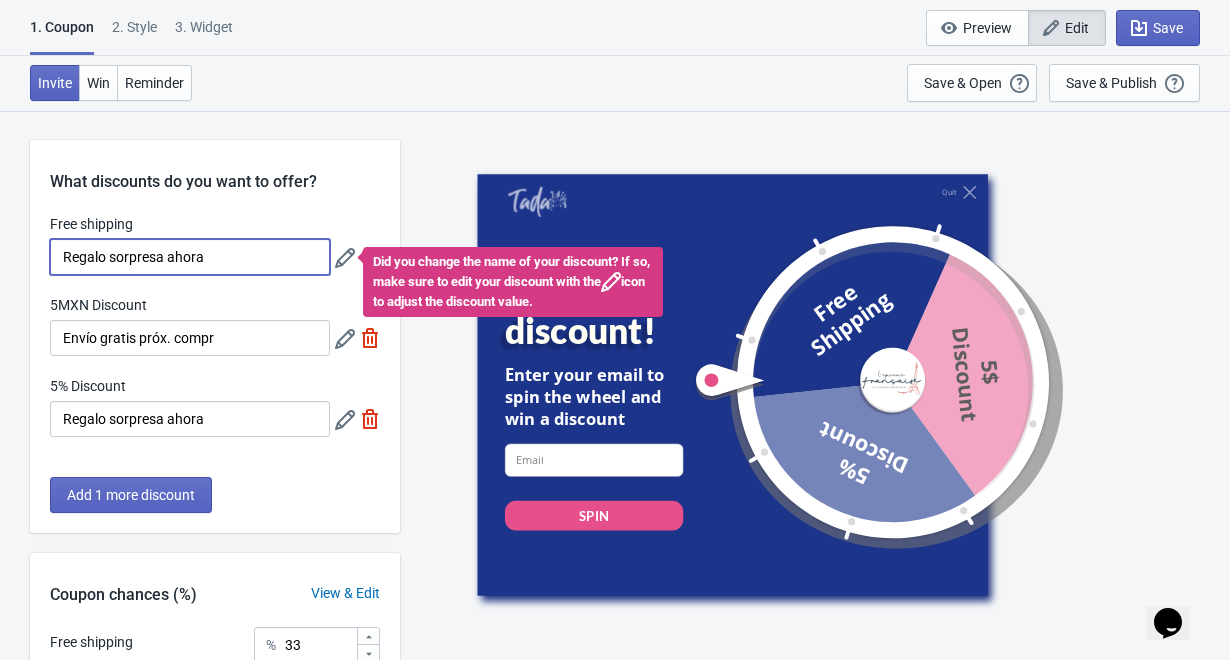 click on "Regalo sorpresa ahora" at bounding box center [190, 257] 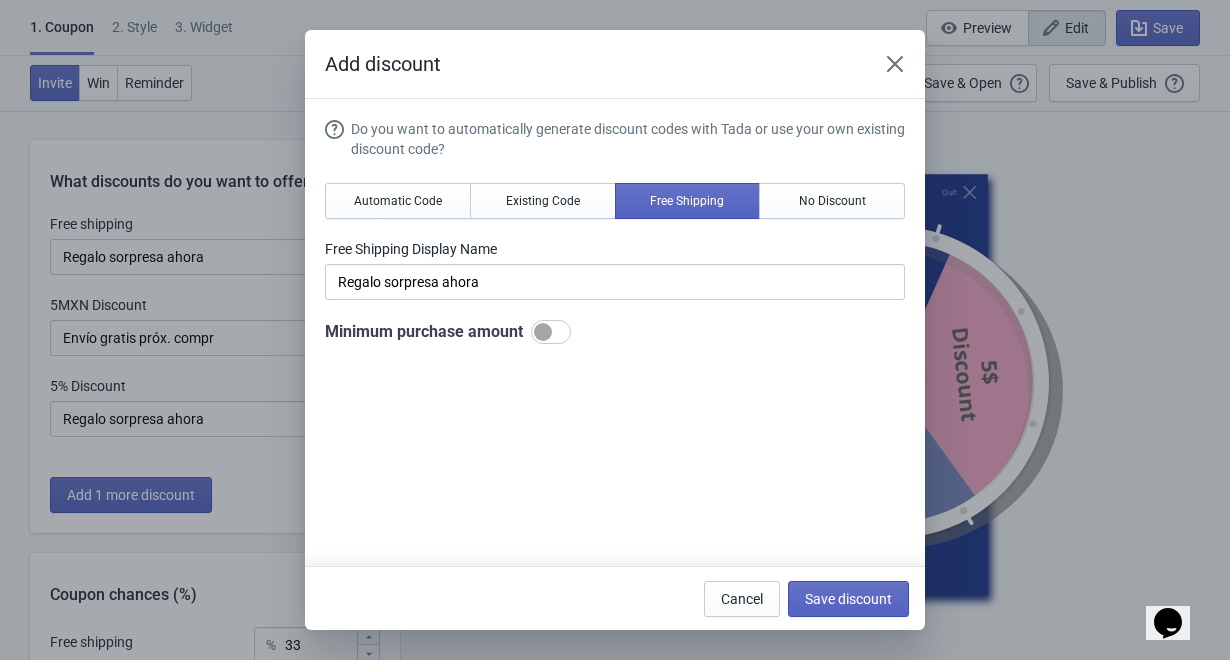 click on "Add discount Do you want to automatically generate discount codes with Tada or use your own existing discount code? Automatic Code Existing Code Free Shipping No Discount Free Shipping Display Name Regalo sorpresa ahora Minimum purchase amount Cancel Save discount" at bounding box center (615, 330) 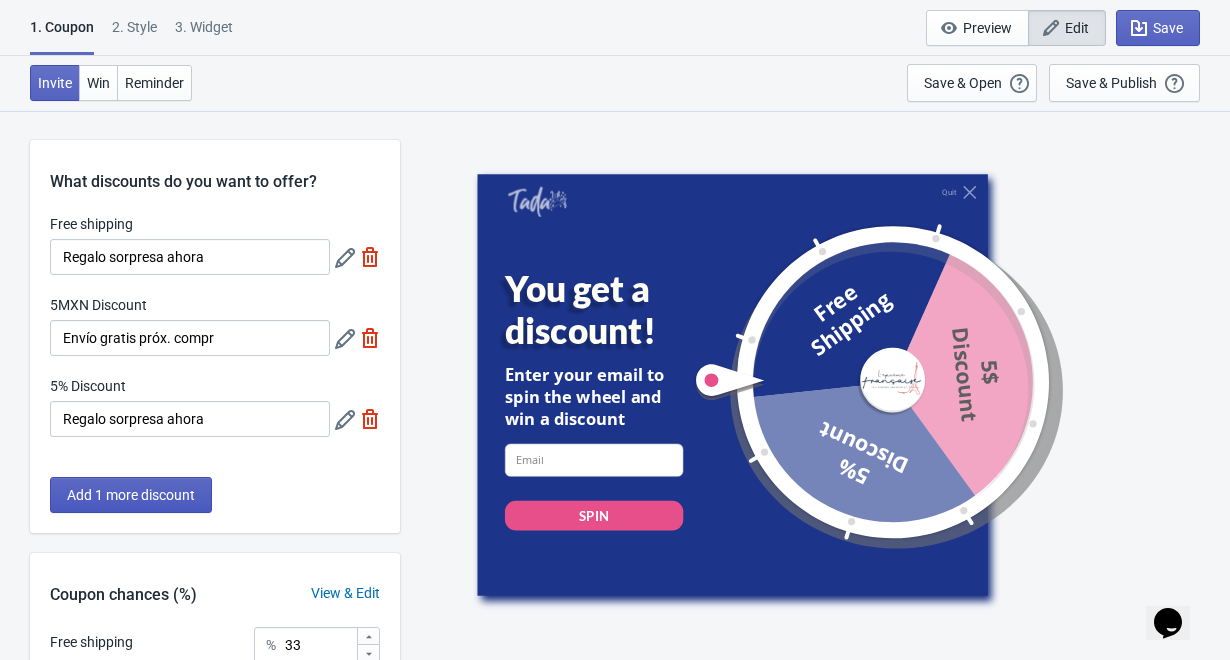 click on "Add 1 more discount" at bounding box center (131, 495) 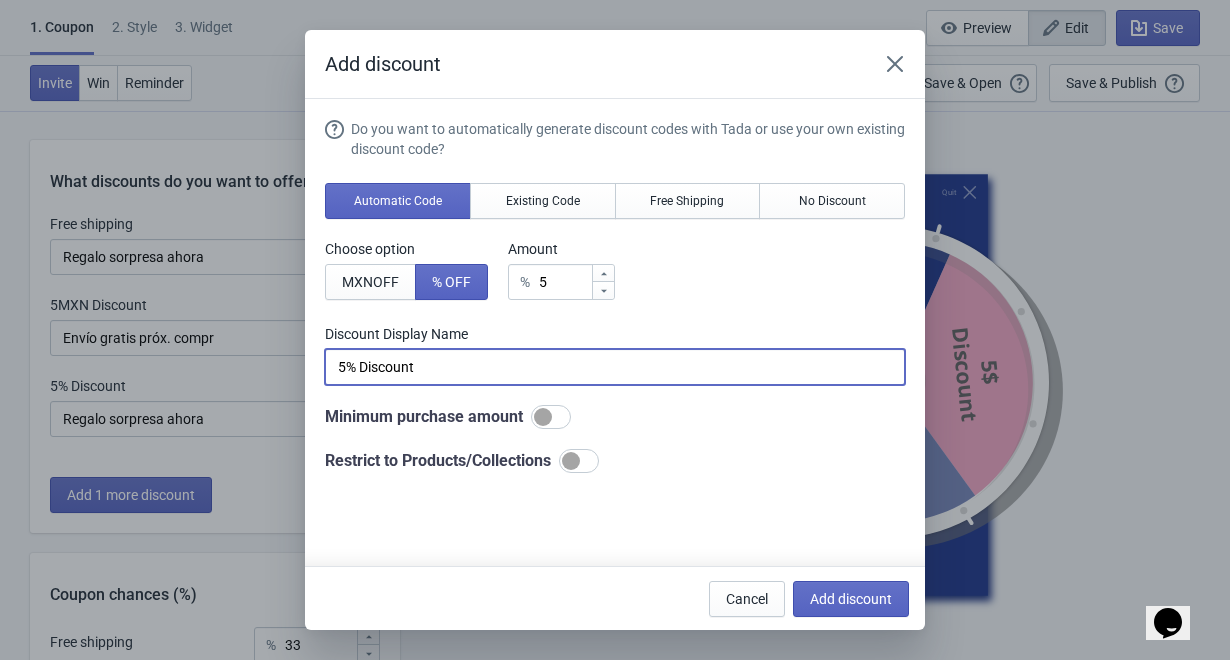 click on "5% Discount" at bounding box center (615, 367) 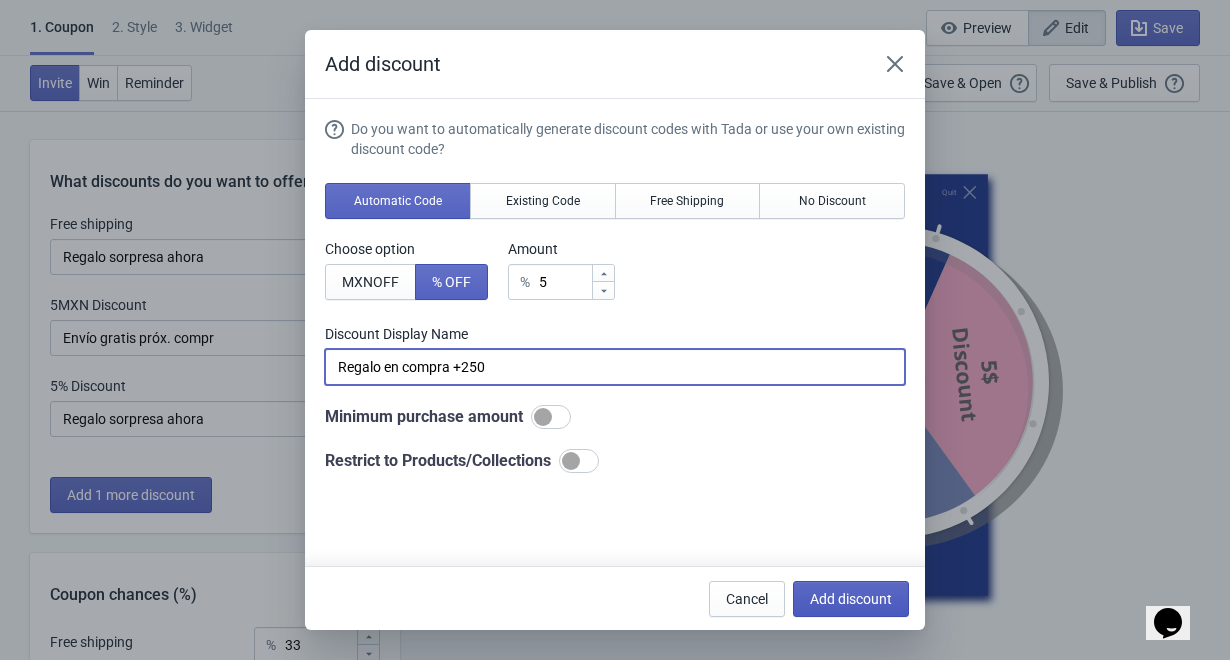 type on "Regalo en compra +250" 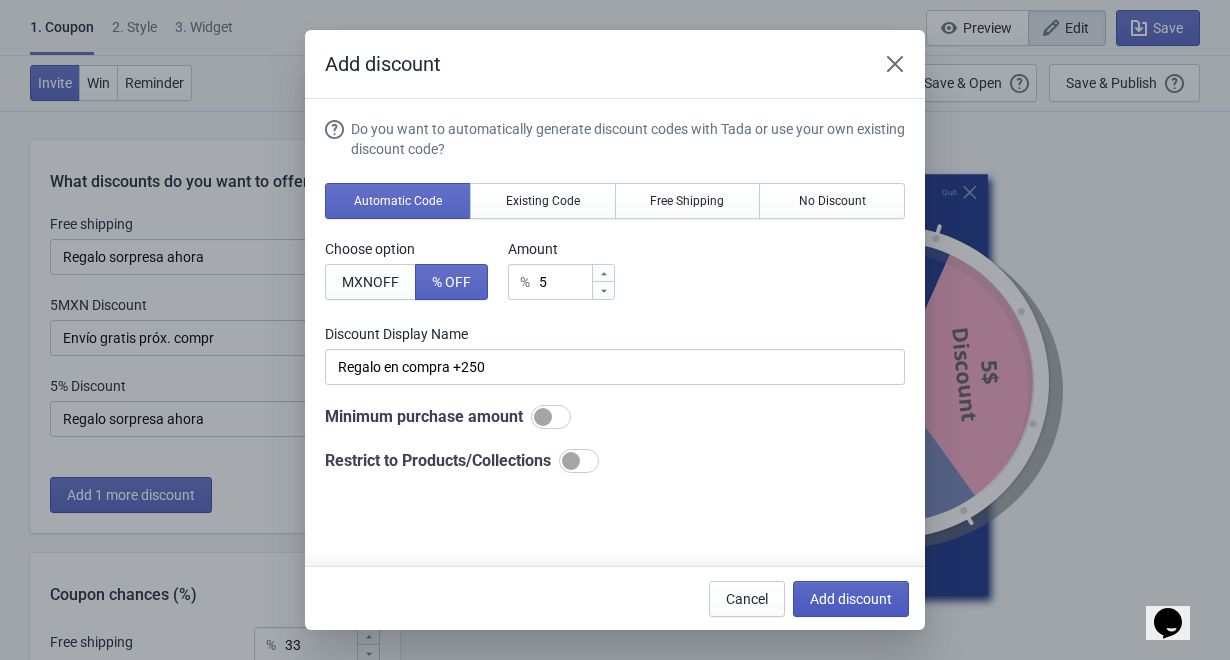 click on "Add discount" at bounding box center (851, 599) 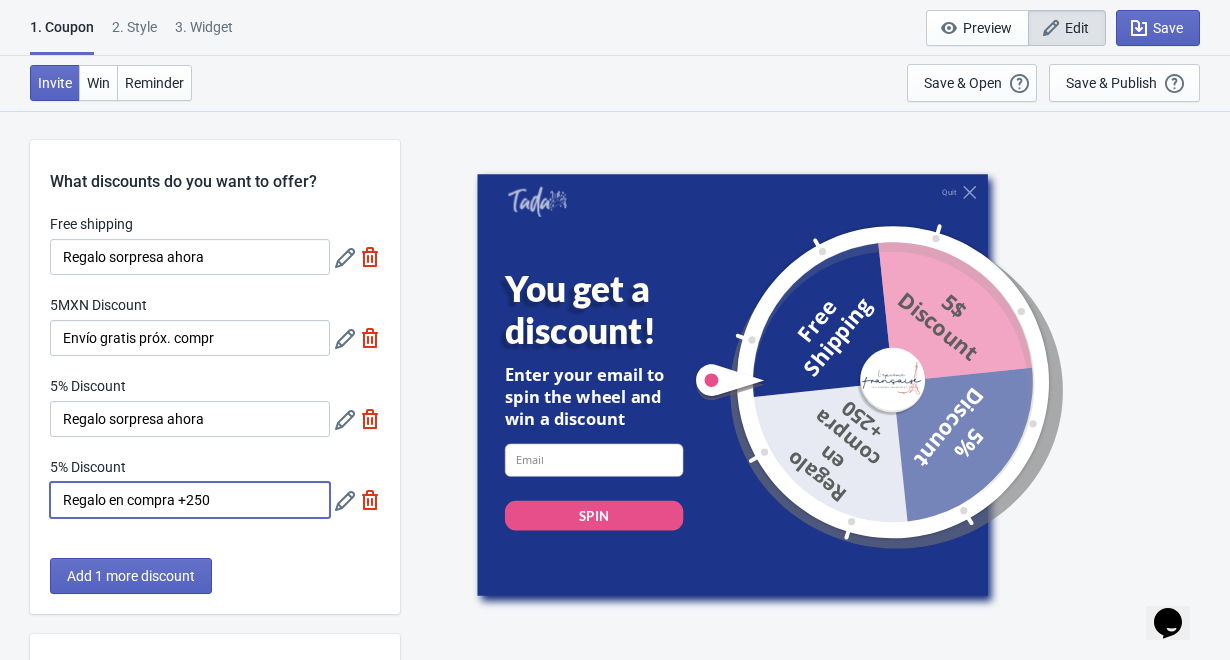click on "Regalo en compra +250" at bounding box center (190, 500) 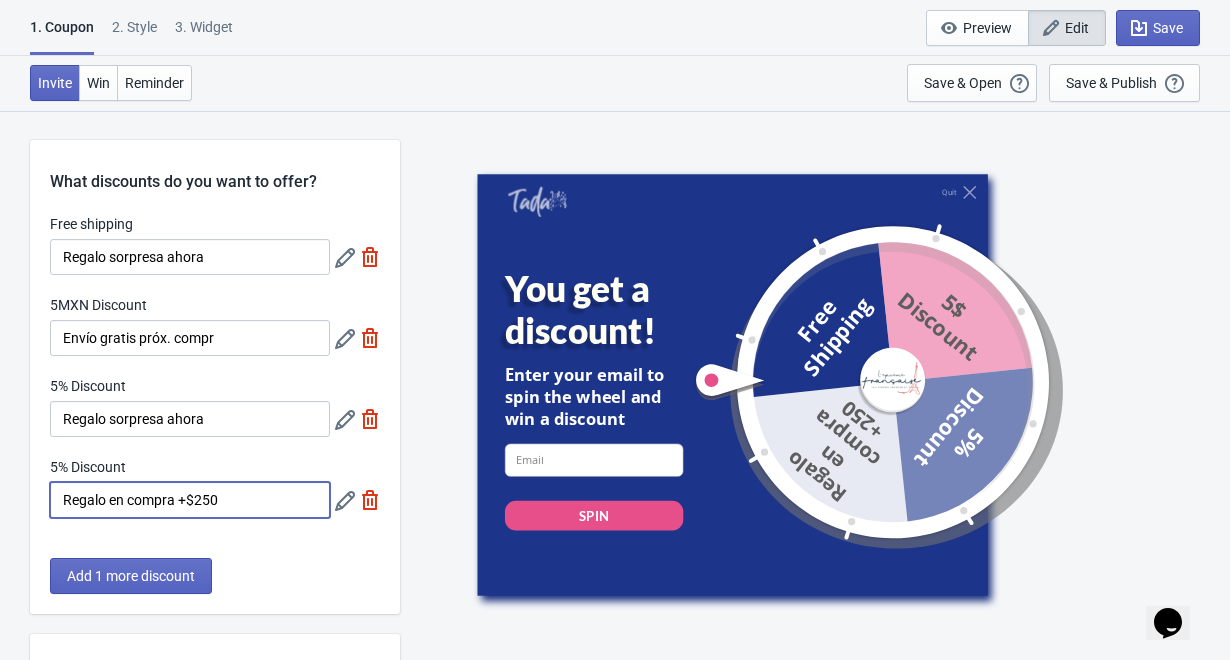 type on "Regalo en compra +$250" 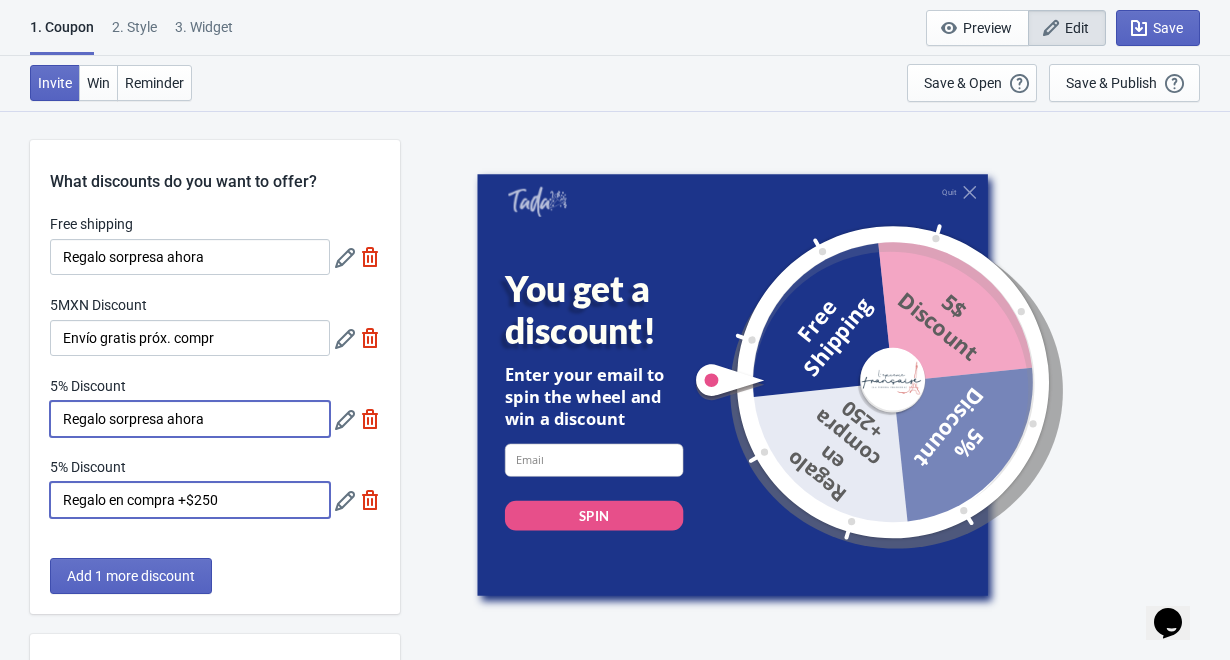 click on "Regalo sorpresa ahora" at bounding box center (190, 419) 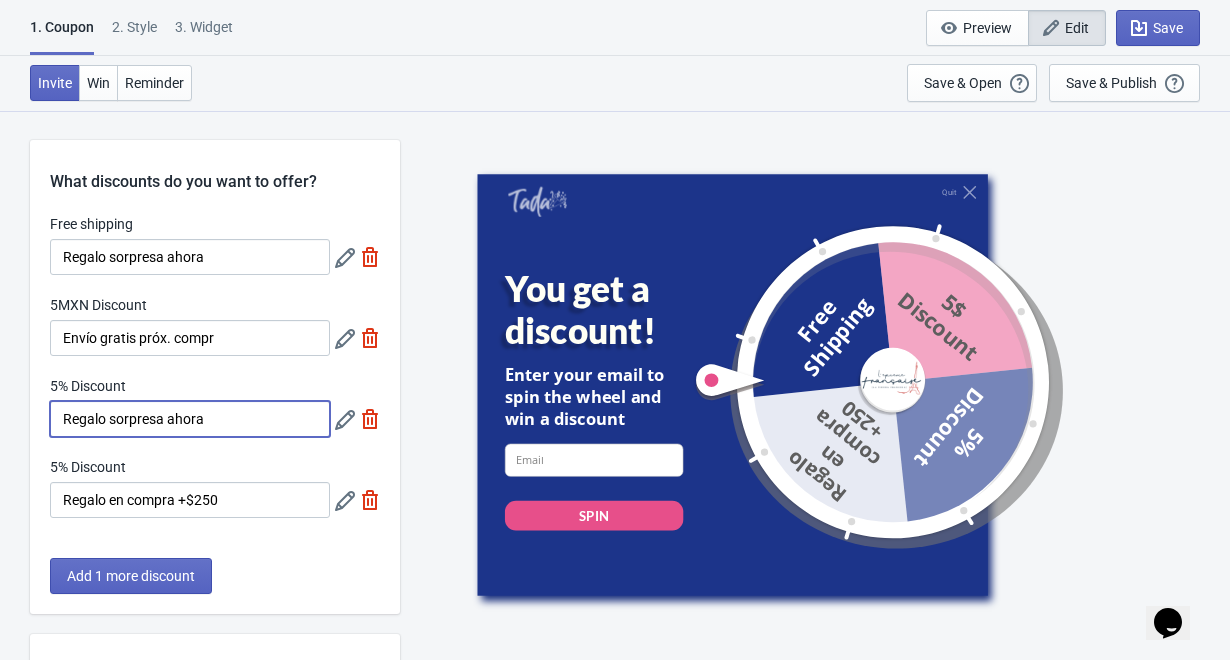 click on "Regalo sorpresa ahora" at bounding box center (190, 419) 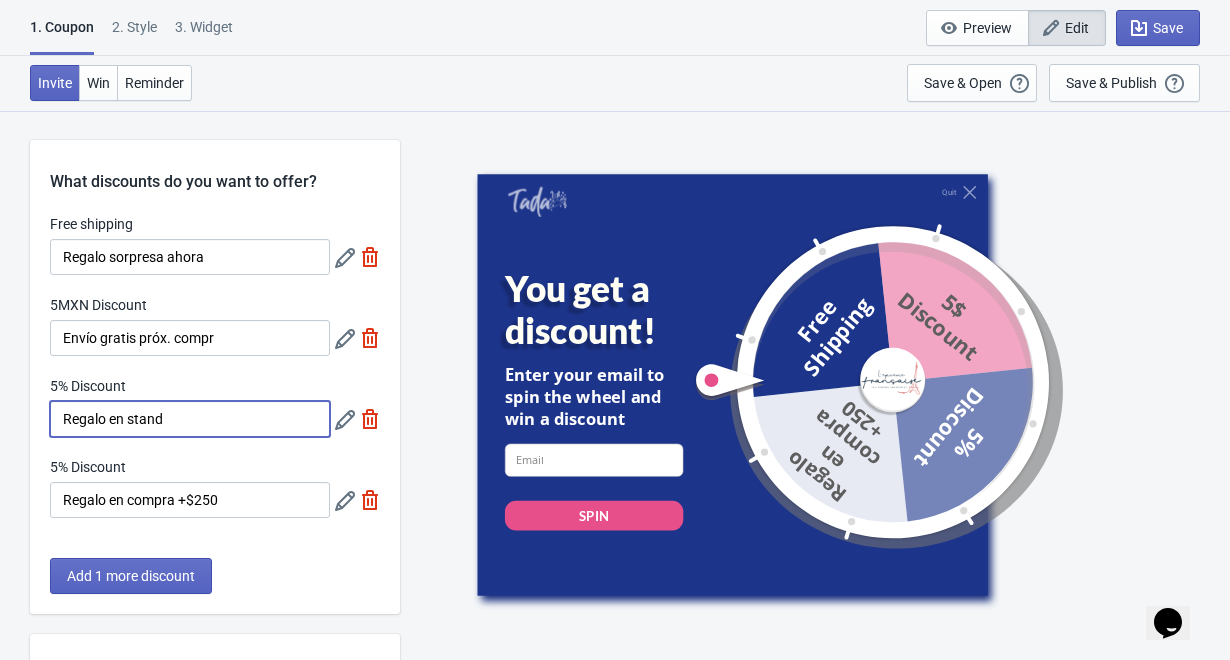 type on "Regalo en stand" 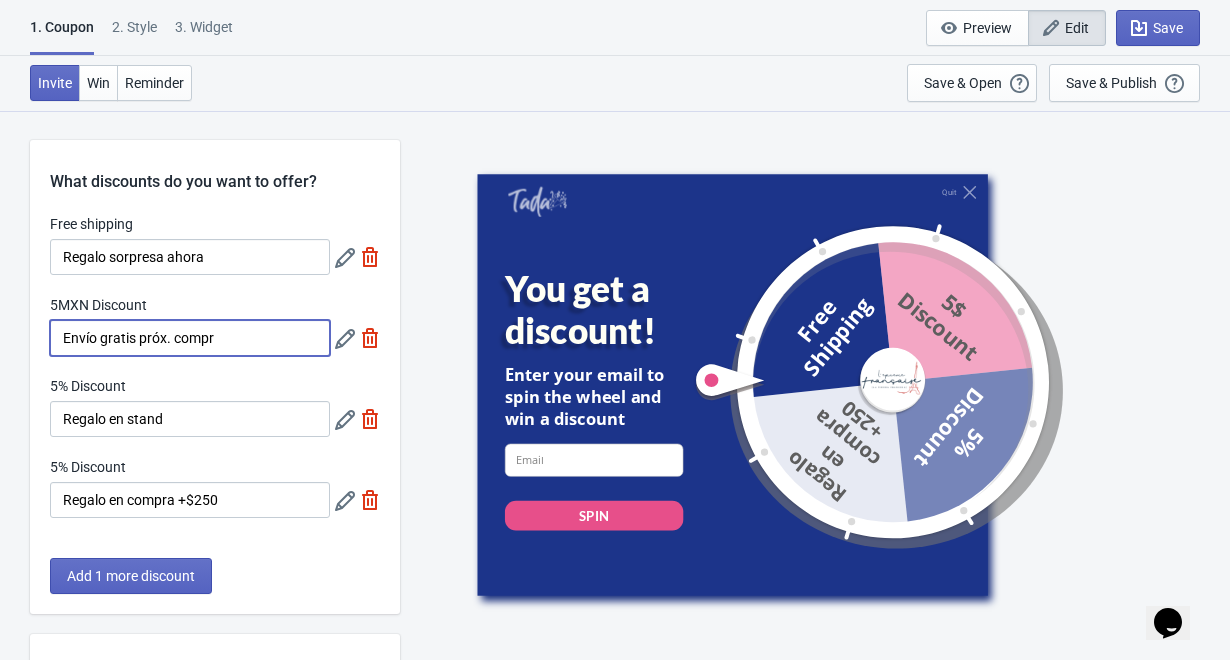 drag, startPoint x: 247, startPoint y: 341, endPoint x: 29, endPoint y: 341, distance: 218 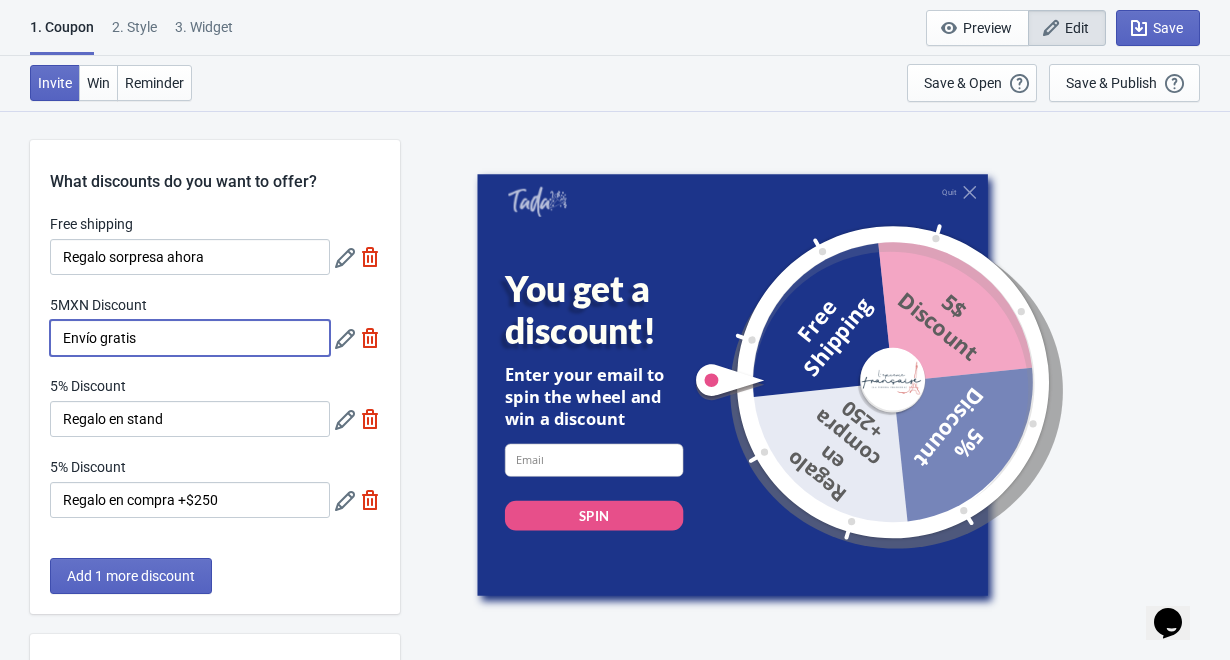 type on "Envío gratis" 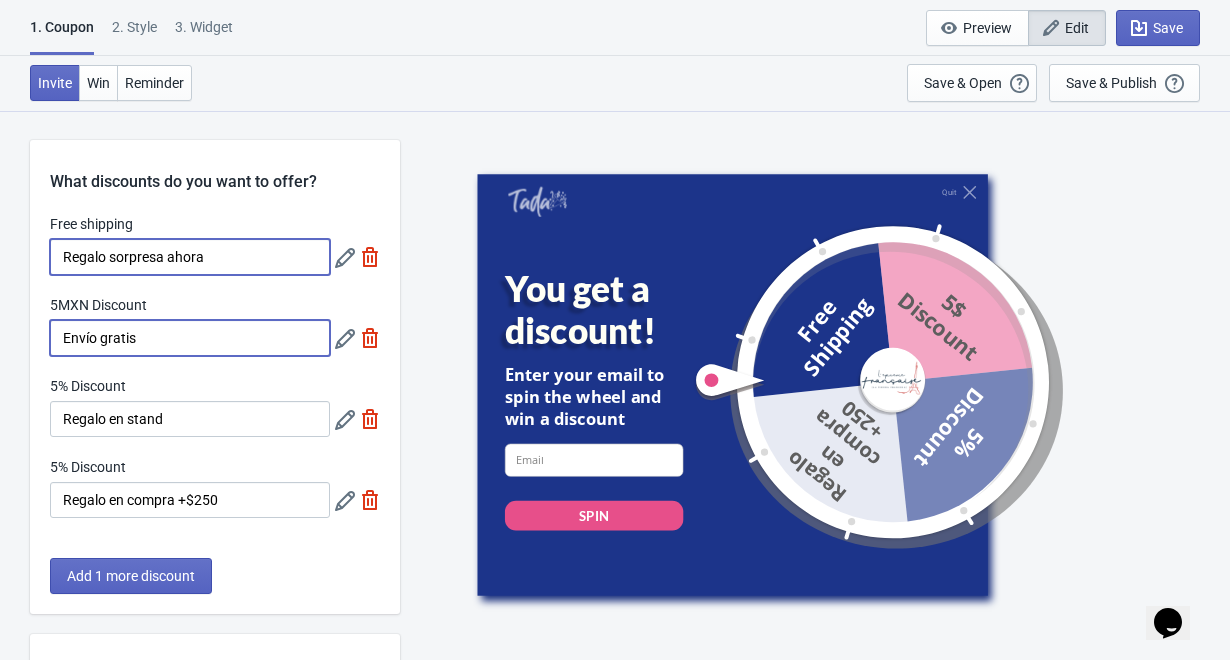 click on "Regalo sorpresa ahora" at bounding box center [190, 257] 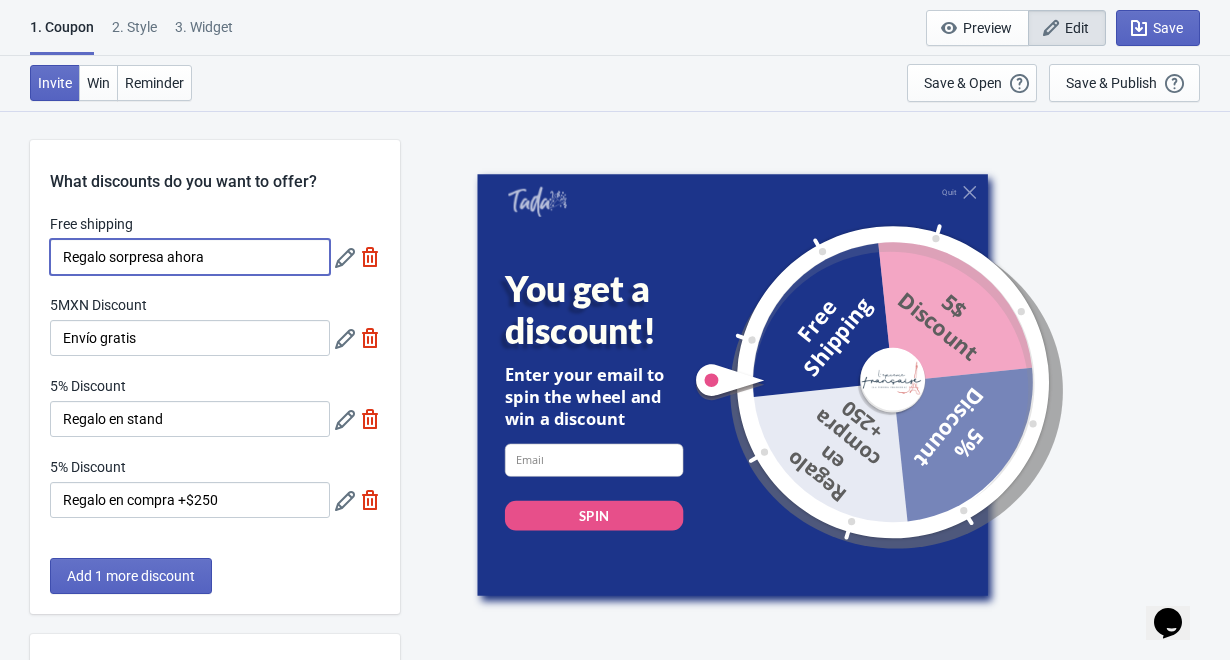 click on "Regalo sorpresa ahora" at bounding box center (190, 257) 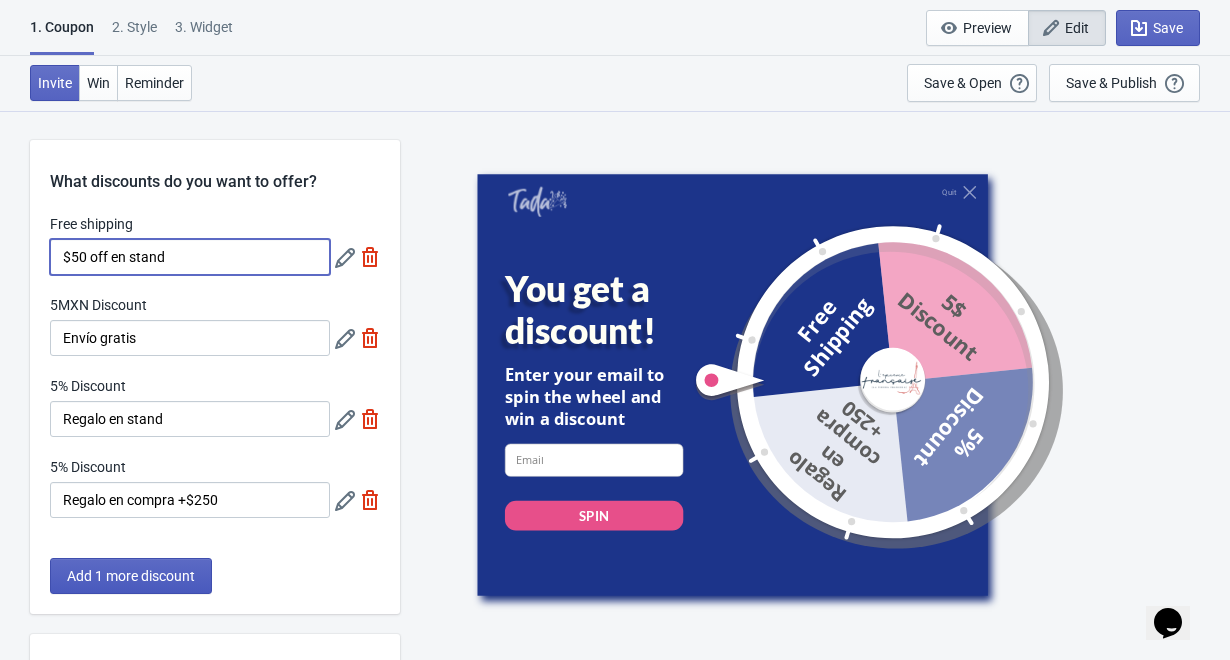 type on "$50 off en stand" 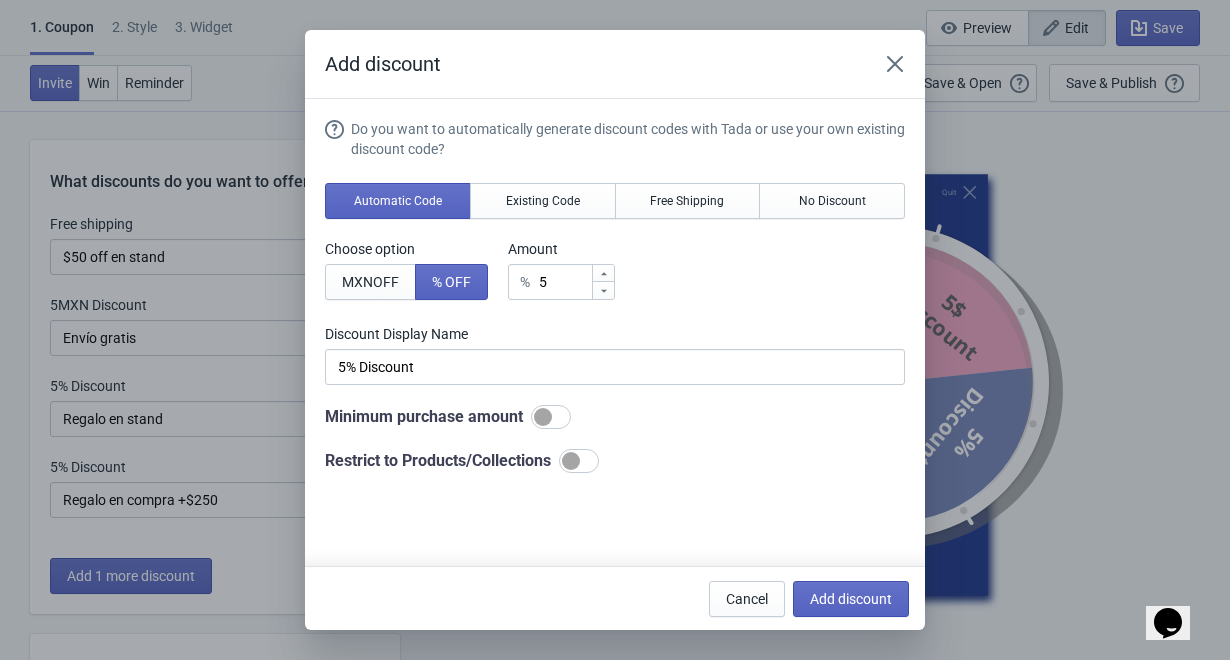 click at bounding box center (895, 64) 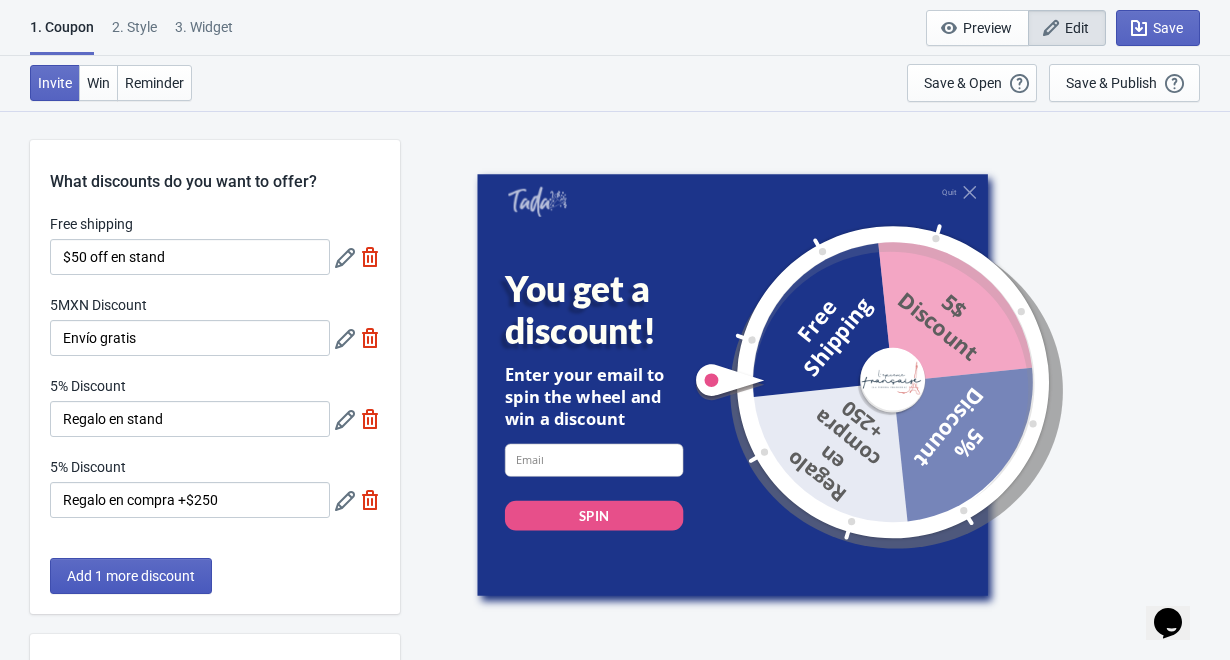 click on "Add 1 more discount" at bounding box center [131, 576] 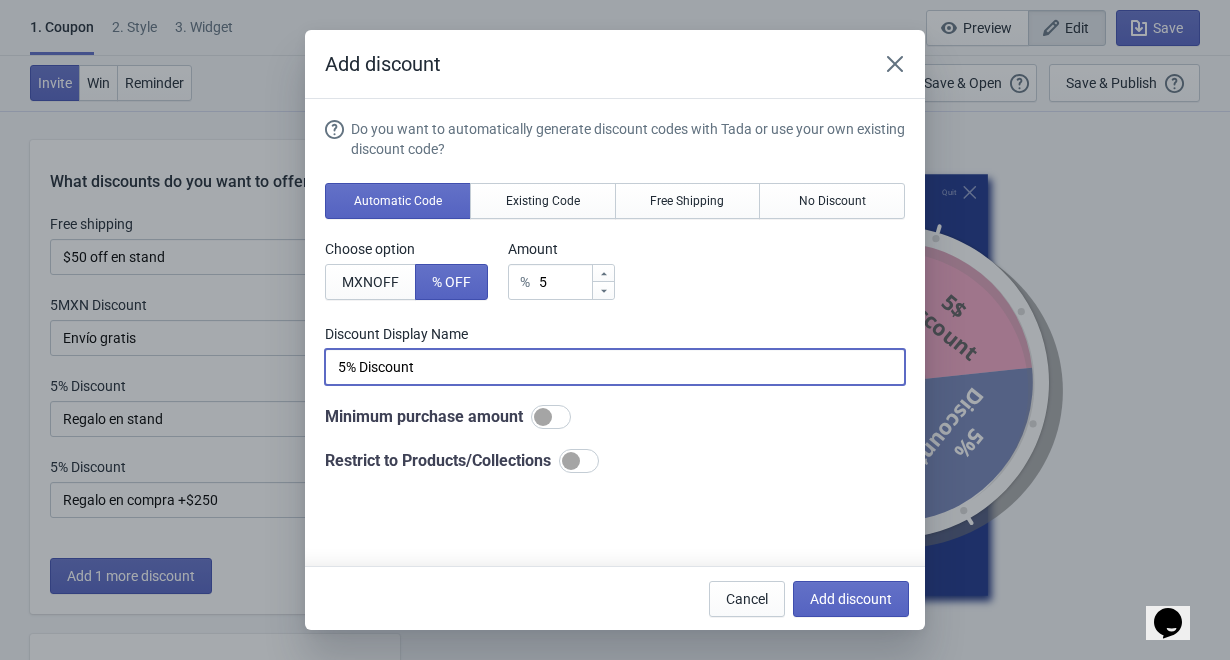 click on "5% Discount" at bounding box center [615, 367] 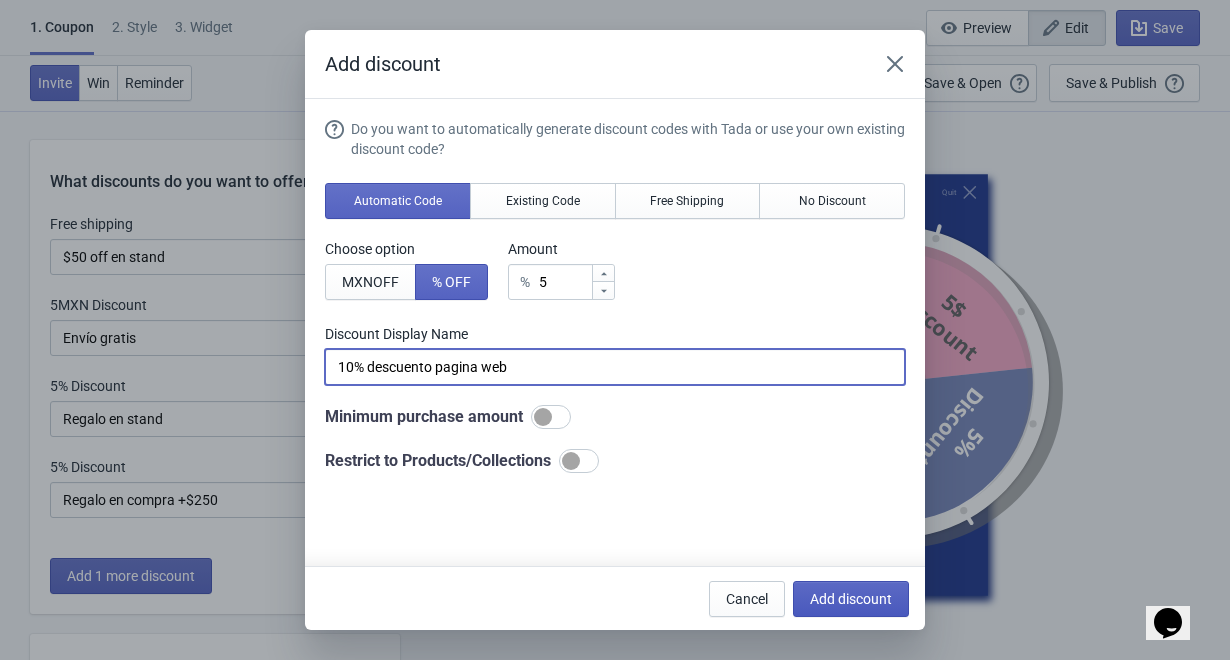 type on "10% descuento pagina web" 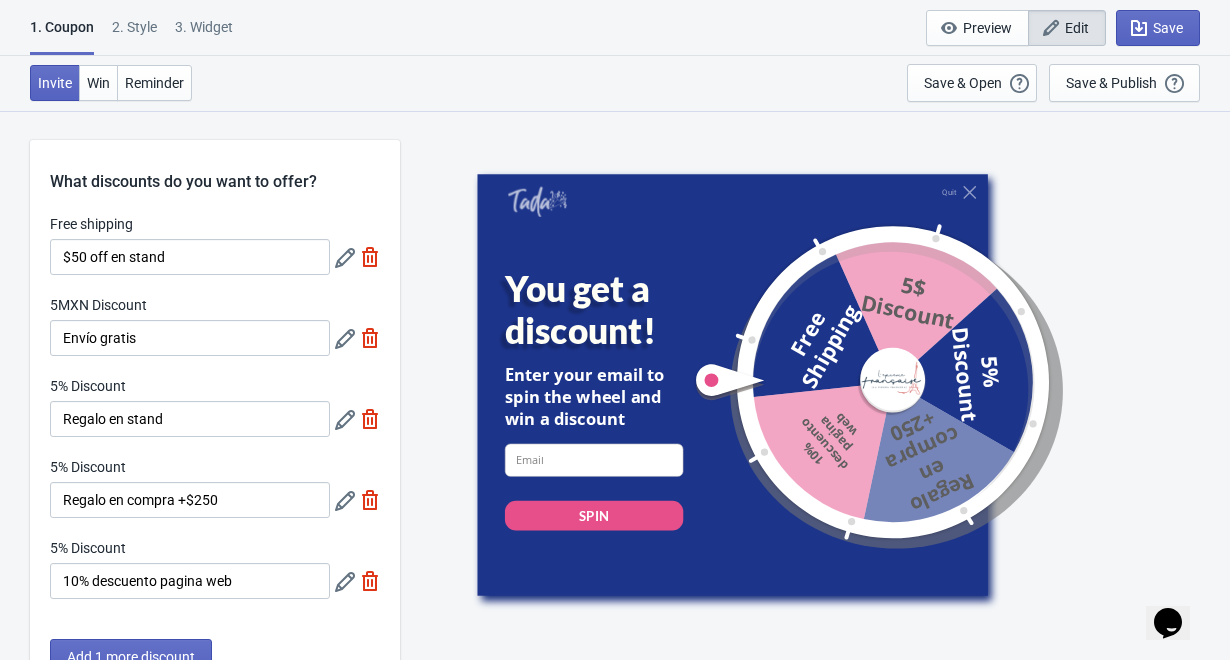 scroll, scrollTop: 20, scrollLeft: 0, axis: vertical 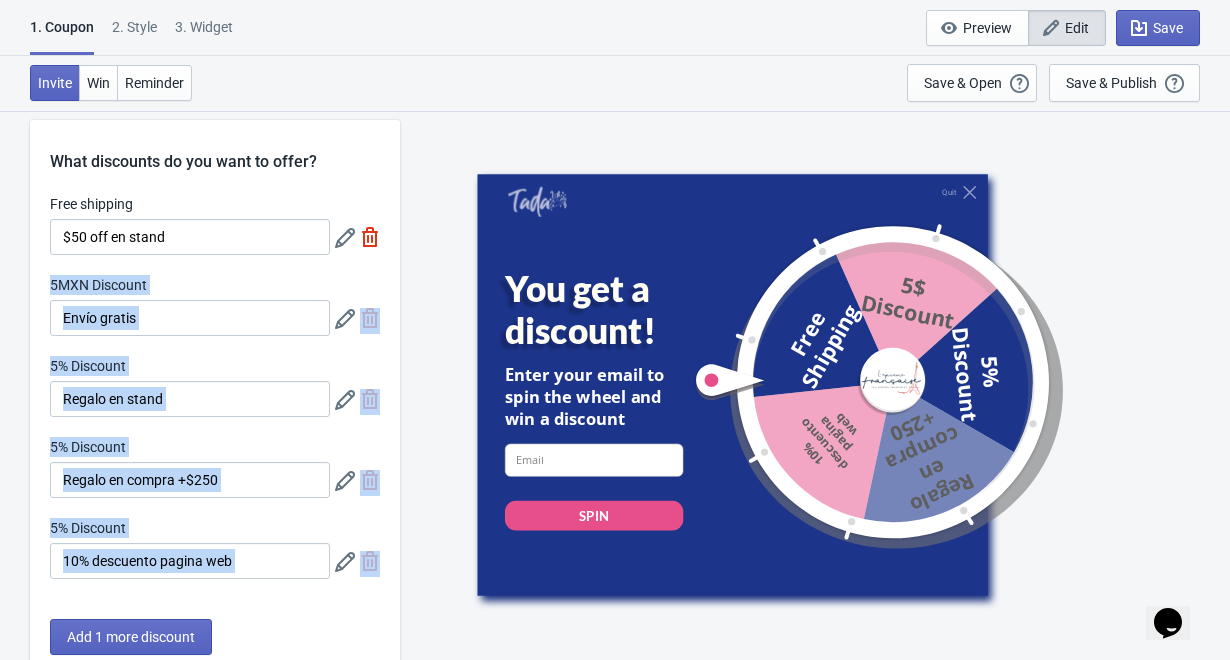 drag, startPoint x: 342, startPoint y: 564, endPoint x: 315, endPoint y: 286, distance: 279.30807 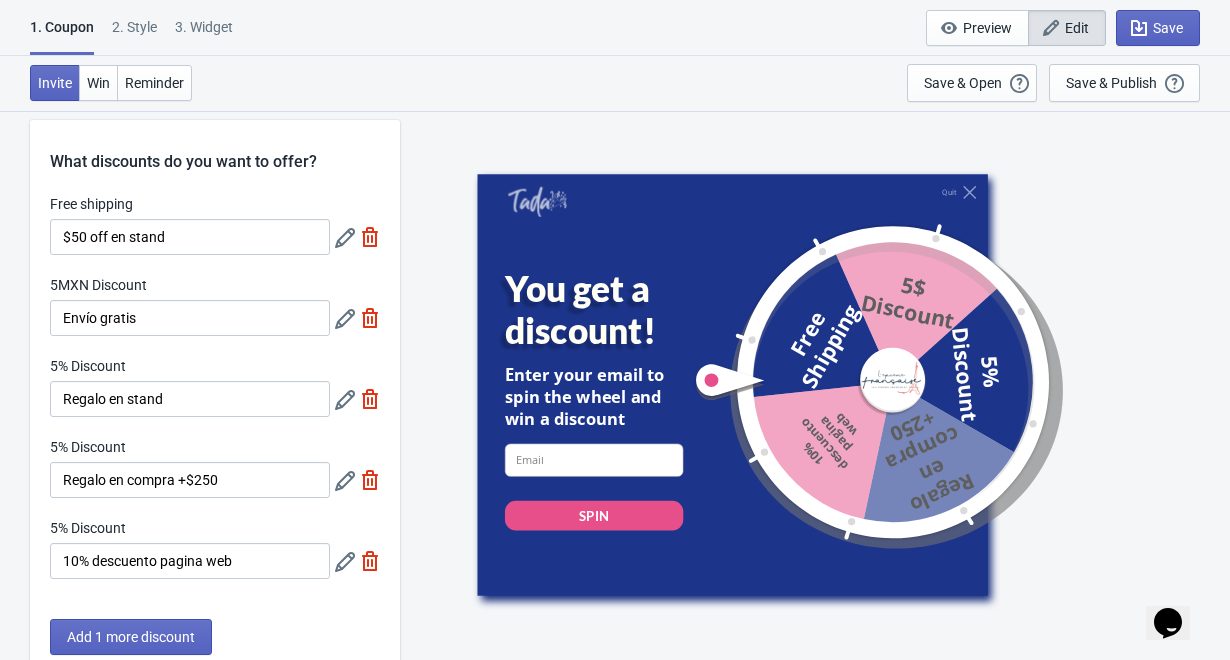 click on "Quit You get a discount! Enter your email to spin the wheel and win a discount email-input SPIN $50 off en stand Envío gratis Regalo en stand Regalo en compra +$250 10% descuento pagina web" at bounding box center (815, 384) 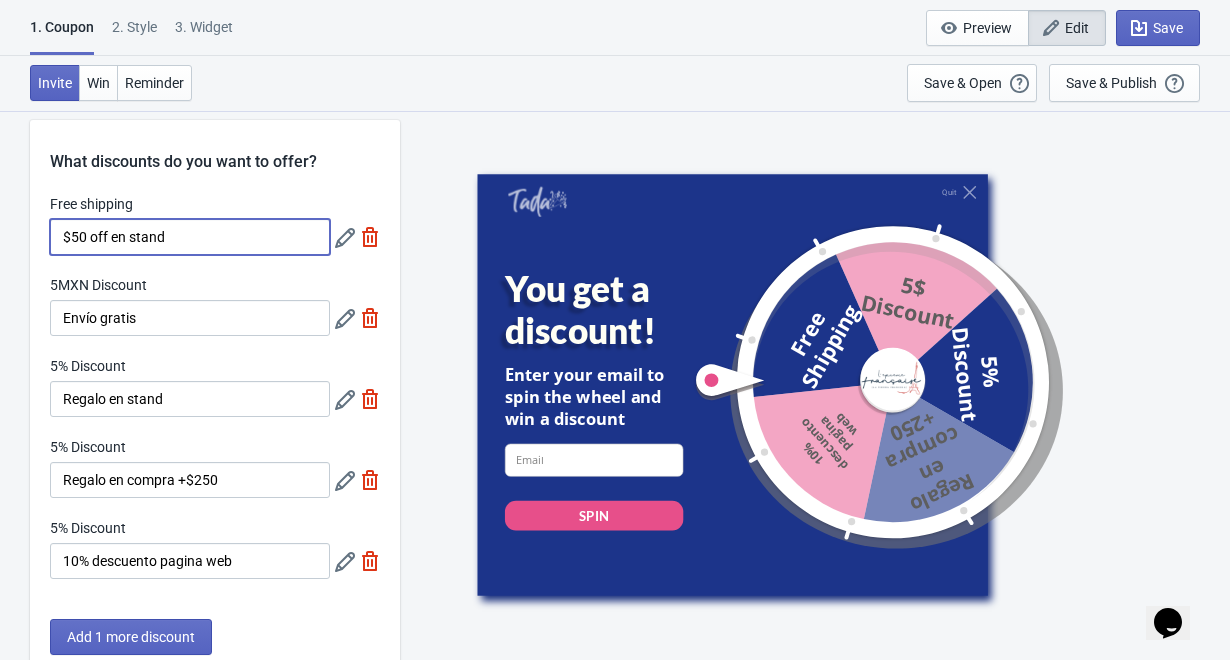 click on "$50 off en stand" at bounding box center (190, 237) 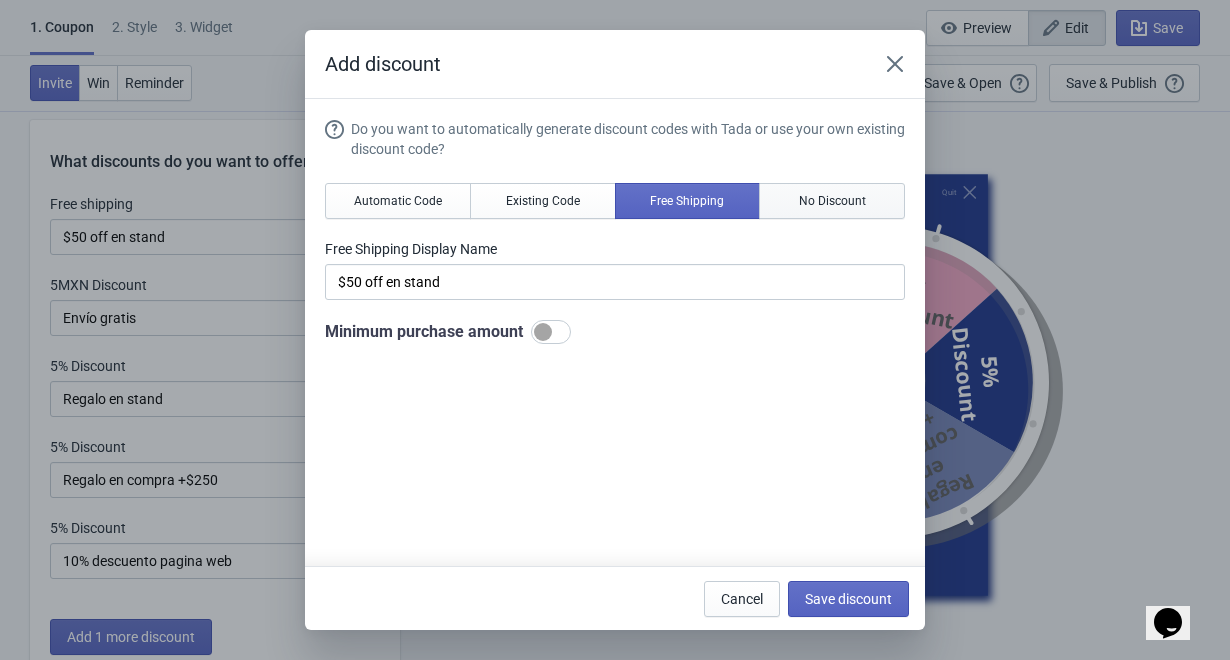 click on "No Discount" at bounding box center [398, 201] 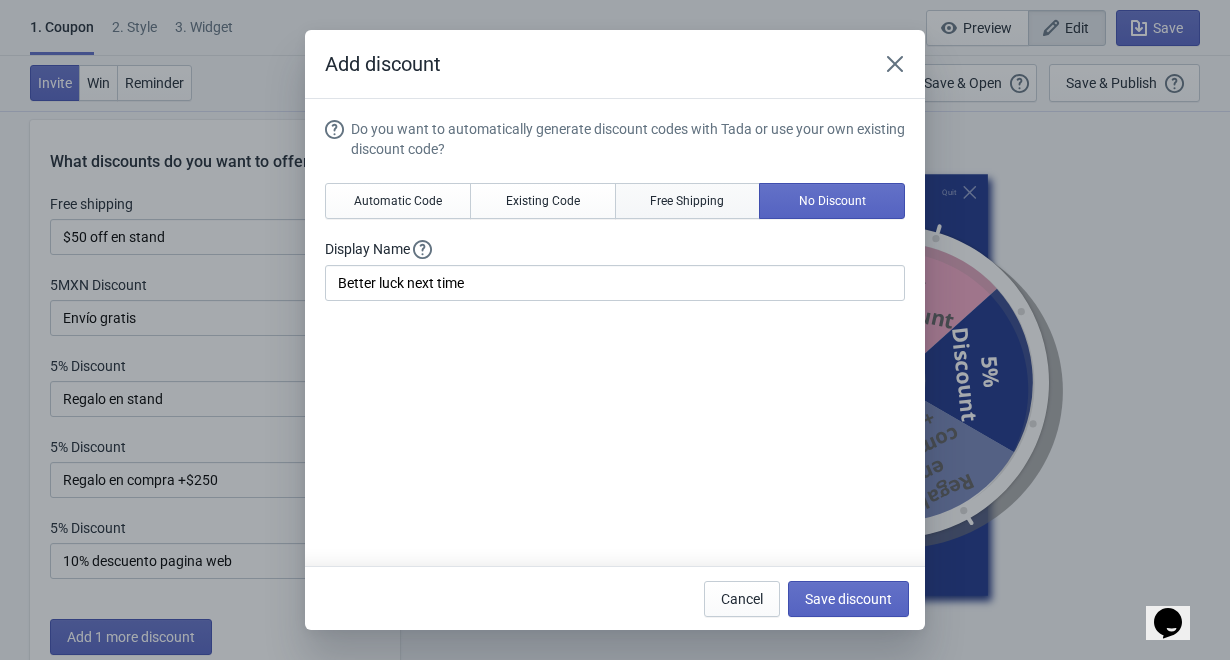 click on "Free Shipping" at bounding box center [398, 201] 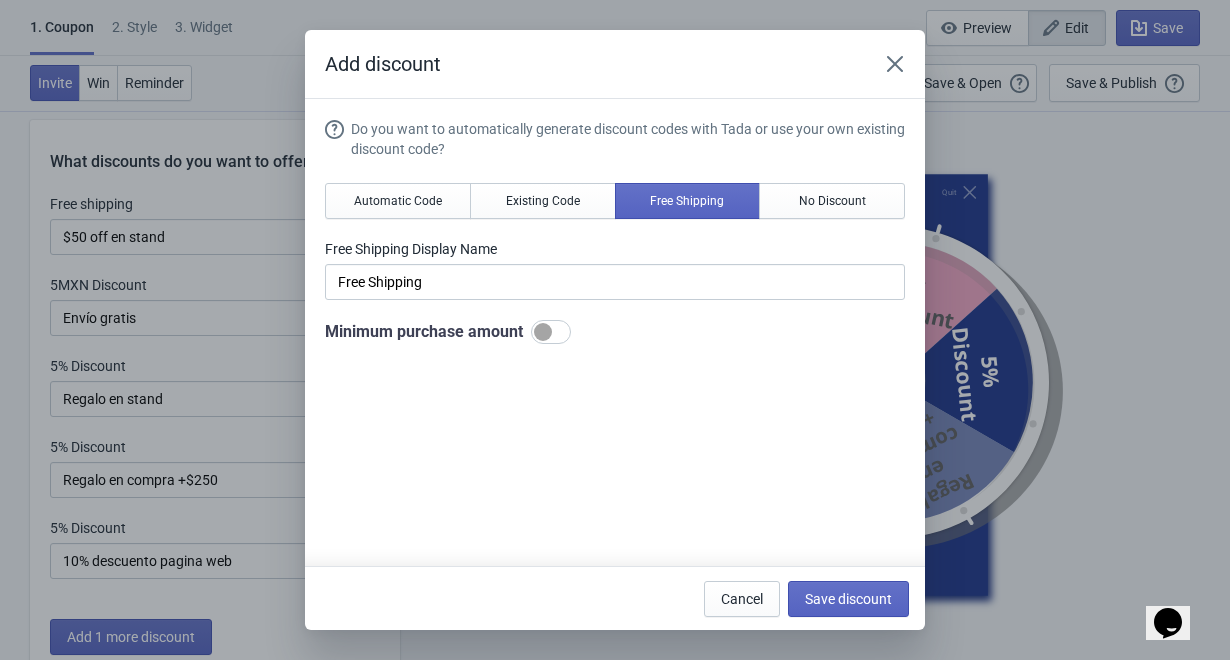click at bounding box center (895, 64) 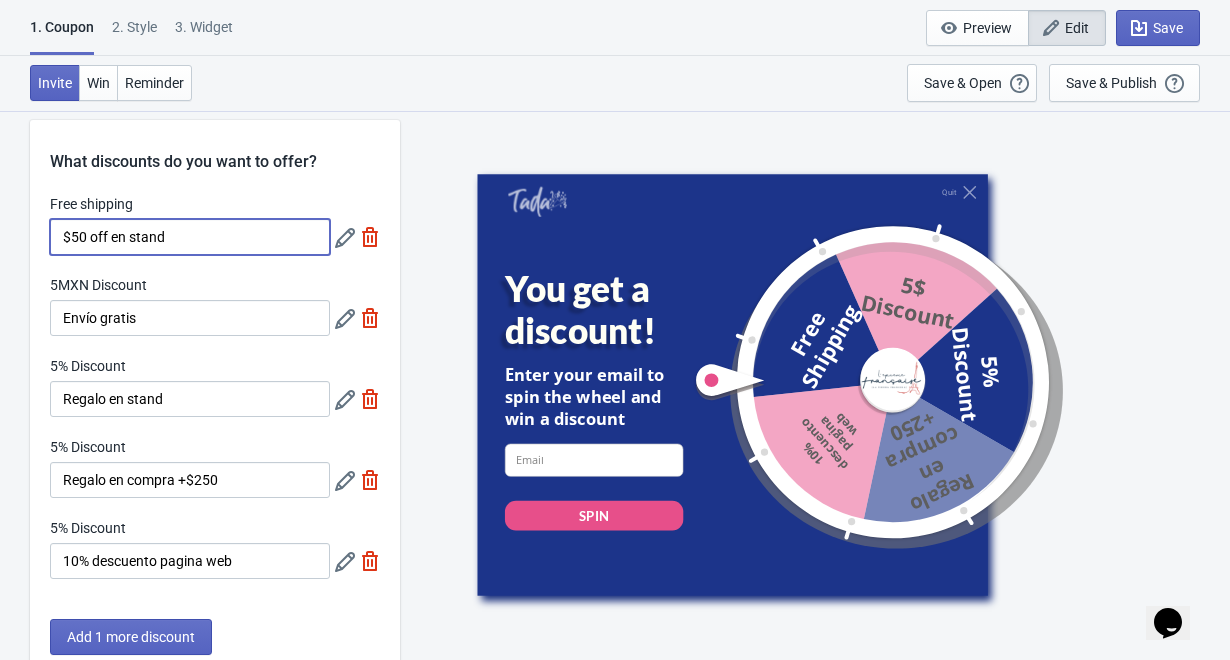 click on "$50 off en stand" at bounding box center [190, 237] 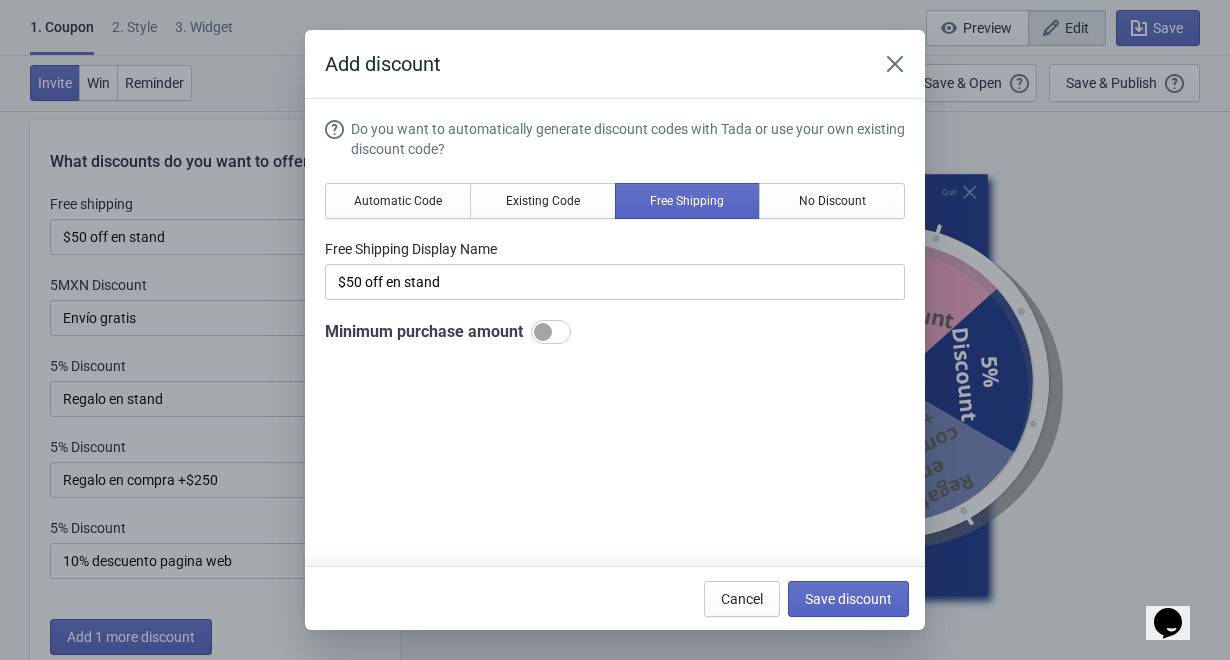 scroll, scrollTop: 0, scrollLeft: 0, axis: both 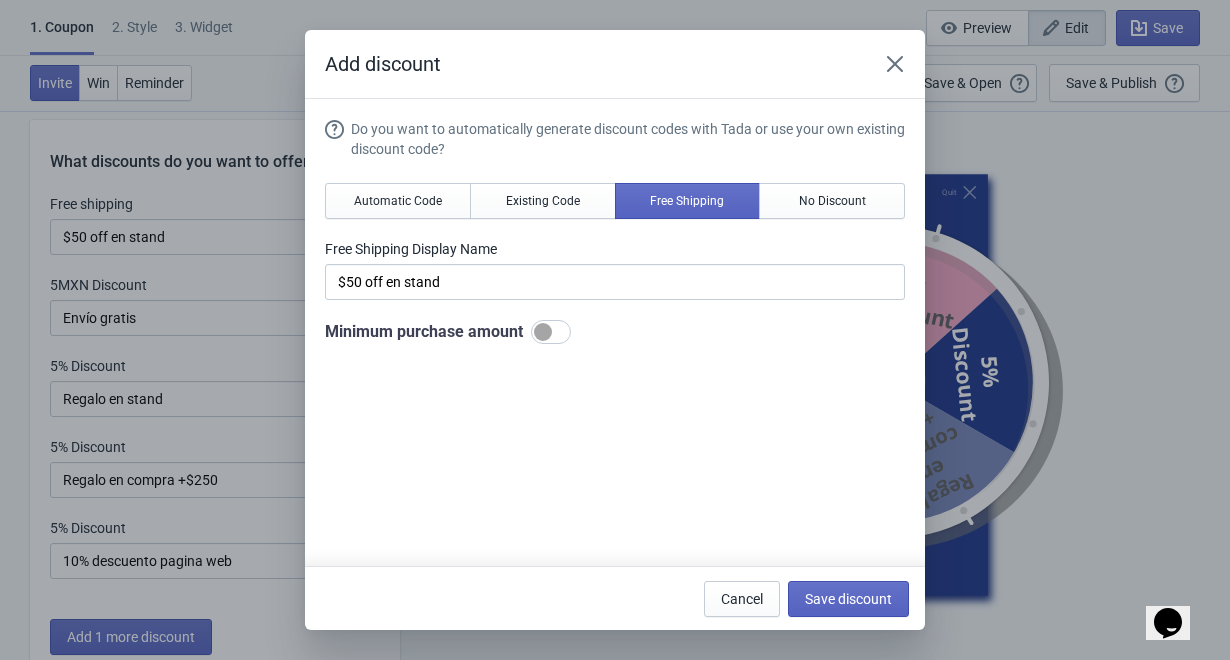 click at bounding box center [543, 332] 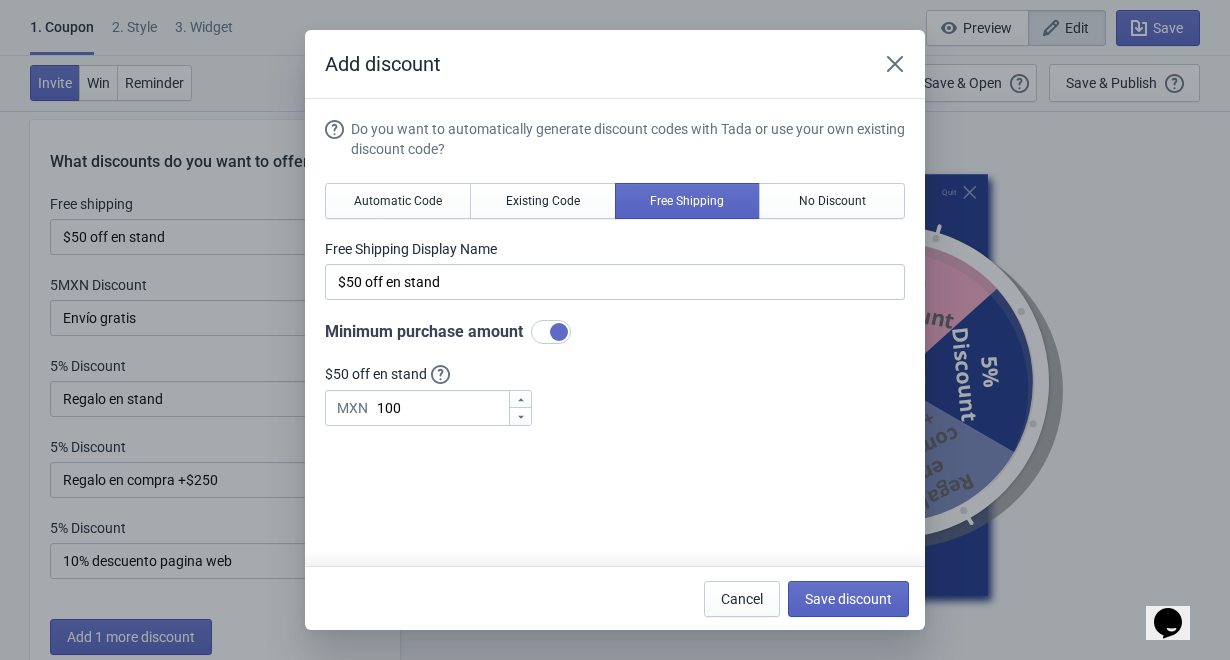 click at bounding box center (551, 332) 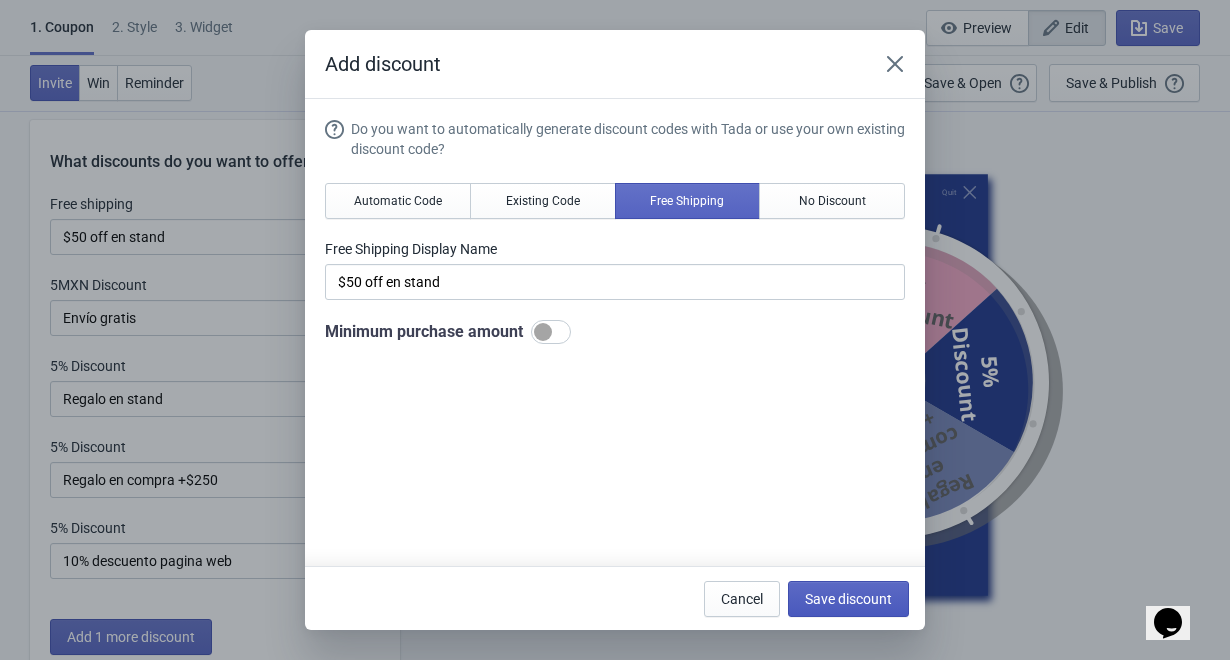 click on "Save discount" at bounding box center [848, 599] 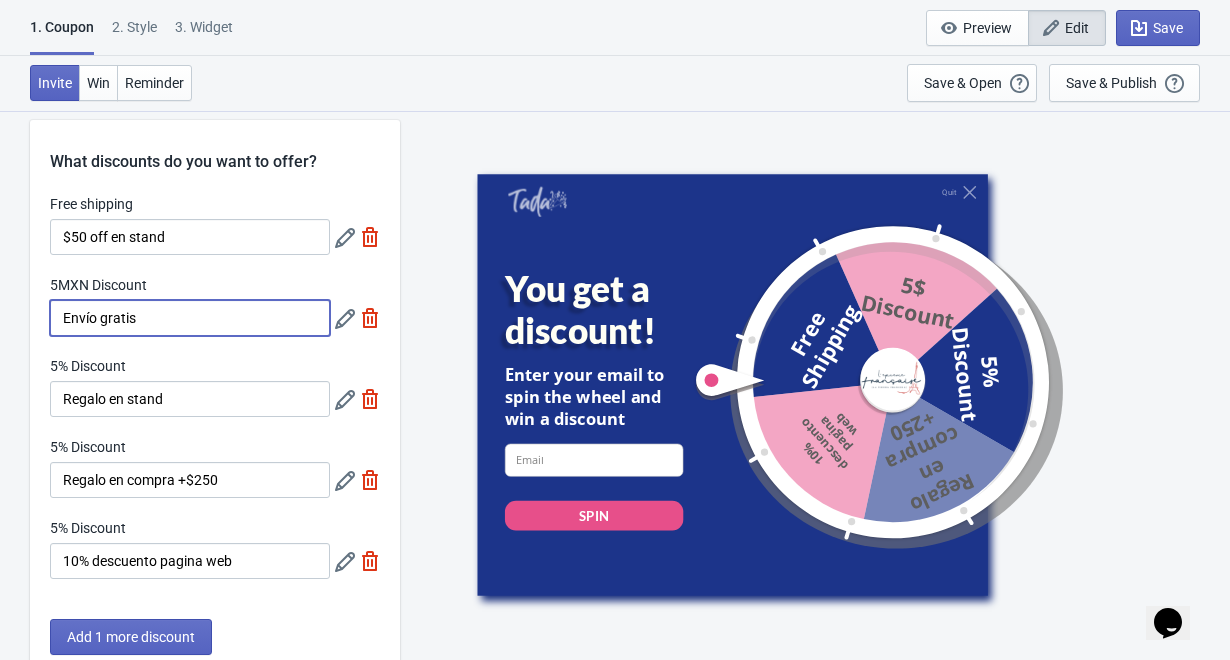 click on "Envío gratis" at bounding box center [190, 318] 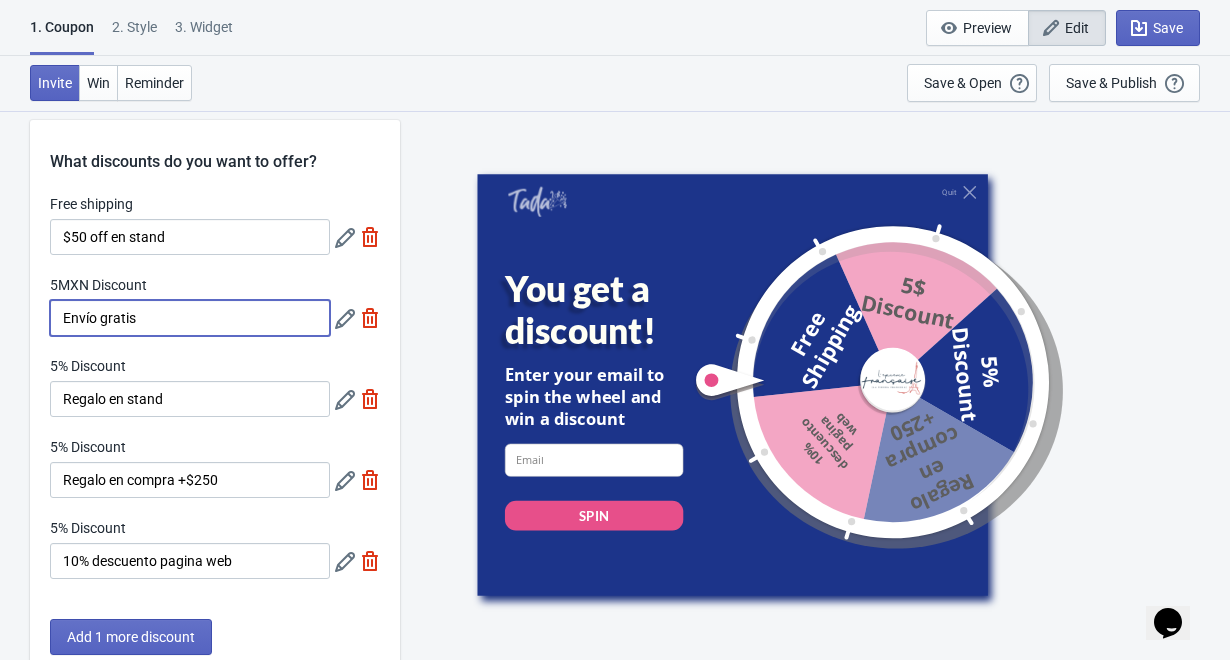 click at bounding box center [345, 238] 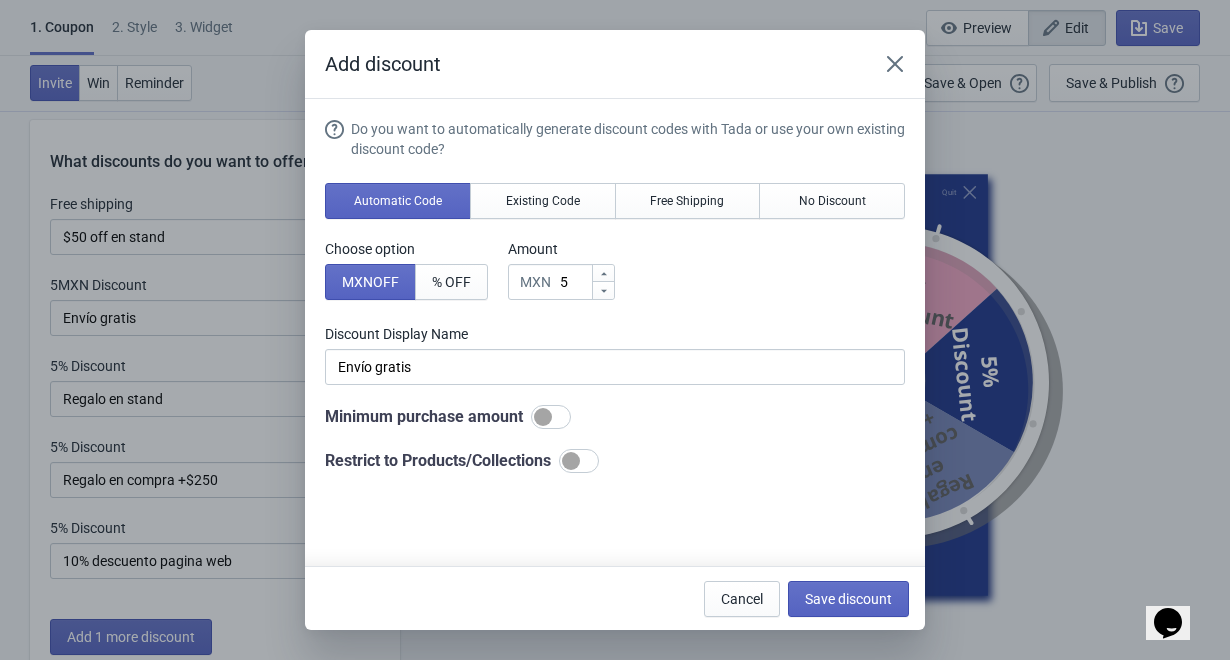 scroll, scrollTop: 0, scrollLeft: 0, axis: both 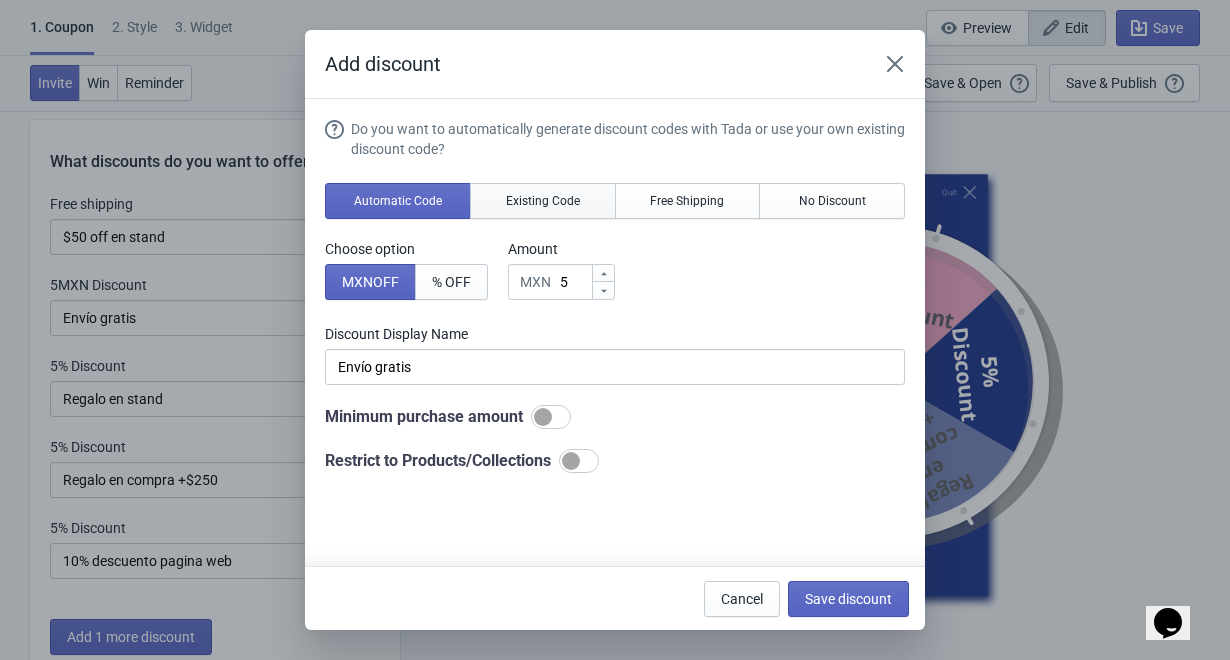 click on "Existing Code" at bounding box center [398, 201] 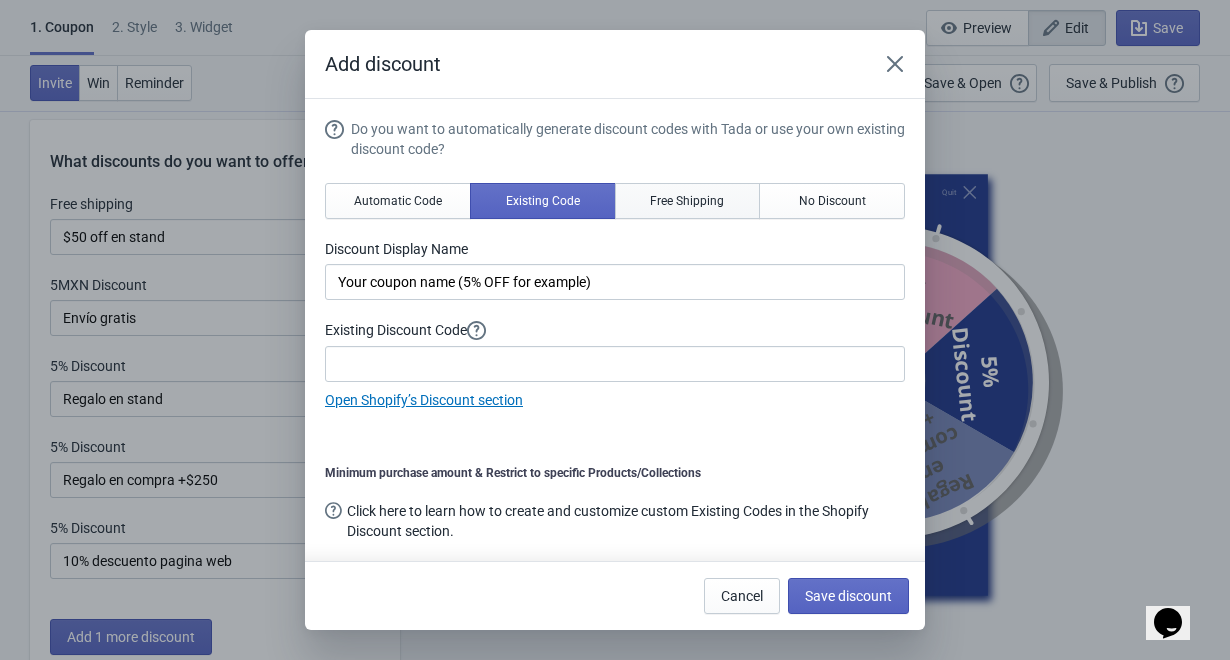click on "Free Shipping" at bounding box center (398, 201) 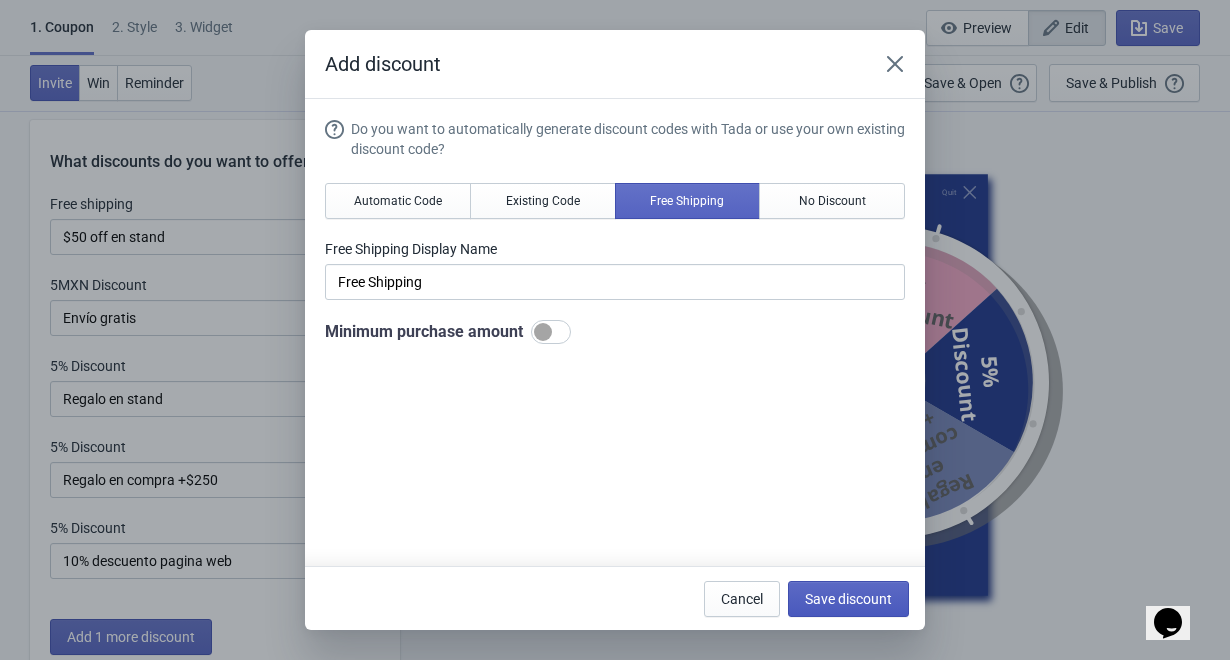 click on "Save discount" at bounding box center (848, 599) 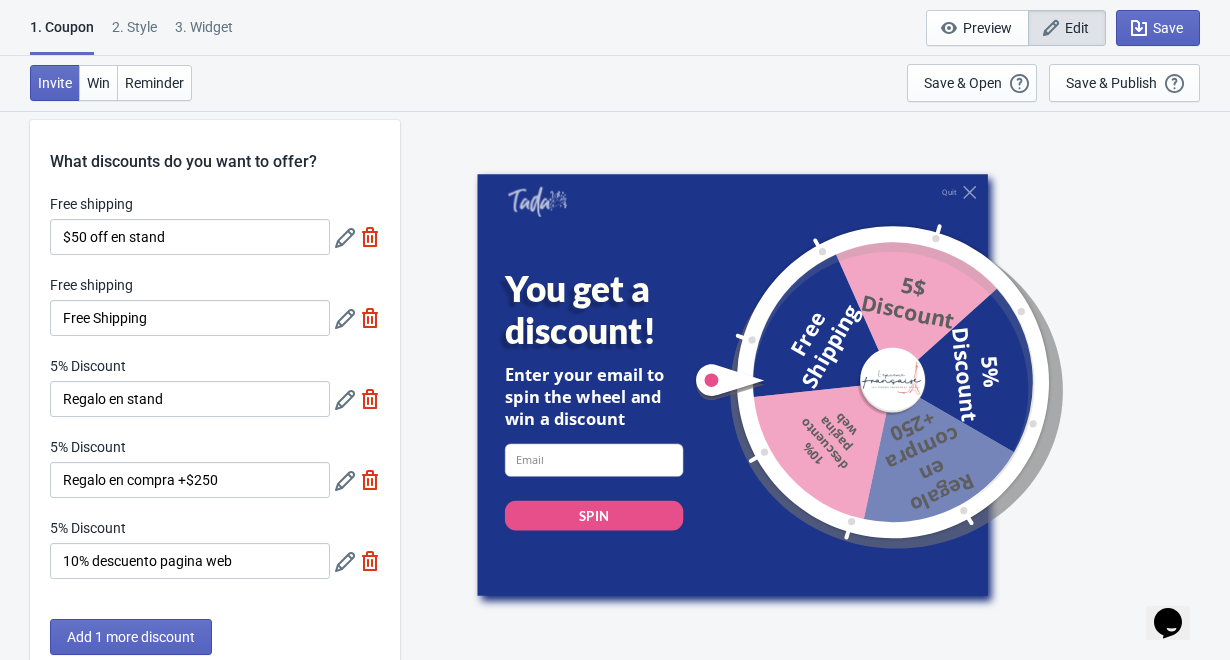 scroll, scrollTop: 44, scrollLeft: 0, axis: vertical 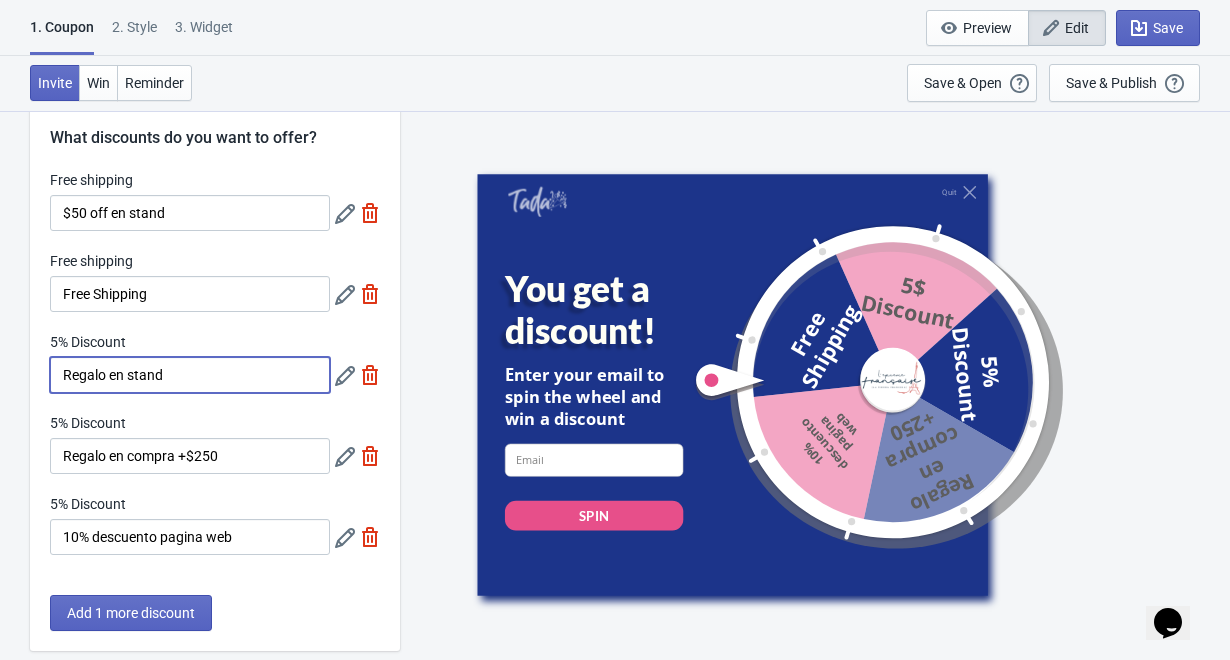 click on "Regalo en stand" at bounding box center [190, 375] 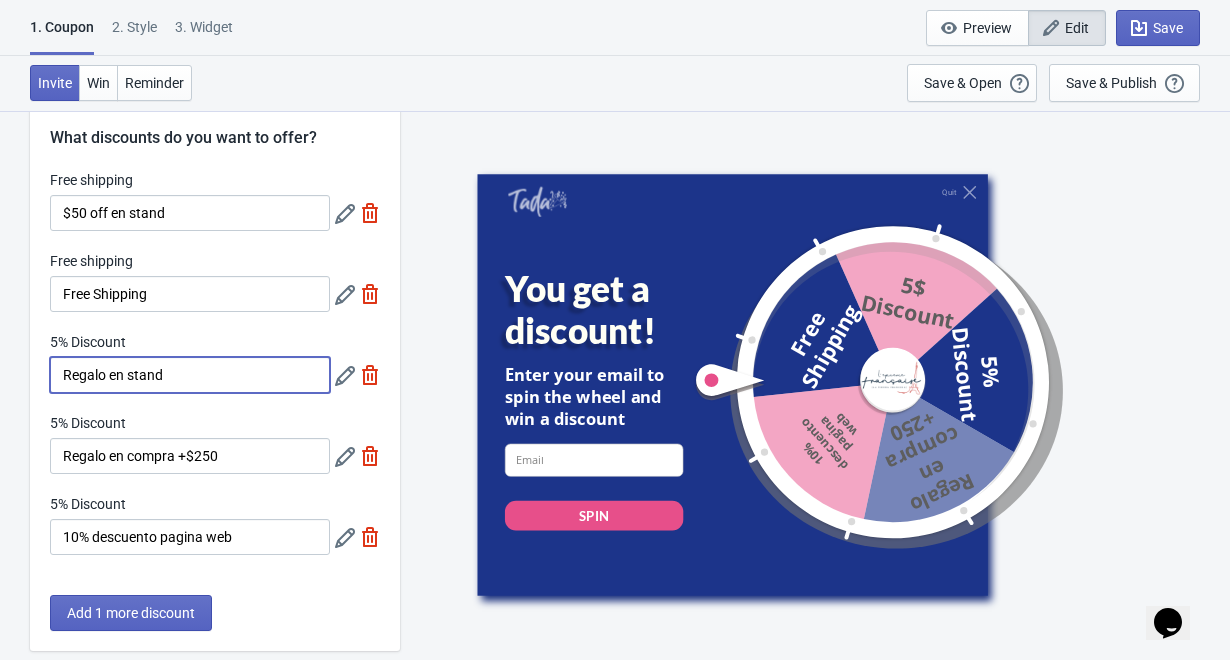 click at bounding box center [345, 214] 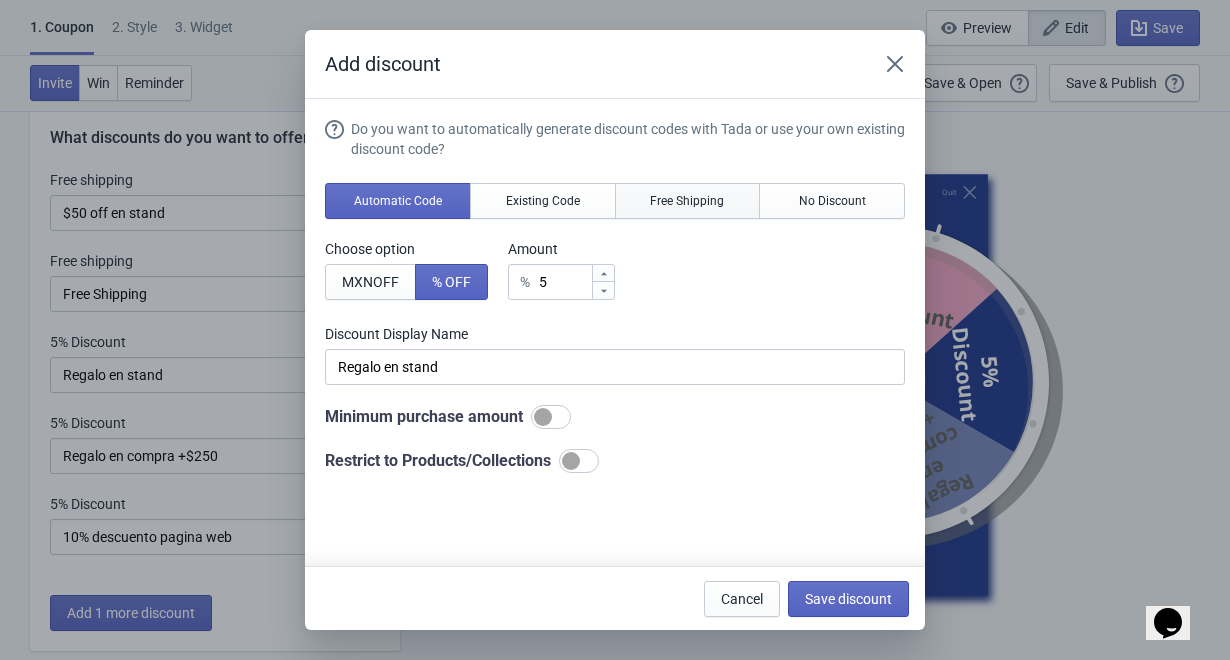 click on "Free Shipping" at bounding box center (398, 201) 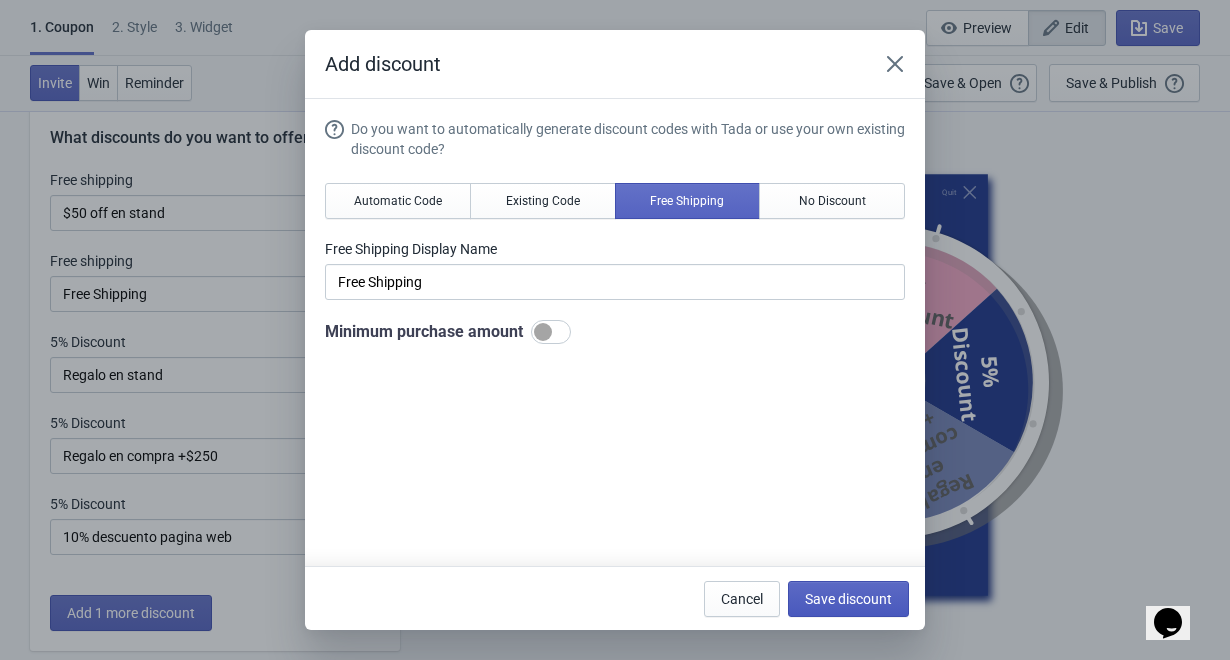 click on "Save discount" at bounding box center (848, 599) 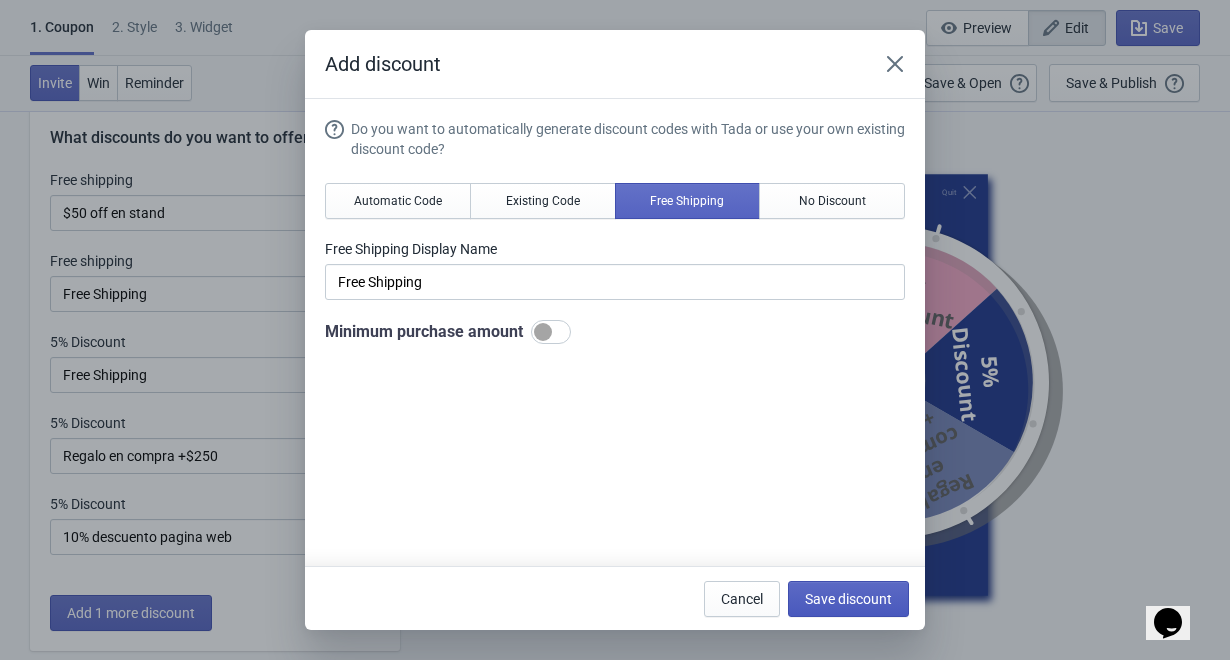 scroll, scrollTop: 44, scrollLeft: 0, axis: vertical 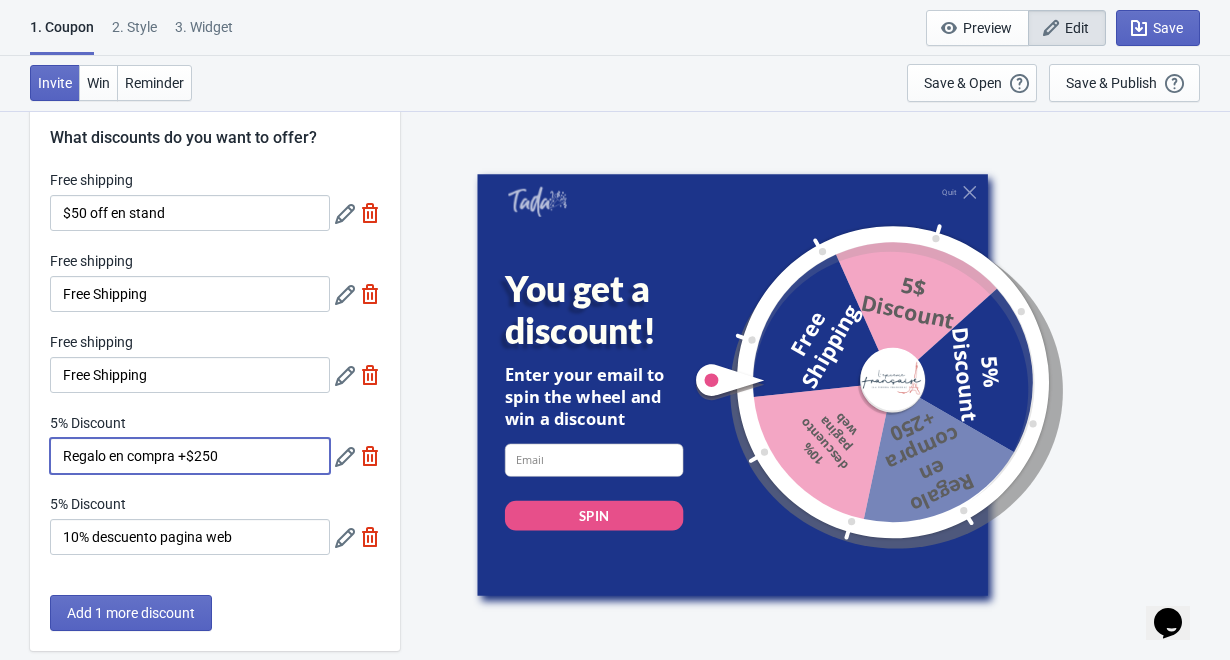 click on "Regalo en compra +$250" at bounding box center [190, 456] 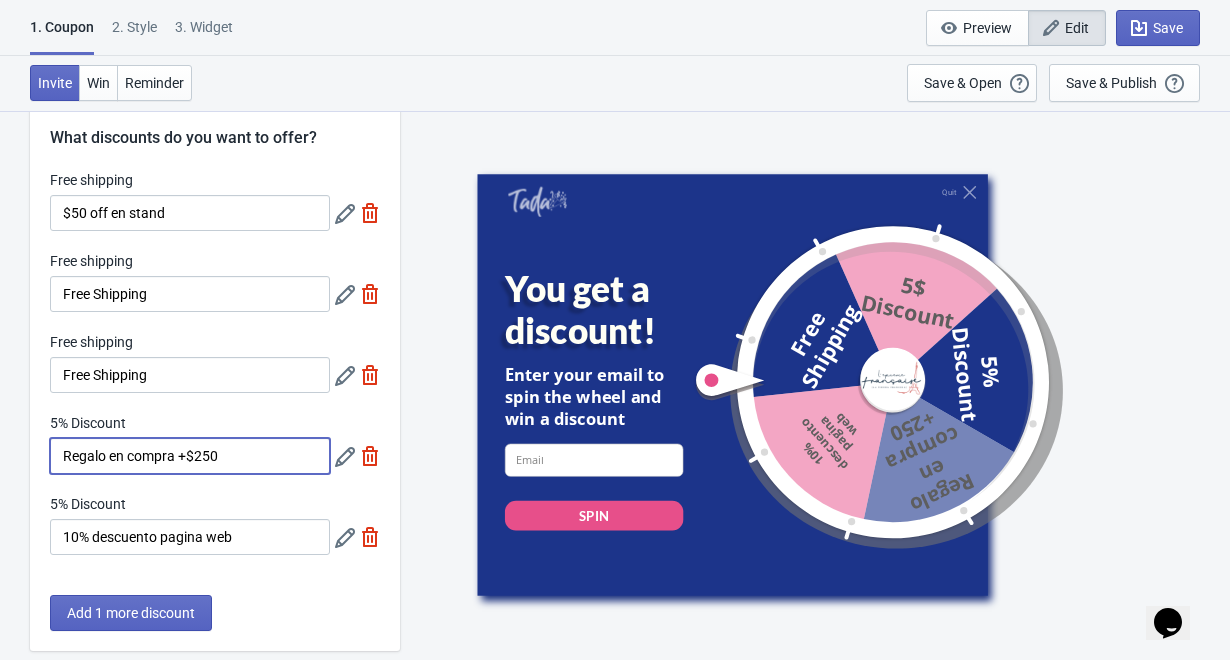 click at bounding box center [345, 214] 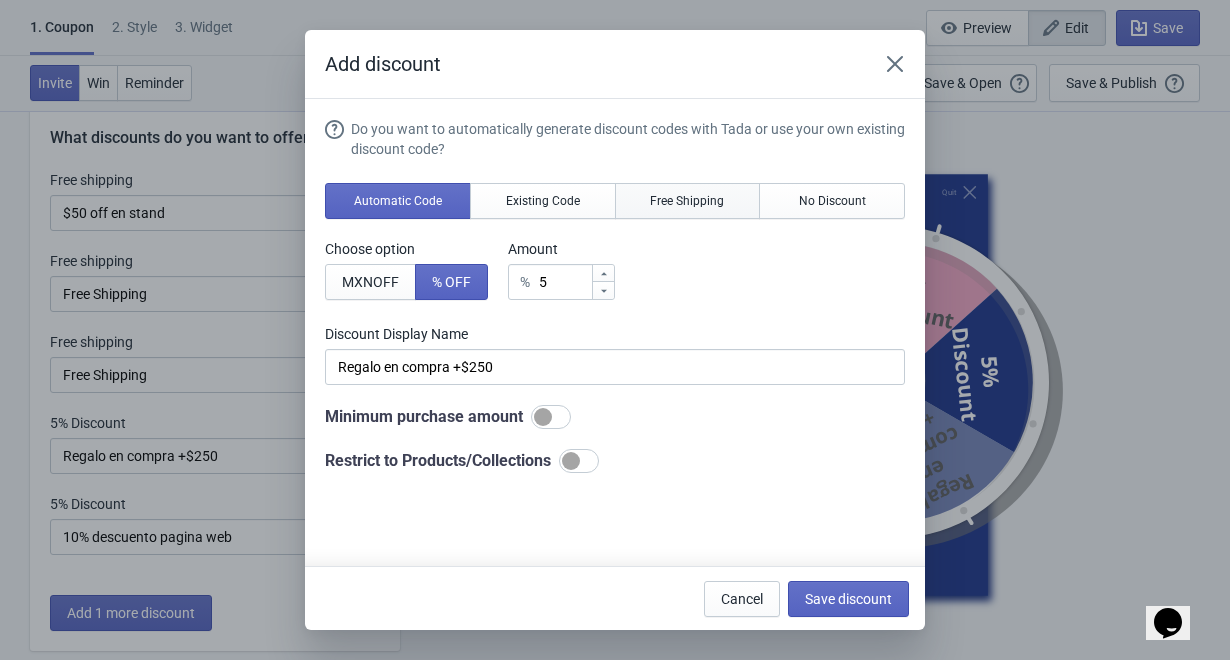 click on "Free Shipping" at bounding box center (398, 201) 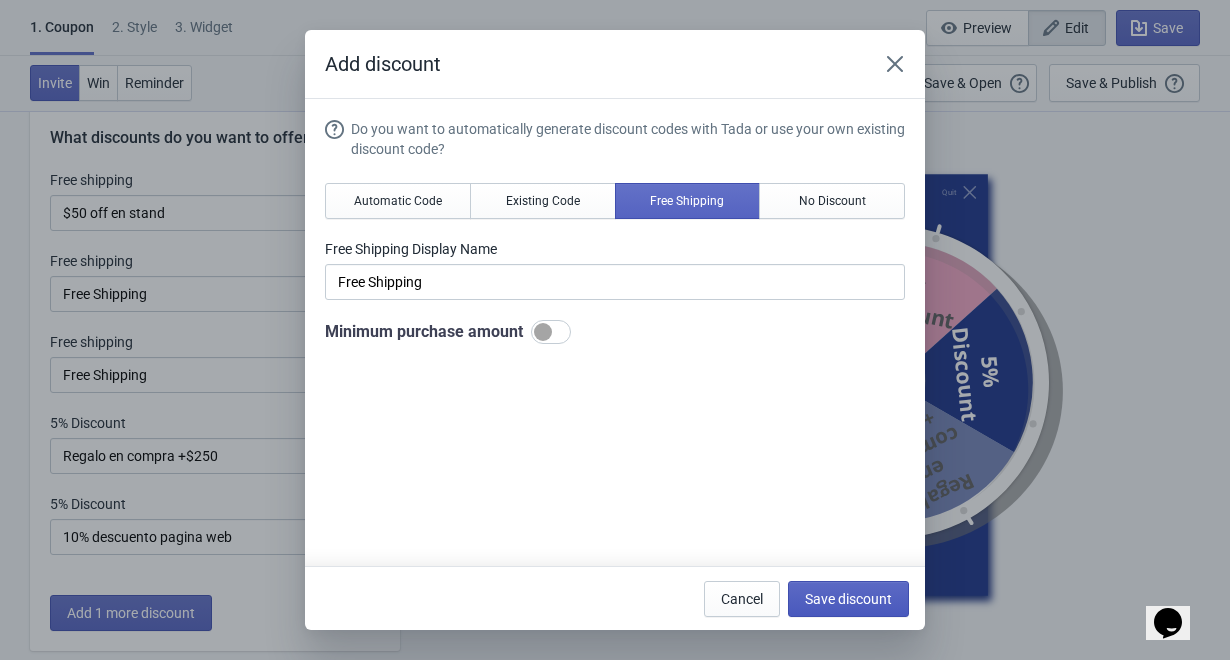click on "Save discount" at bounding box center [848, 599] 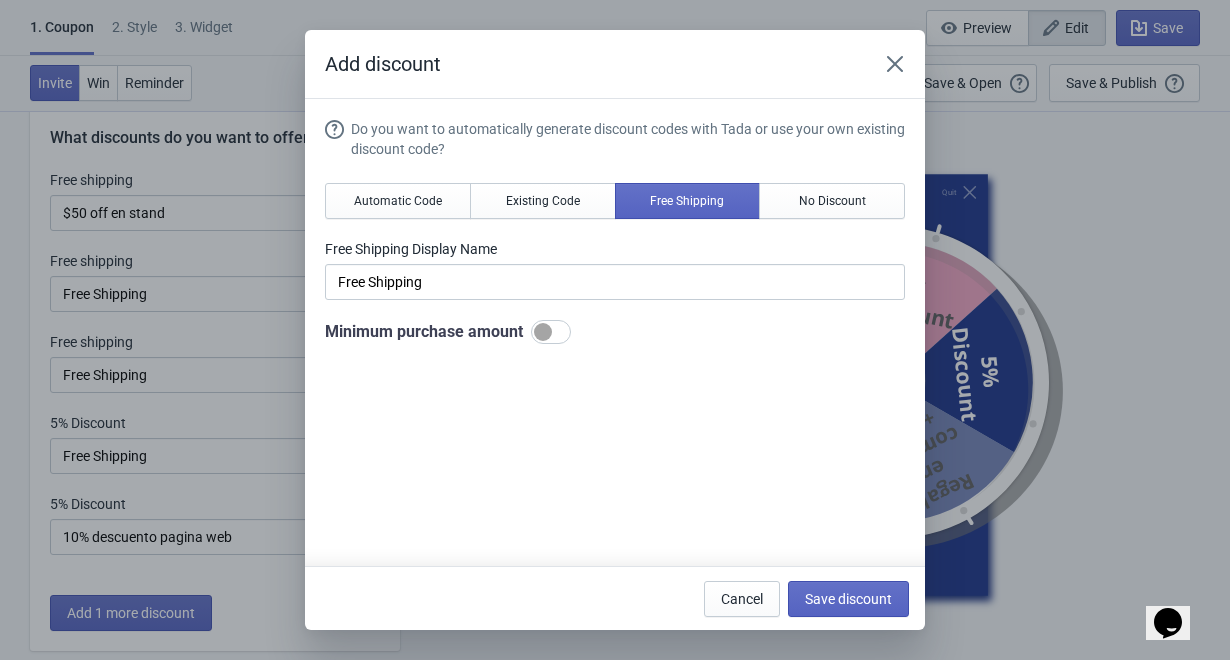 scroll, scrollTop: 44, scrollLeft: 0, axis: vertical 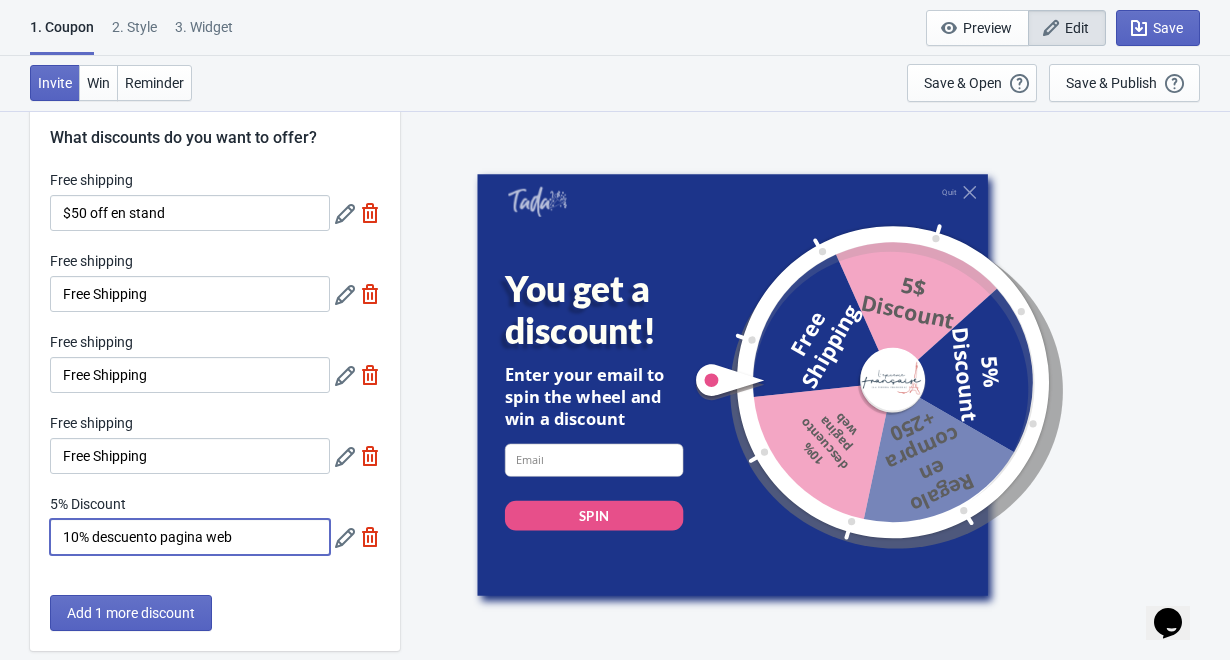 click on "10% descuento pagina web" at bounding box center [190, 537] 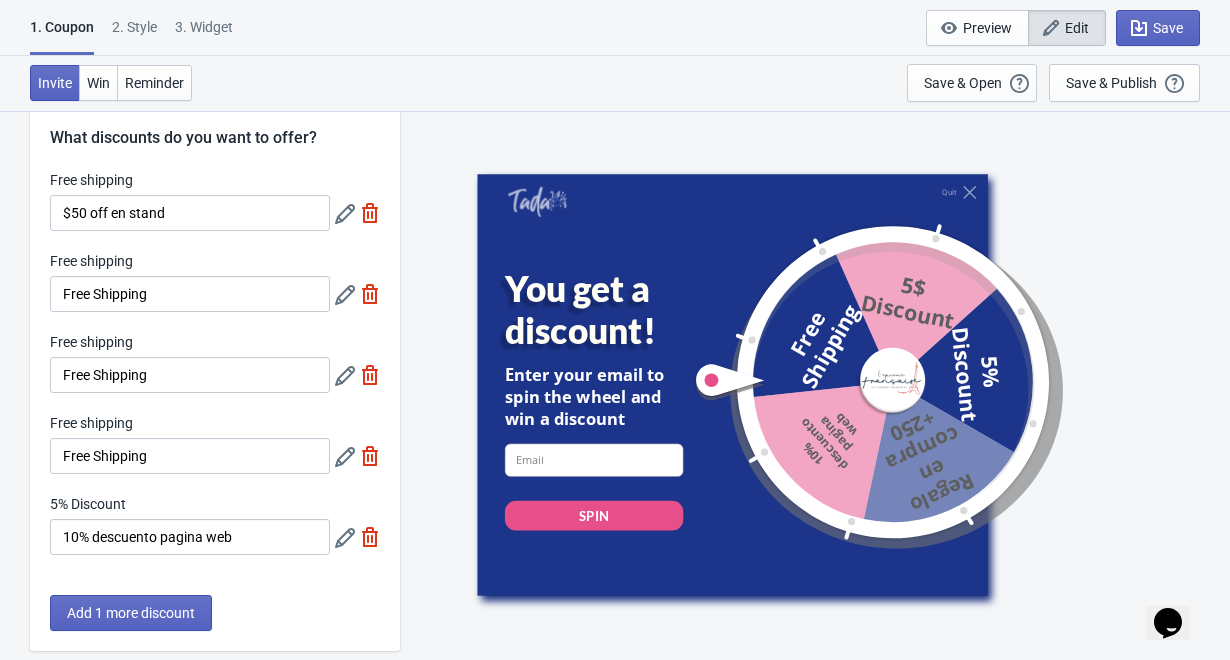 click at bounding box center [345, 214] 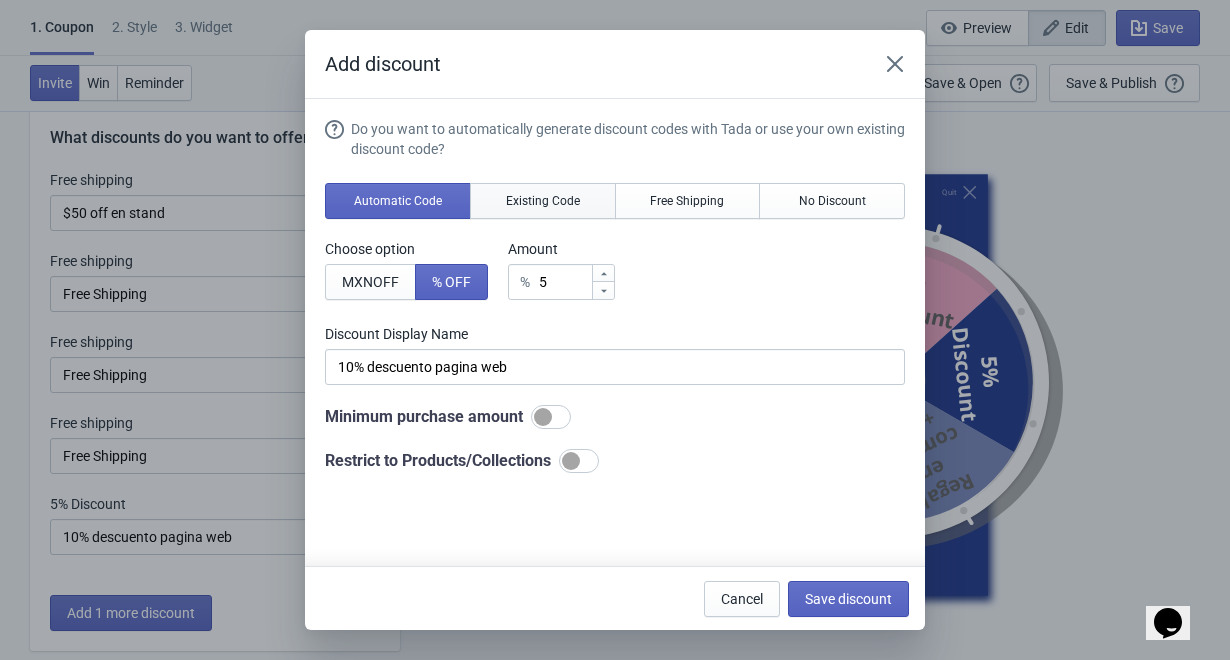 click on "Existing Code" at bounding box center (398, 201) 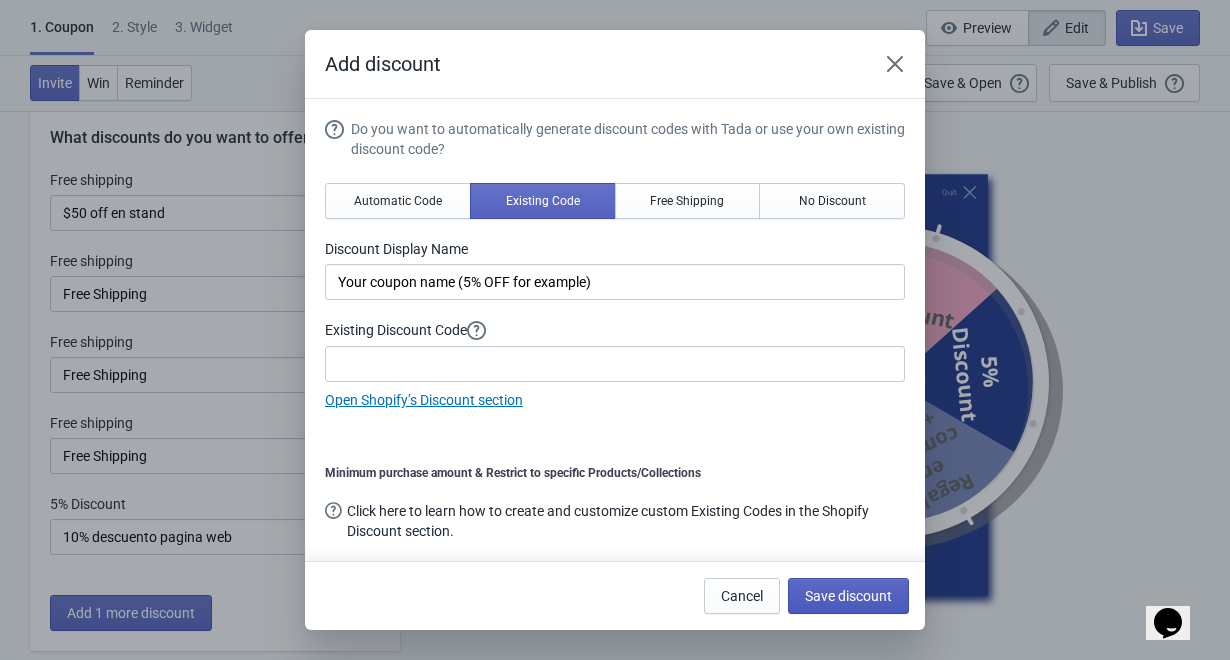 click on "Save discount" at bounding box center (848, 596) 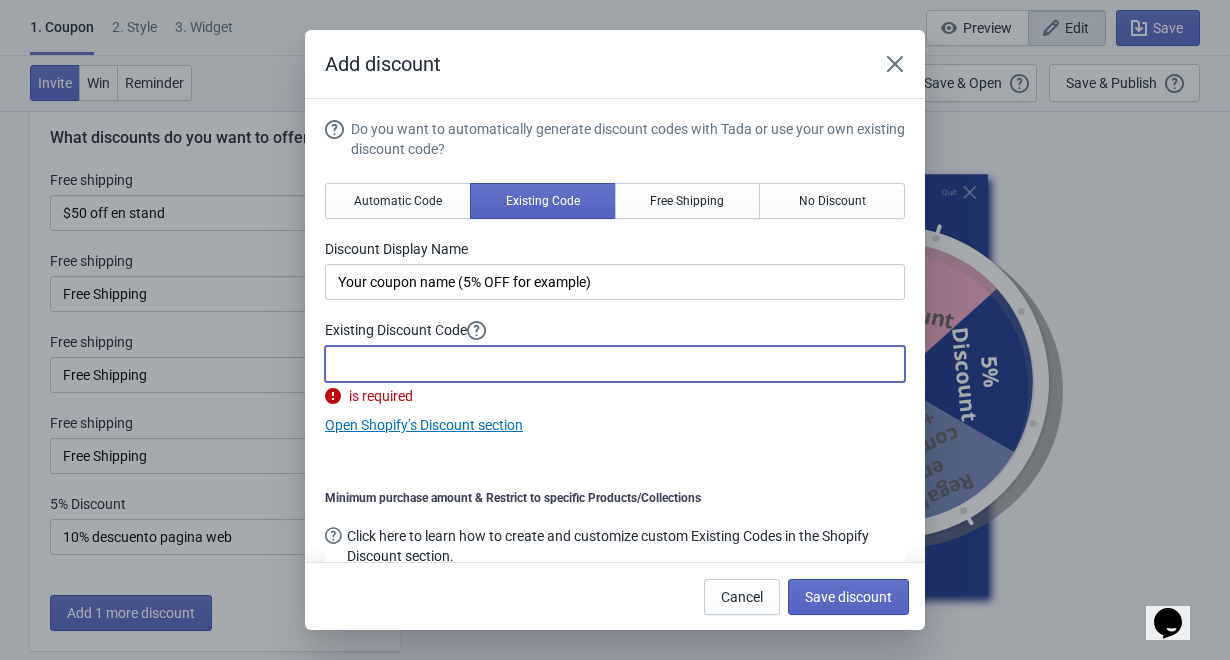 click at bounding box center (615, 364) 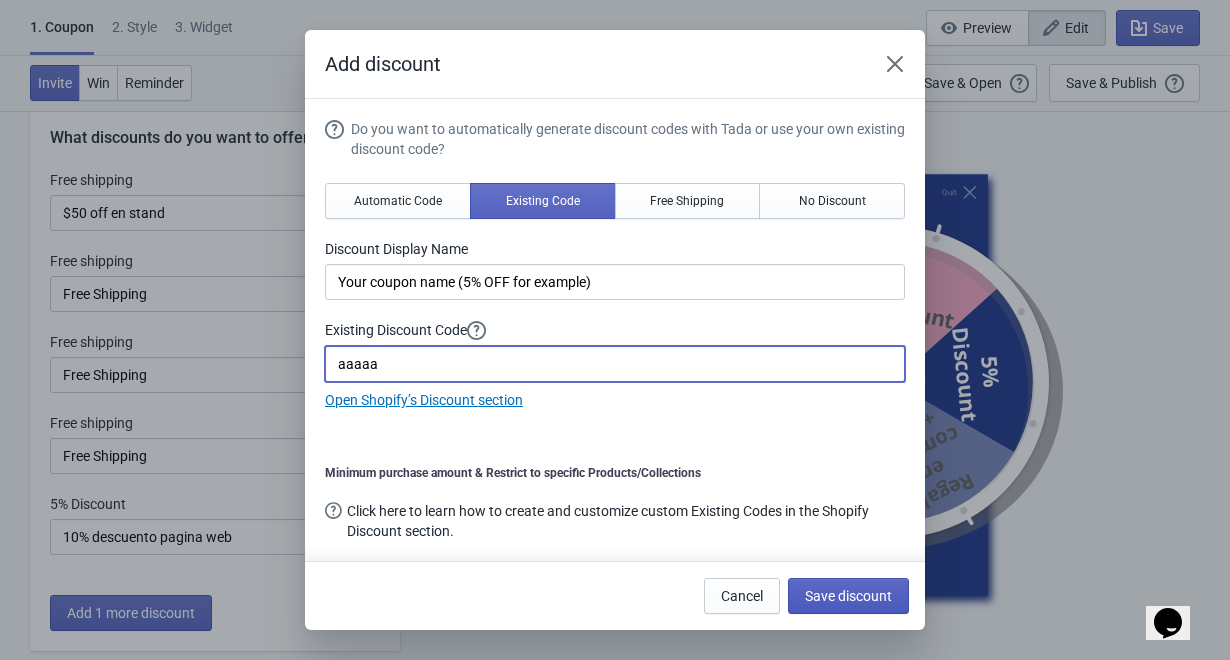 type on "aaaaa" 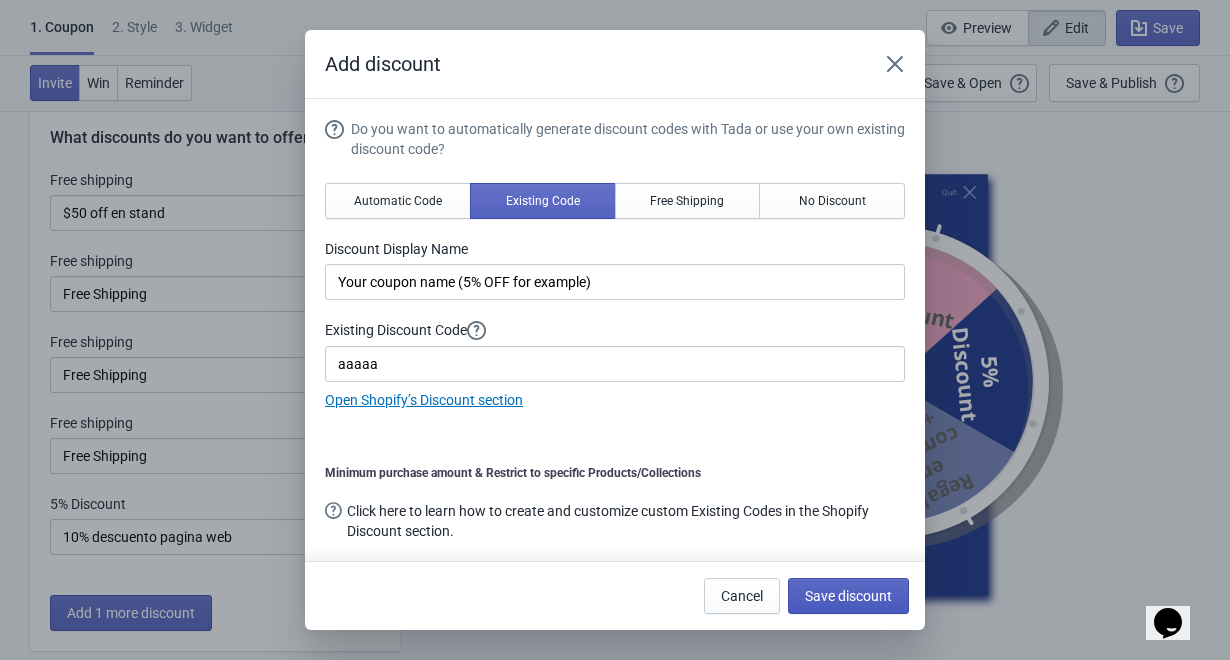 click on "Save discount" at bounding box center (848, 596) 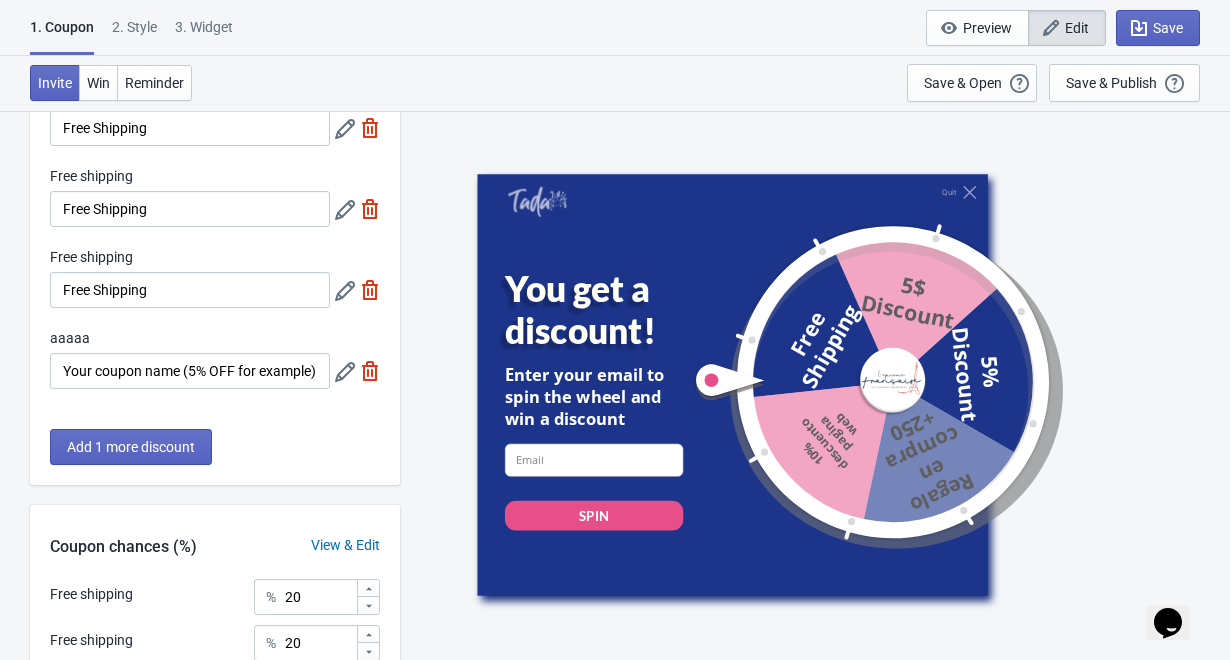 scroll, scrollTop: 211, scrollLeft: 0, axis: vertical 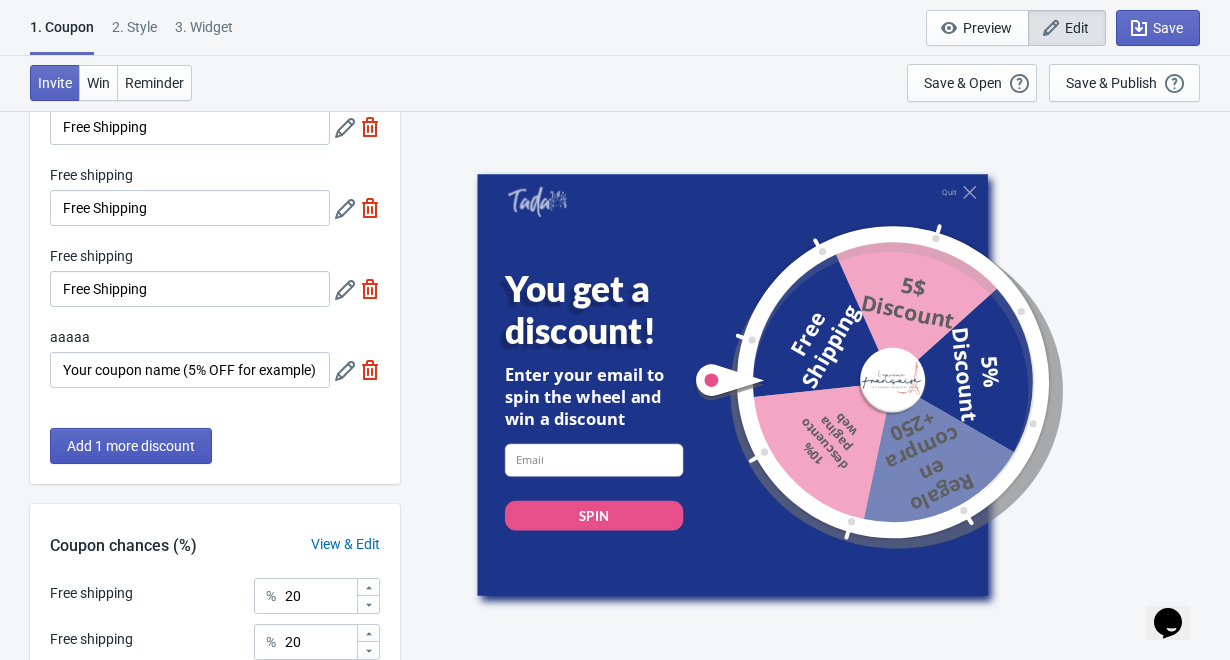 click on "Add 1 more discount" at bounding box center [131, 446] 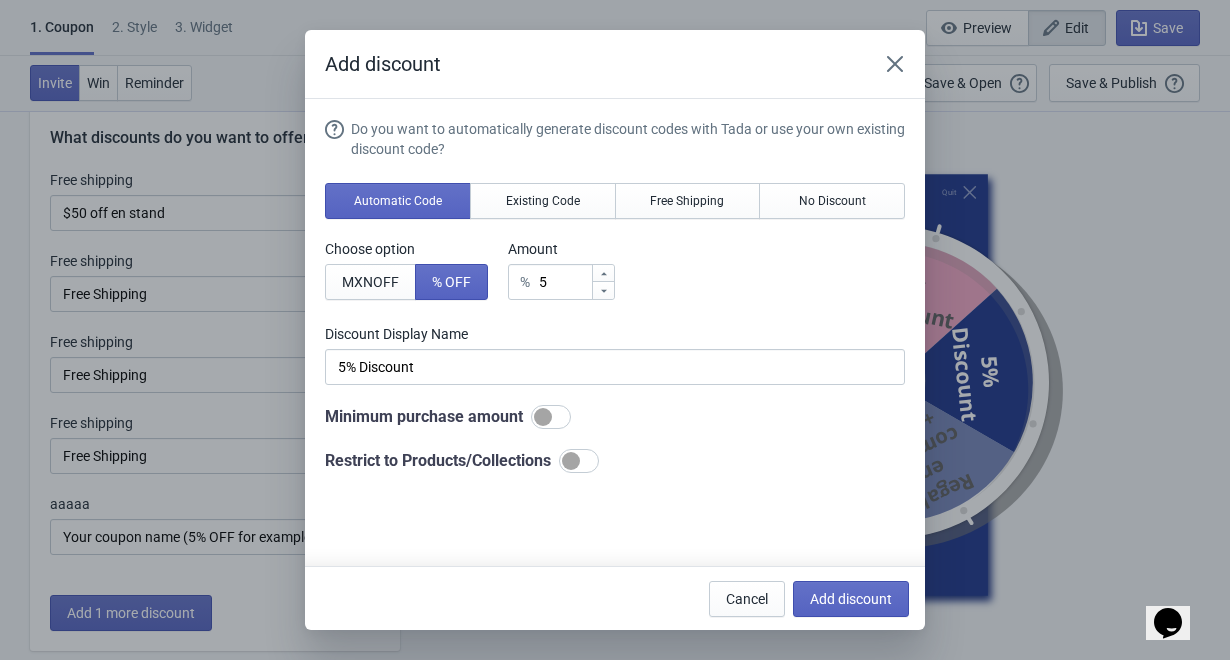 scroll, scrollTop: 0, scrollLeft: 0, axis: both 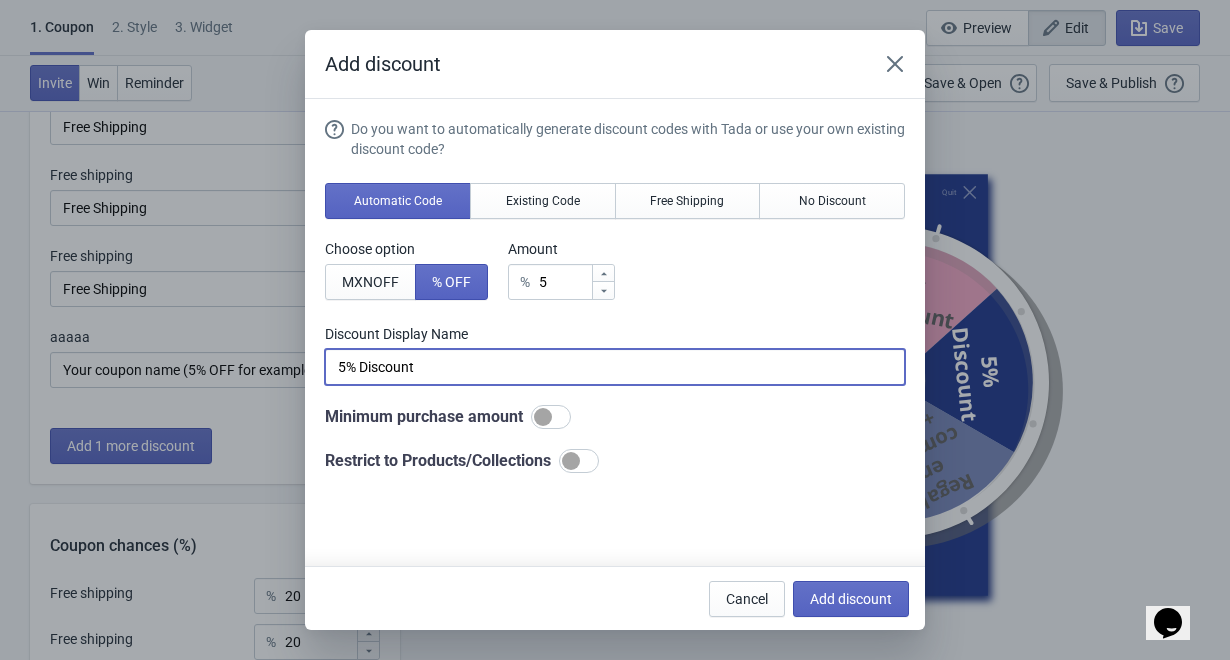 drag, startPoint x: 468, startPoint y: 369, endPoint x: 281, endPoint y: 369, distance: 187 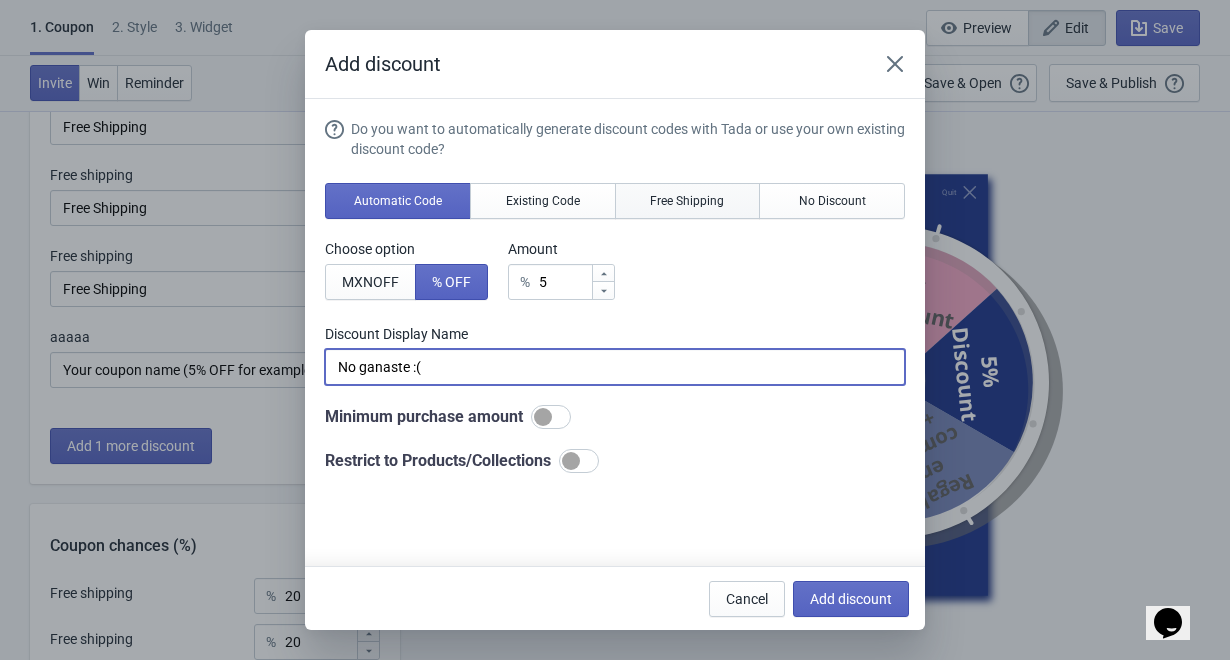type on "No ganaste :(" 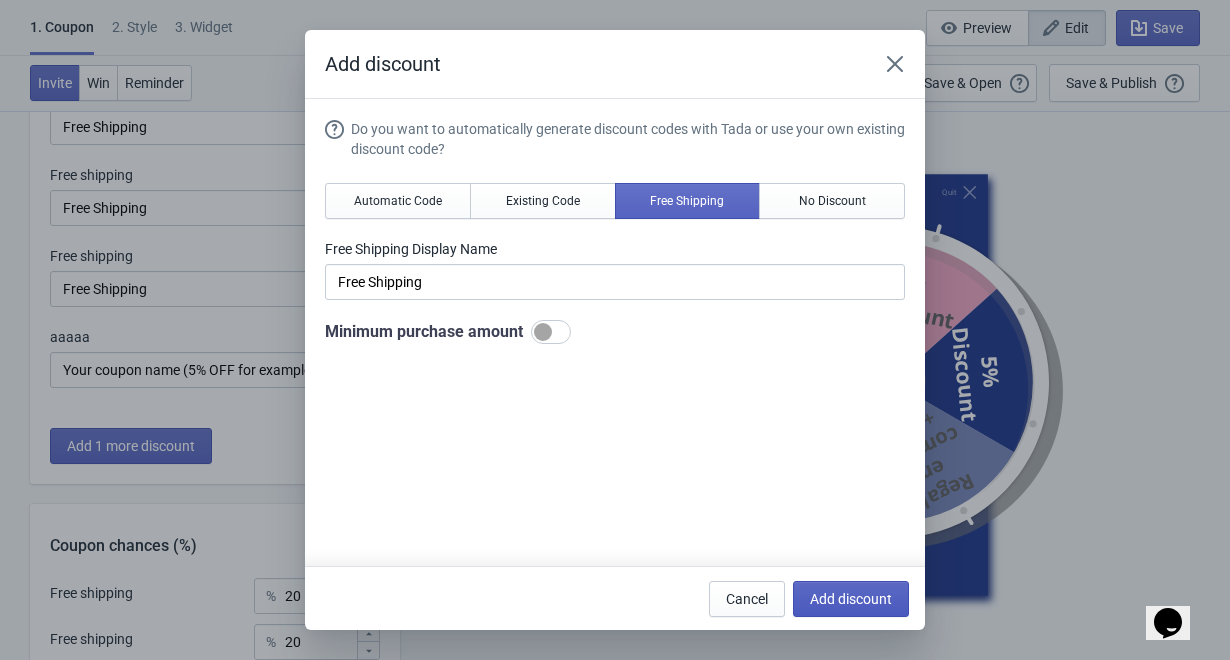 click on "Add discount" at bounding box center [851, 599] 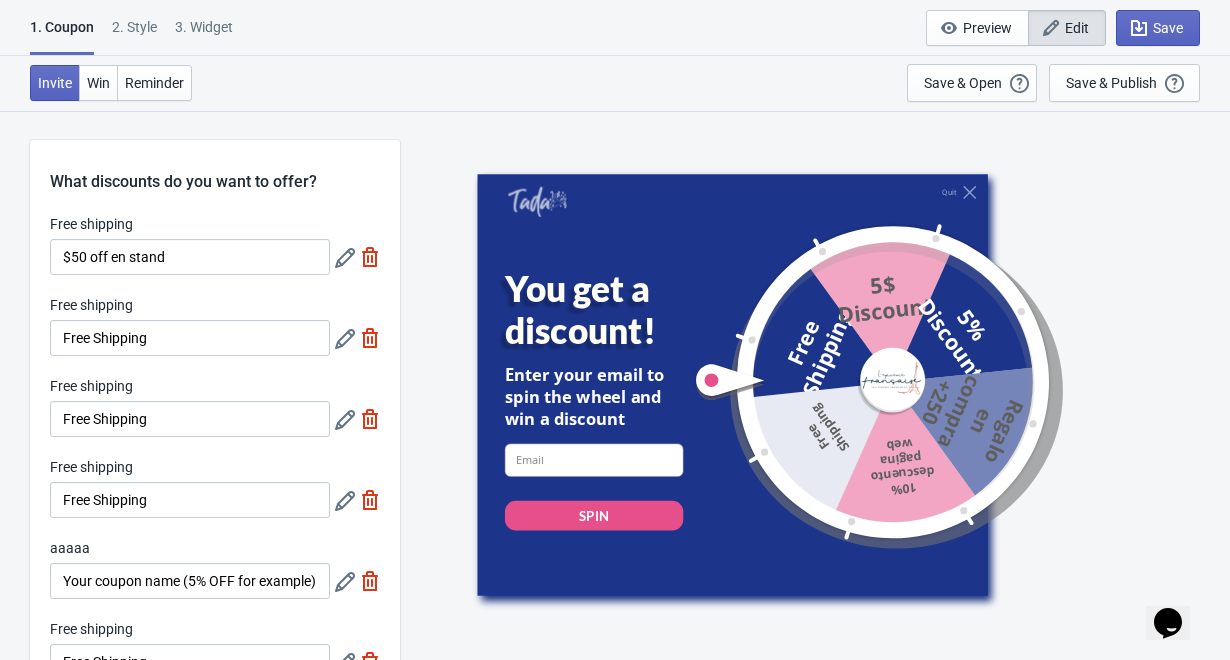 scroll, scrollTop: 211, scrollLeft: 0, axis: vertical 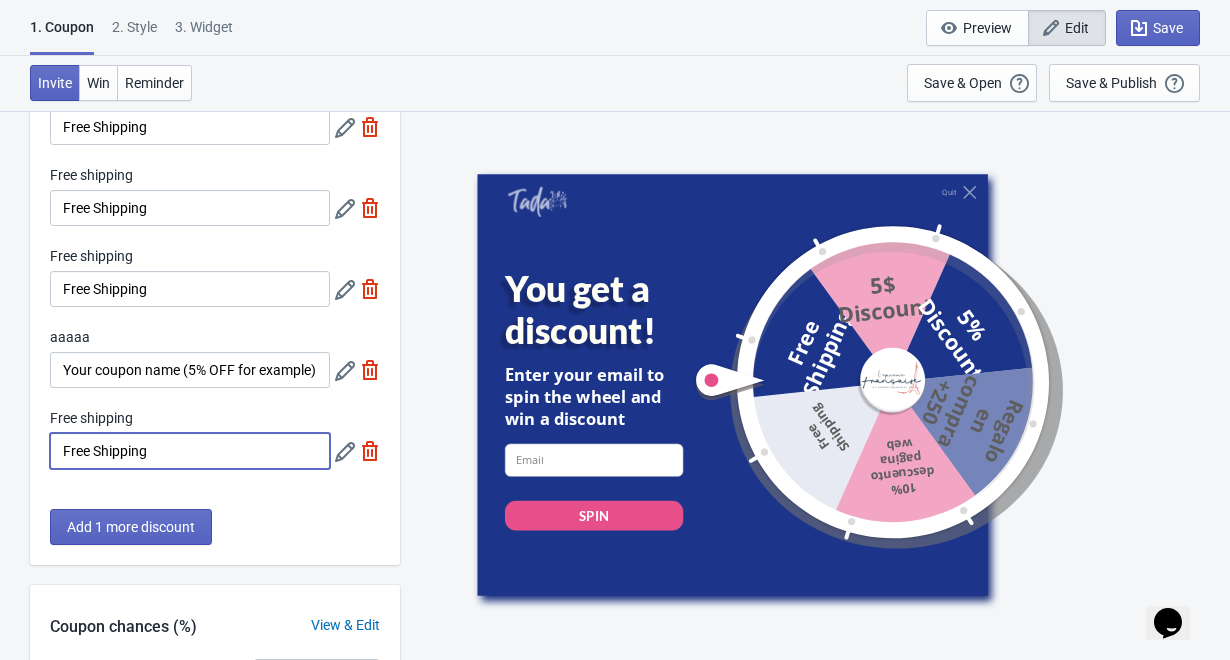 click on "Free Shipping" at bounding box center [190, 451] 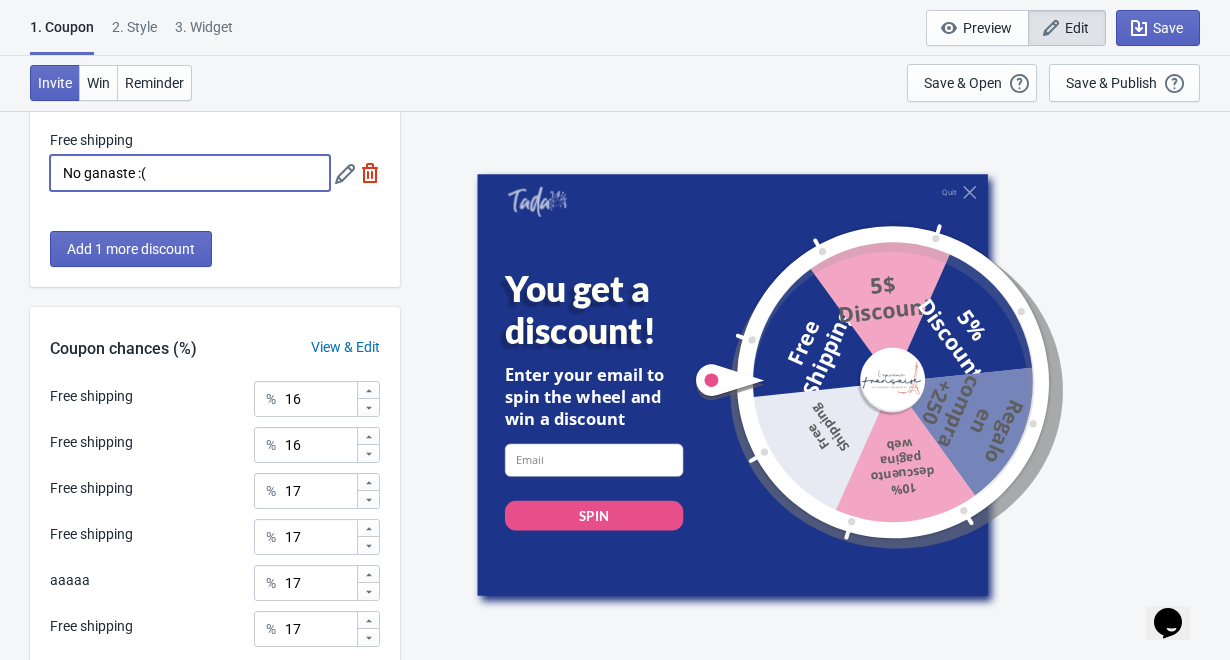 scroll, scrollTop: 483, scrollLeft: 0, axis: vertical 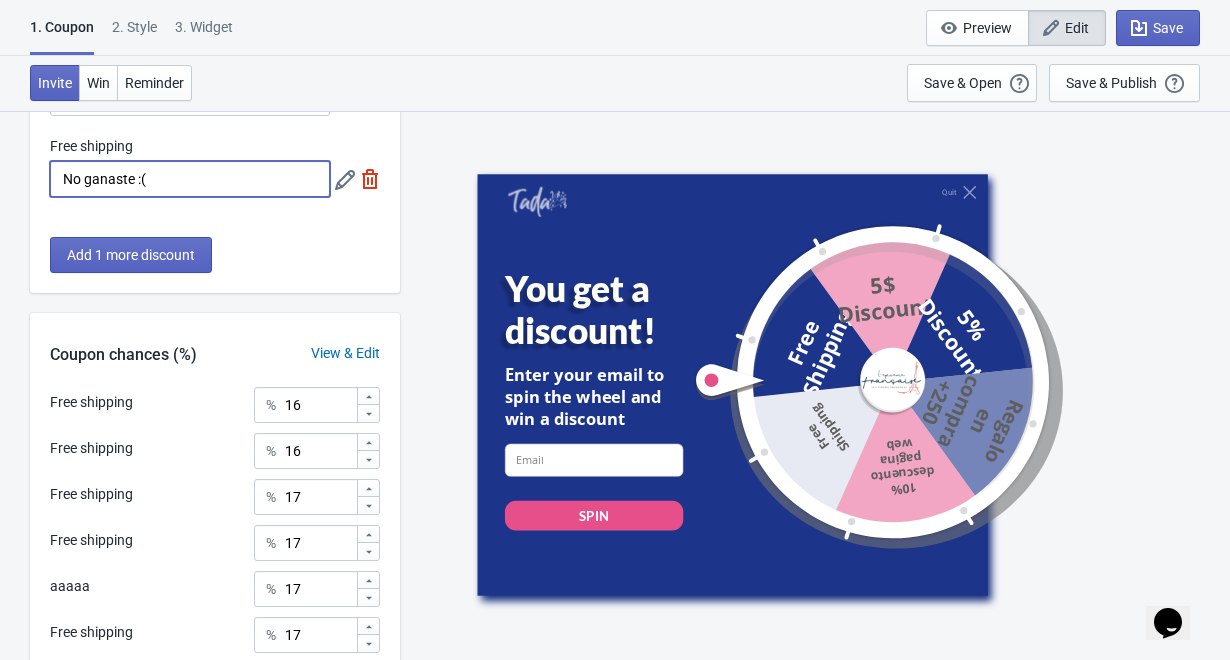 type on "No ganaste :(" 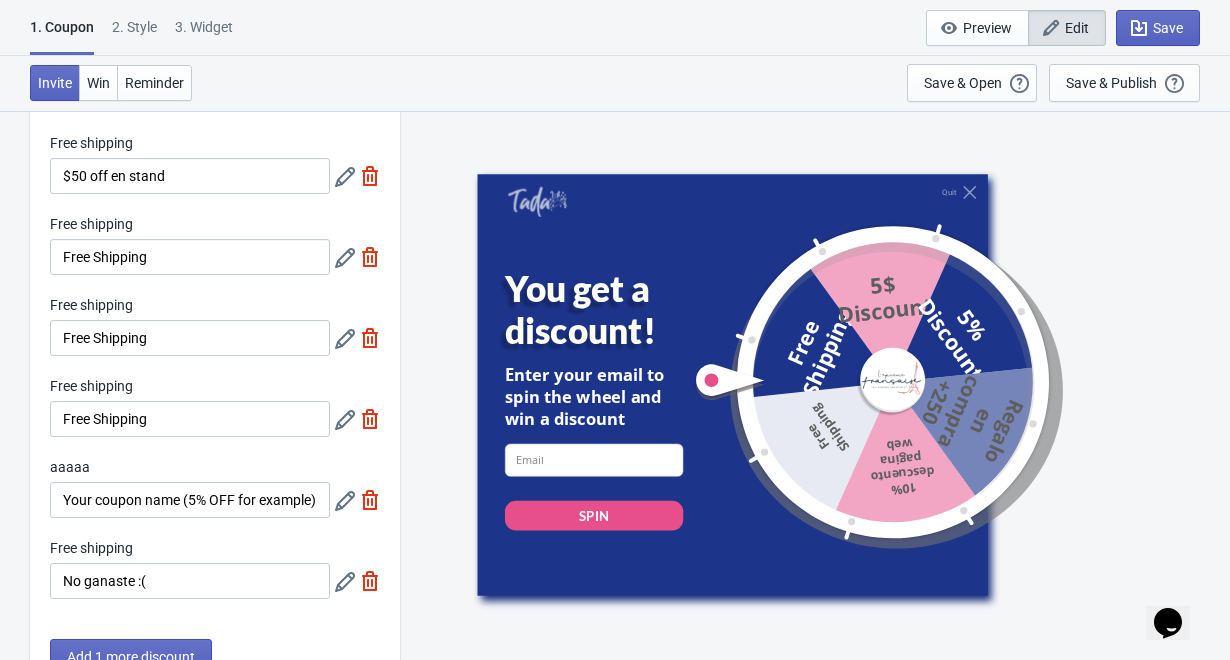 scroll, scrollTop: 112, scrollLeft: 0, axis: vertical 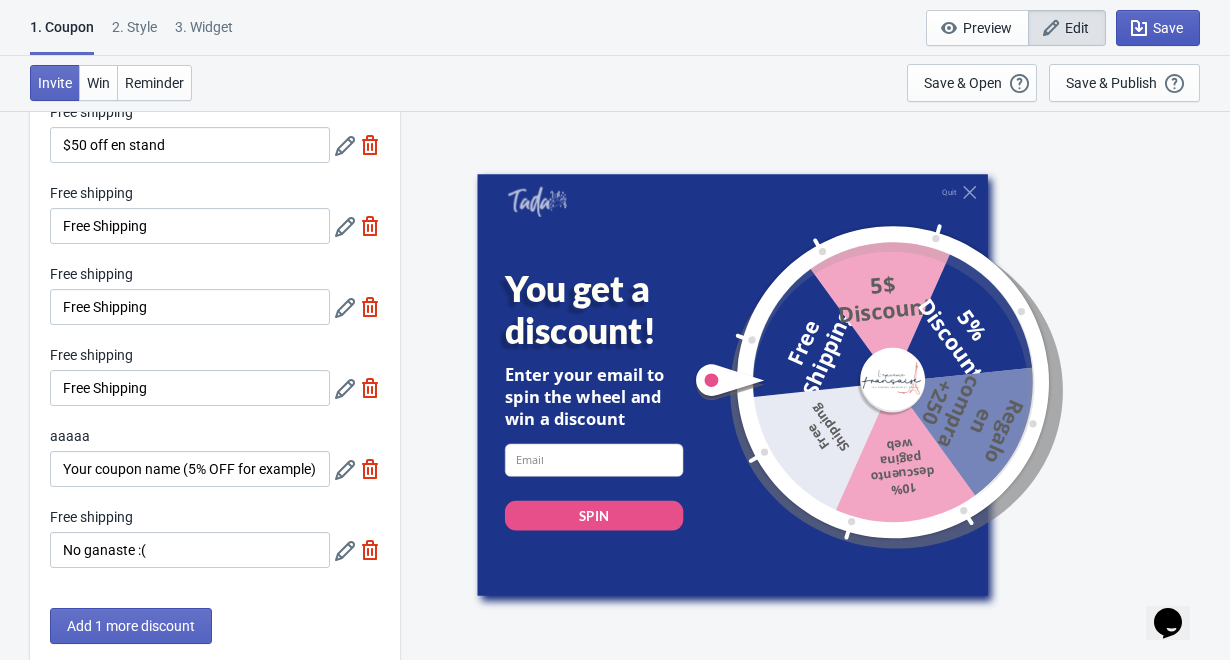 click on "Save" at bounding box center (1077, 28) 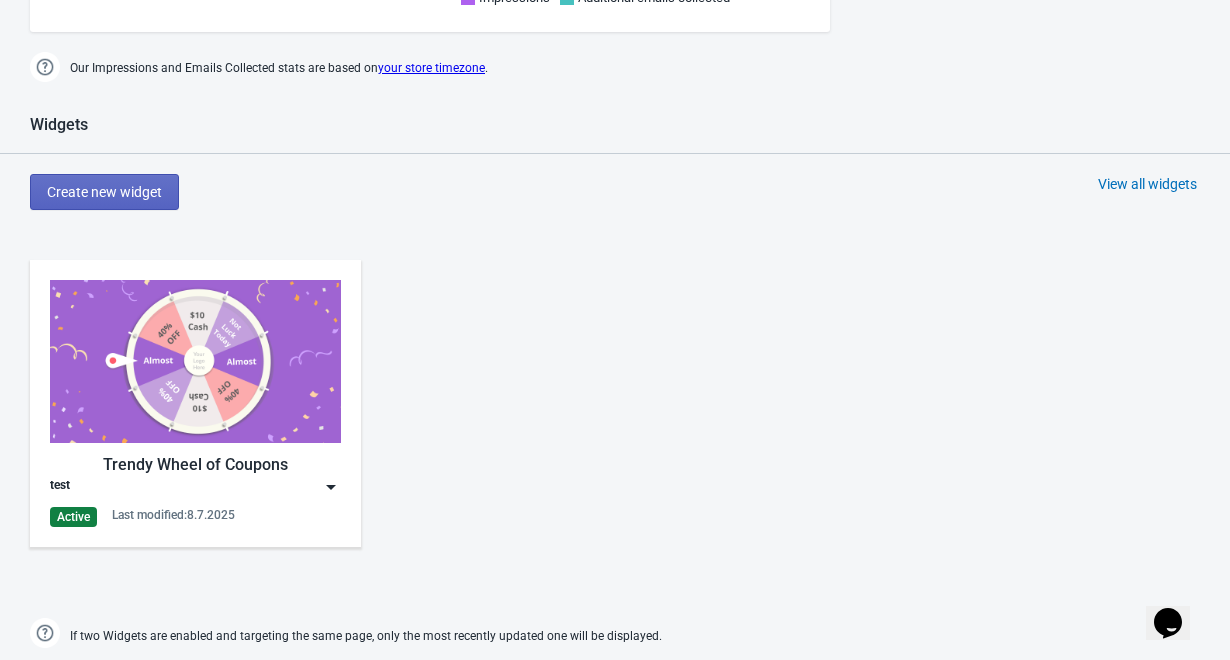 scroll, scrollTop: 765, scrollLeft: 0, axis: vertical 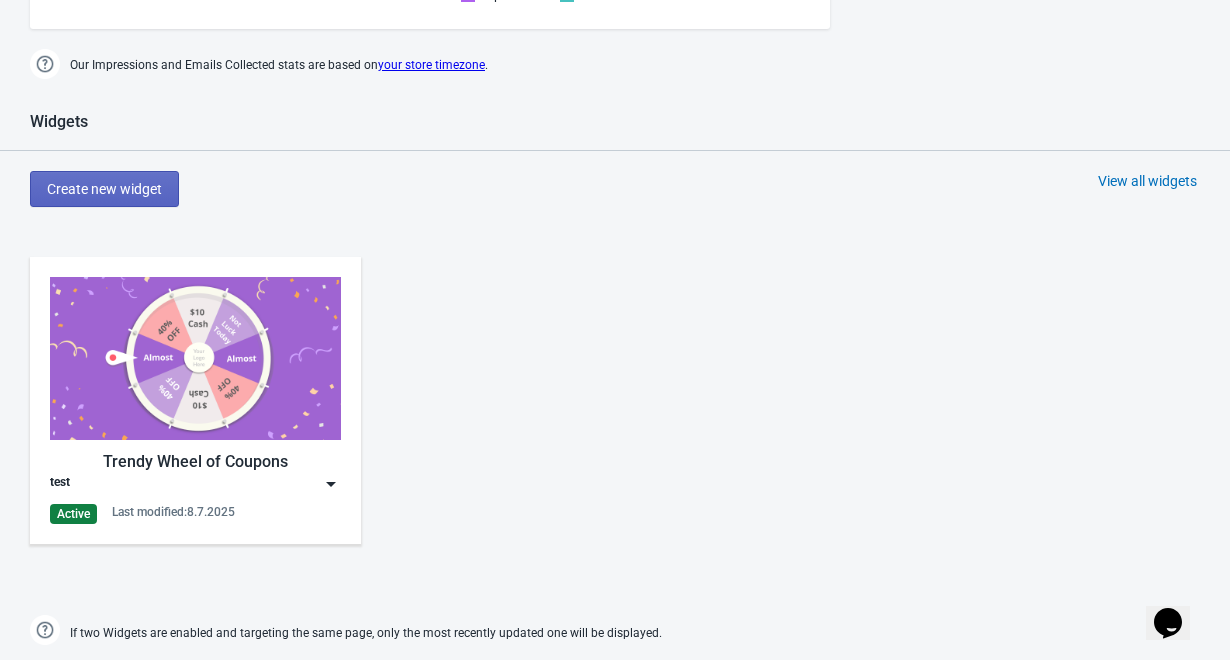 click at bounding box center [195, 358] 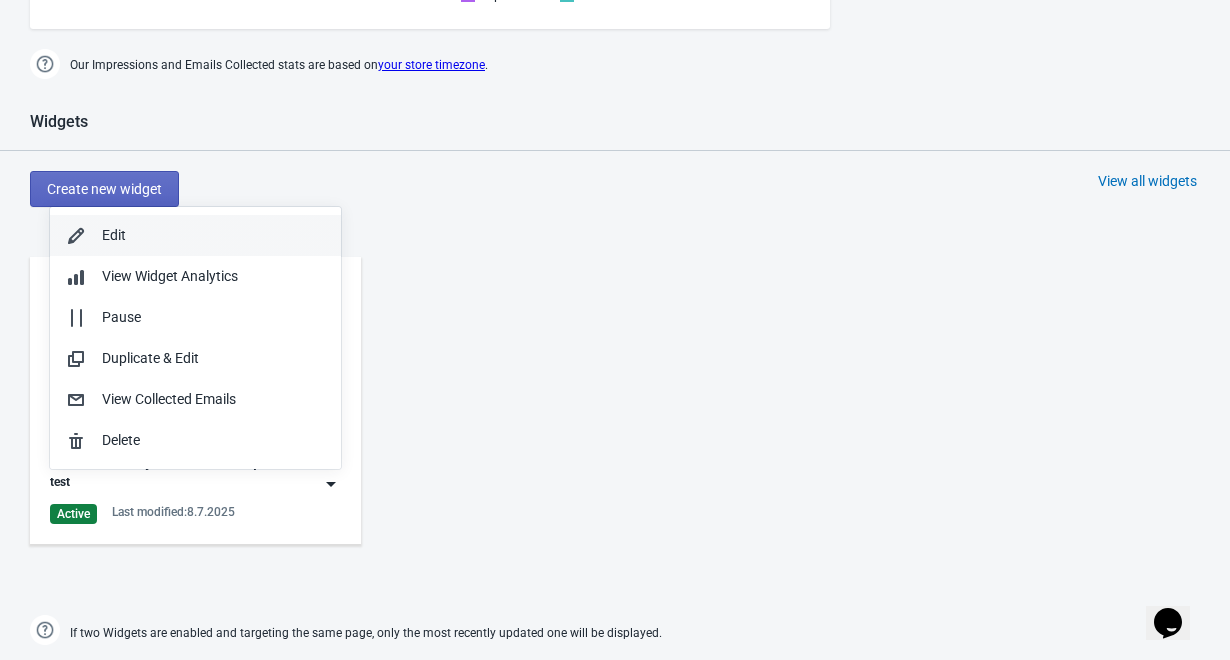 click on "Edit" at bounding box center [213, 235] 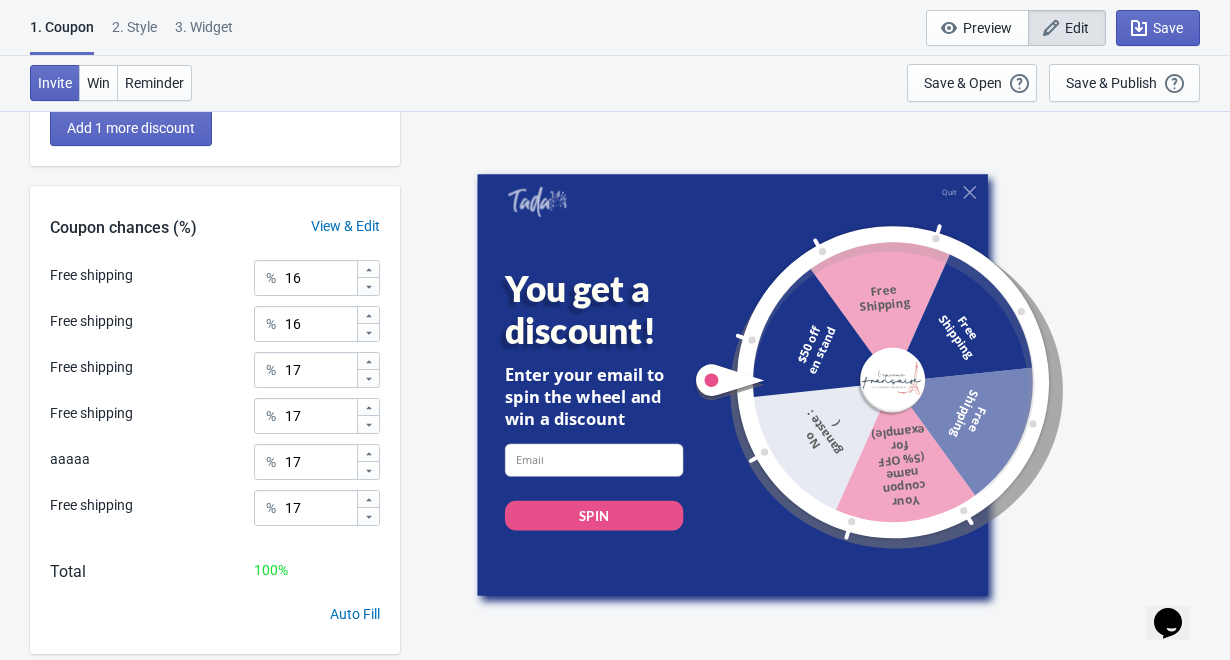 scroll, scrollTop: 613, scrollLeft: 0, axis: vertical 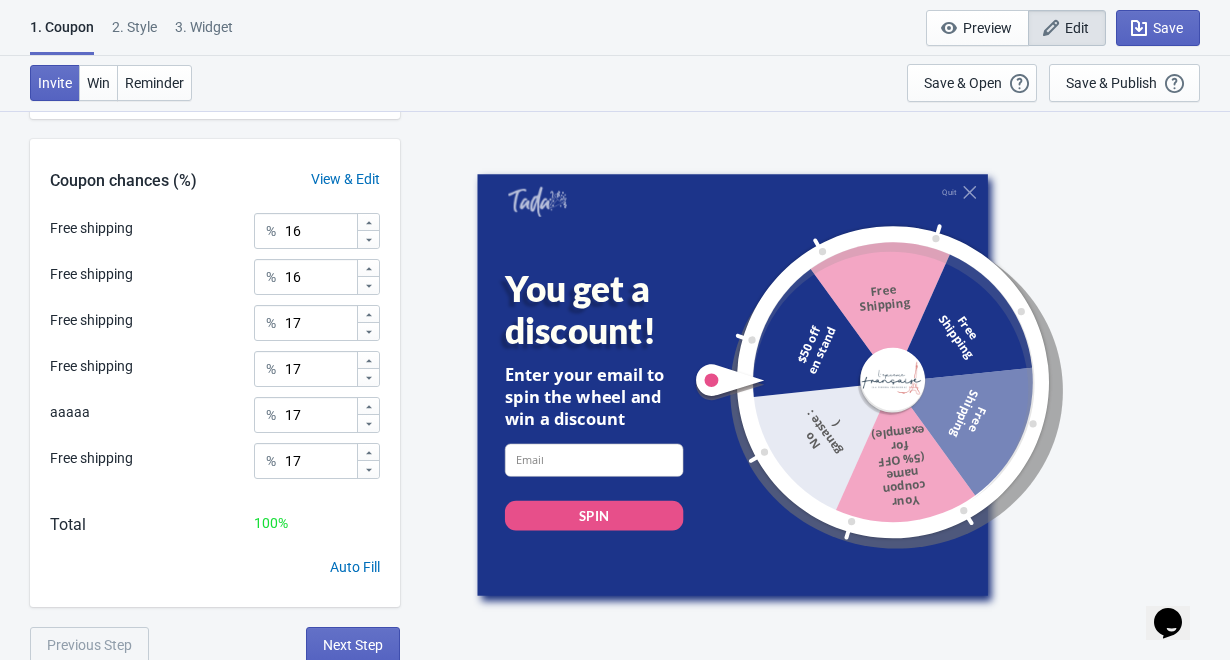 click on "What discounts do you want to offer? Free shipping $50 off en stand Free Shipping Free Shipping Free Shipping Free Shipping Free Shipping Free Shipping Free Shipping Free Shipping aaaaa Your coupon name (5% OFF for example) Free shipping No ganaste :( Add 1 more discount Coupon chances (%) View & Edit Free shipping % 16 Free shipping % 16 Free shipping % 17 Free shipping % 17 aaaaa % 17 Free shipping % 17 Total 100 % Auto Fill Previous Step Next Step Quit You get a discount! Enter your email to spin the wheel and win a discount email-input SPIN $50 off en stand Free Shipping Free Shipping Free Shipping Your coupon name (5% OFF for example) No ganaste :(" at bounding box center (615, 58) 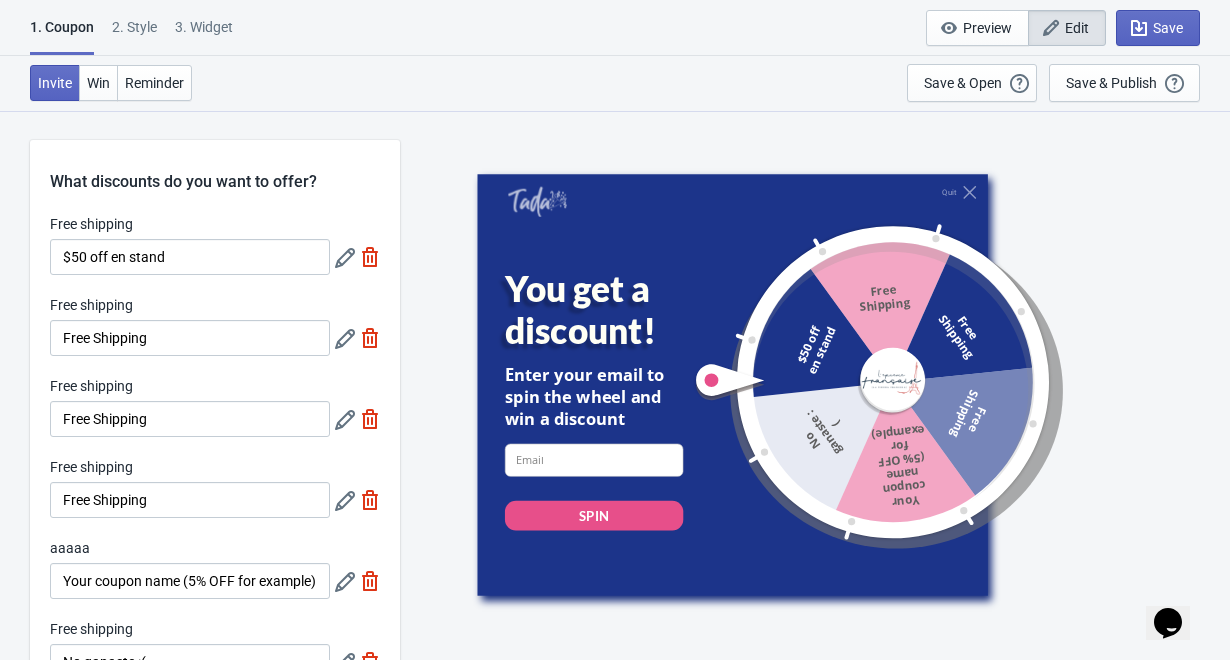 scroll, scrollTop: 0, scrollLeft: 0, axis: both 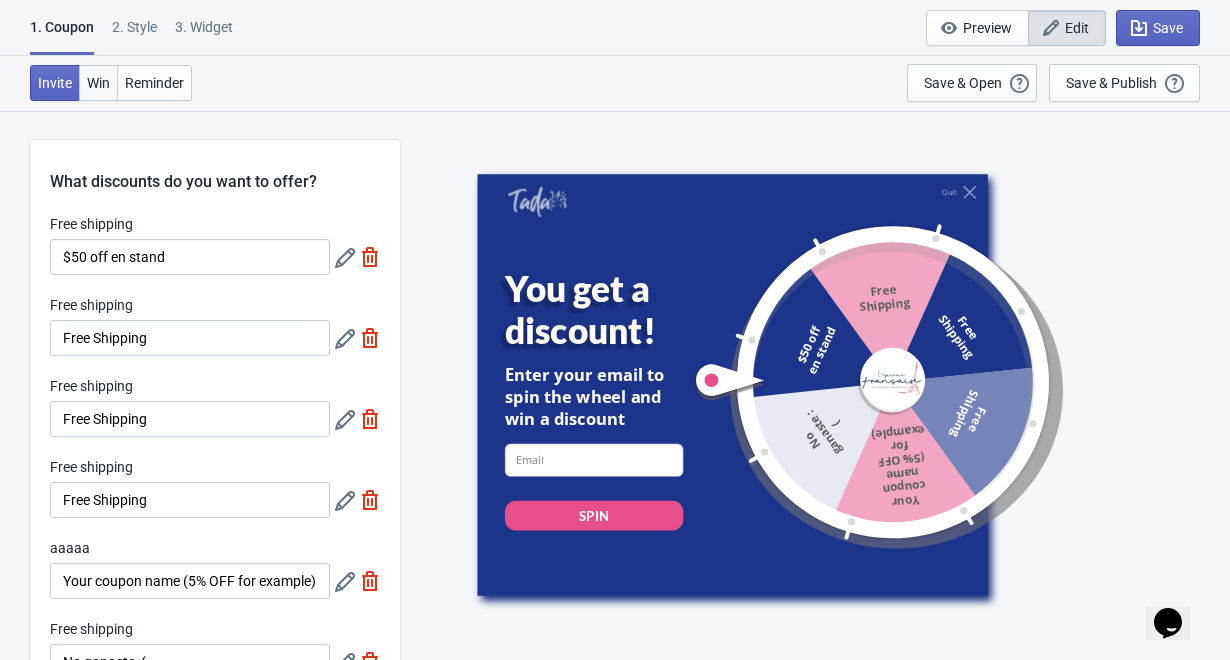 click on "Win" at bounding box center [55, 83] 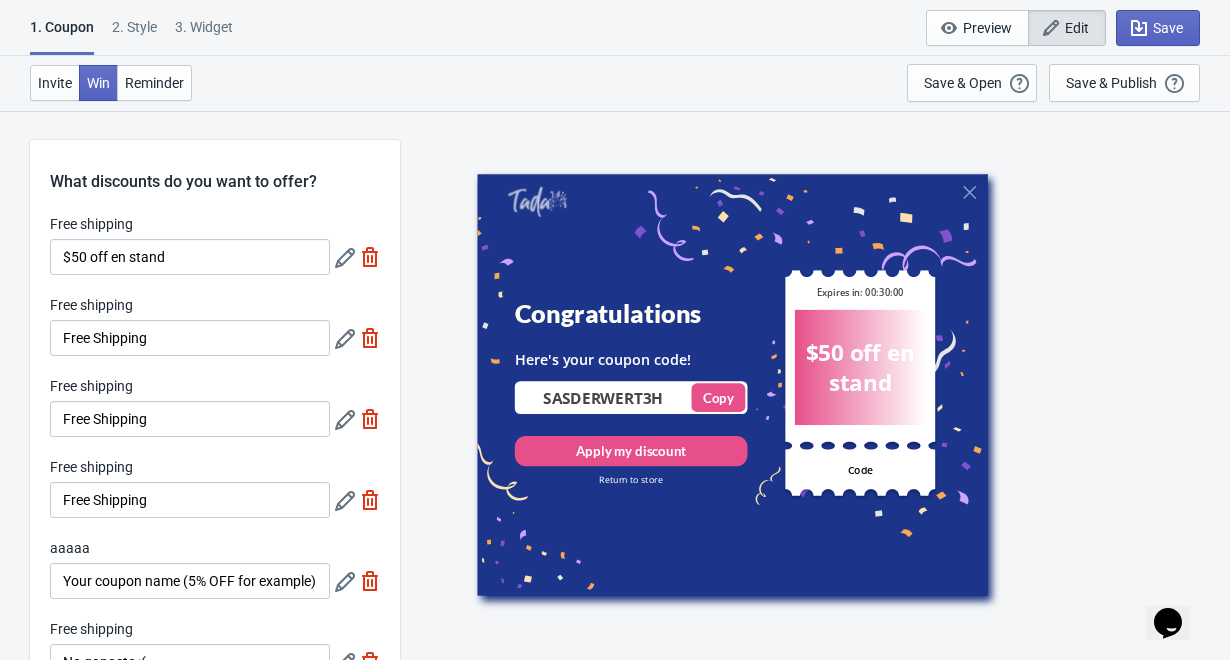 scroll, scrollTop: 23, scrollLeft: 0, axis: vertical 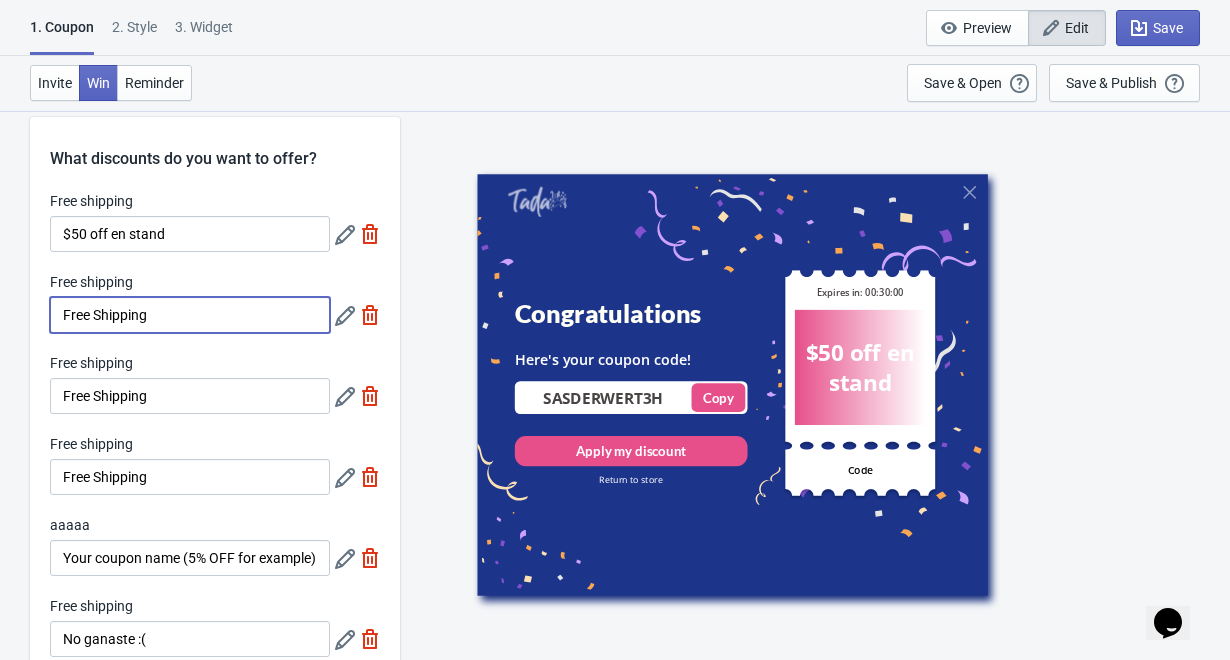 click on "Free Shipping" at bounding box center (190, 315) 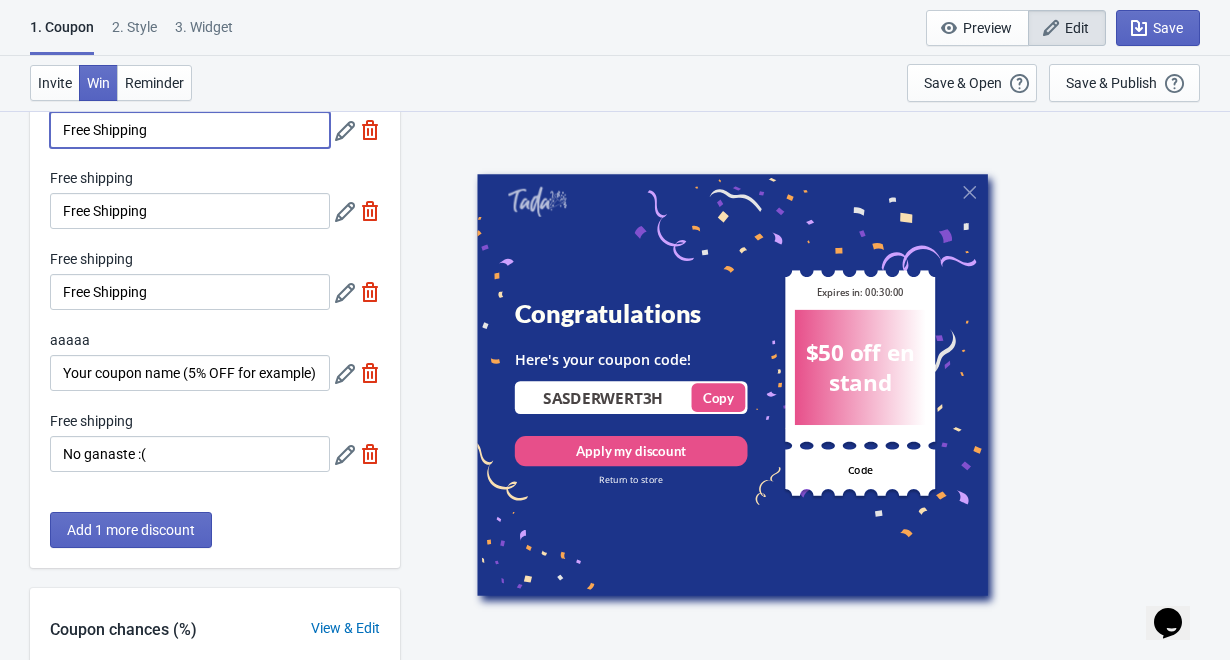 scroll, scrollTop: 211, scrollLeft: 0, axis: vertical 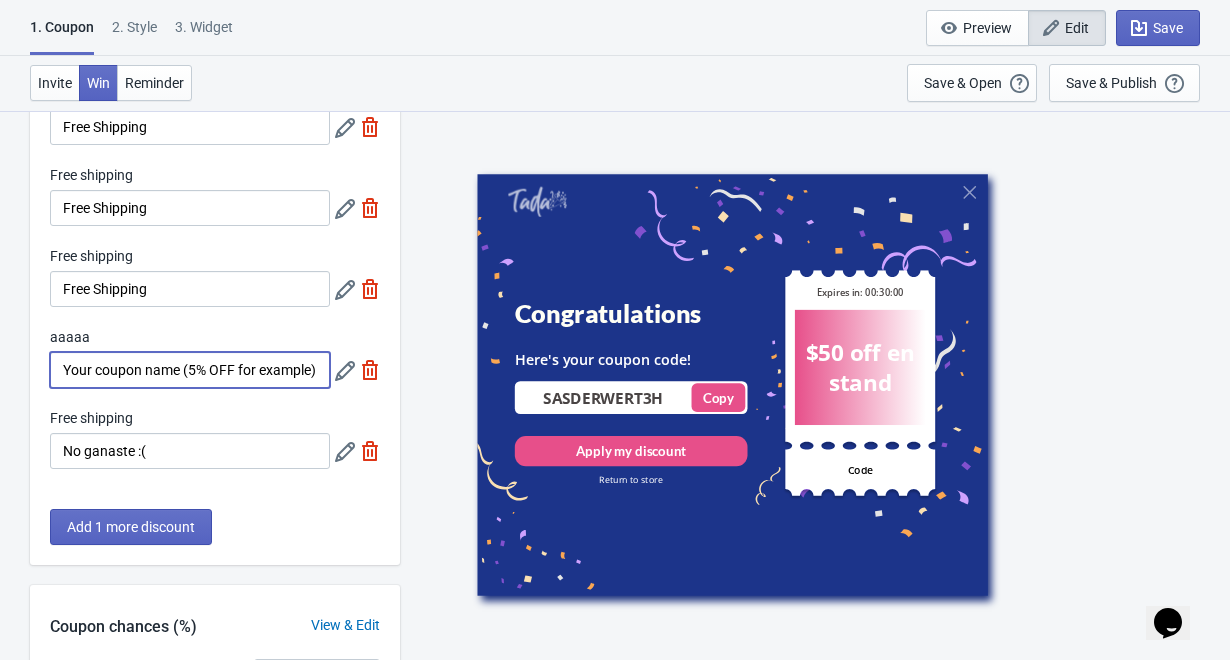 click on "Your coupon name (5% OFF for example)" at bounding box center [190, 370] 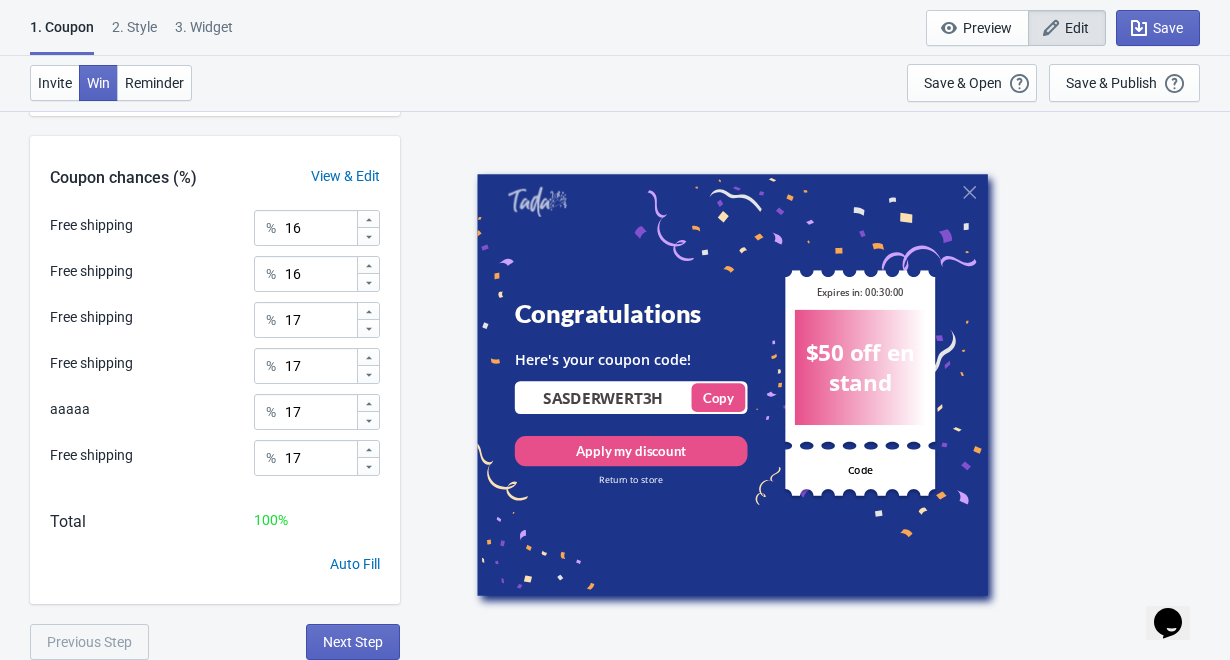 scroll, scrollTop: 660, scrollLeft: 0, axis: vertical 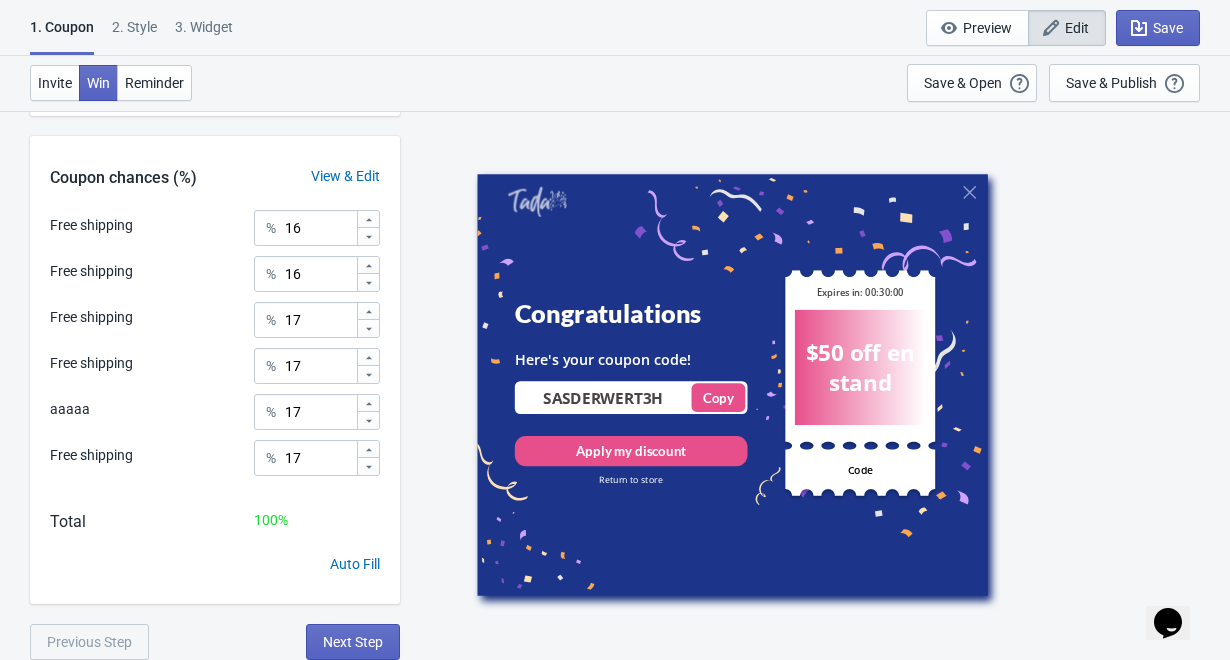 click on "Auto Fill" at bounding box center [355, 564] 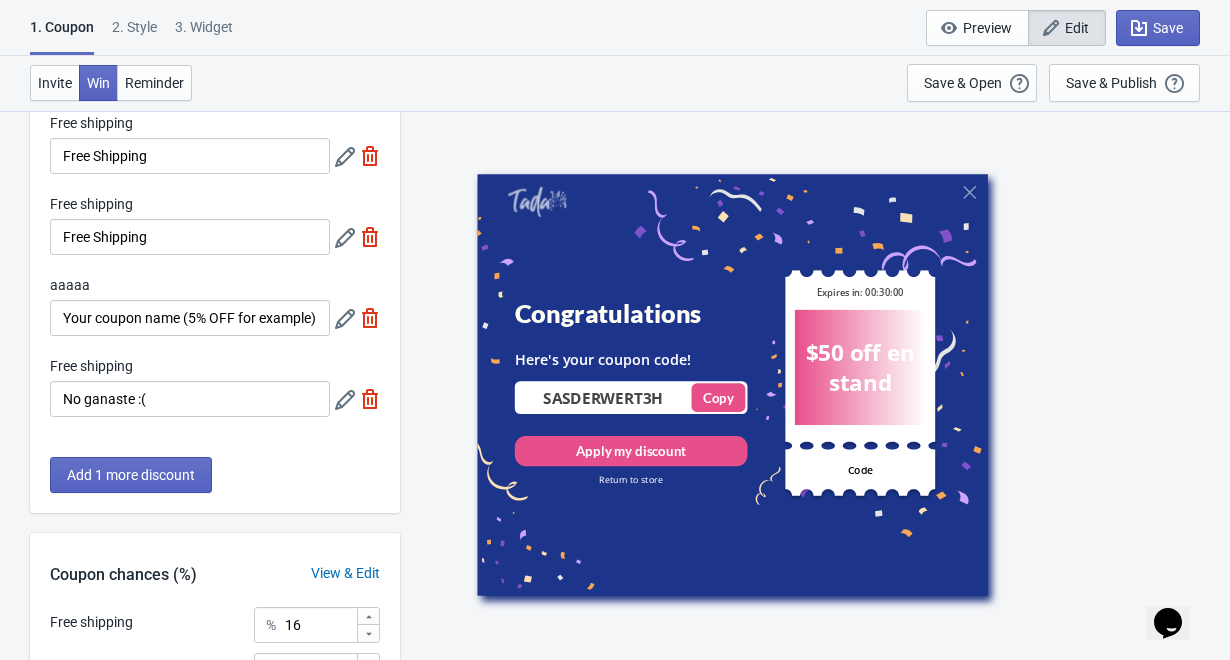 scroll, scrollTop: 0, scrollLeft: 0, axis: both 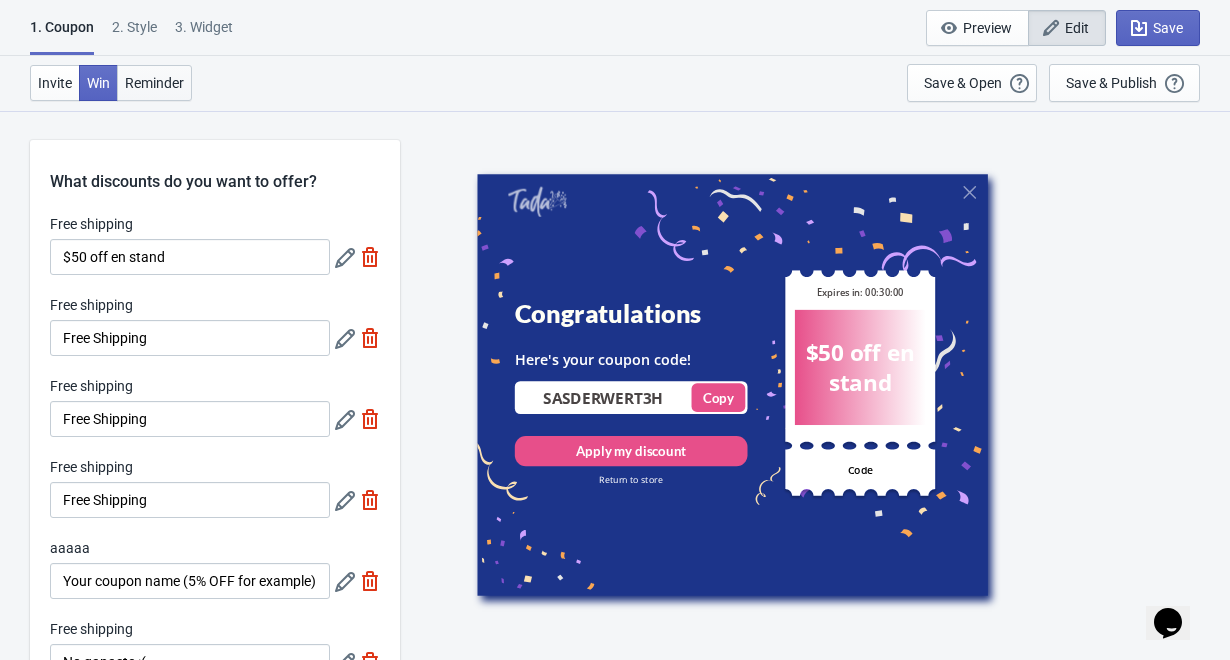 click on "Reminder" at bounding box center [55, 83] 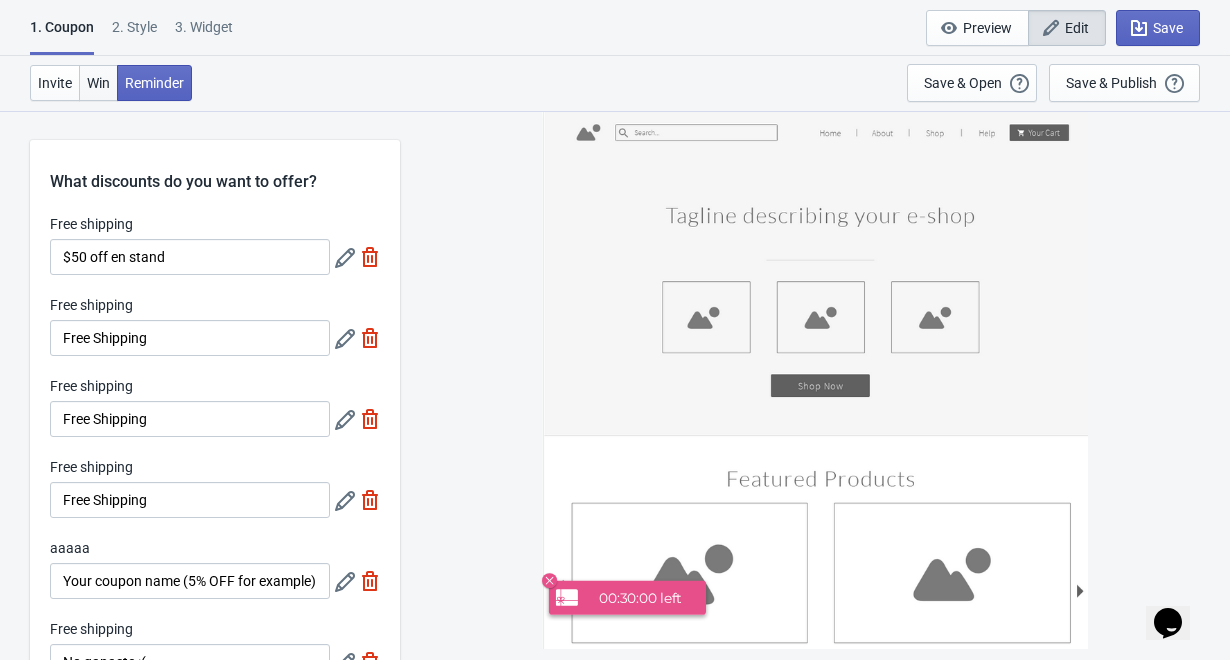 click on "Win" at bounding box center (55, 83) 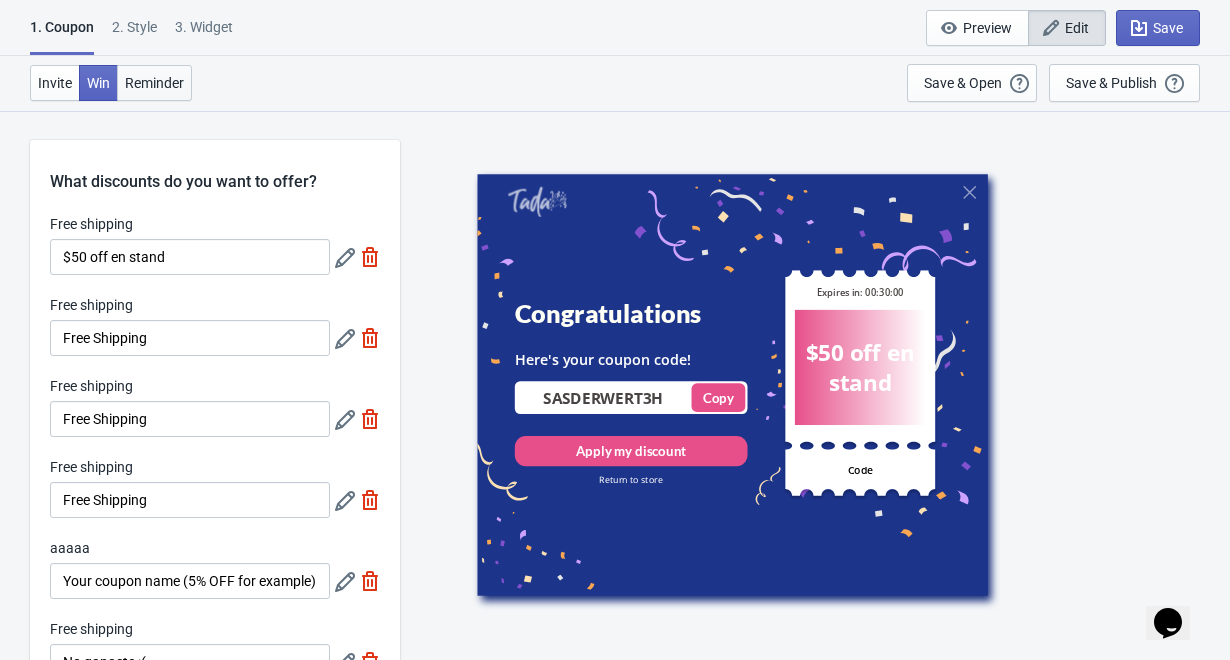 click on "Reminder" at bounding box center [55, 83] 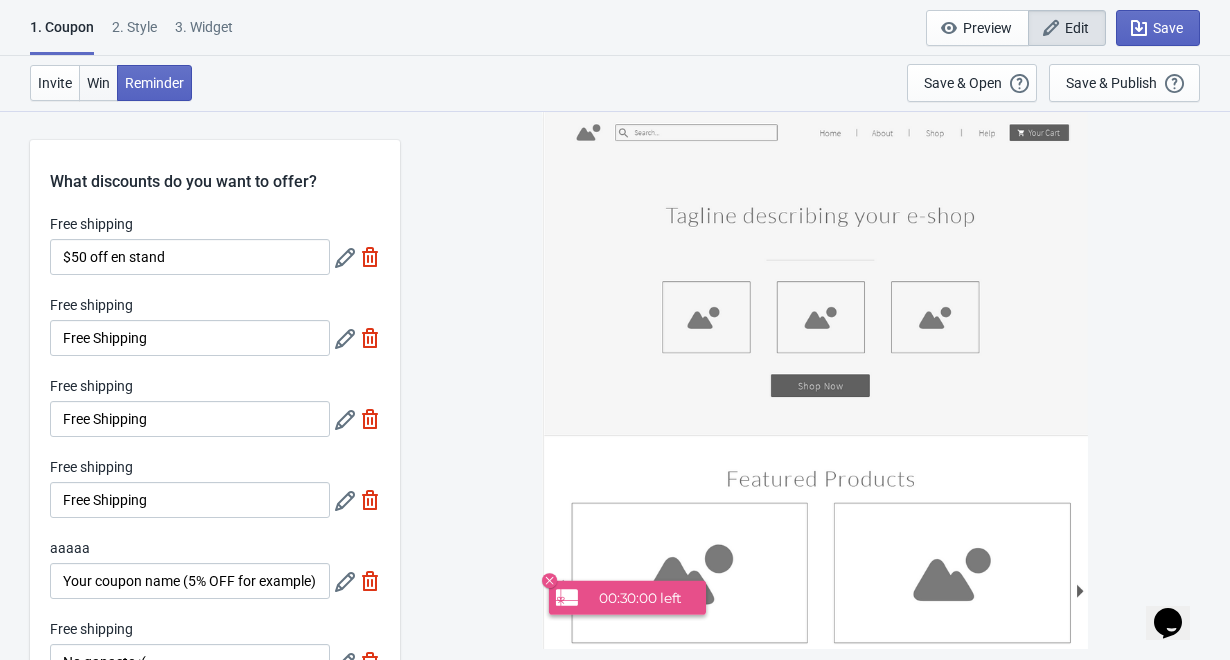click on "Win" at bounding box center (55, 83) 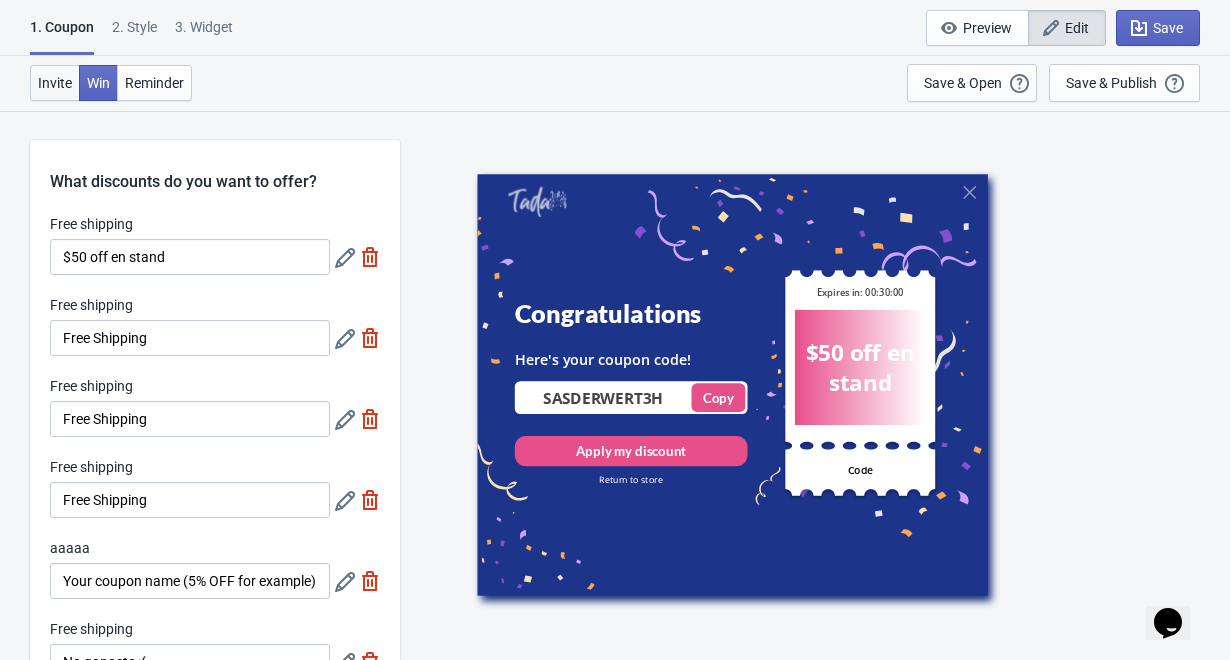 click on "Invite" at bounding box center (55, 83) 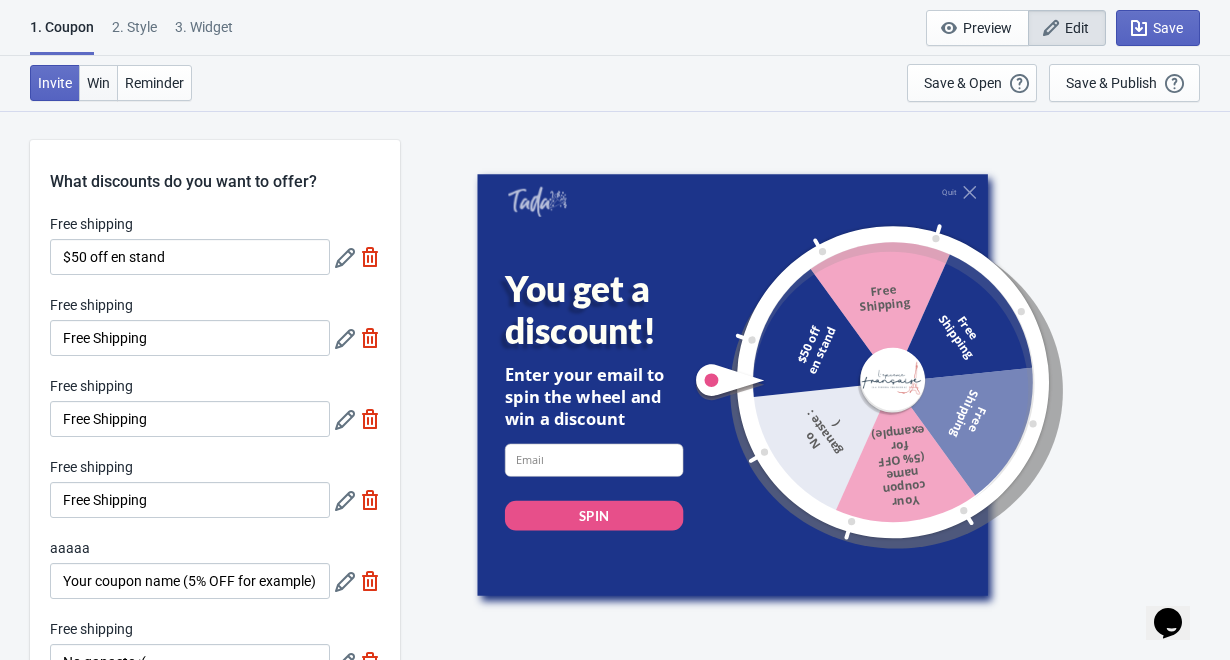 click on "Win" at bounding box center (55, 83) 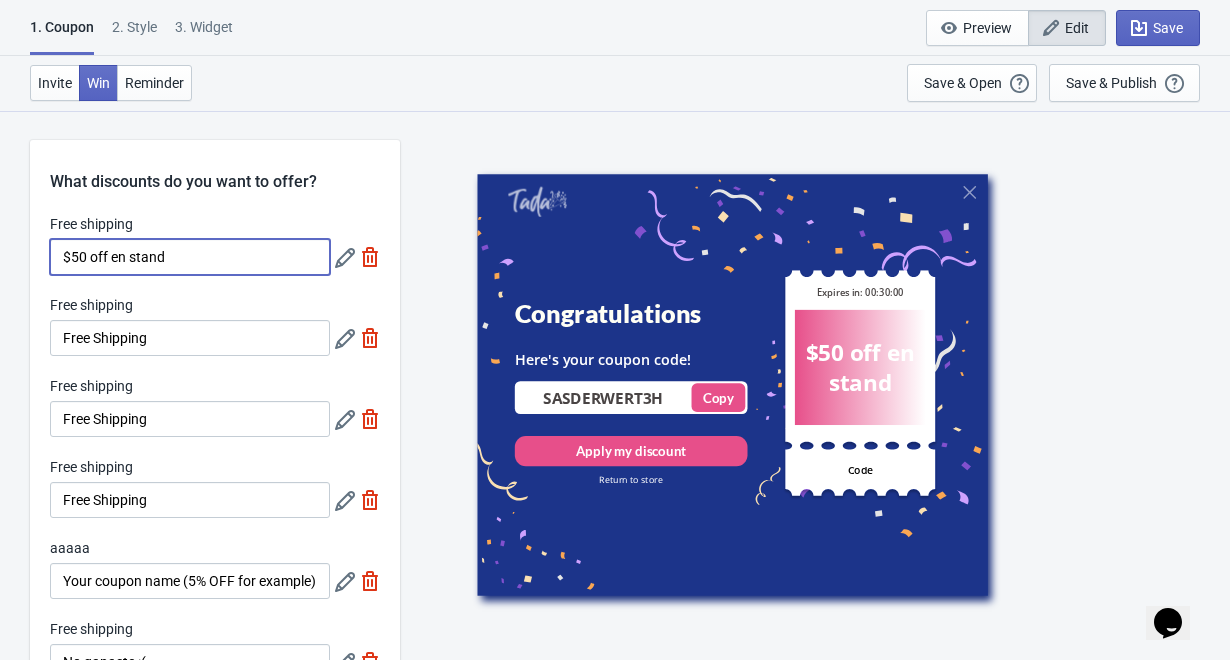 click on "$50 off en stand" at bounding box center [190, 257] 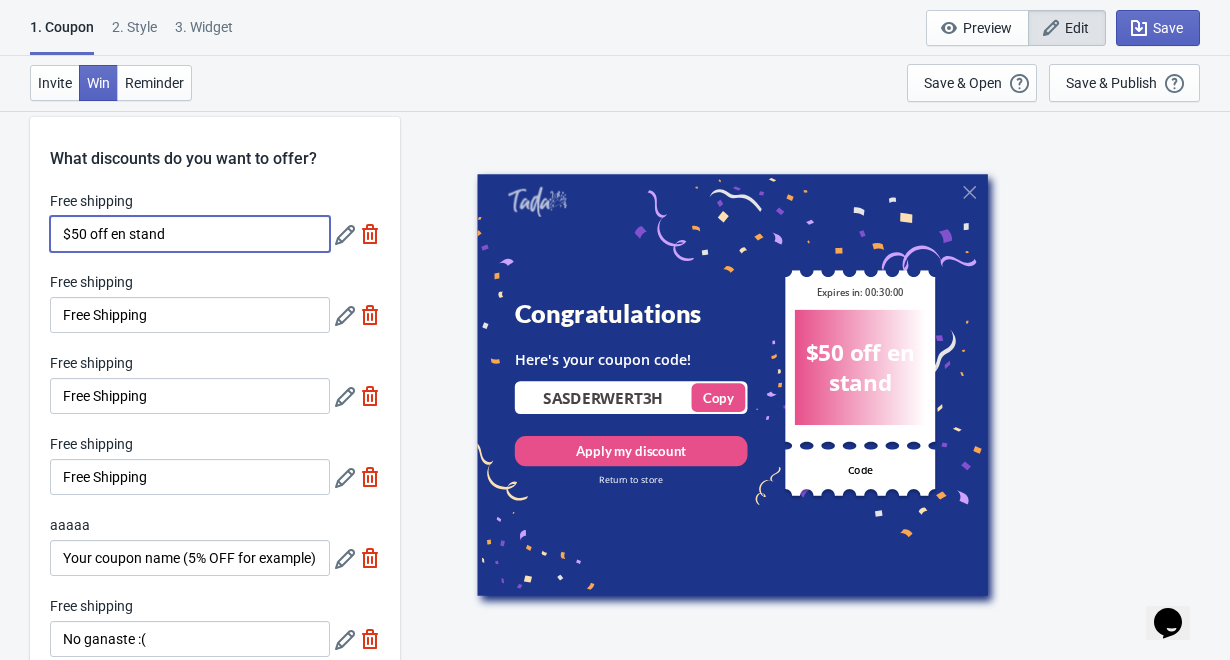 scroll, scrollTop: 54, scrollLeft: 0, axis: vertical 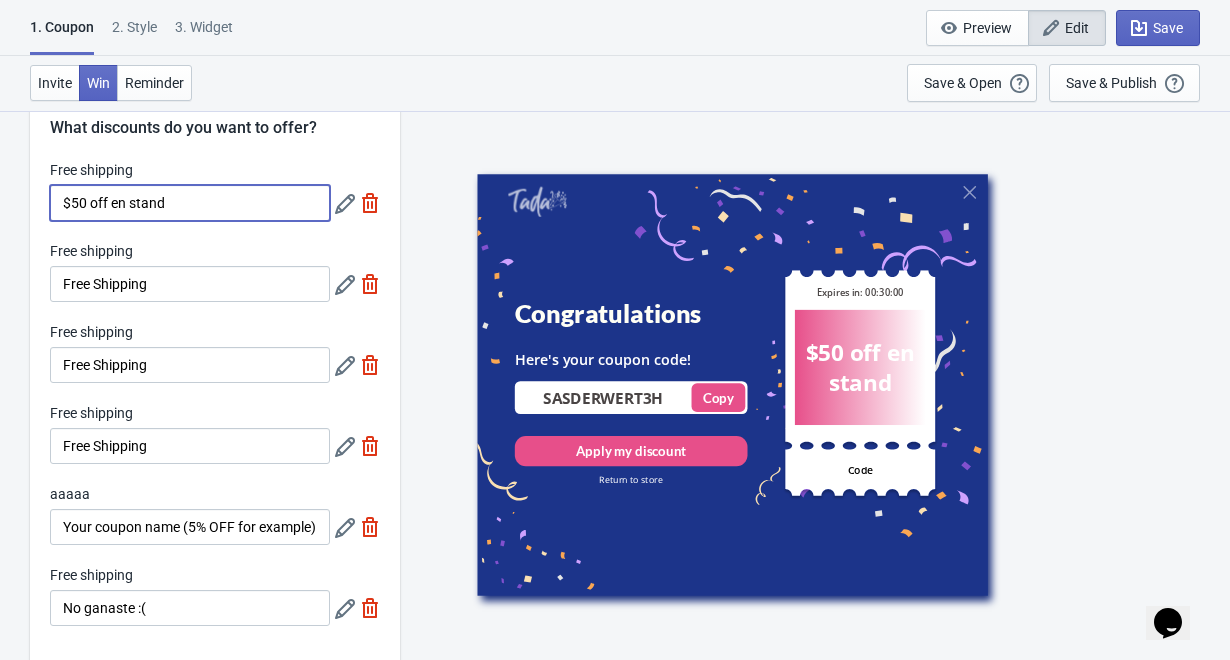 click at bounding box center [370, 203] 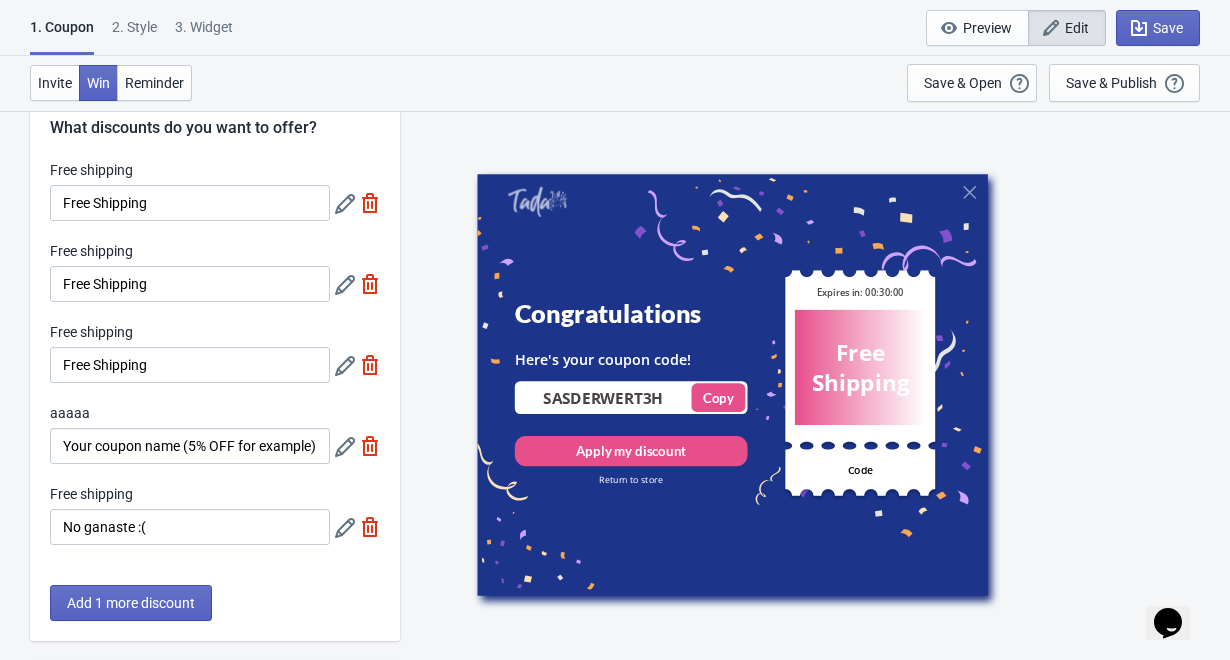 click at bounding box center (370, 203) 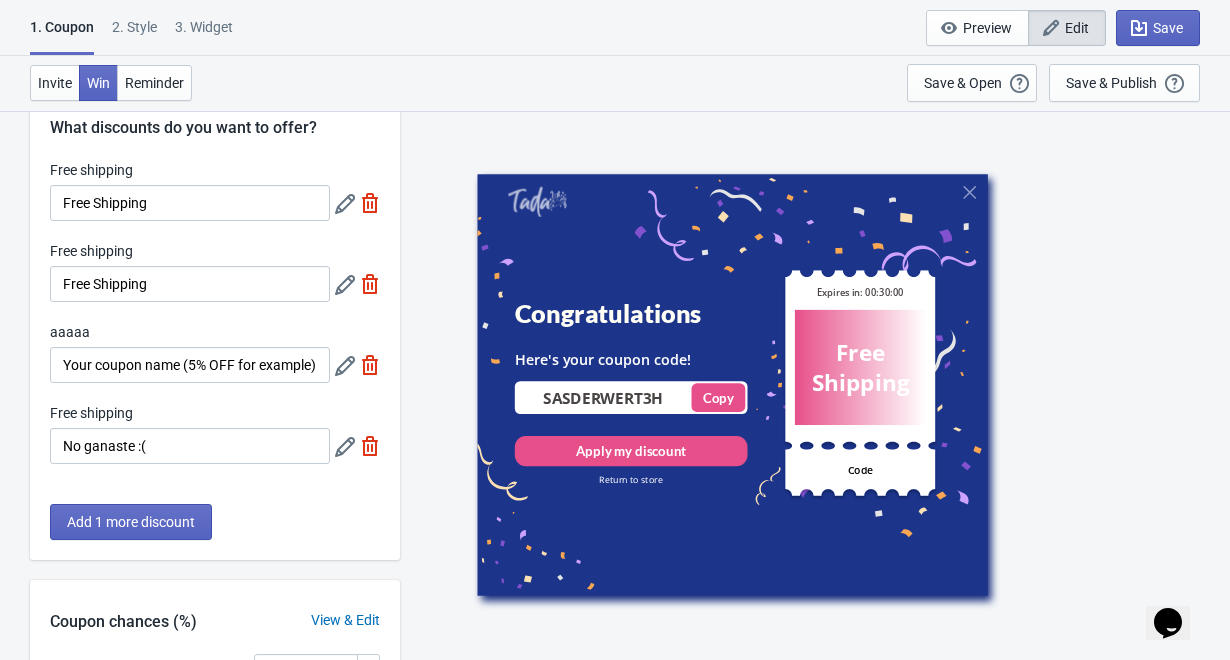 click at bounding box center [370, 203] 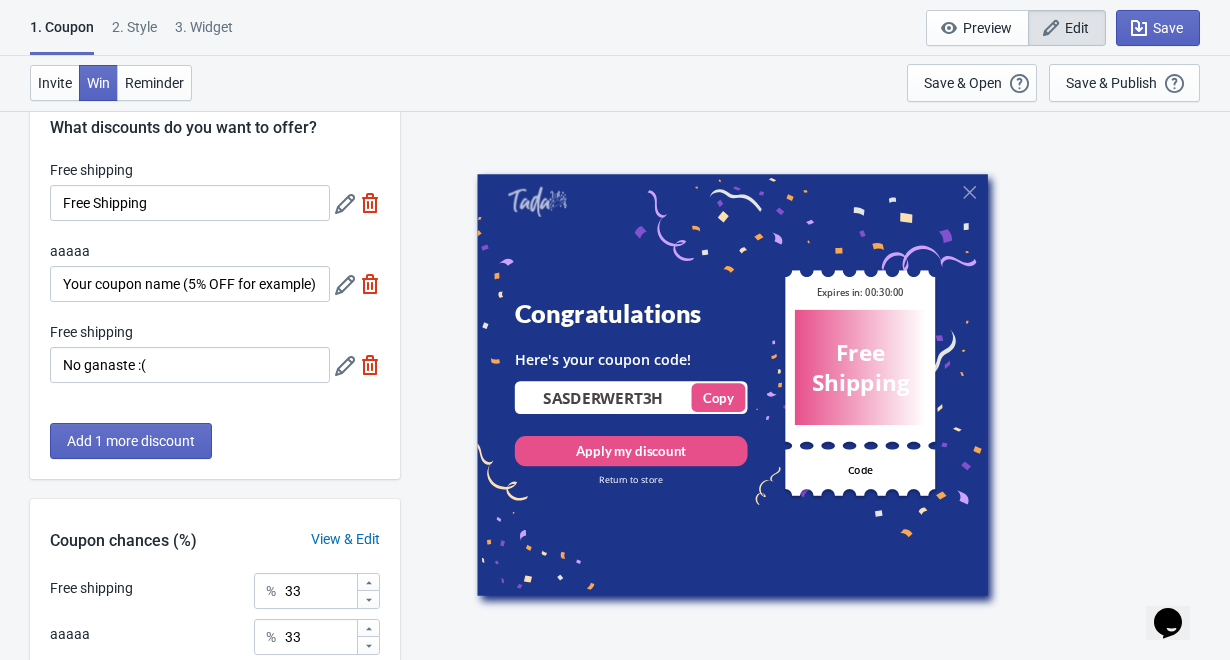 click at bounding box center (370, 203) 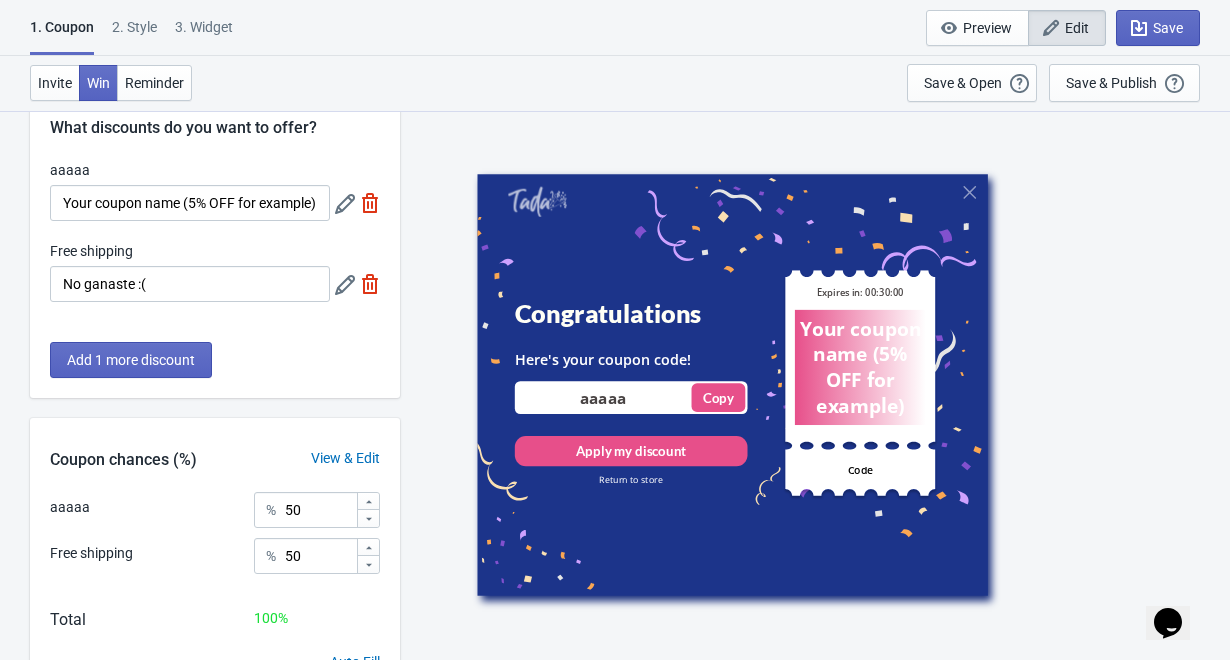click at bounding box center [370, 203] 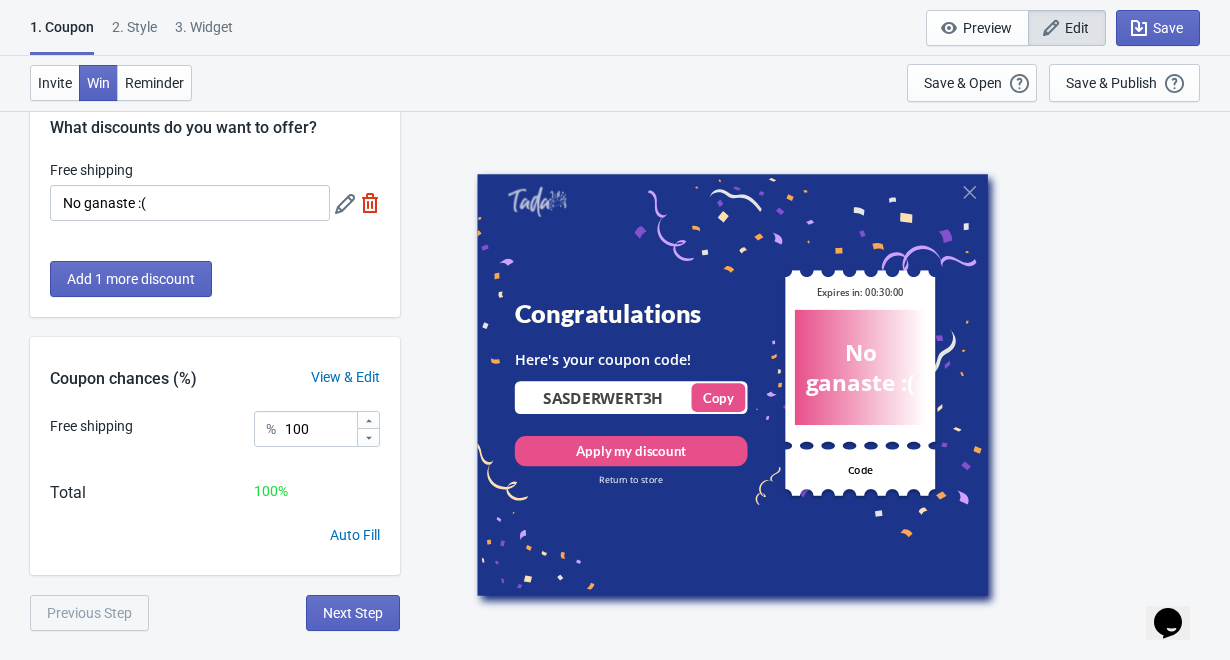 click at bounding box center (370, 203) 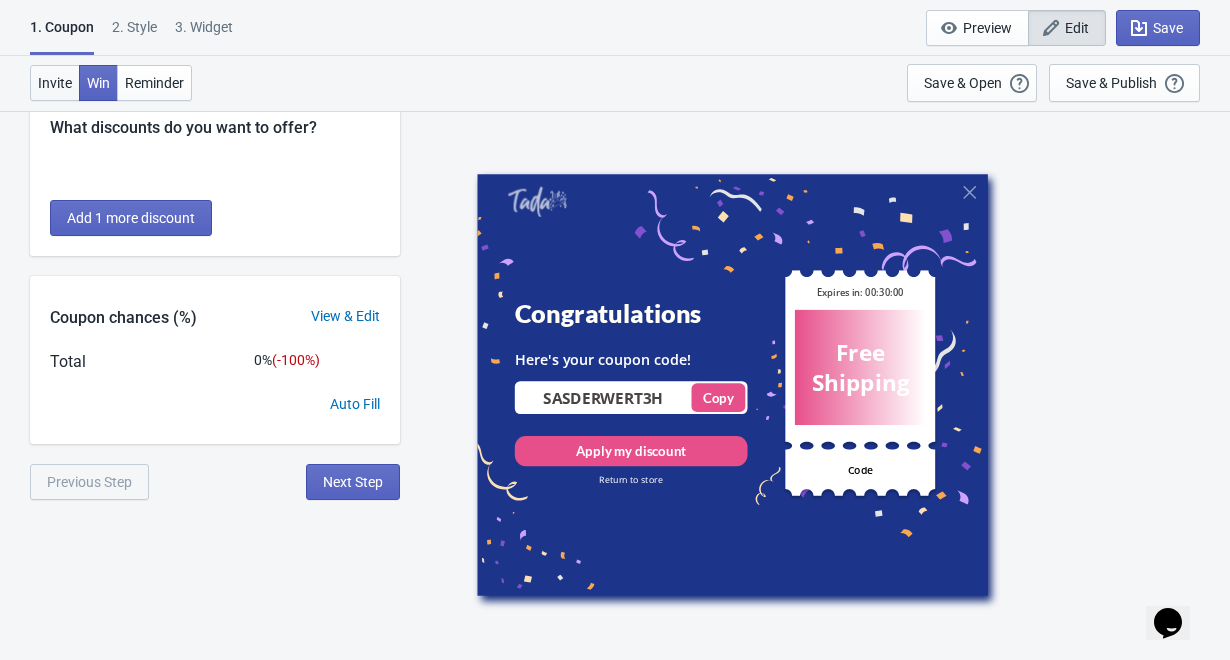 click on "Invite" at bounding box center [55, 83] 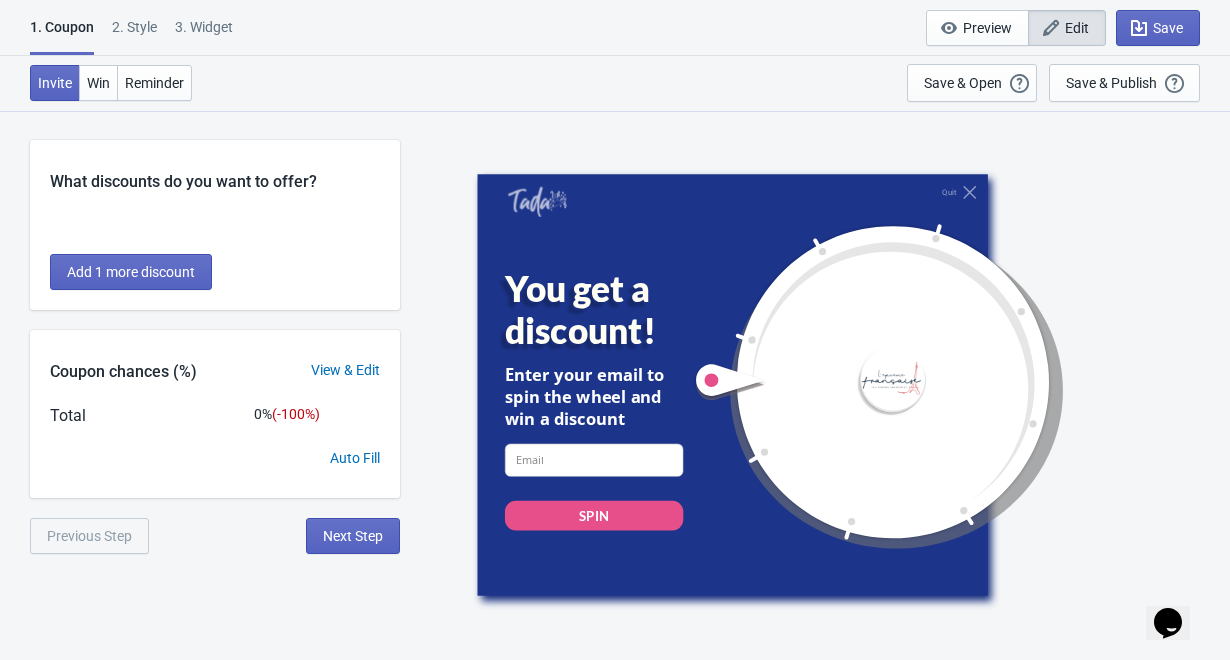 scroll, scrollTop: 0, scrollLeft: 0, axis: both 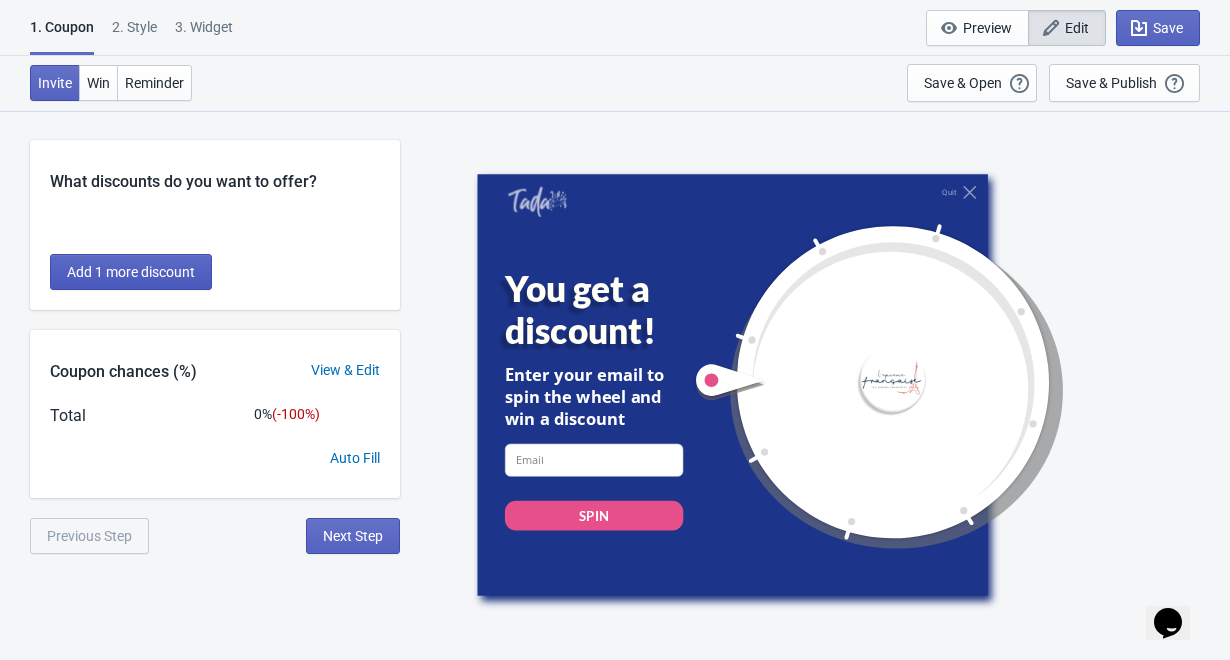 click on "Add 1 more discount" at bounding box center (131, 272) 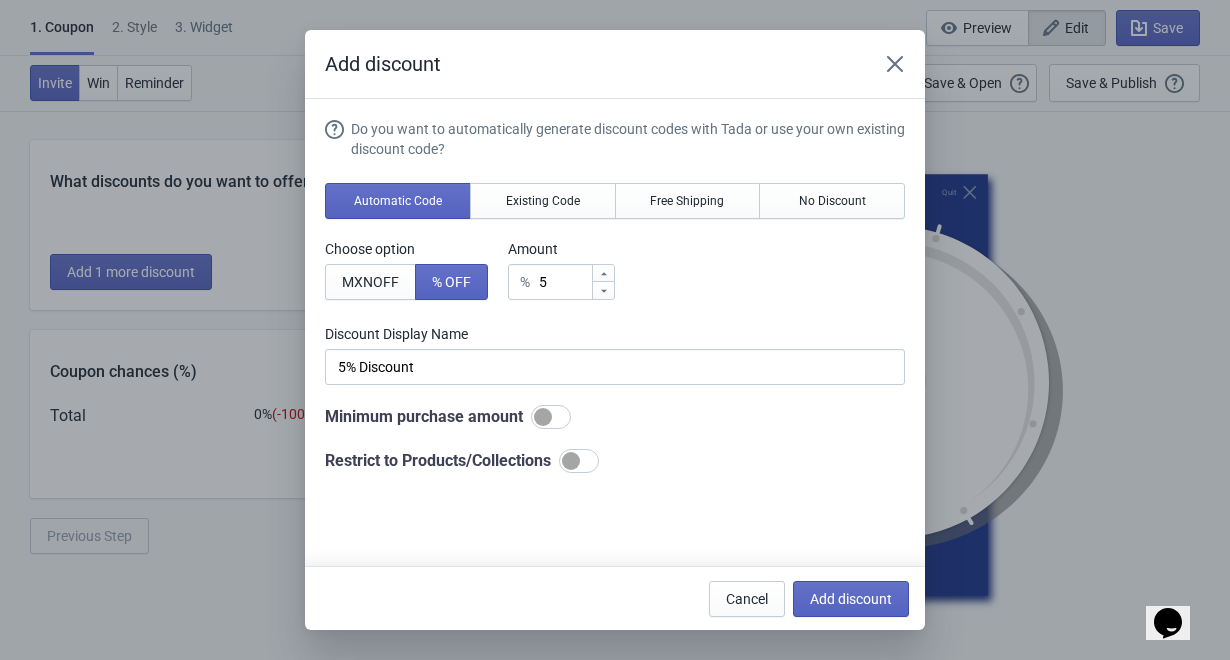 click on "Choose option MXN OFF % OFF Amount % 5" at bounding box center [615, 269] 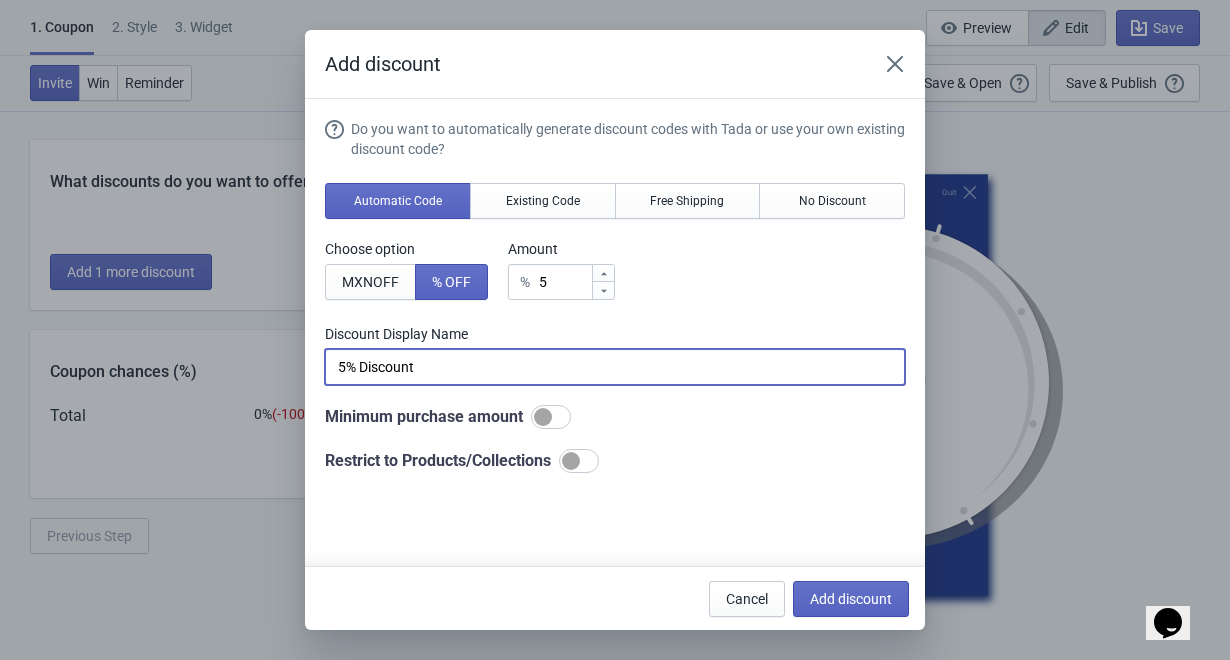 click on "5% Discount" at bounding box center [615, 367] 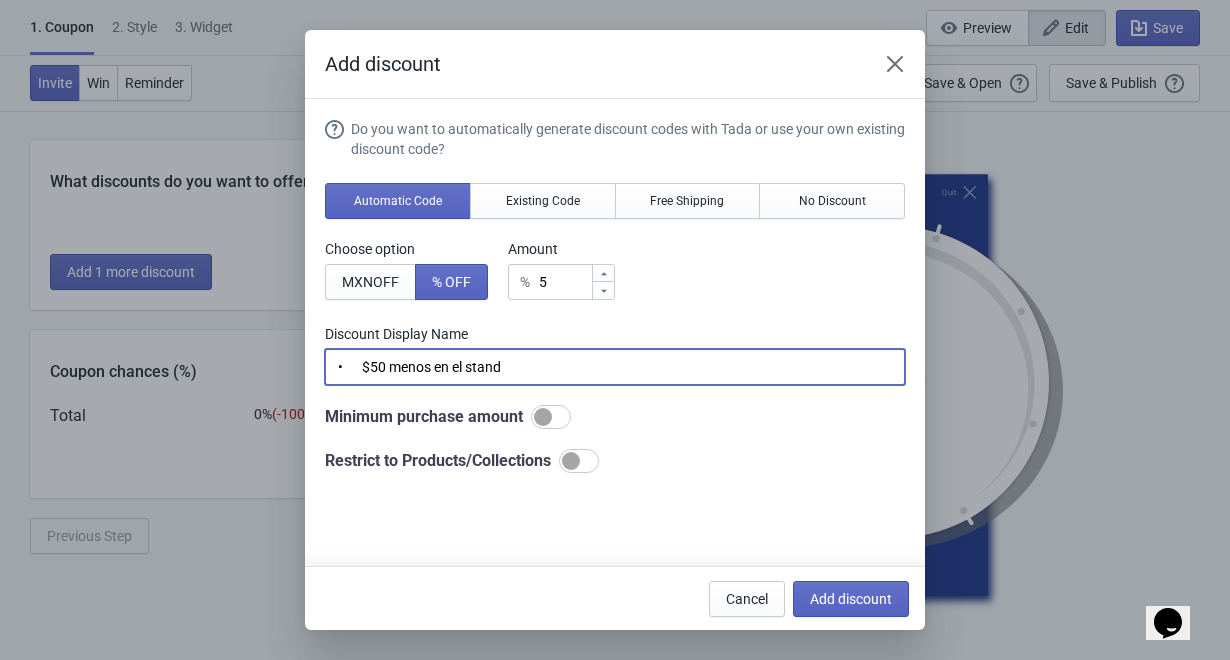 click on "•	$50 menos en el stand" at bounding box center [615, 367] 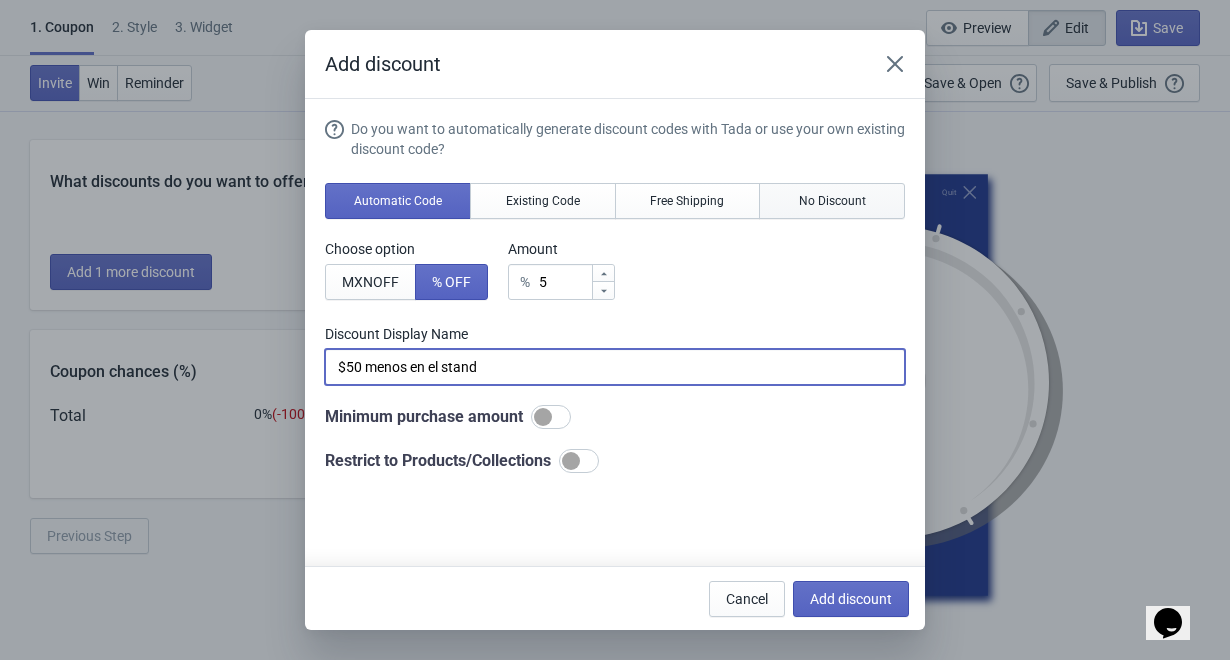 type on "$50 menos en el stand" 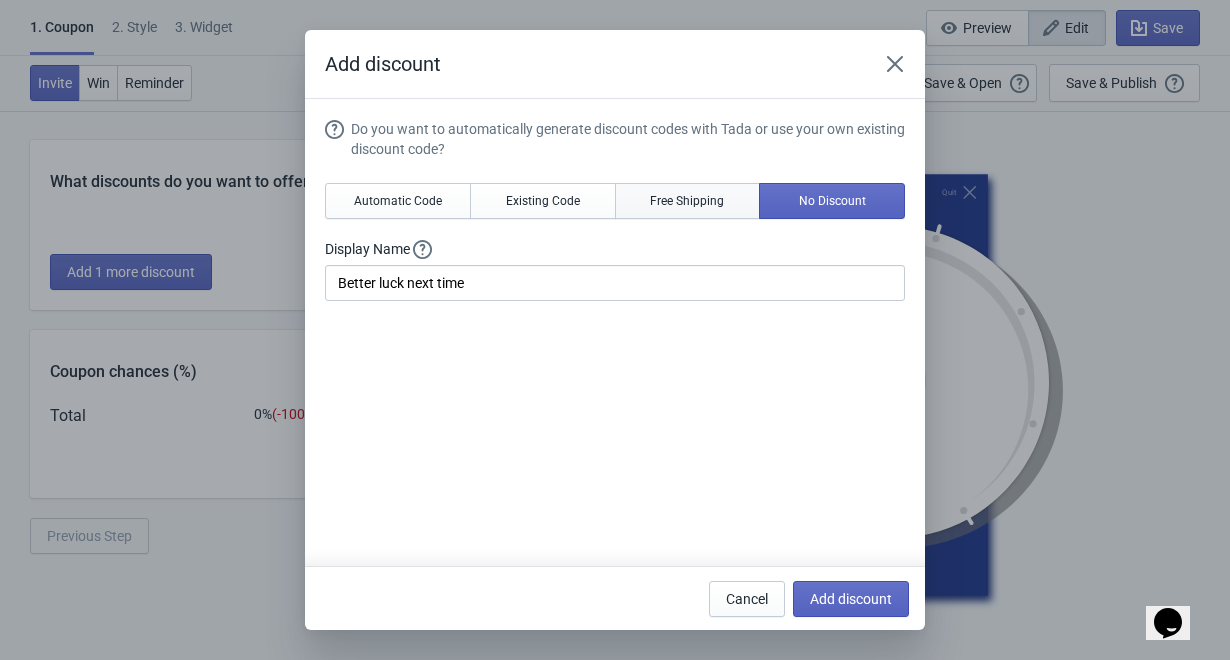 click on "Free Shipping" at bounding box center [398, 201] 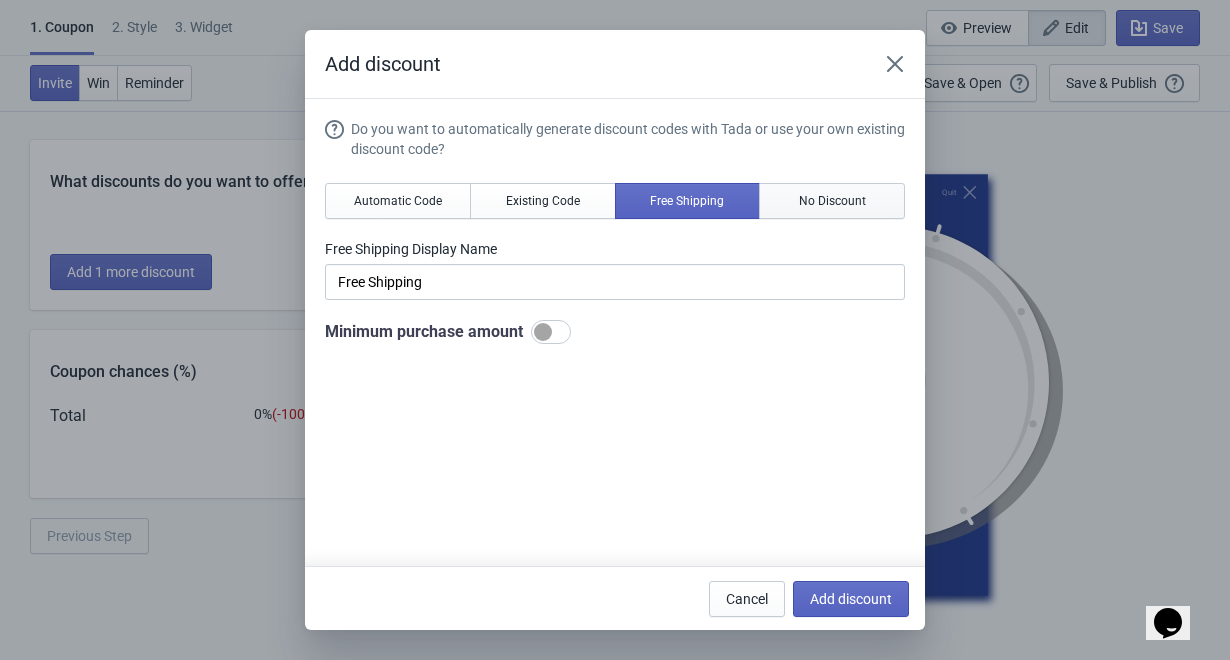click on "No Discount" at bounding box center (398, 201) 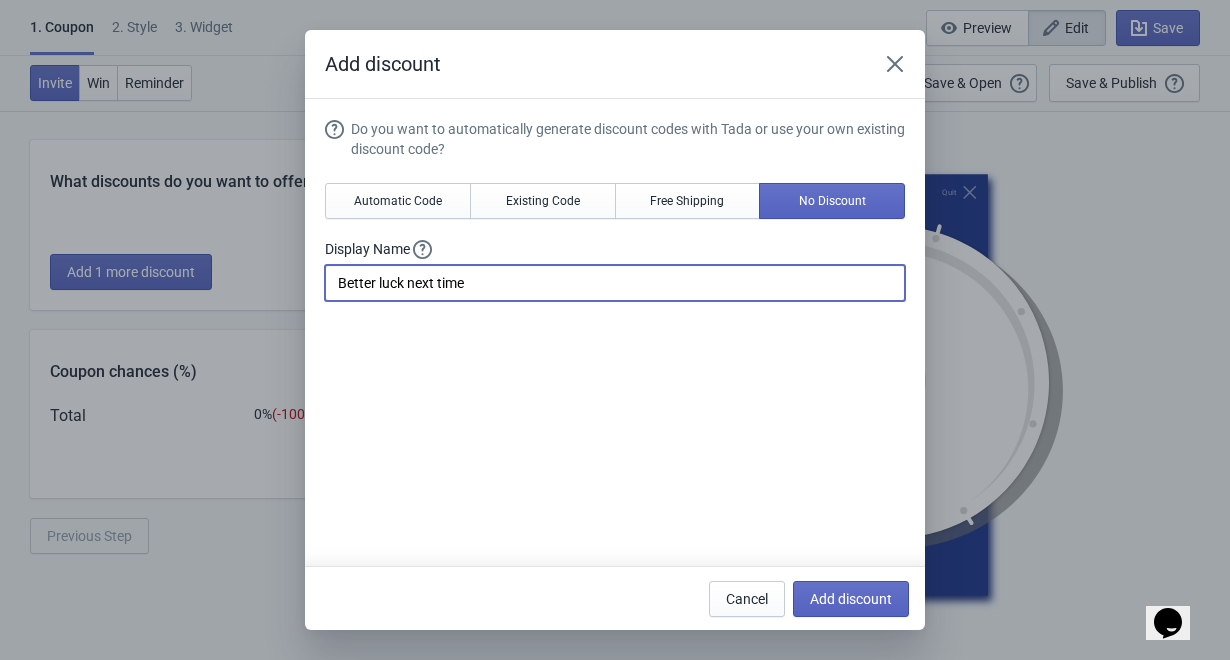 click on "Better luck next time" at bounding box center [615, 283] 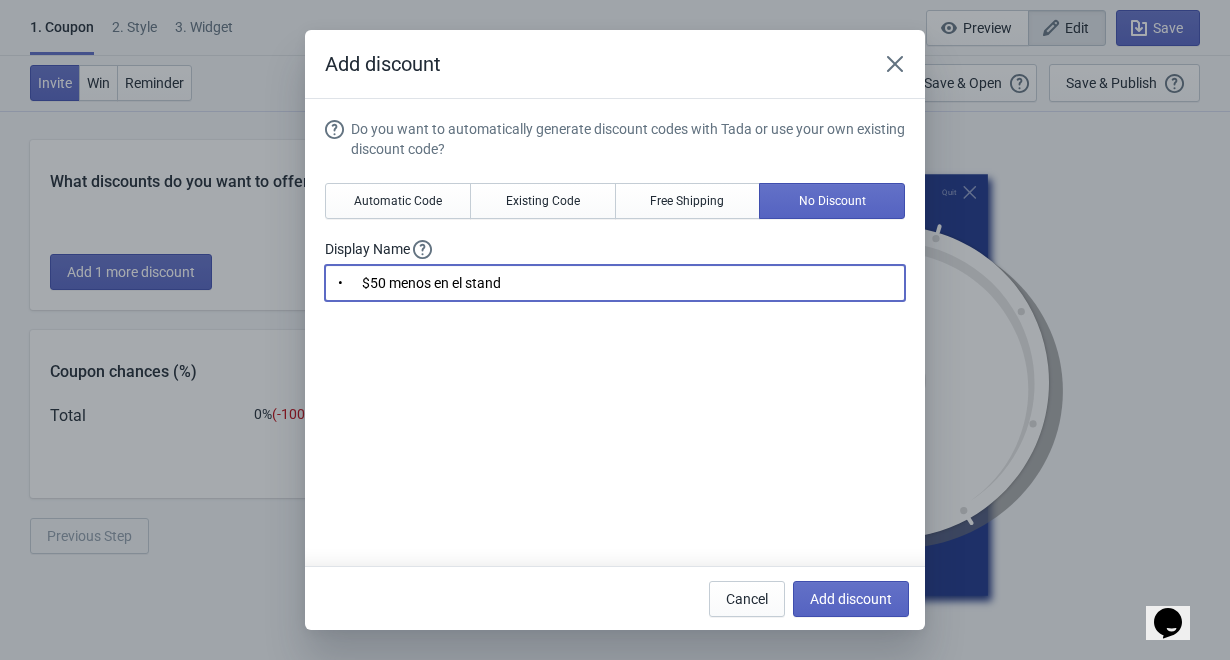 drag, startPoint x: 401, startPoint y: 285, endPoint x: 584, endPoint y: 285, distance: 183 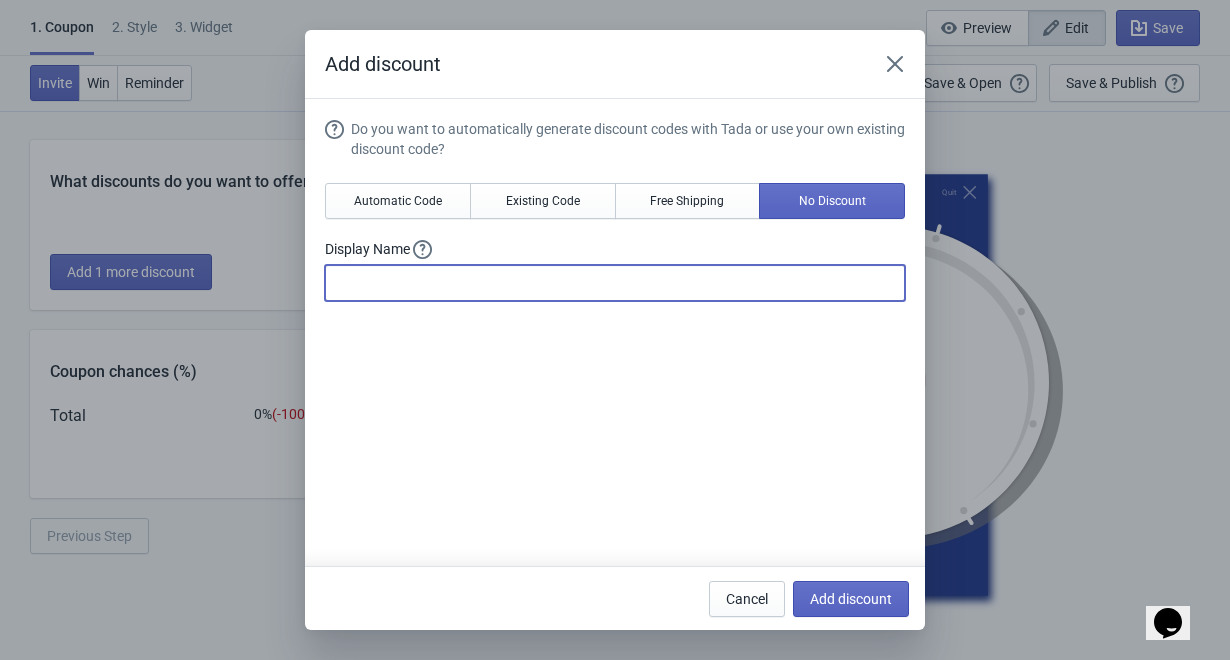 paste on "$50 menos en el stand" 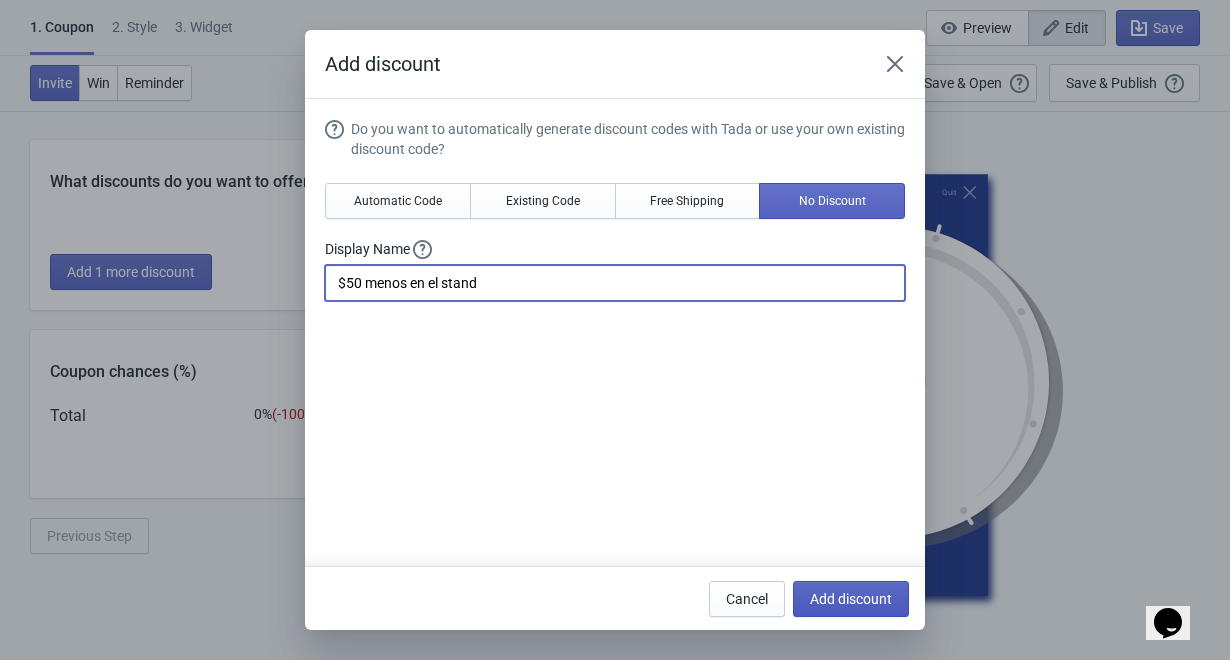 type on "$50 menos en el stand" 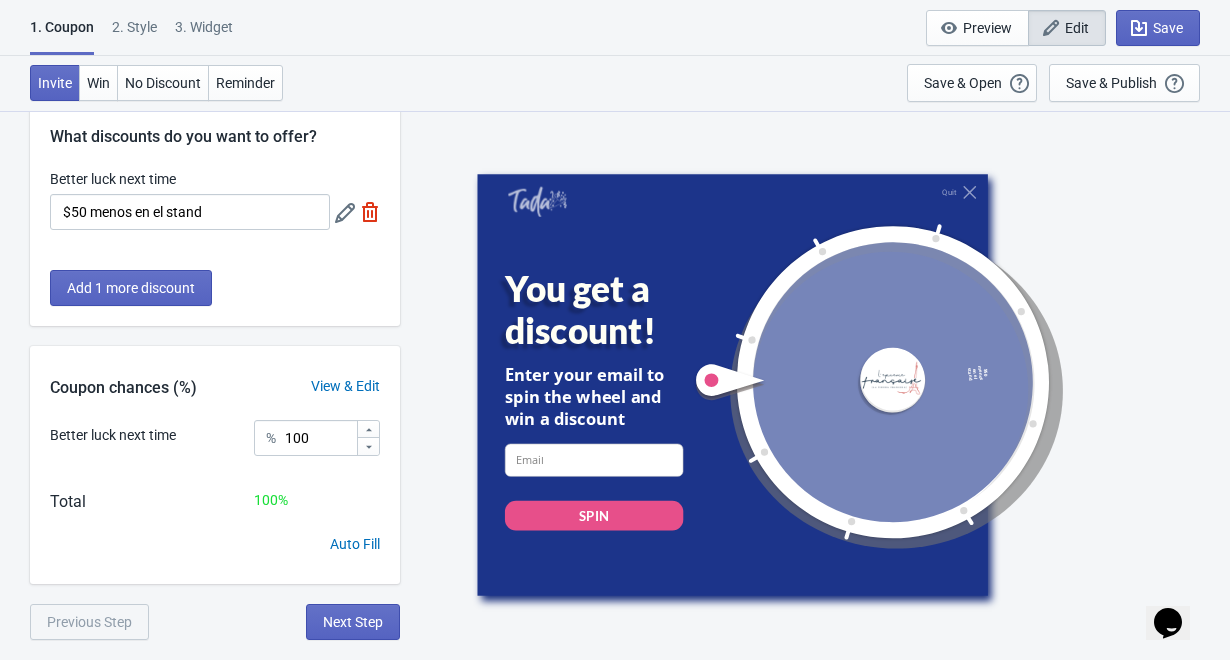 scroll, scrollTop: 51, scrollLeft: 0, axis: vertical 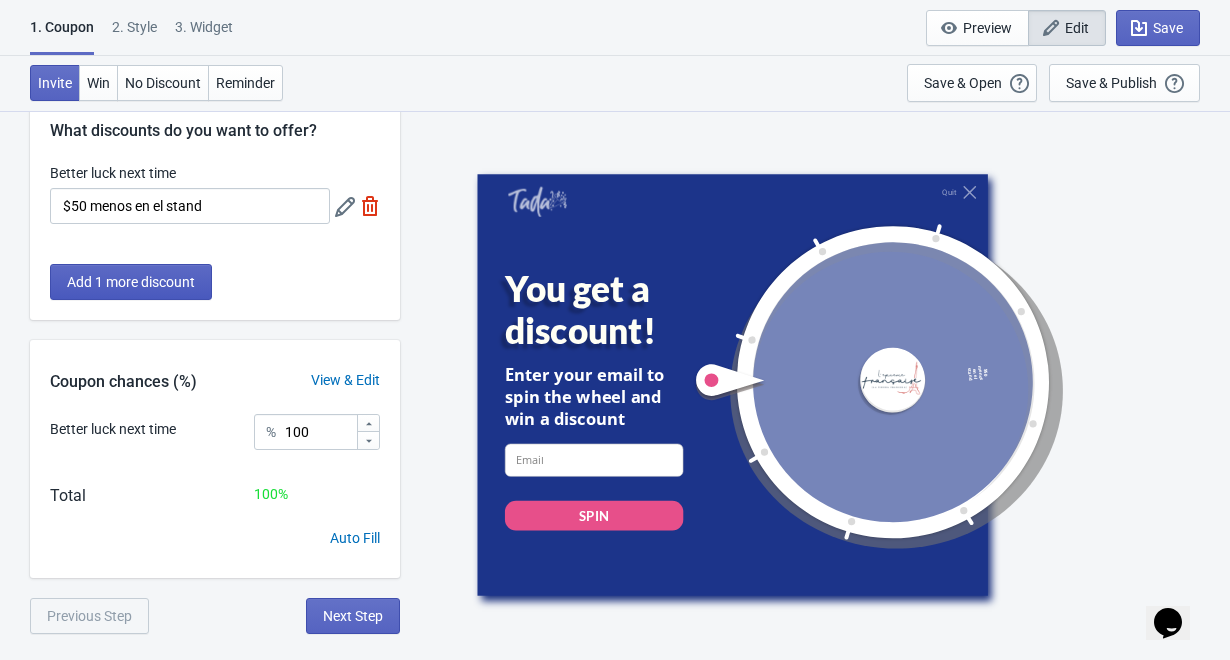 click on "Add 1 more discount" at bounding box center [131, 282] 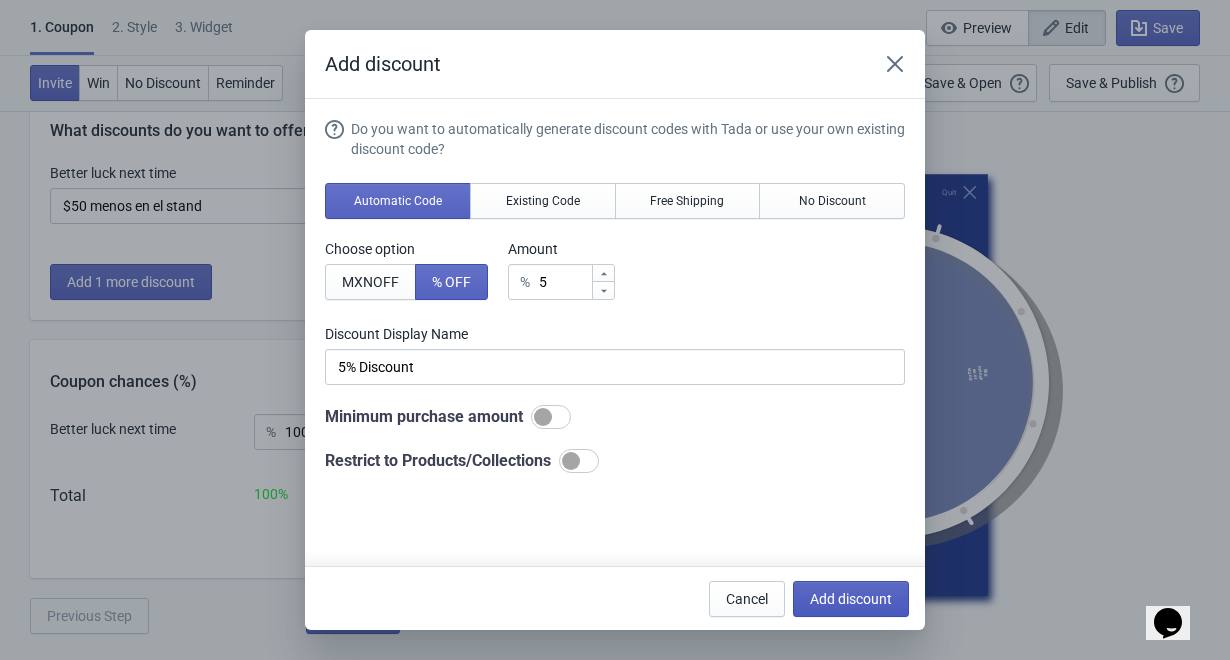 click on "Add discount" at bounding box center [851, 599] 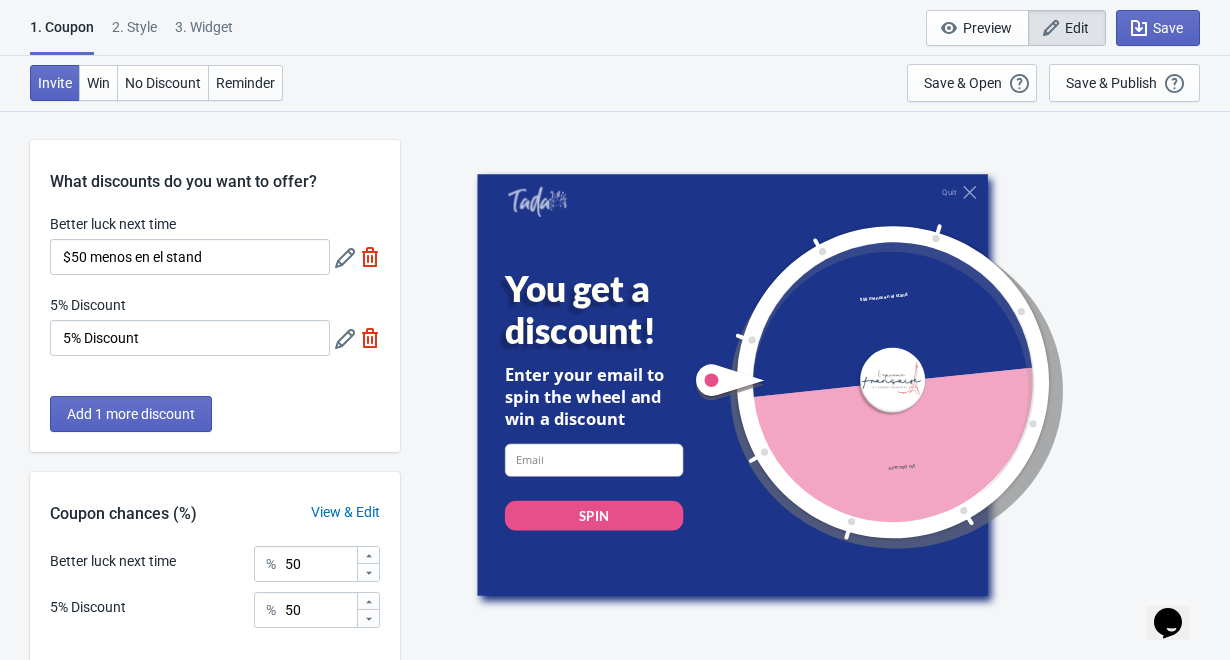 scroll, scrollTop: 51, scrollLeft: 0, axis: vertical 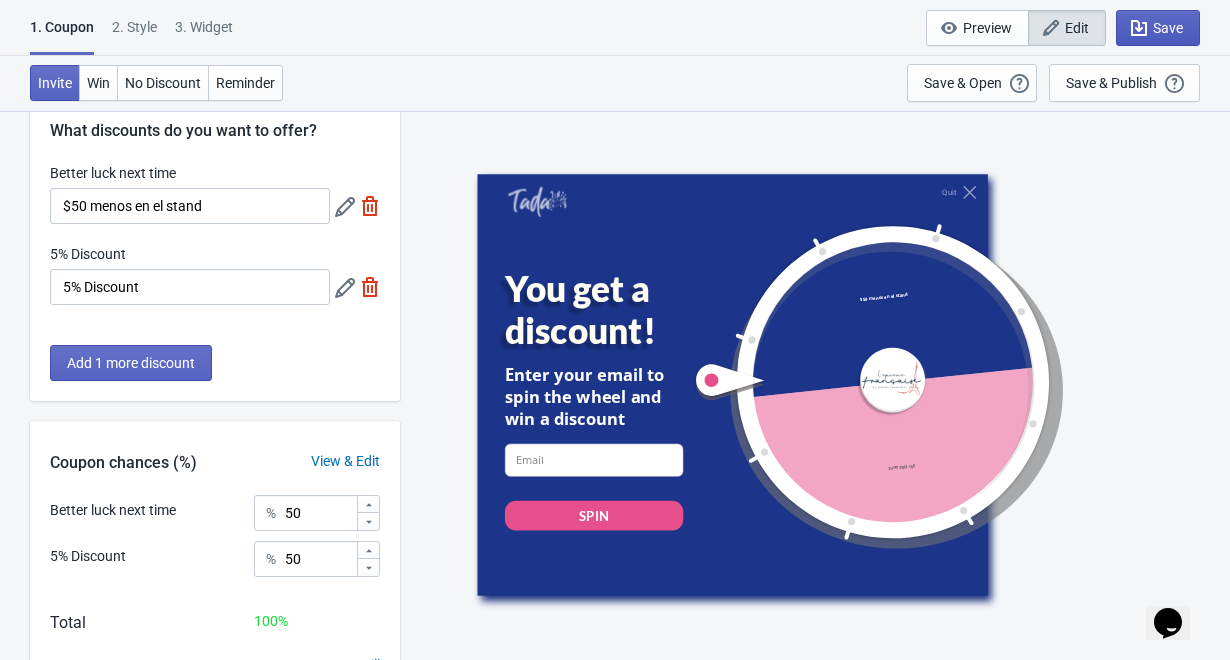 click on "Save" at bounding box center [1077, 28] 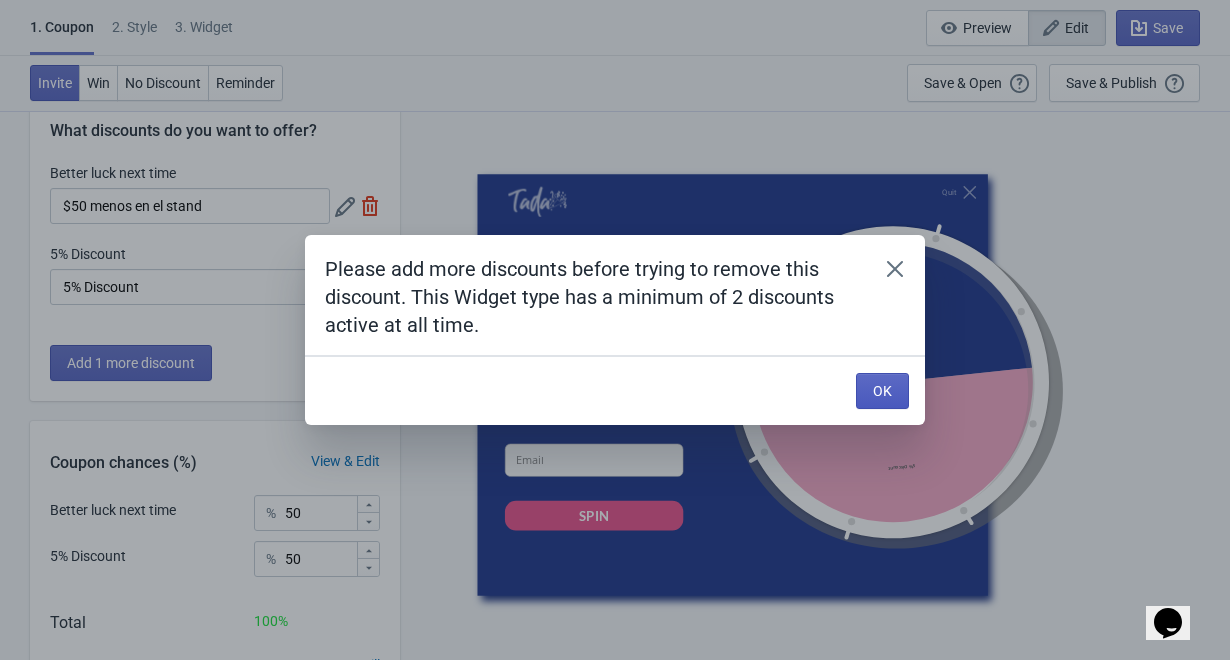 click on "OK" at bounding box center [882, 391] 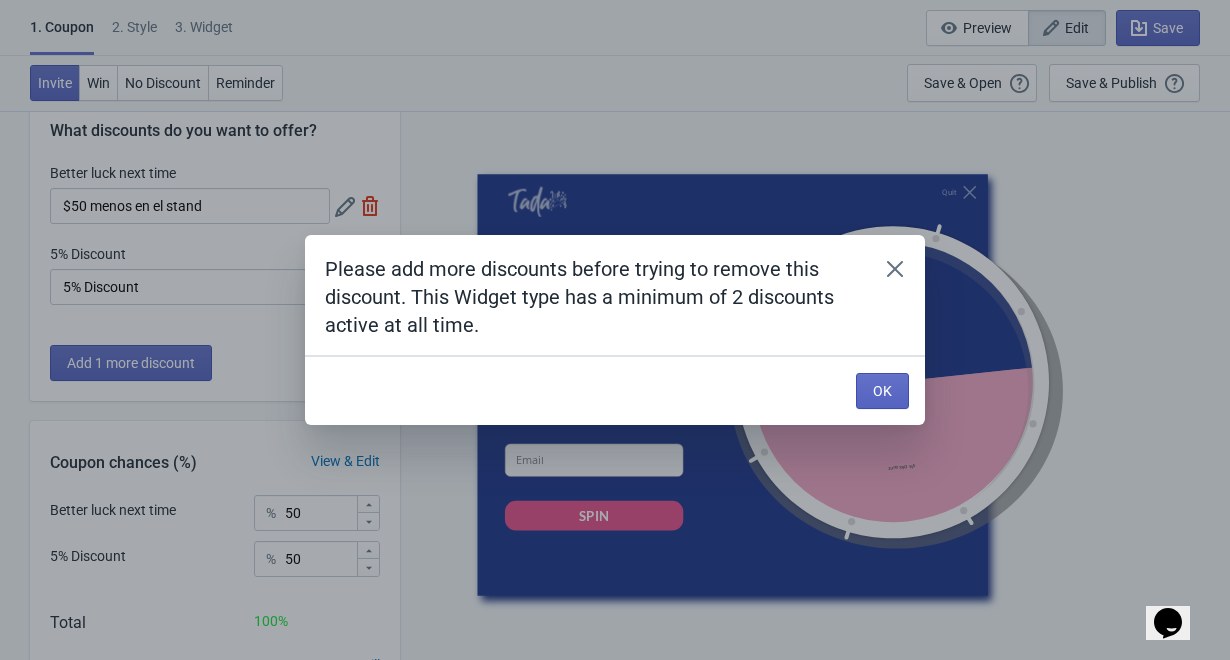 scroll, scrollTop: 51, scrollLeft: 0, axis: vertical 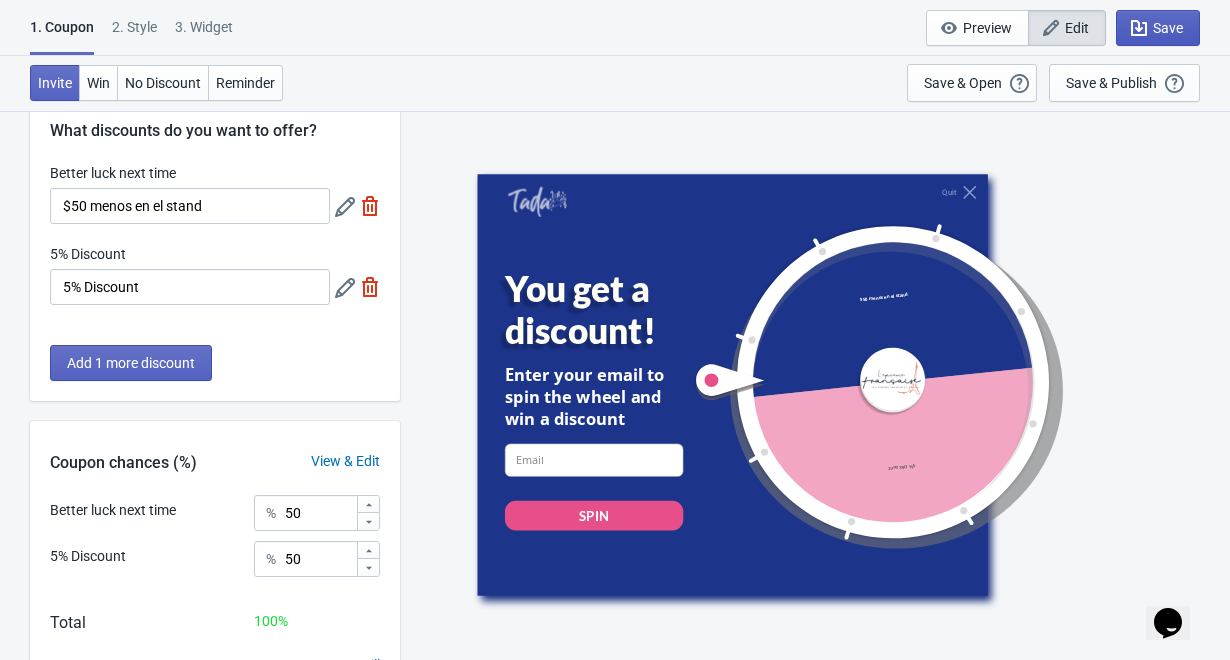click on "Save" at bounding box center [1077, 28] 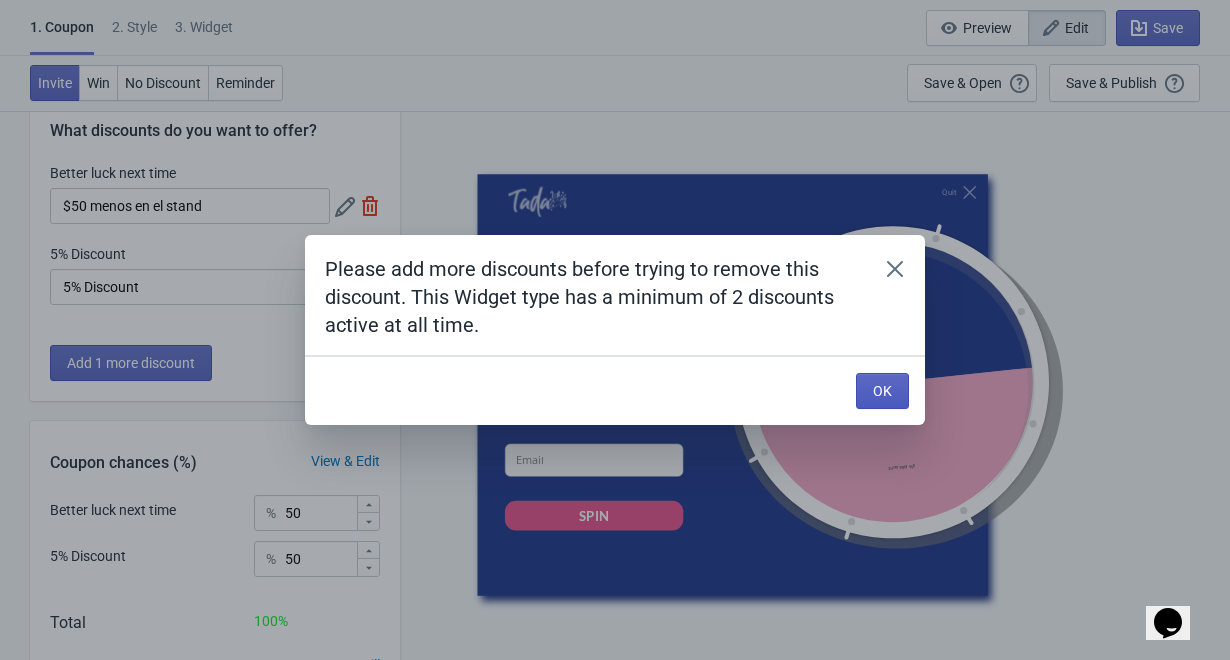 click on "OK" at bounding box center [882, 391] 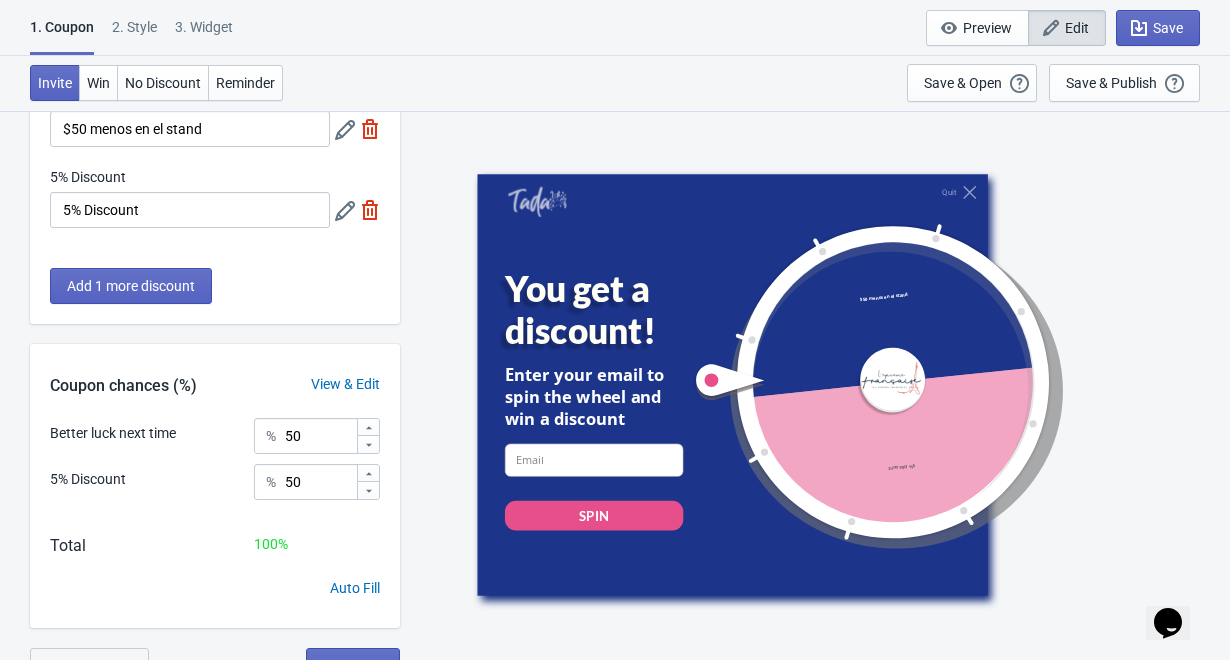 scroll, scrollTop: 129, scrollLeft: 0, axis: vertical 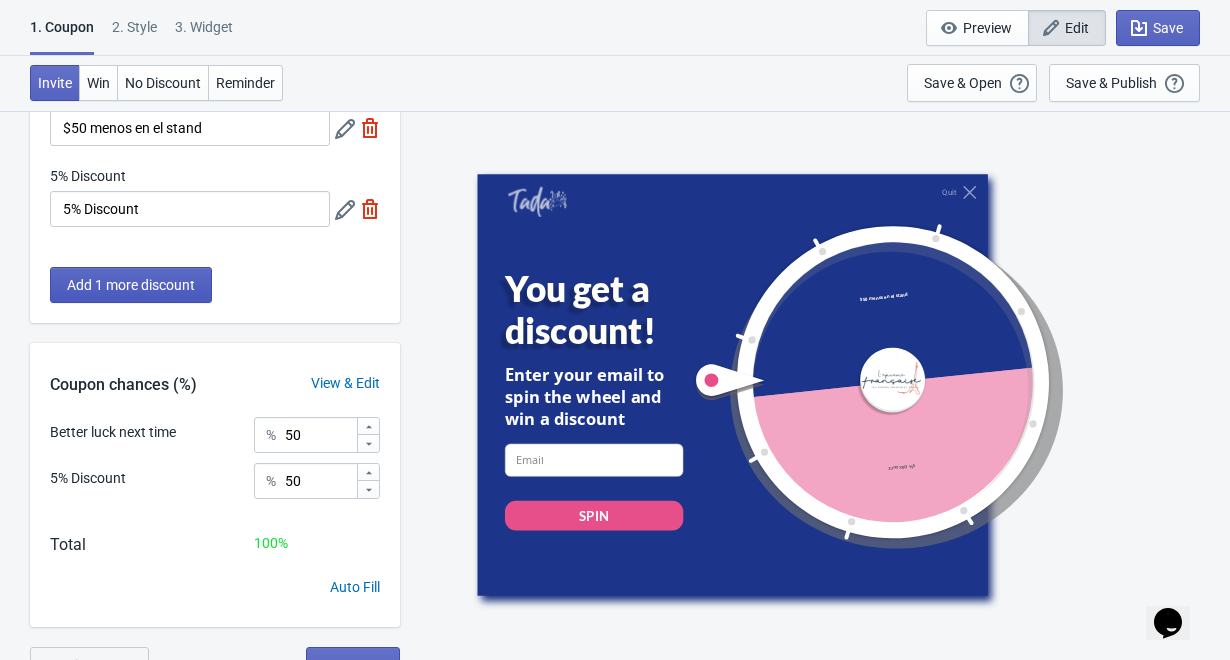 click on "Add 1 more discount" at bounding box center (131, 285) 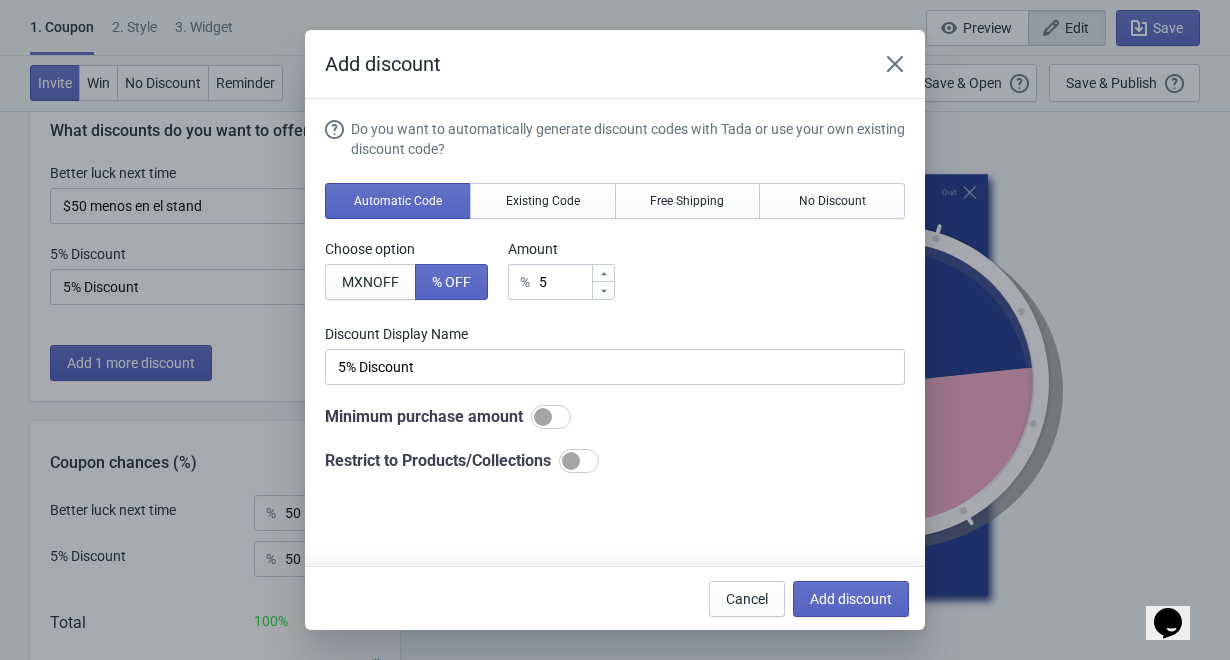 scroll, scrollTop: 0, scrollLeft: 0, axis: both 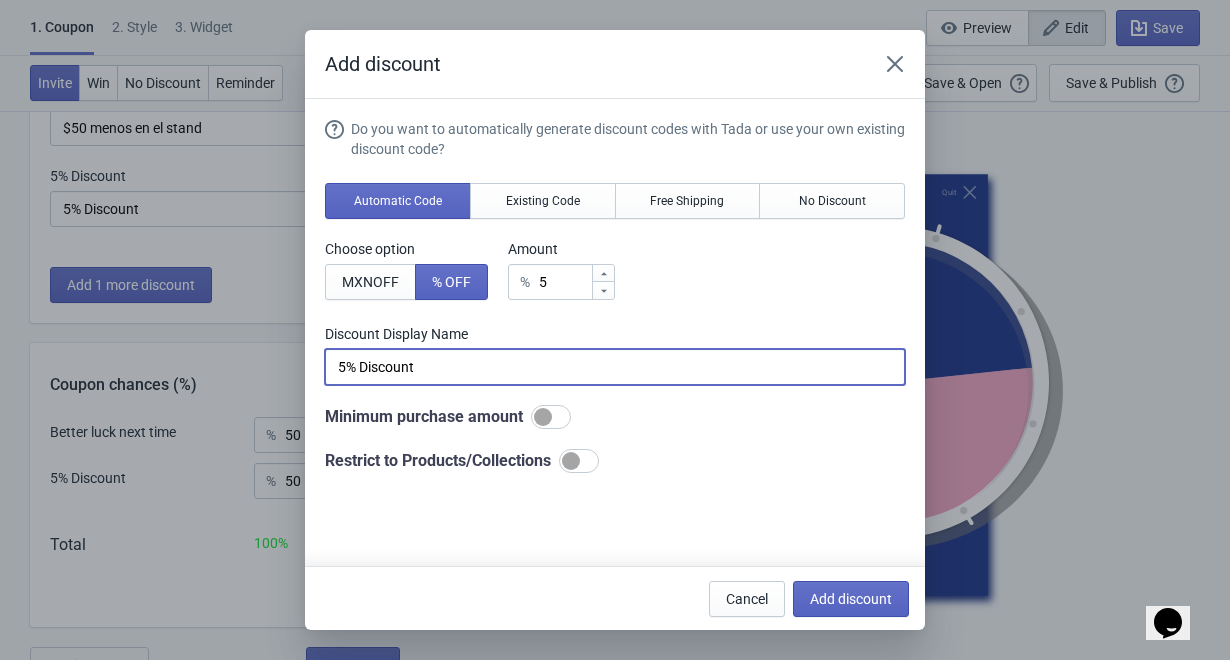 click on "5% Discount" at bounding box center (615, 367) 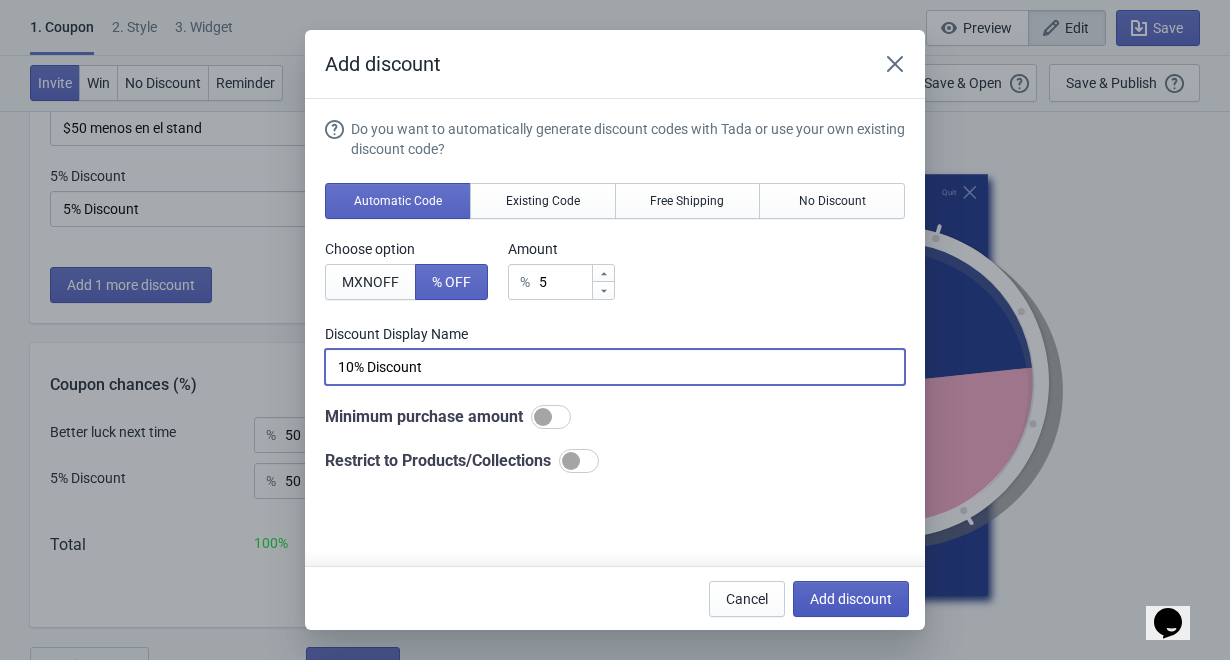 type on "10% Discount" 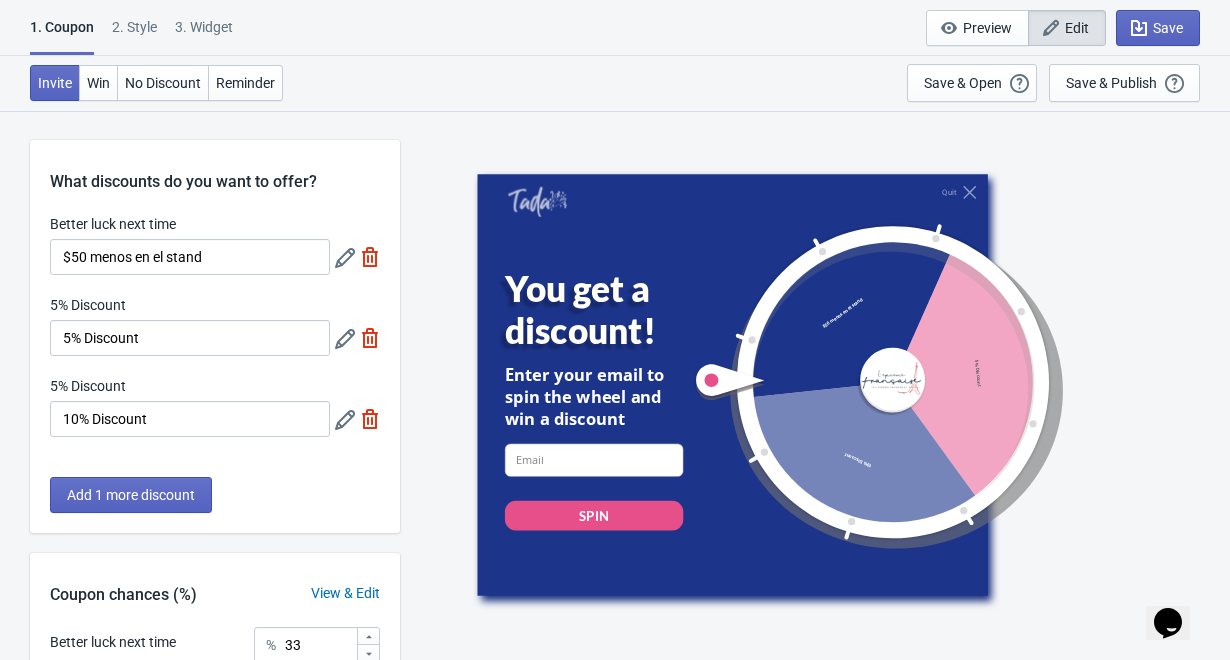 scroll, scrollTop: 129, scrollLeft: 0, axis: vertical 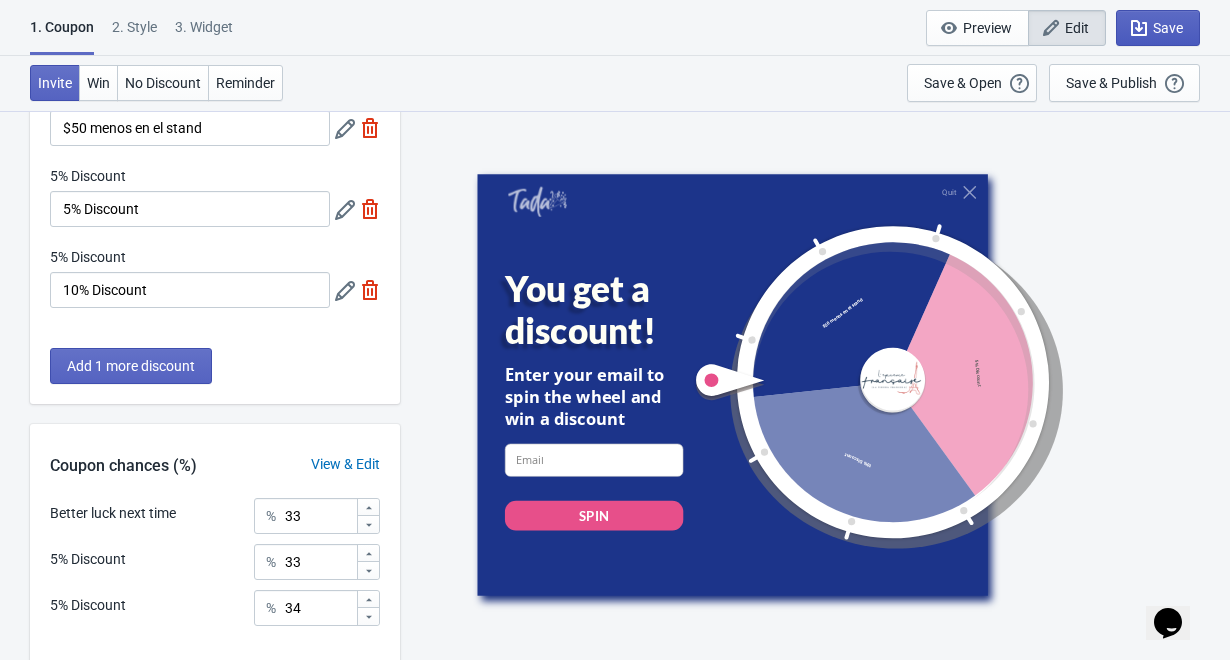 click on "Save" at bounding box center (1077, 28) 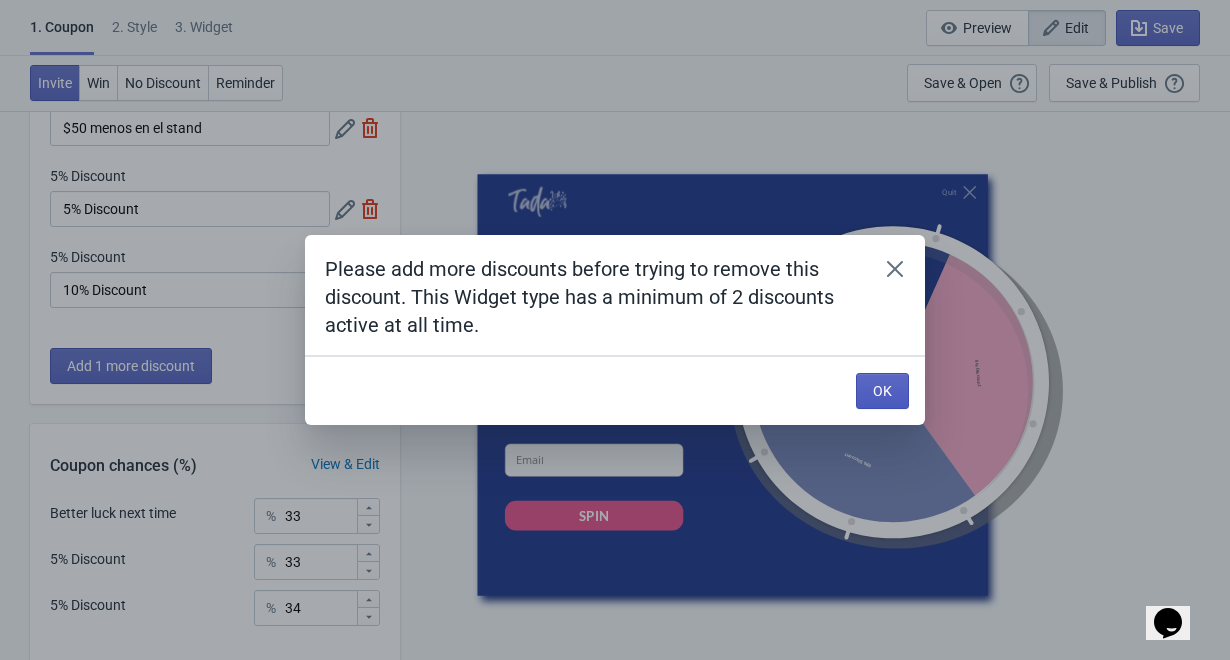 click on "OK" at bounding box center (882, 391) 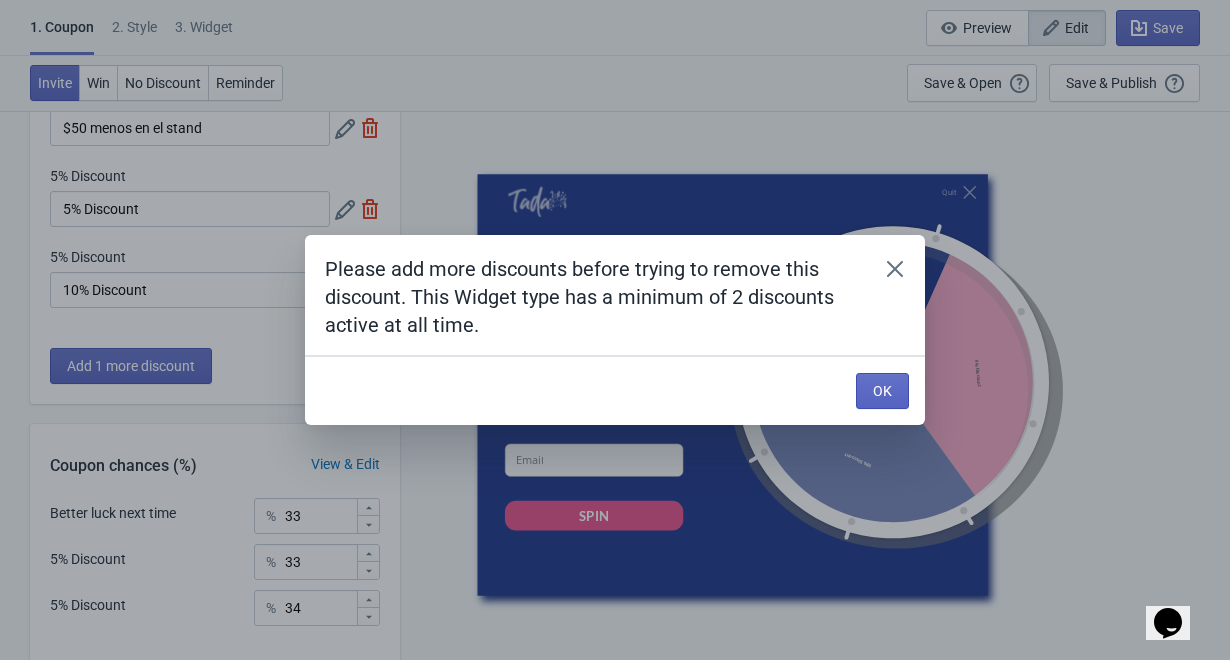 scroll, scrollTop: 129, scrollLeft: 0, axis: vertical 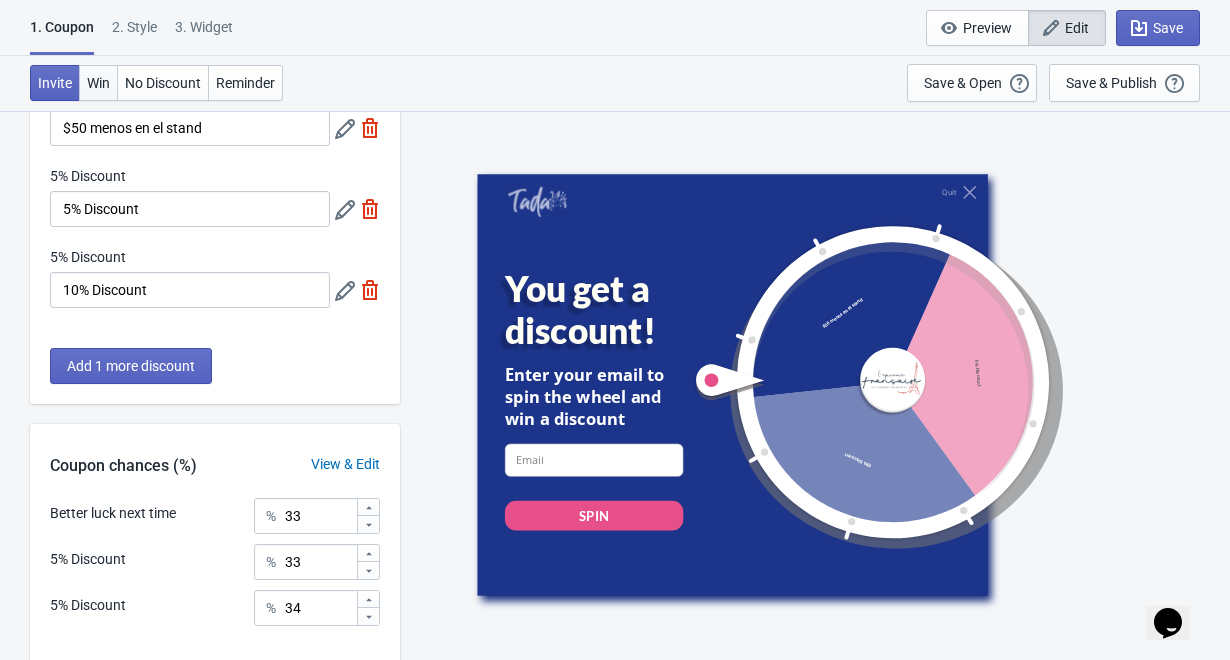 click on "Win" at bounding box center [55, 83] 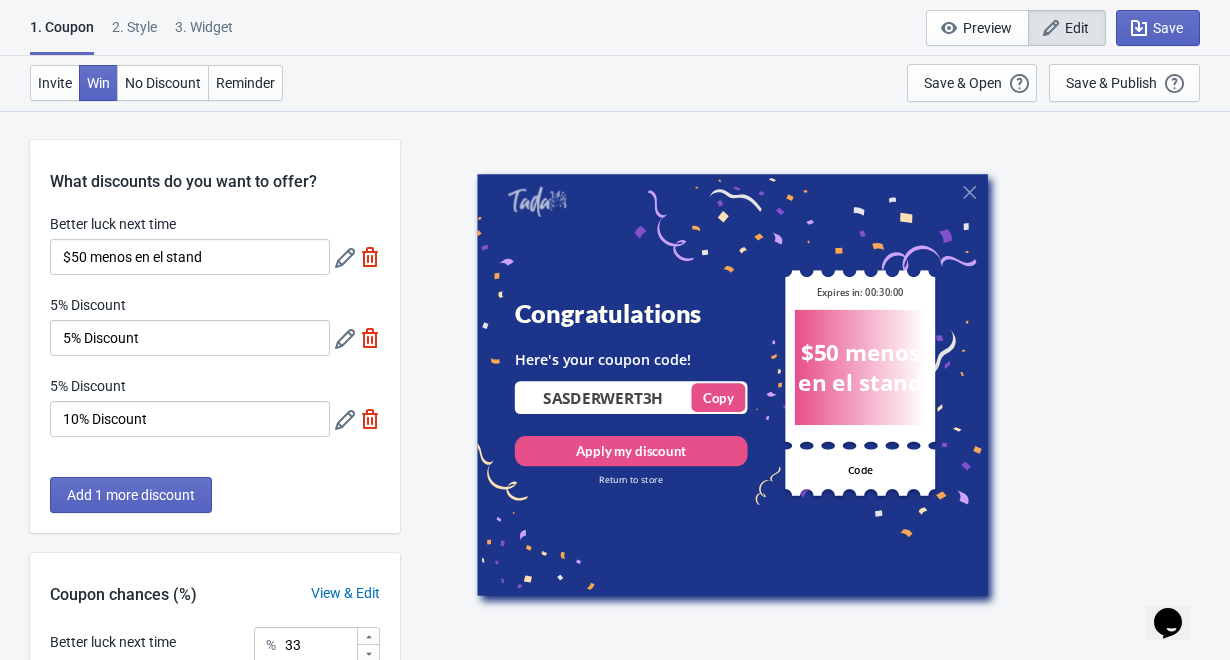 scroll, scrollTop: 0, scrollLeft: 0, axis: both 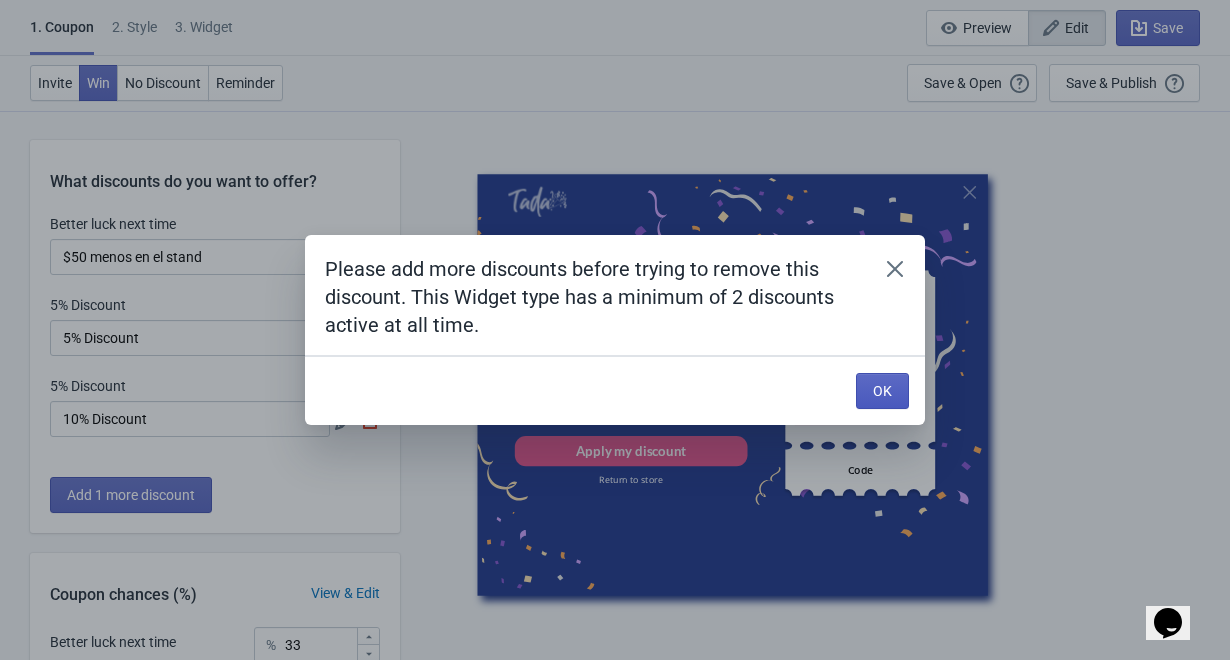 click on "OK" at bounding box center [882, 391] 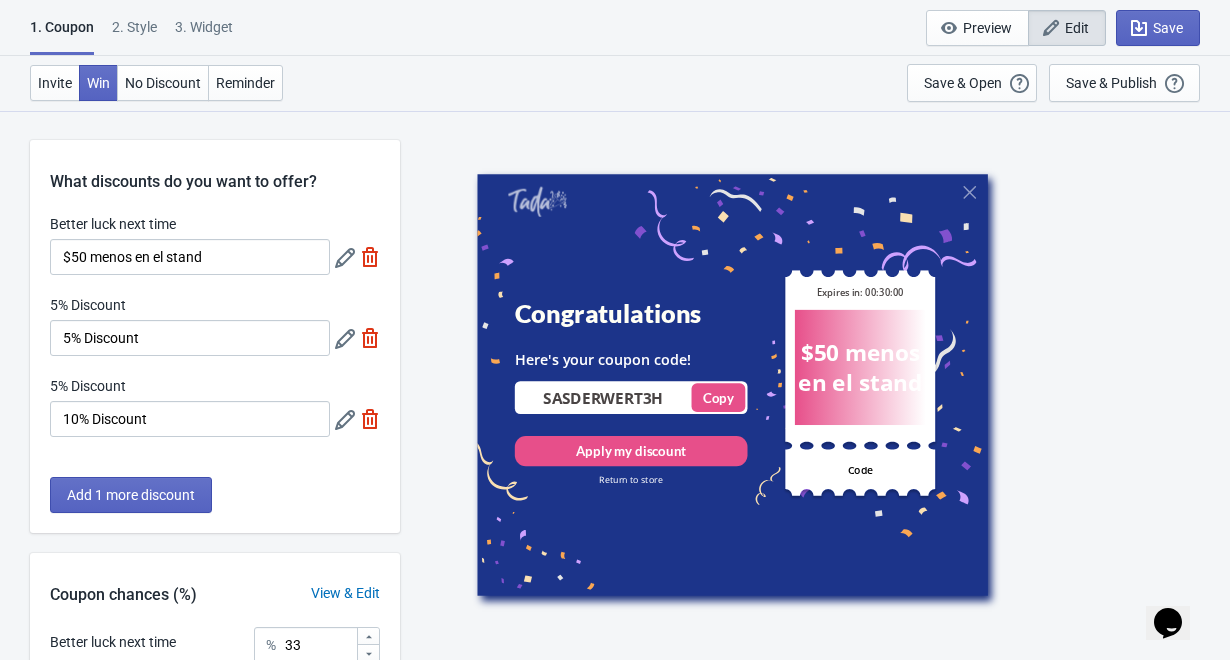 click on "1. Coupon" at bounding box center [62, 36] 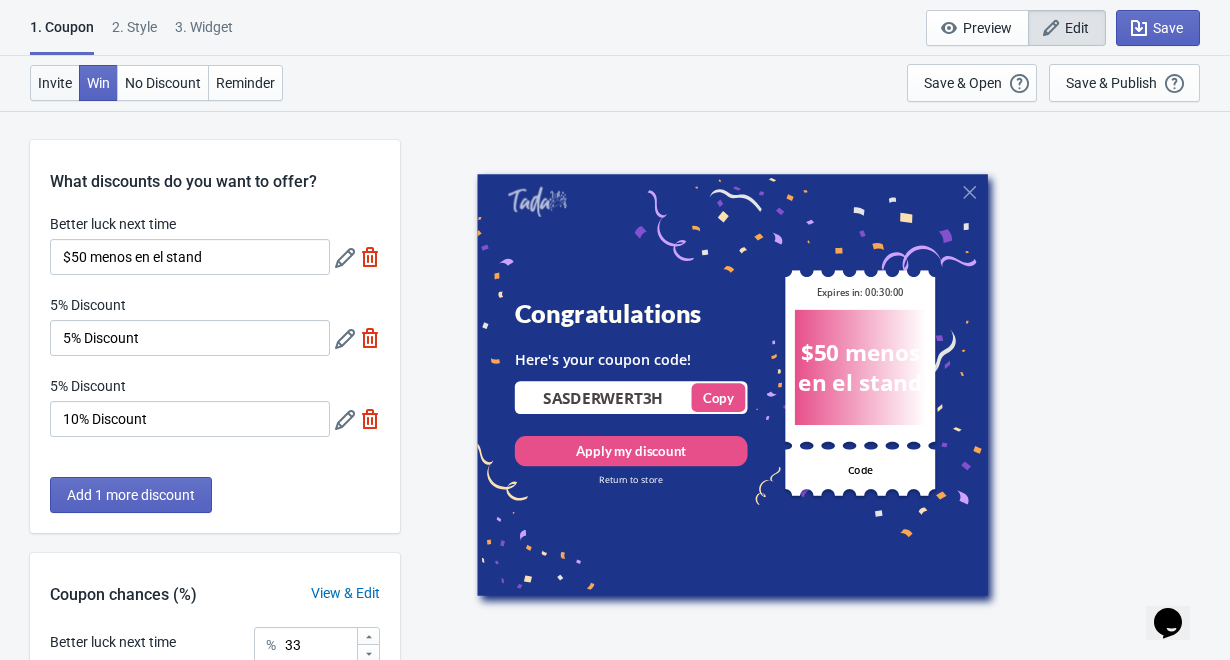 click on "Invite" at bounding box center (55, 83) 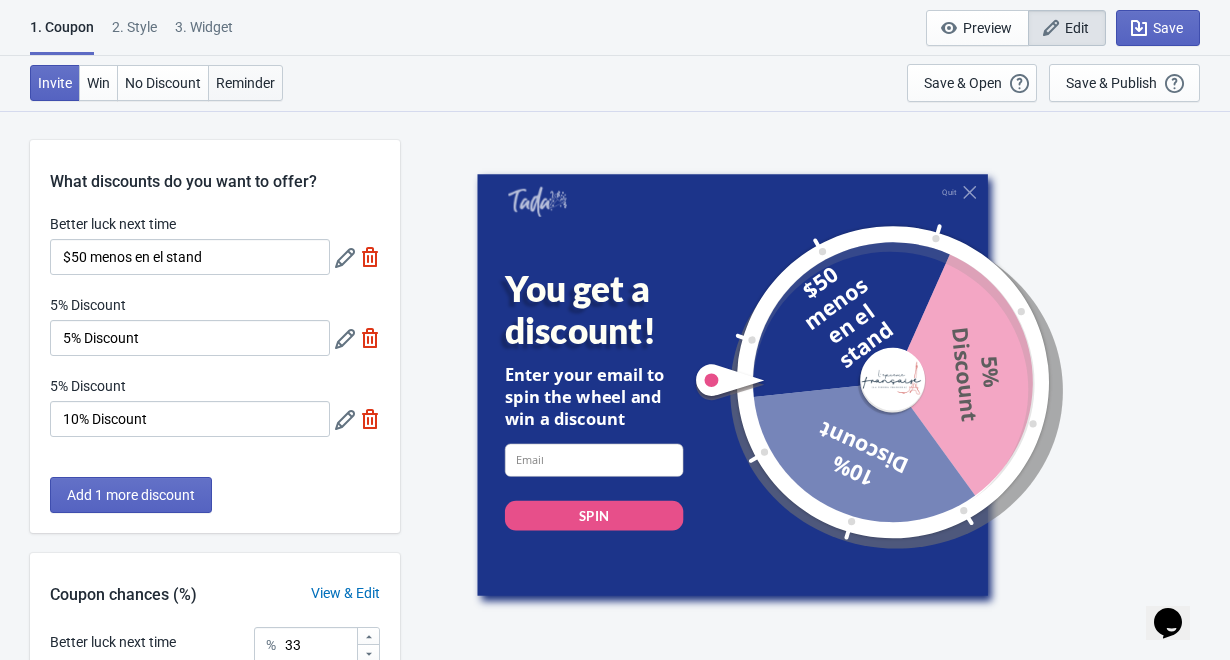 scroll, scrollTop: 0, scrollLeft: 0, axis: both 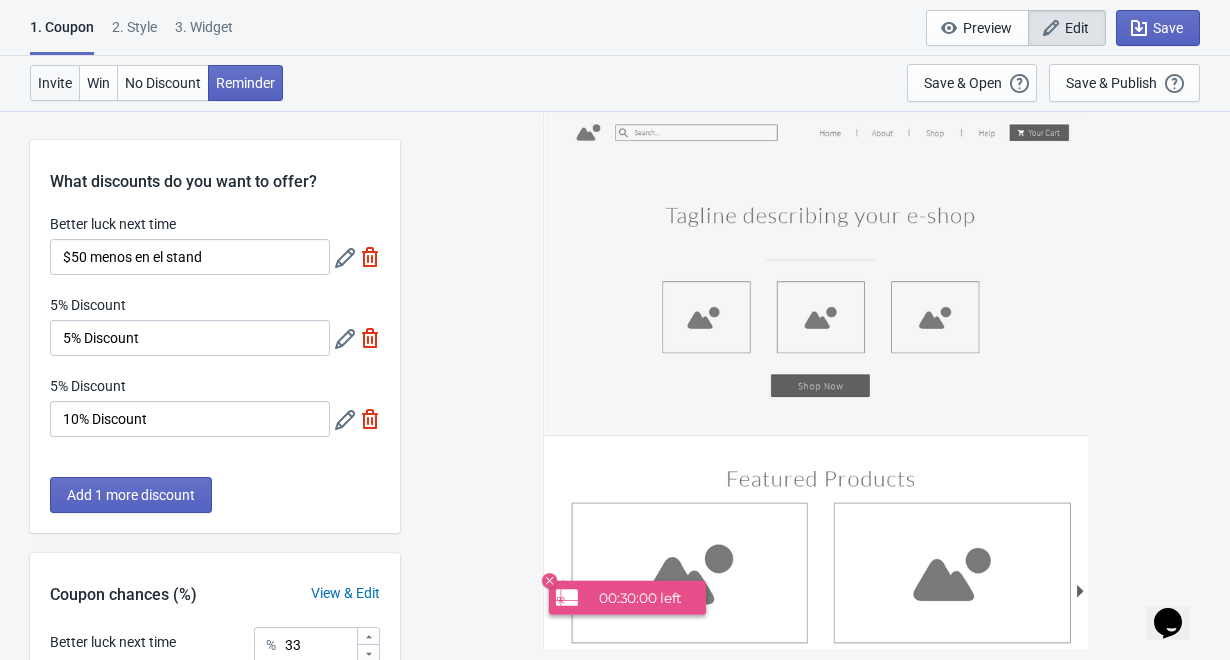 click on "Invite" at bounding box center [55, 83] 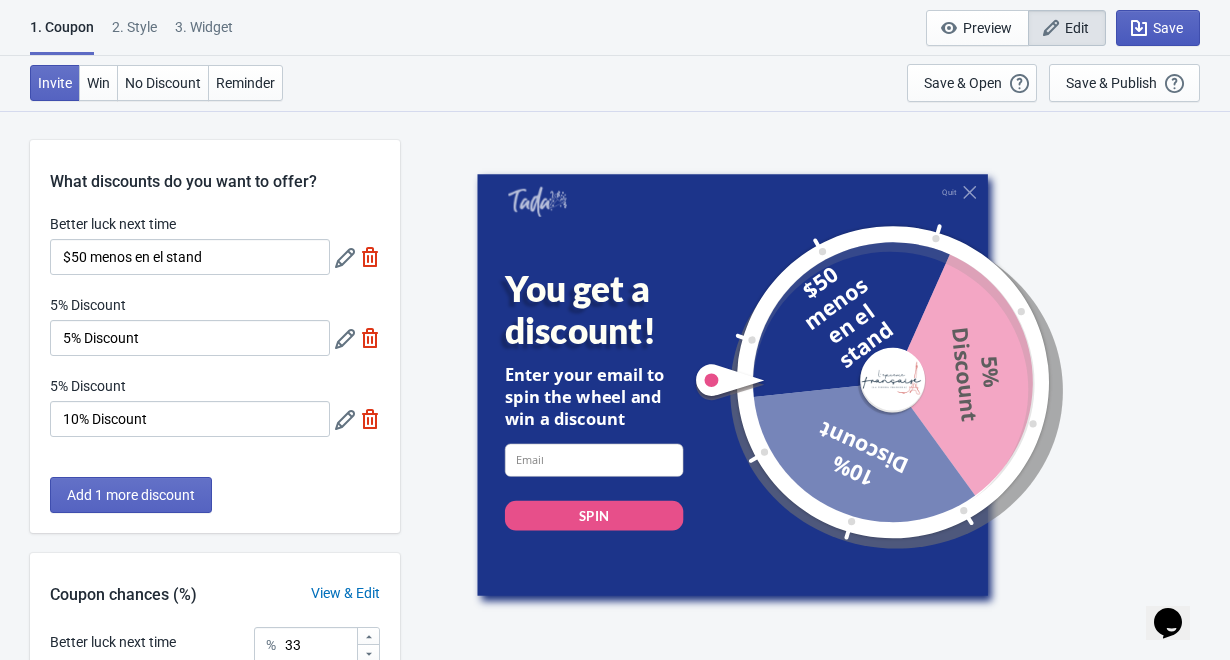click on "Save" at bounding box center (1077, 28) 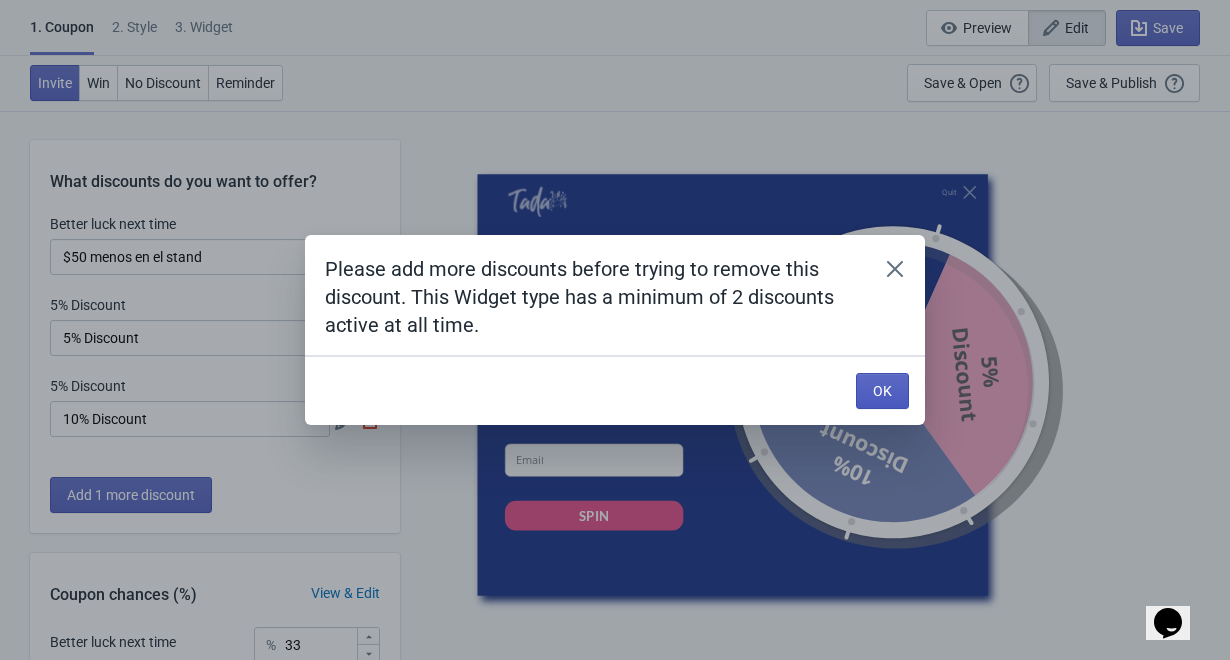 click on "OK" at bounding box center [882, 391] 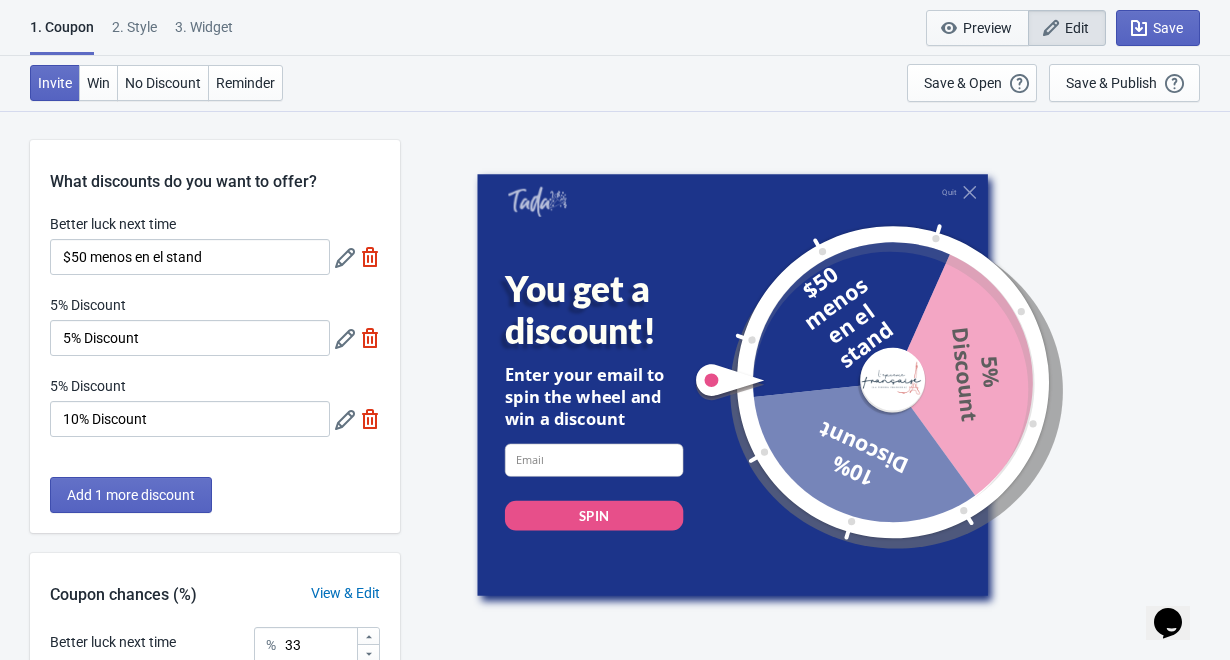 click on "Preview" at bounding box center (987, 28) 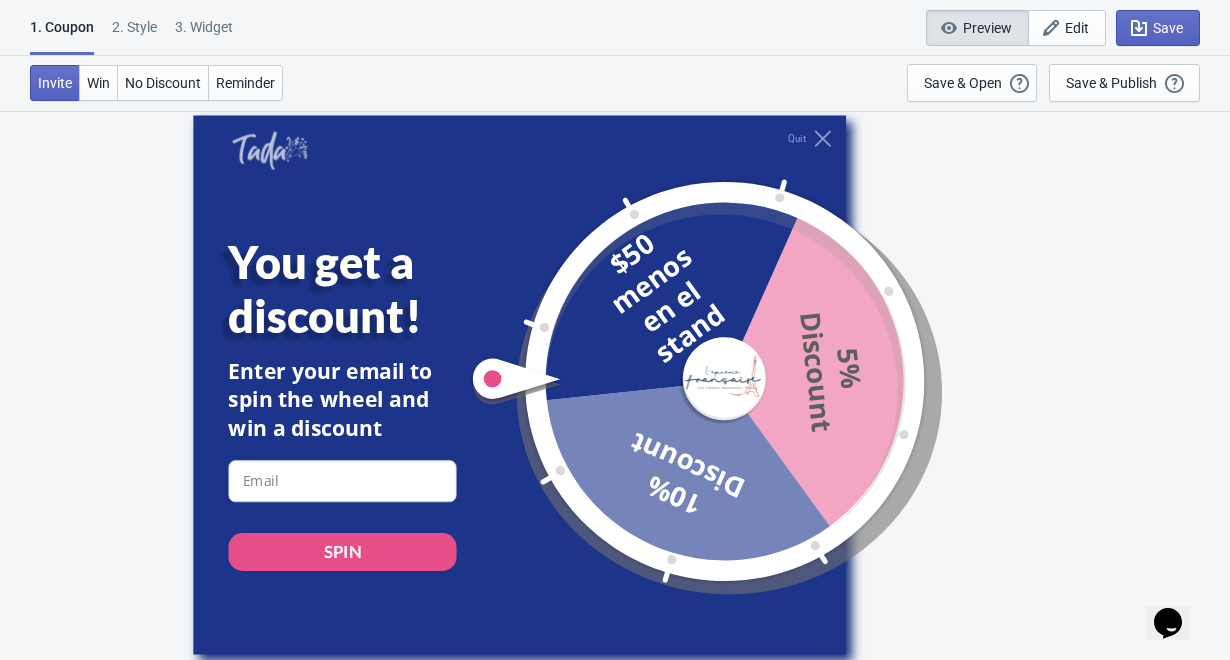 click on "Preview" at bounding box center (987, 28) 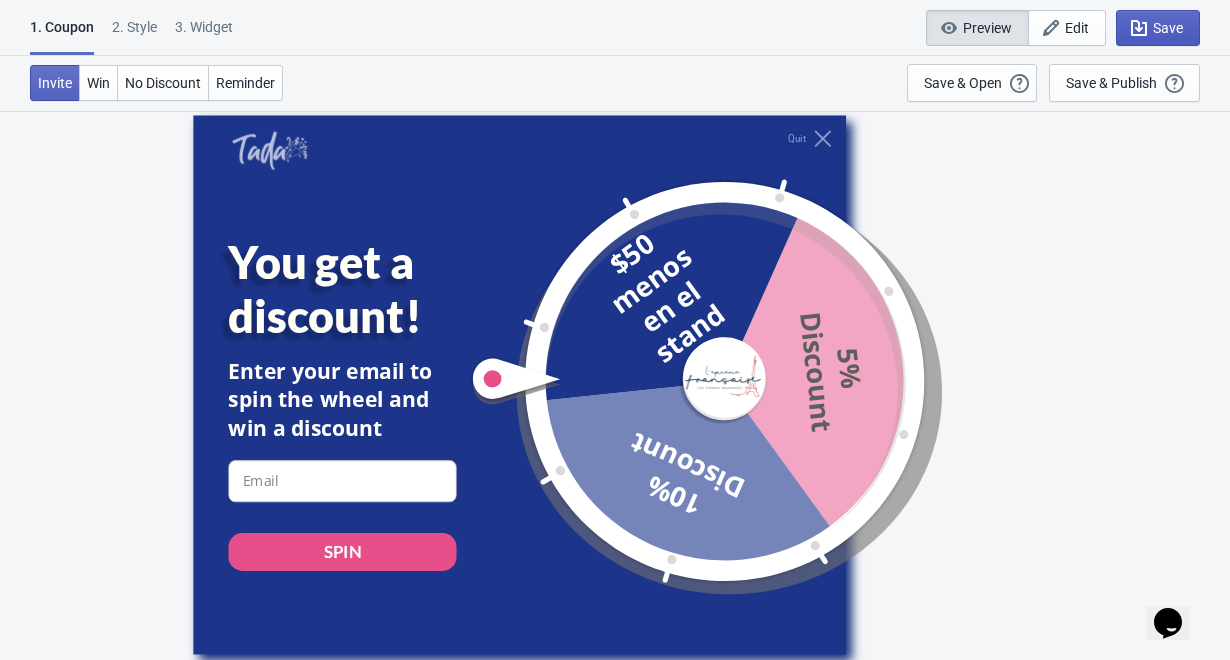click on "Save" at bounding box center (987, 28) 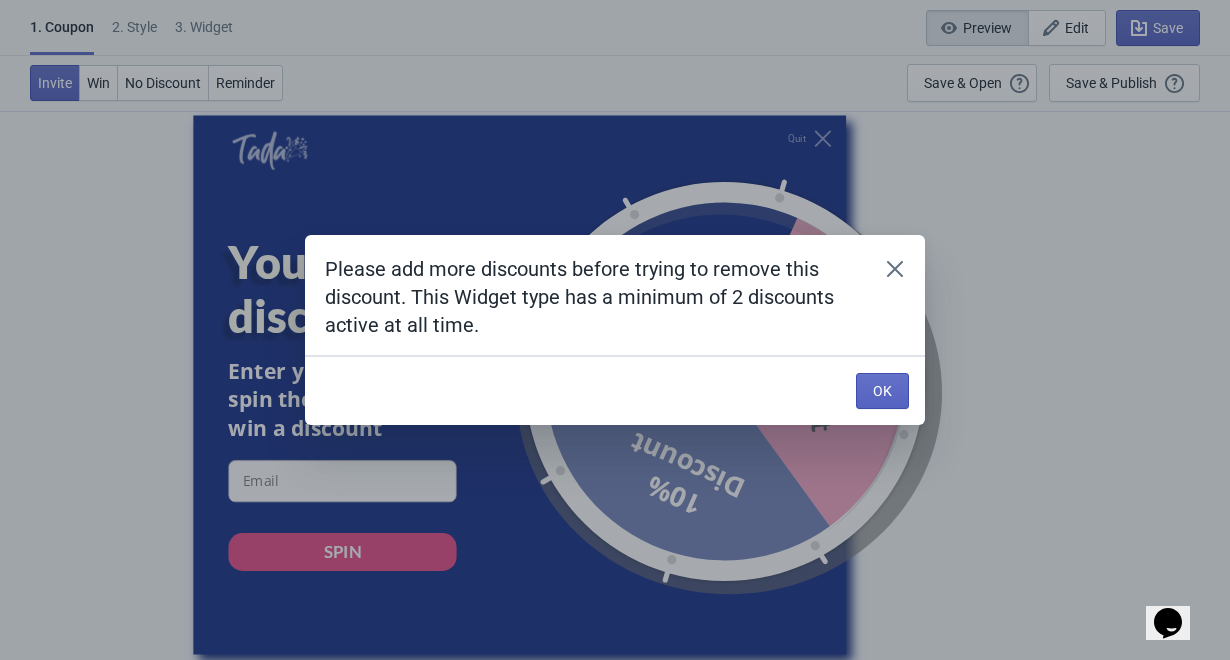 click at bounding box center [895, 269] 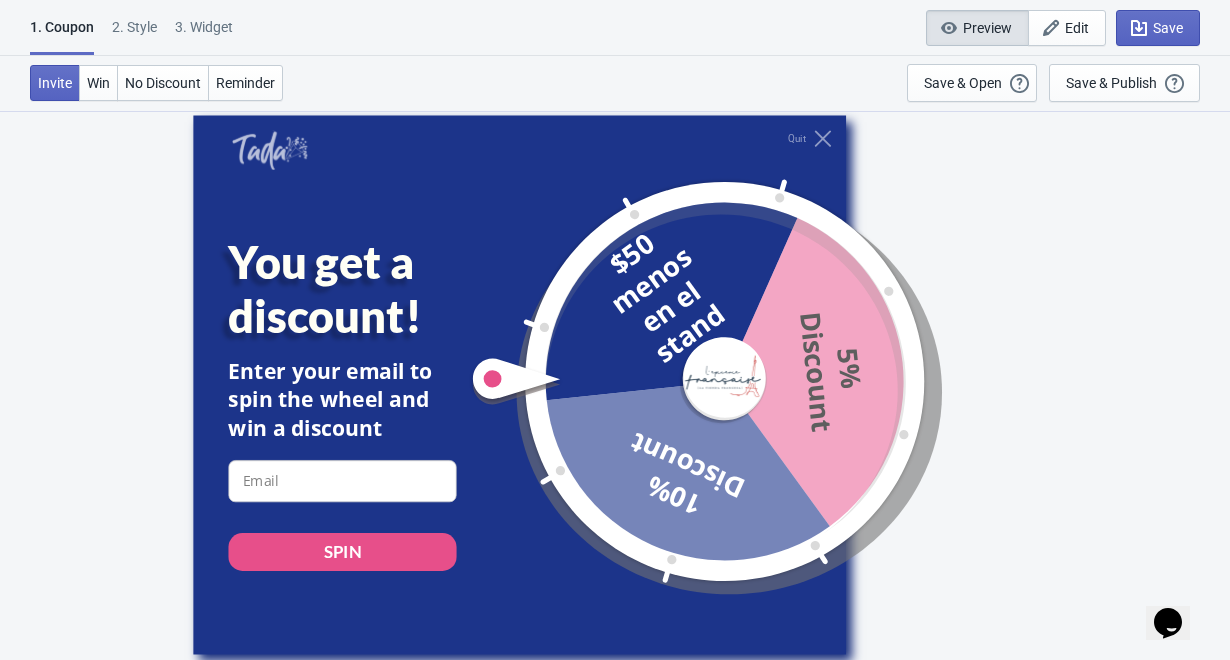 click on "2 . Style" at bounding box center (134, 34) 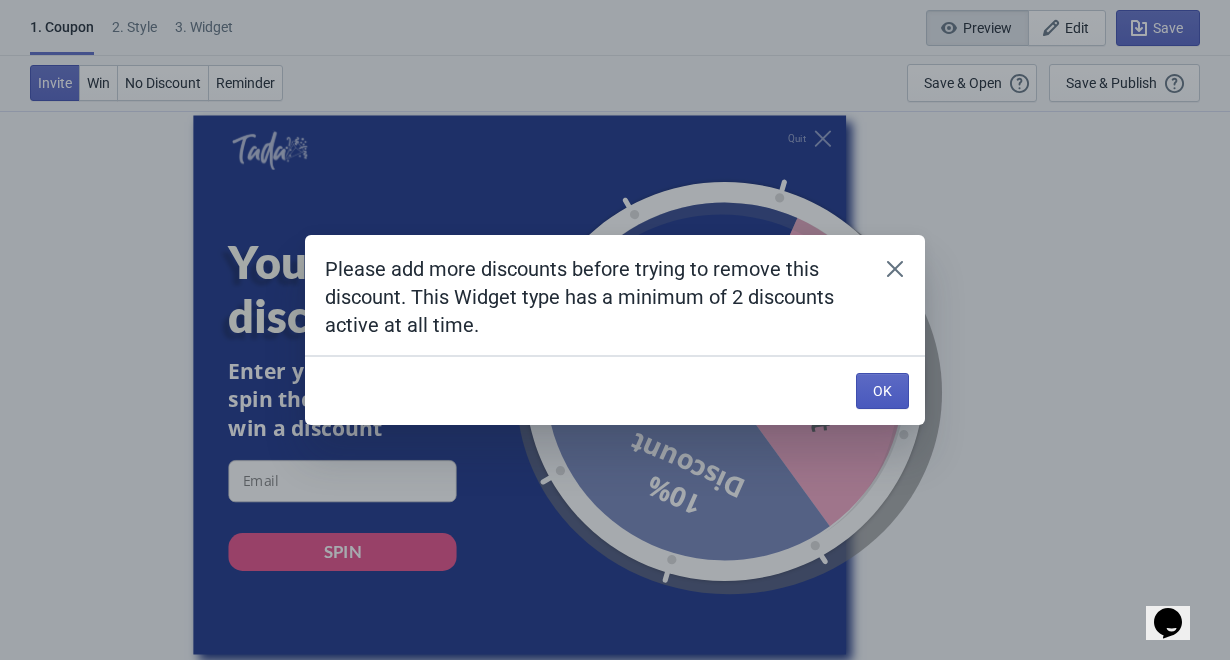 click on "OK" at bounding box center [882, 391] 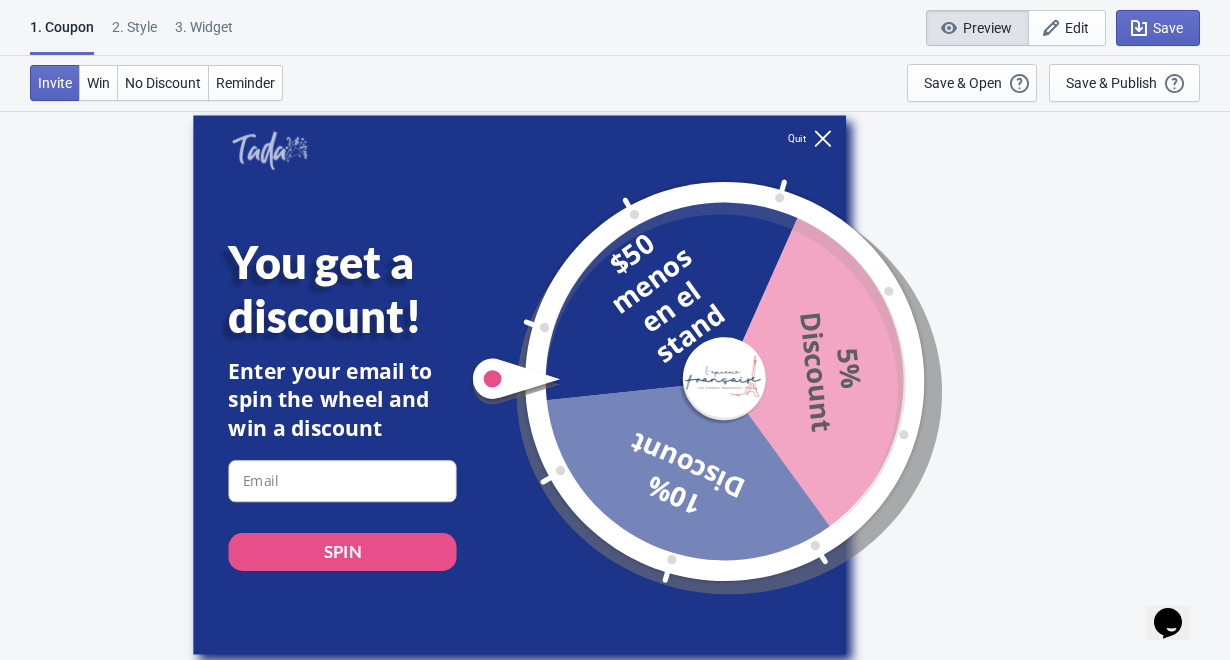 click at bounding box center [822, 138] 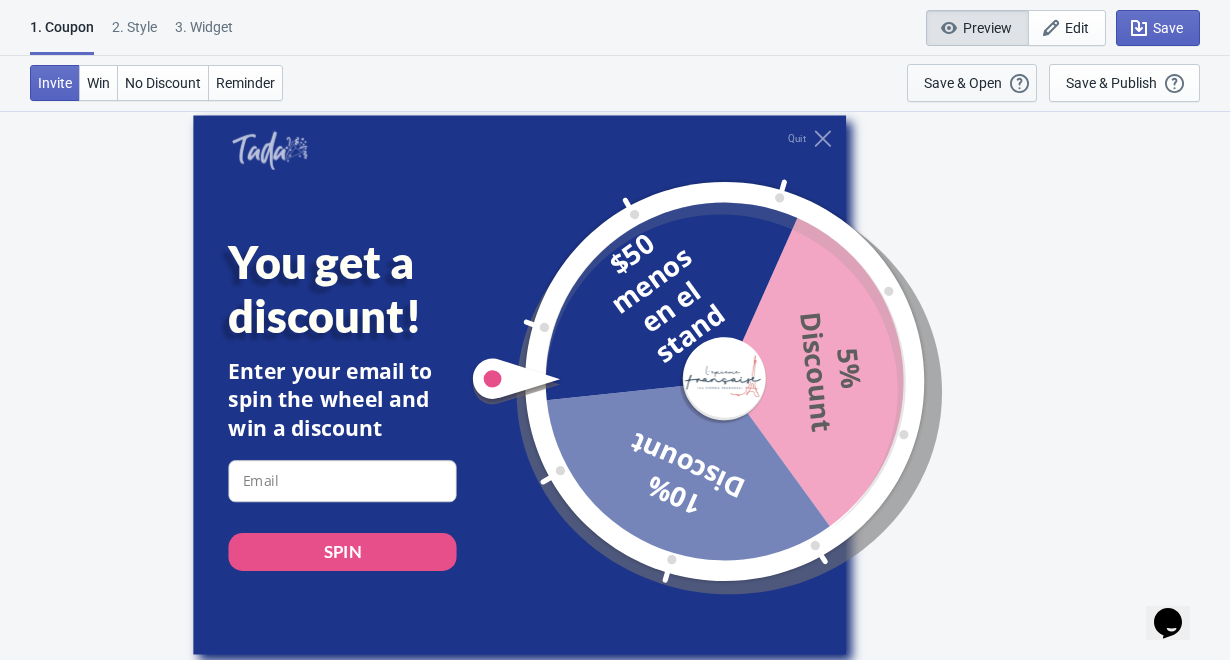 click on "Save & Open" at bounding box center [963, 83] 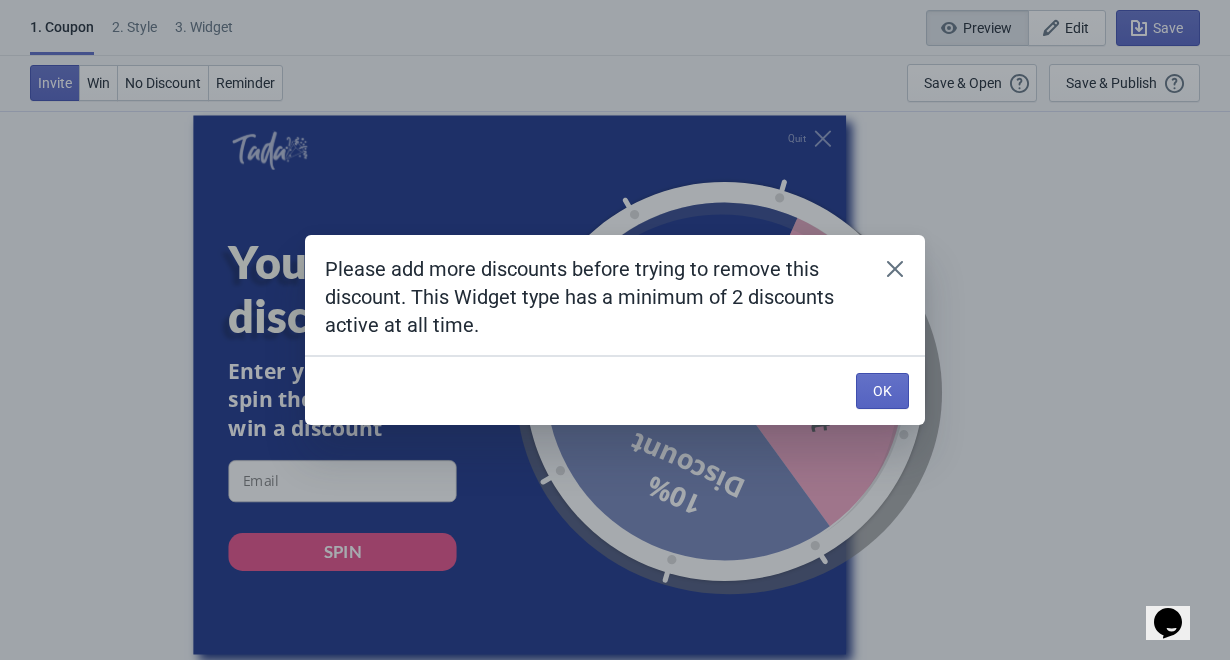 click on "Please add more discounts before trying to remove this discount. This Widget type has a minimum of 2 discounts active at all time. OK" at bounding box center (615, 330) 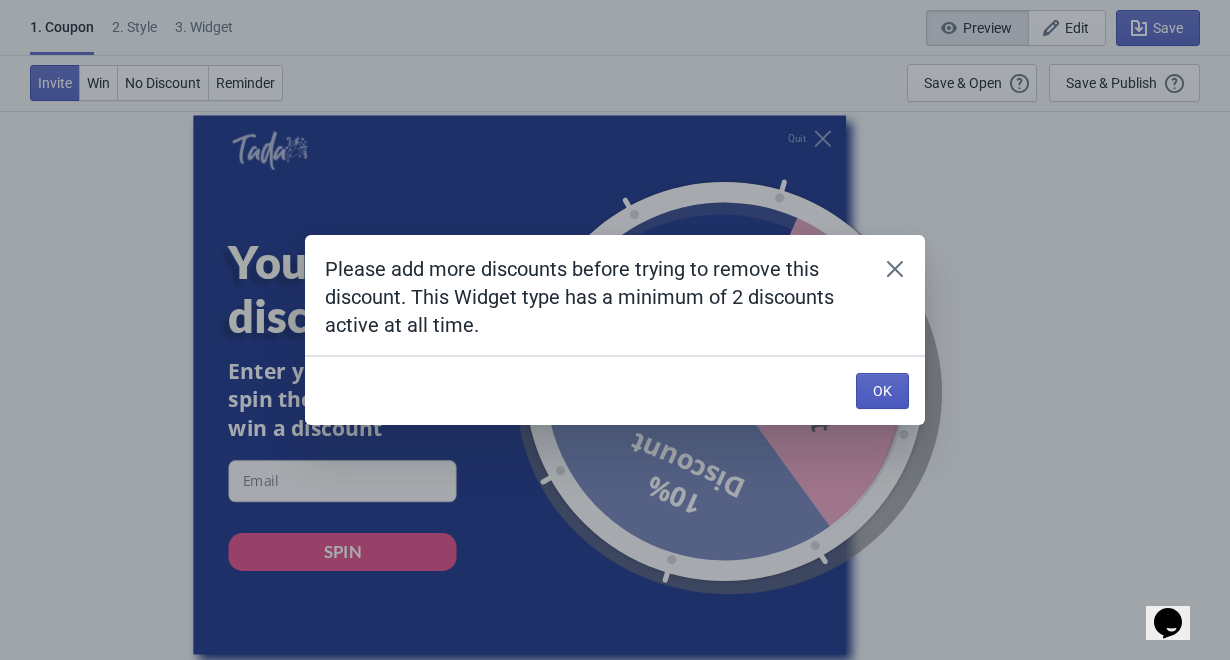click on "OK" at bounding box center (882, 391) 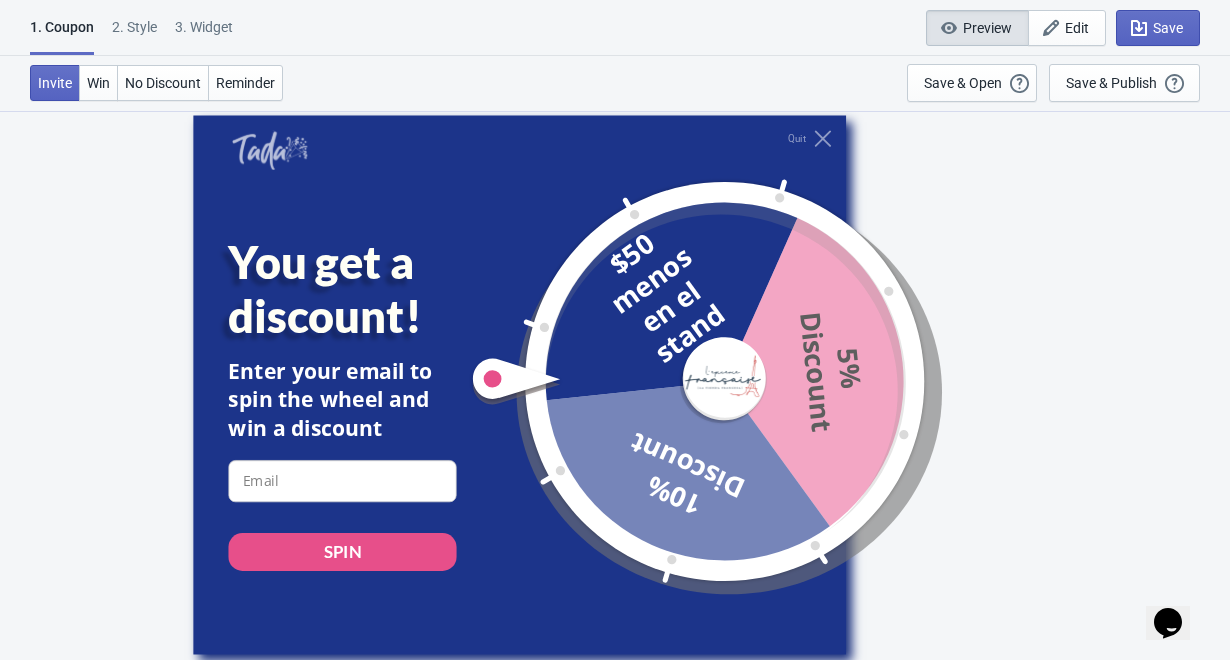 click at bounding box center [949, 28] 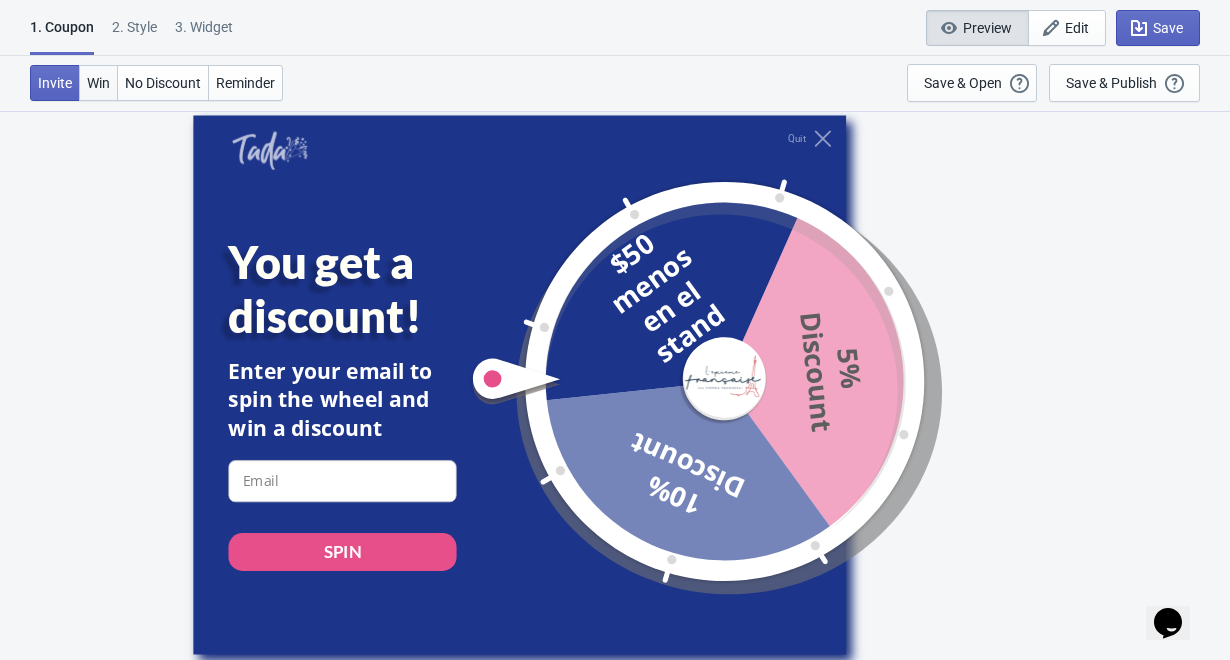 click on "Win" at bounding box center (55, 83) 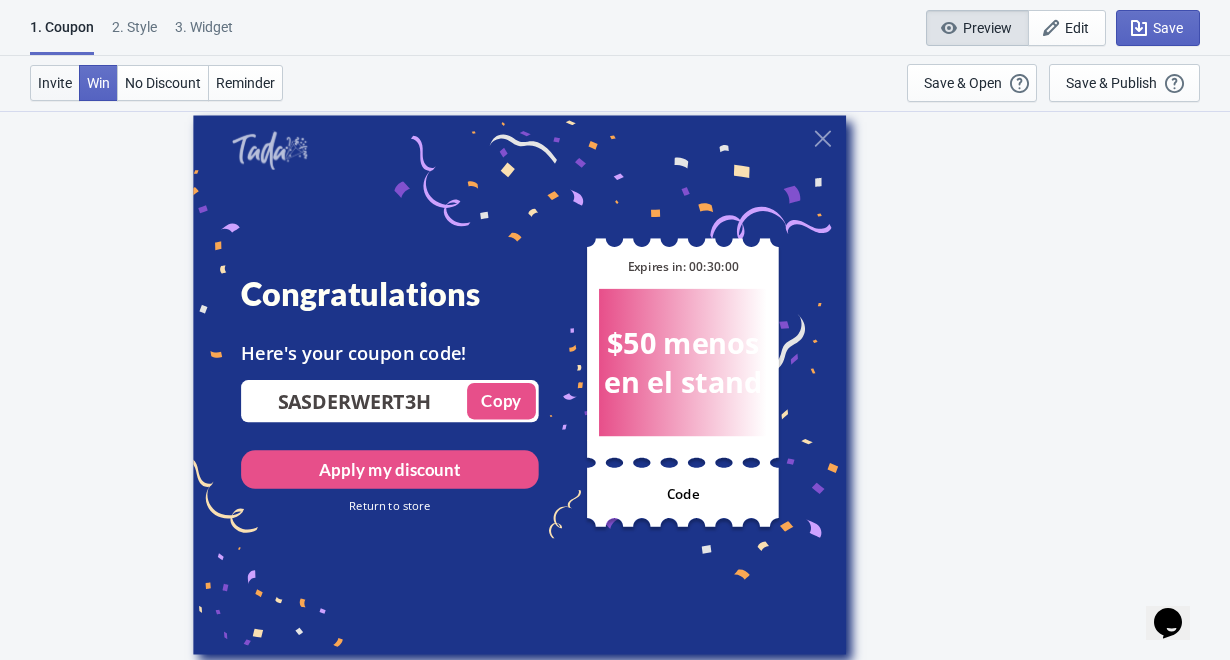 click on "Invite" at bounding box center [55, 83] 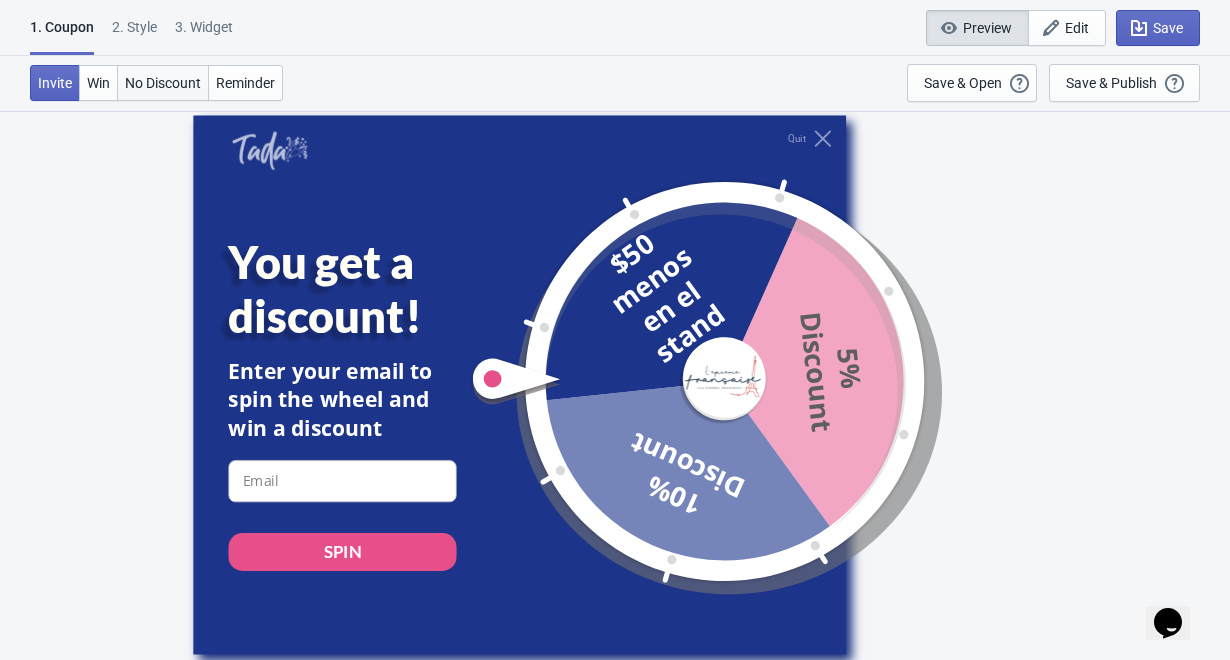 scroll, scrollTop: 61, scrollLeft: 0, axis: vertical 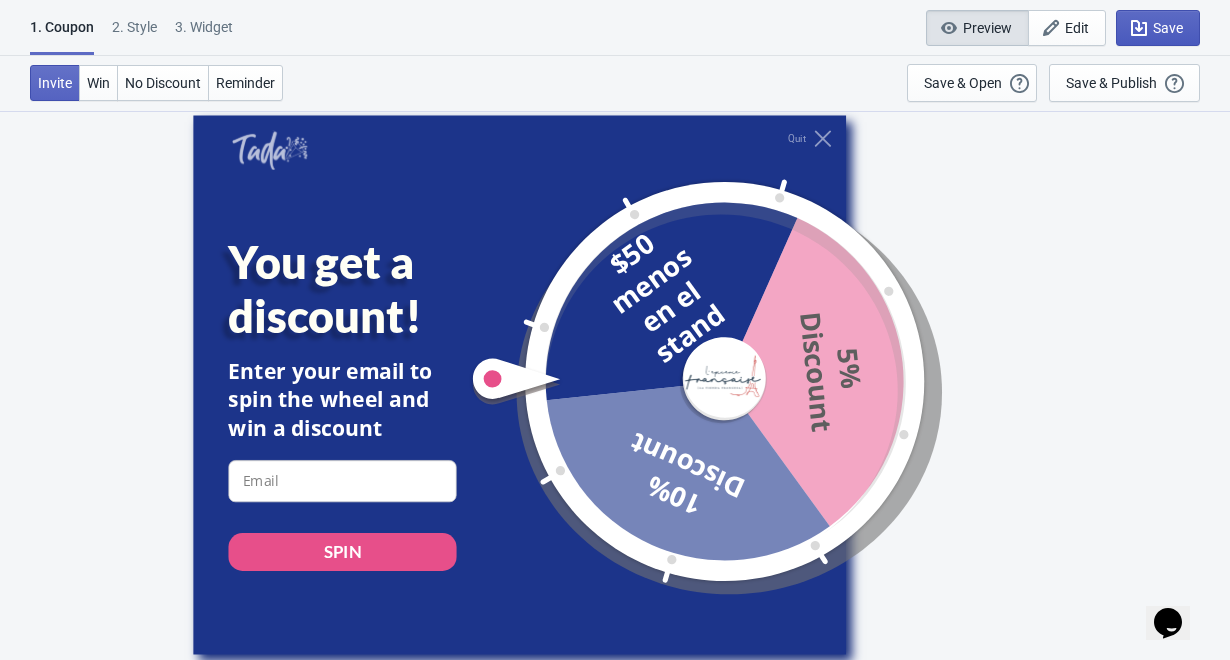 click at bounding box center (949, 28) 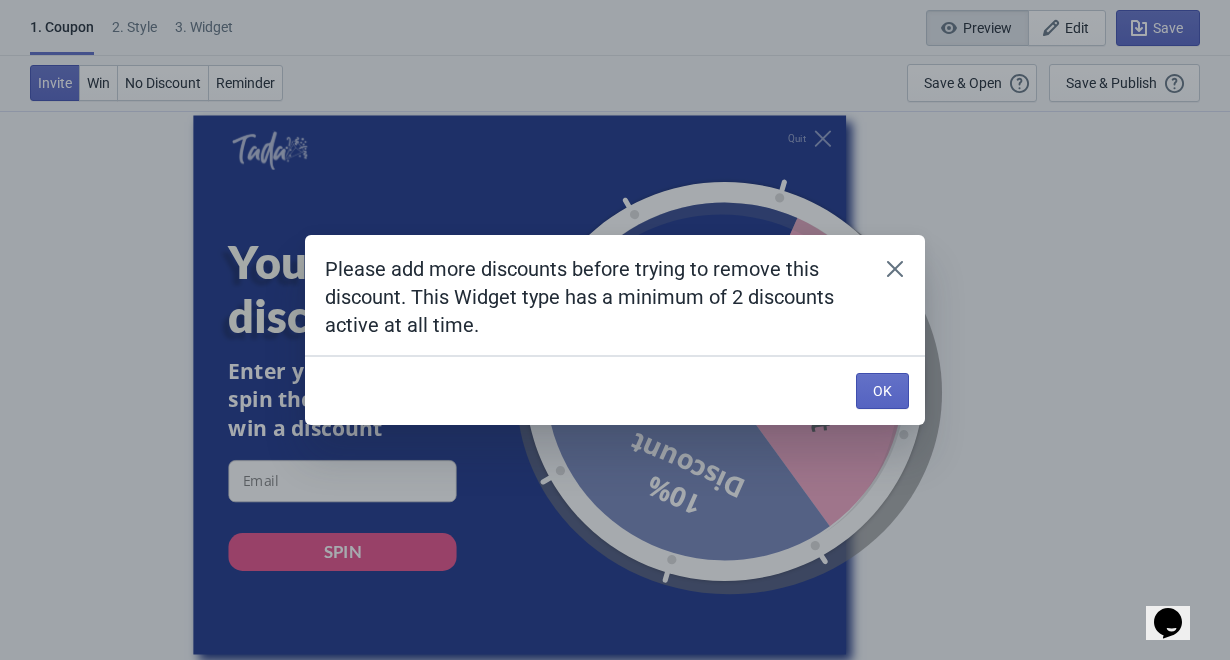 scroll, scrollTop: 0, scrollLeft: 0, axis: both 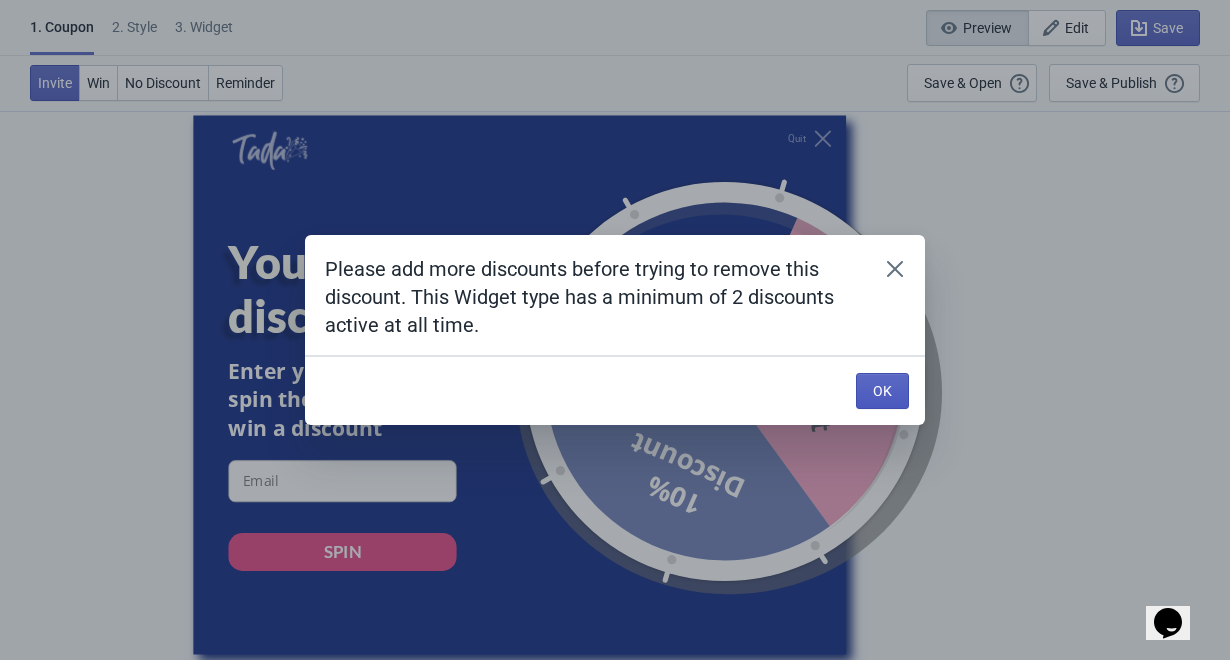 click on "OK" at bounding box center [882, 391] 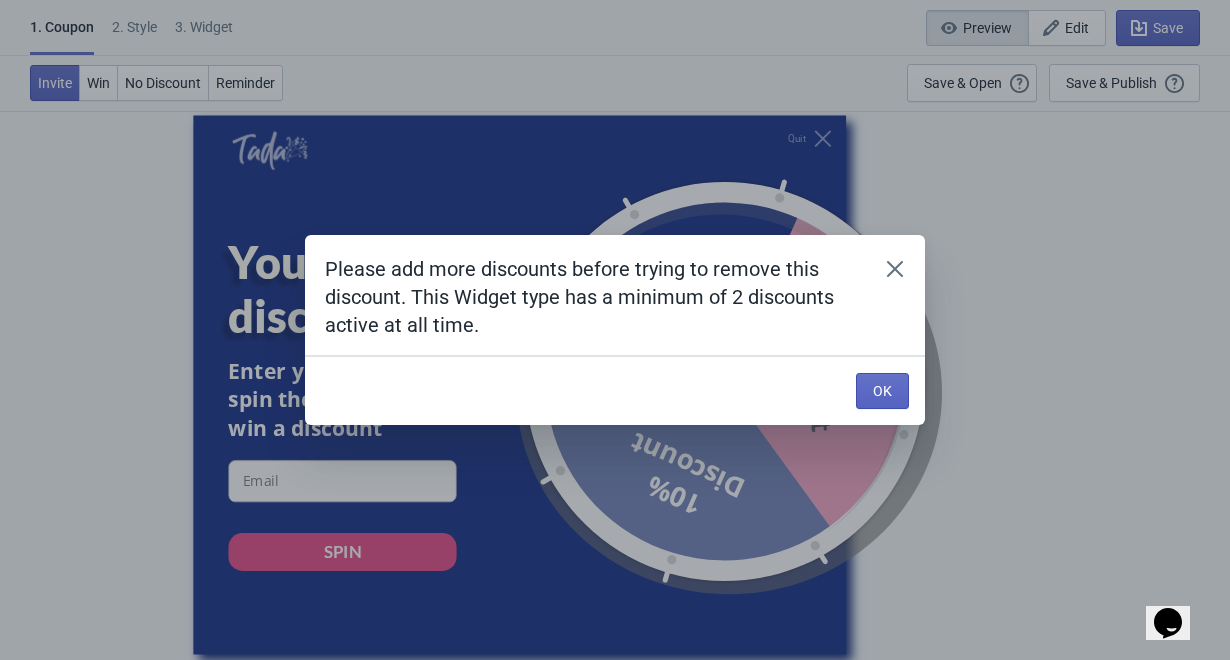 scroll, scrollTop: 61, scrollLeft: 0, axis: vertical 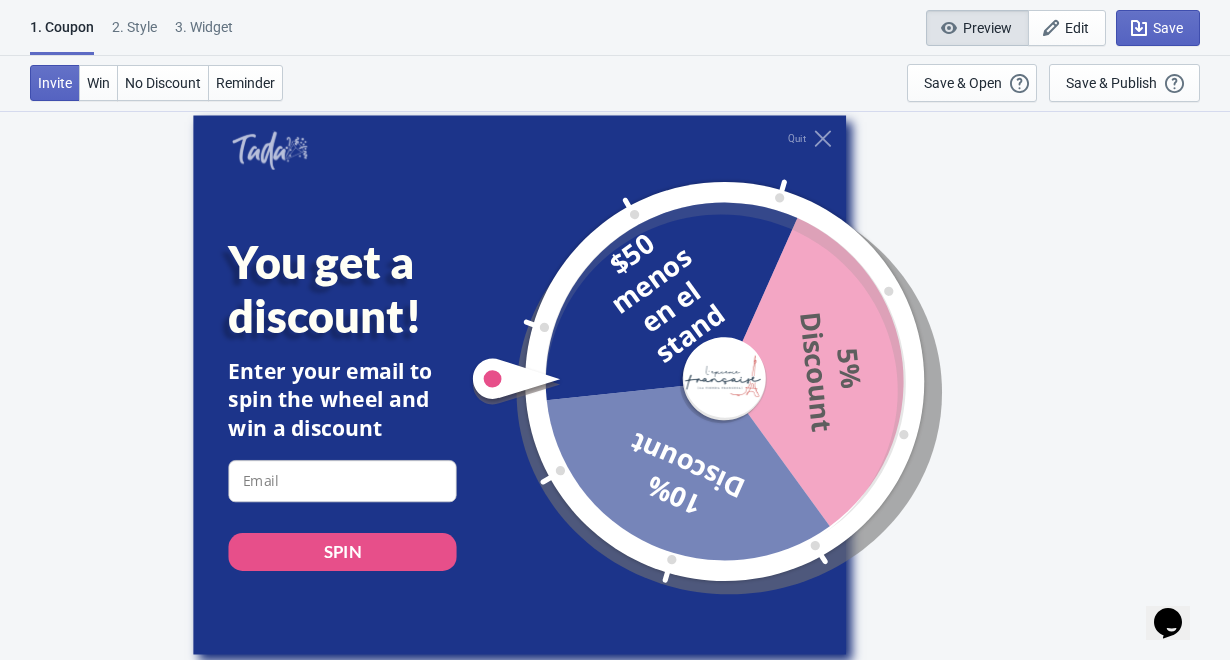 click at bounding box center (690, 381) 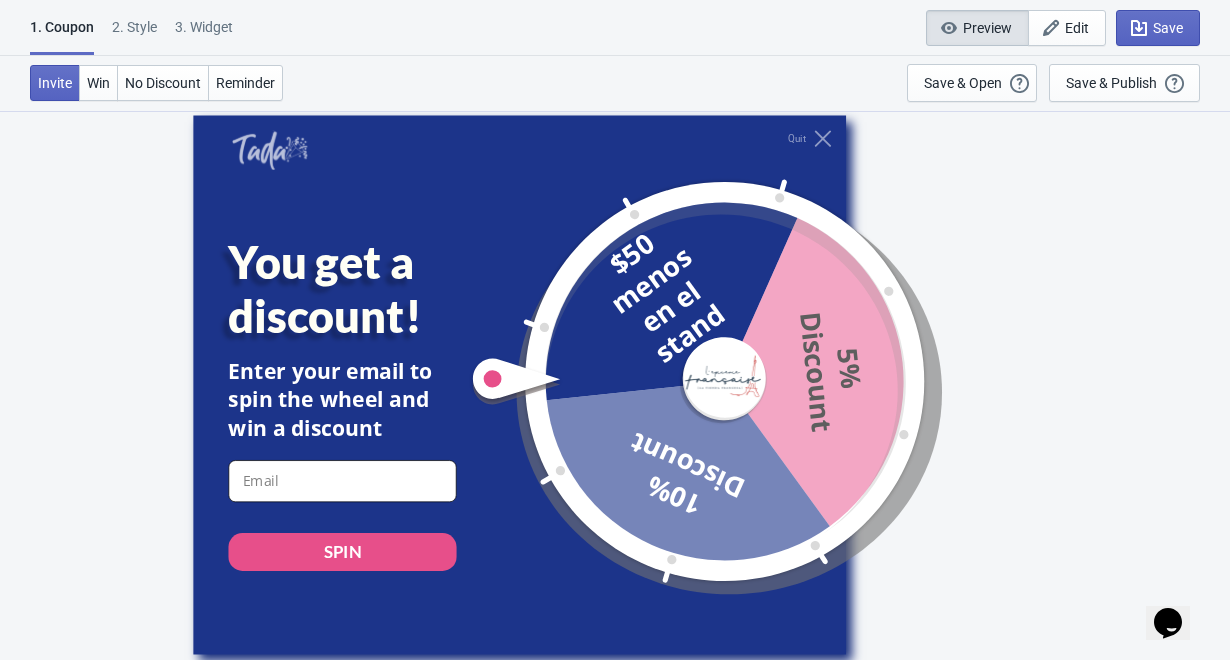 click at bounding box center (342, 481) 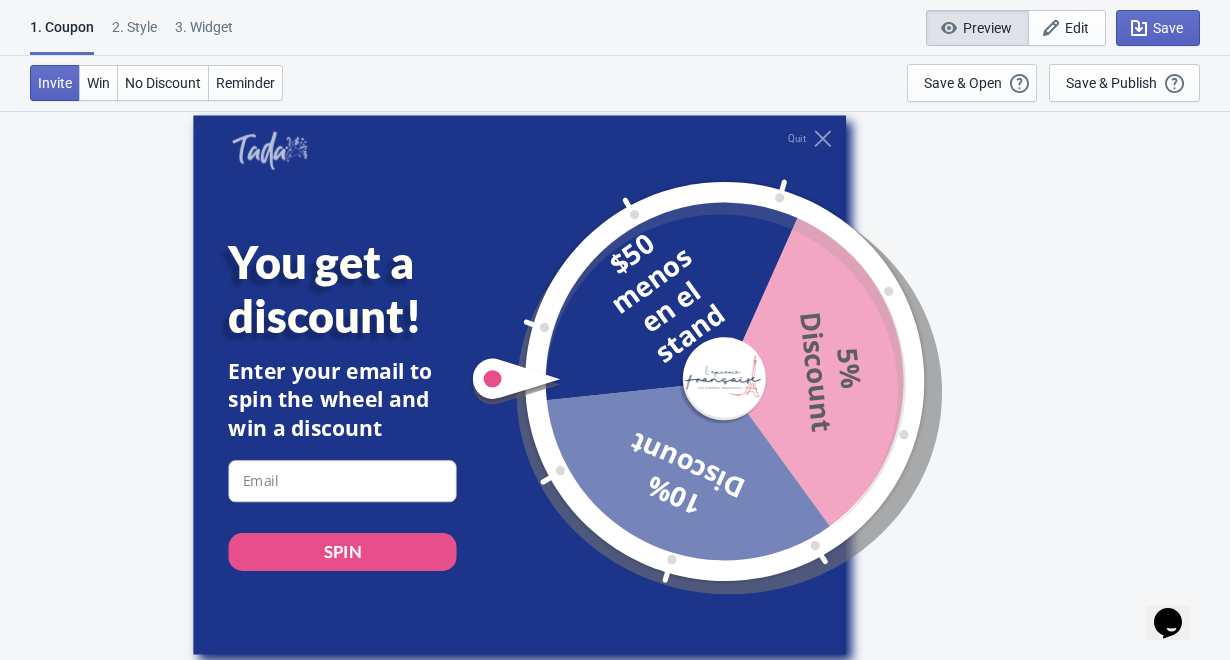 click at bounding box center (690, 381) 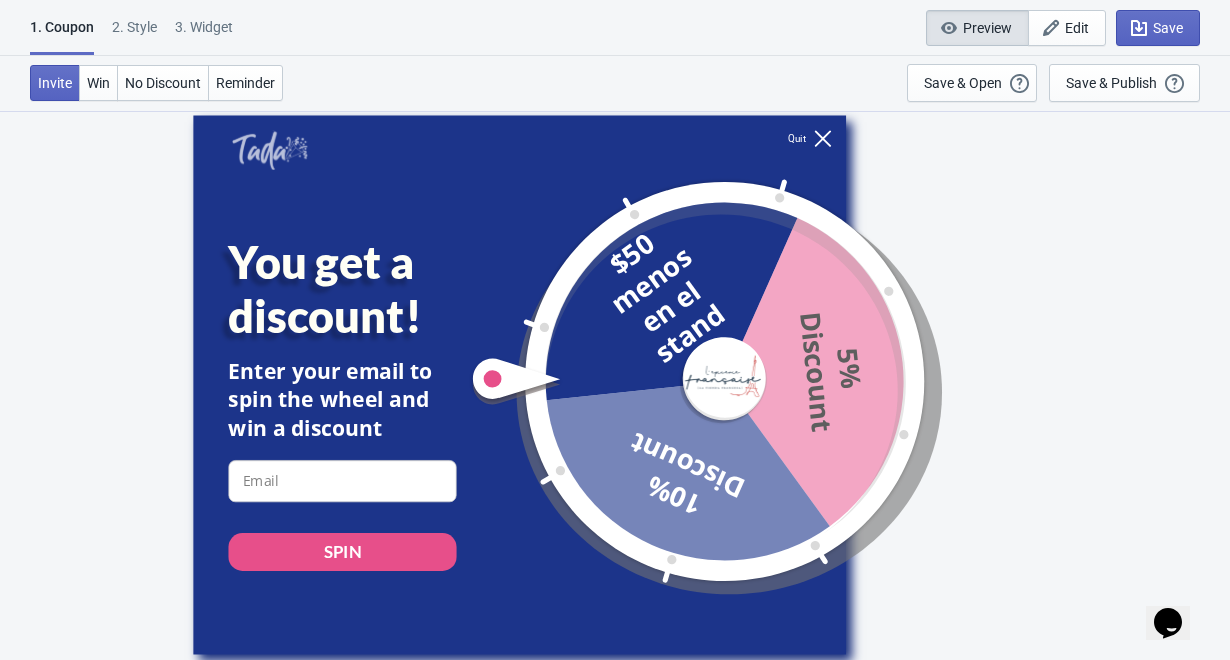 click at bounding box center (822, 138) 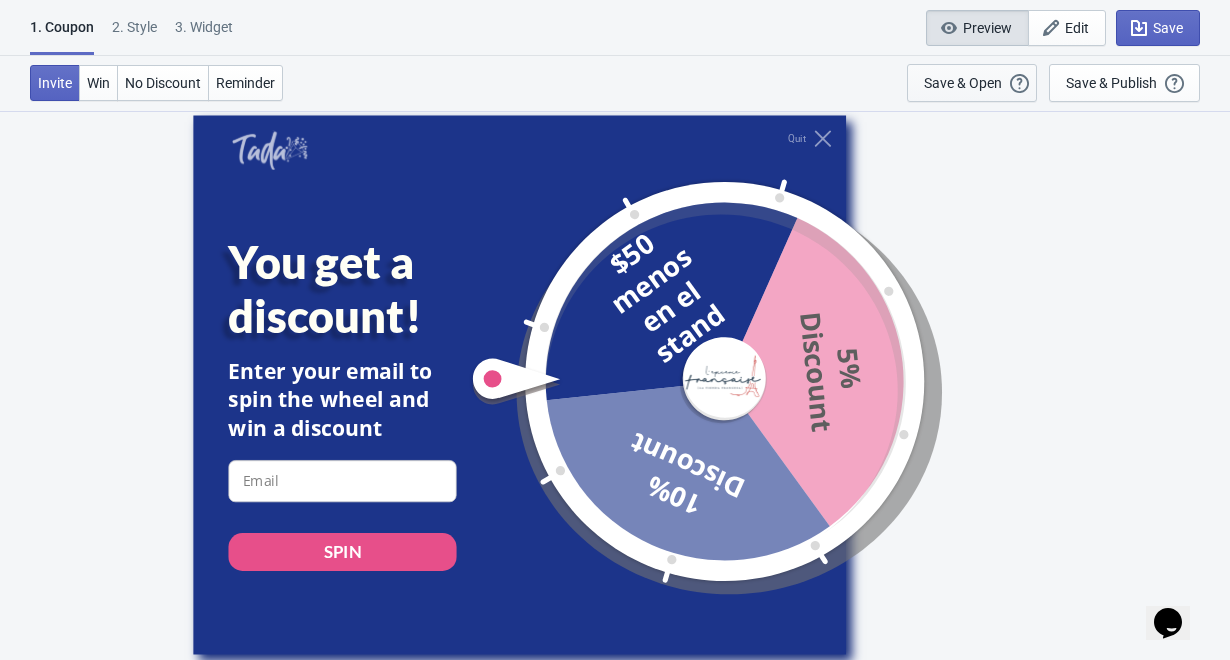 click on "Save & Open" at bounding box center [963, 83] 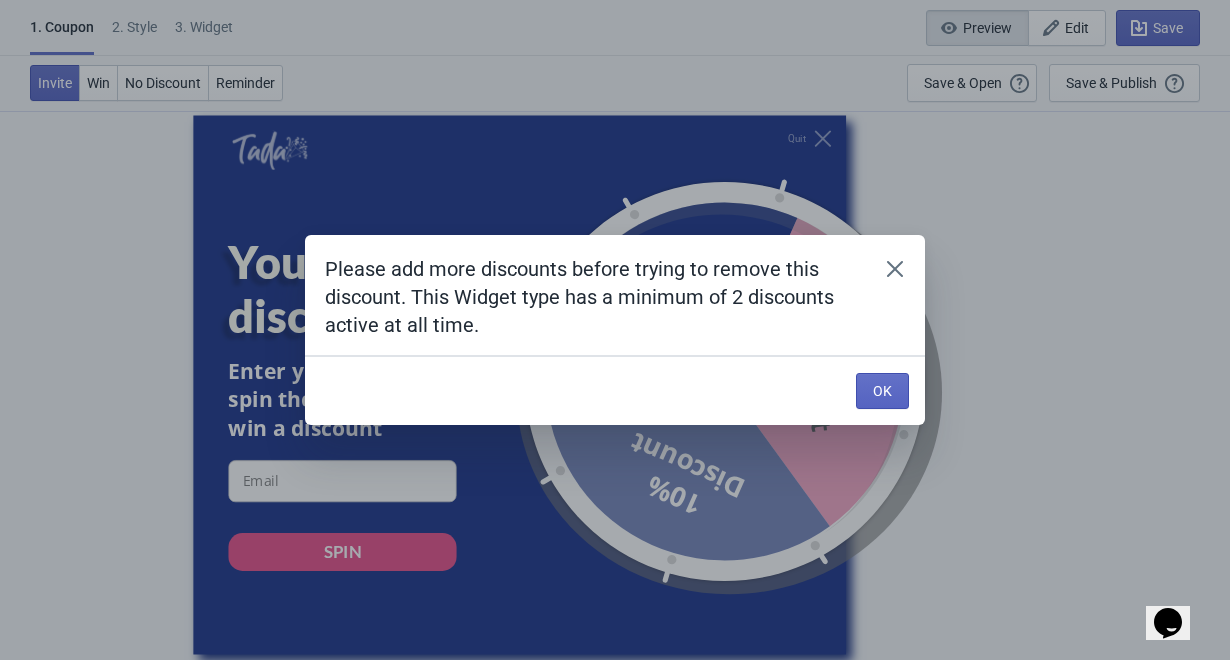 click on "Please add more discounts before trying to remove this discount. This Widget type has a minimum of 2 discounts active at all time. OK" at bounding box center [615, 330] 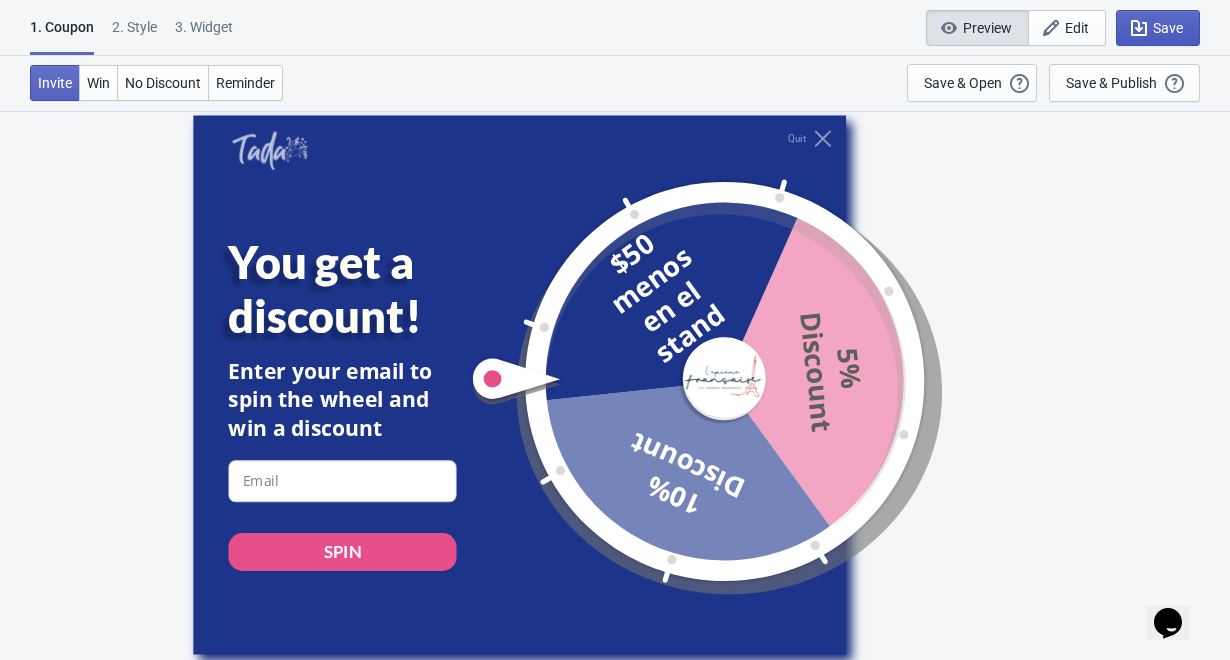 click at bounding box center (949, 28) 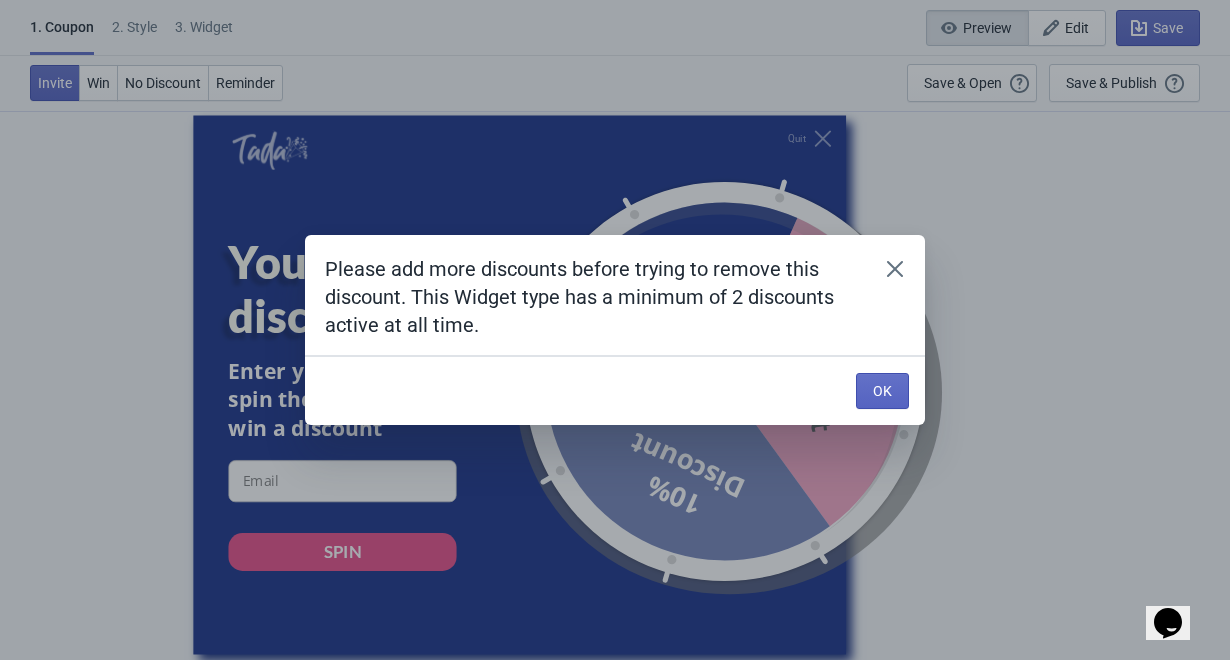 click at bounding box center [895, 269] 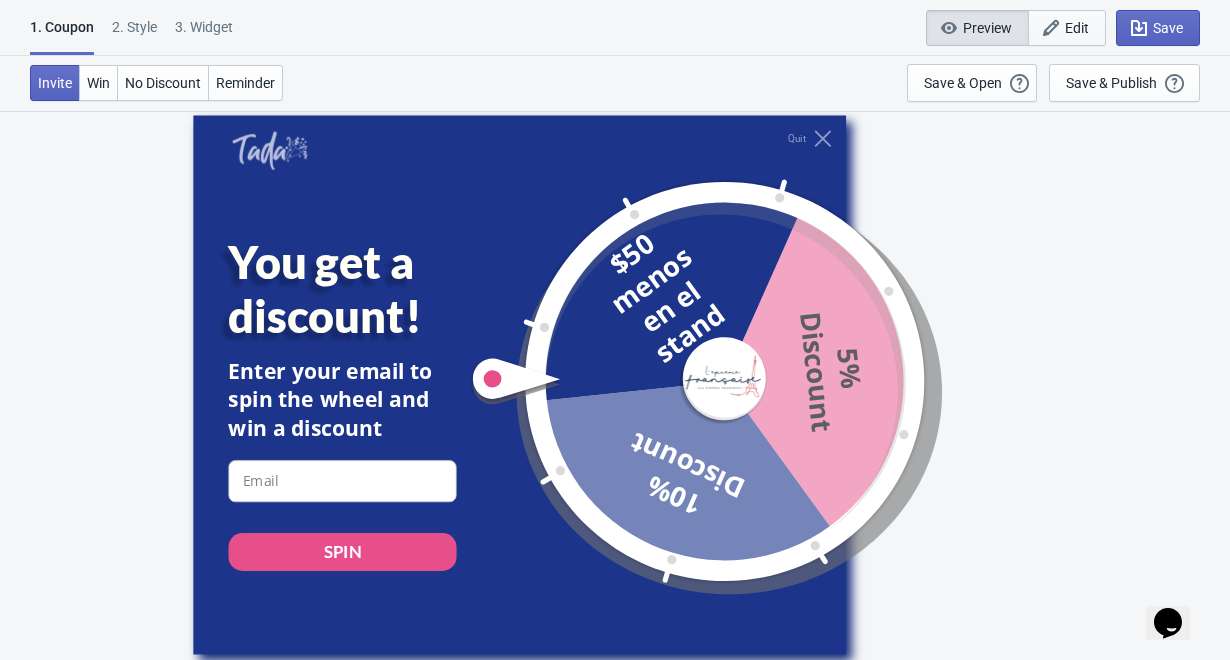 click on "Edit" at bounding box center [987, 28] 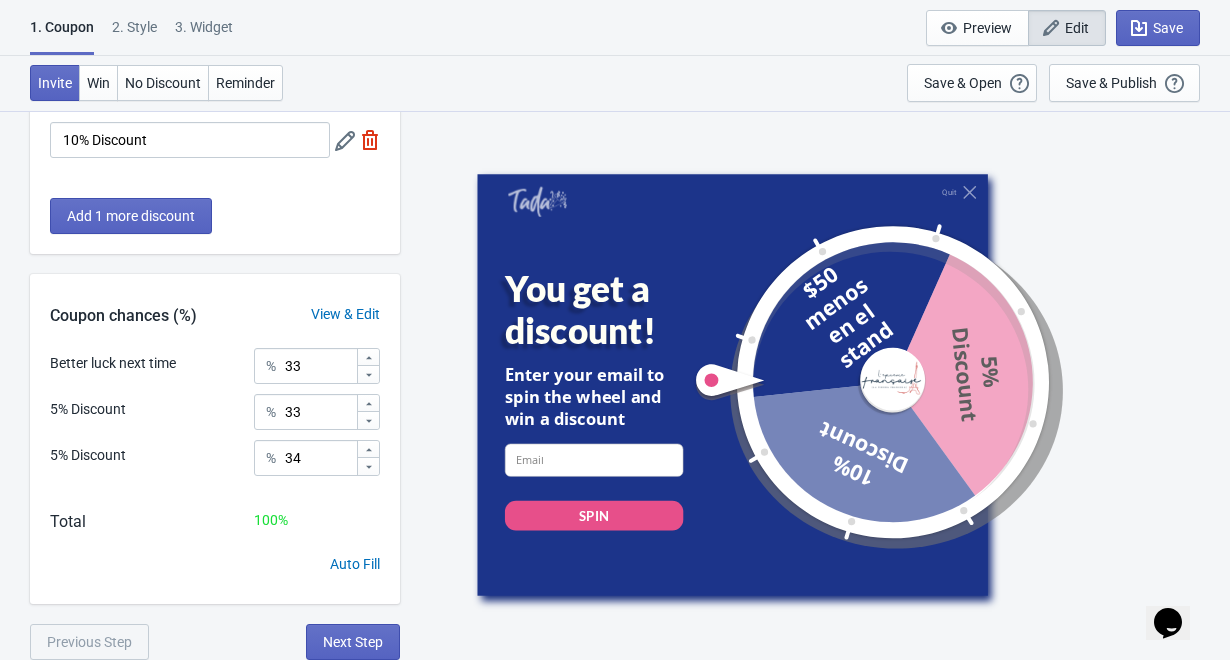 scroll, scrollTop: 279, scrollLeft: 0, axis: vertical 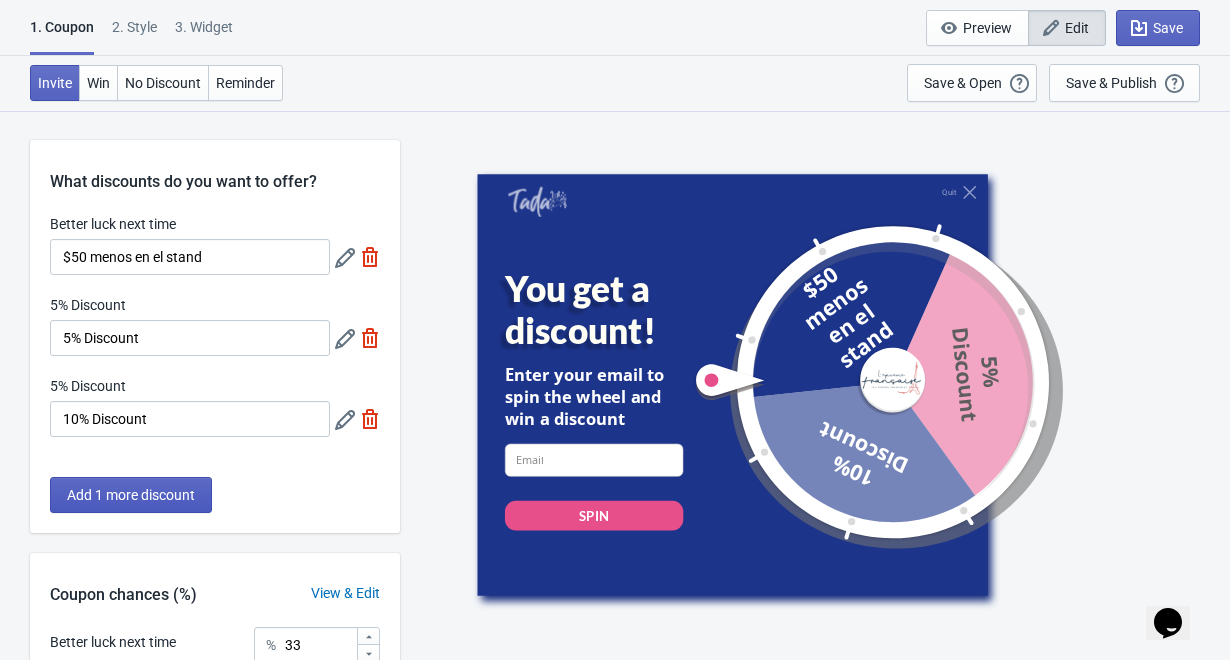 click on "Add 1 more discount" at bounding box center (131, 495) 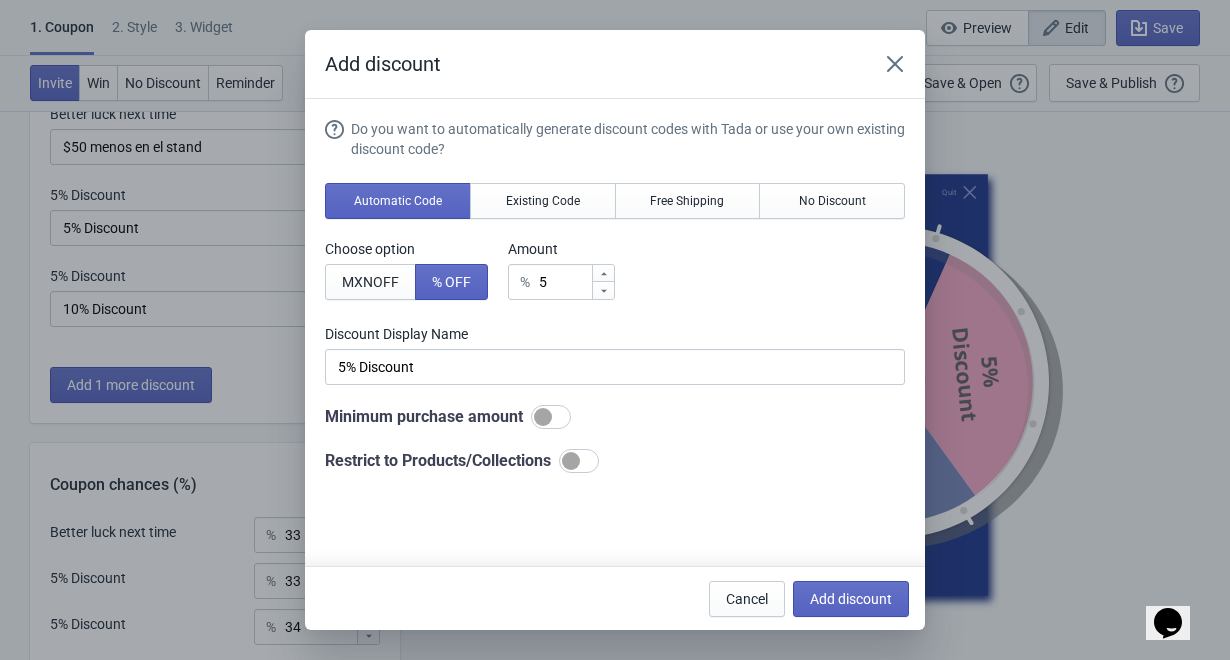 scroll, scrollTop: 0, scrollLeft: 0, axis: both 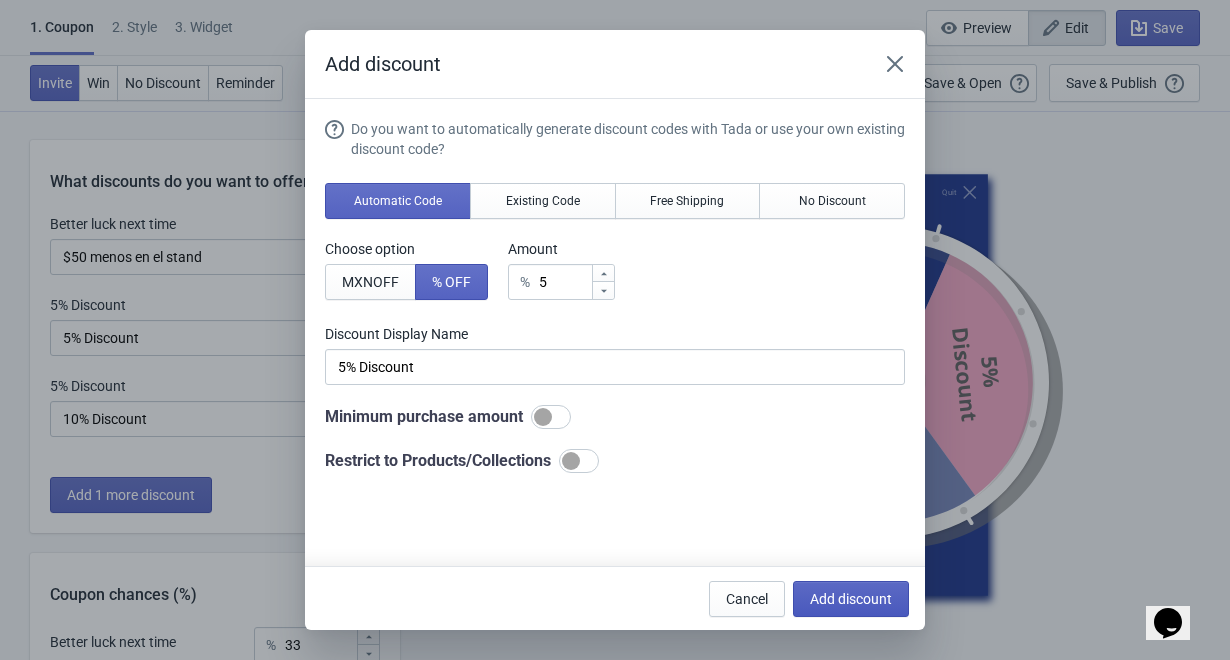 click on "Add discount" at bounding box center (851, 599) 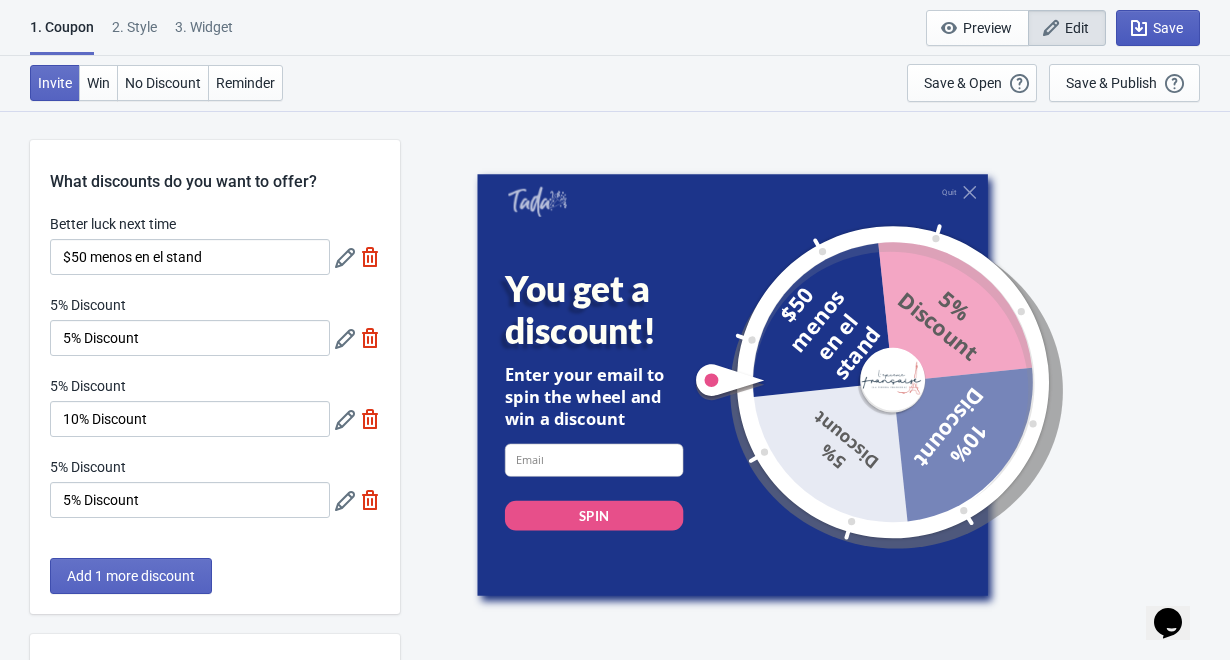 click on "Save" at bounding box center (1077, 28) 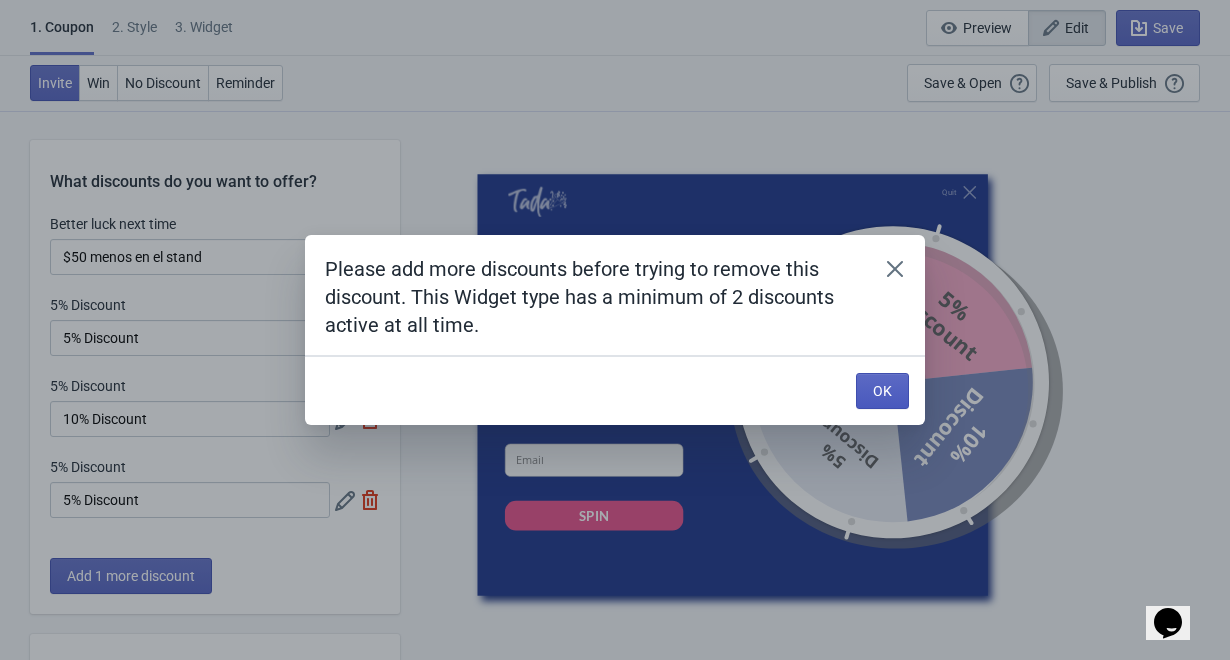 click on "OK" at bounding box center [882, 391] 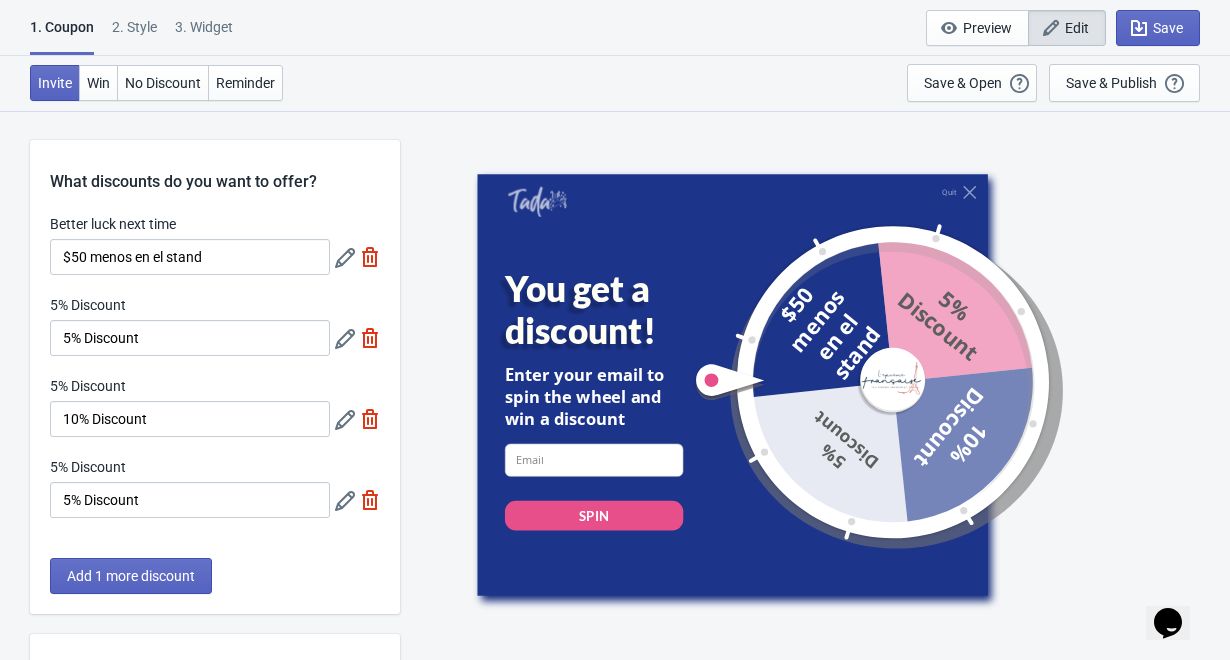 click at bounding box center (370, 257) 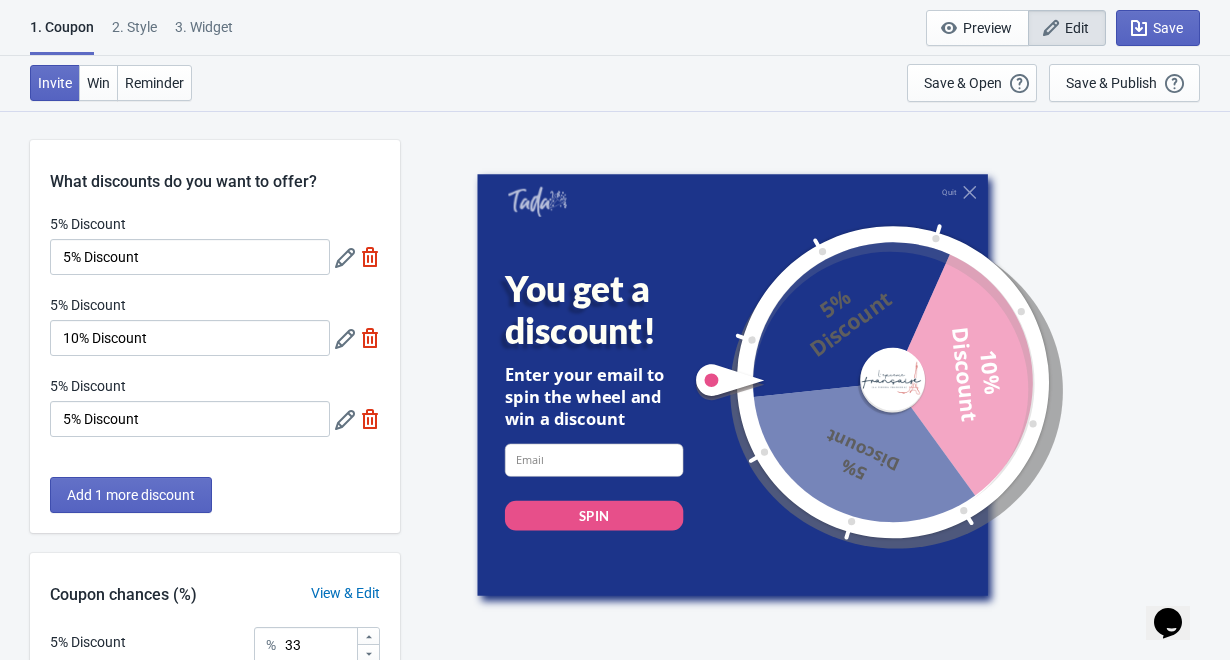 click at bounding box center (370, 257) 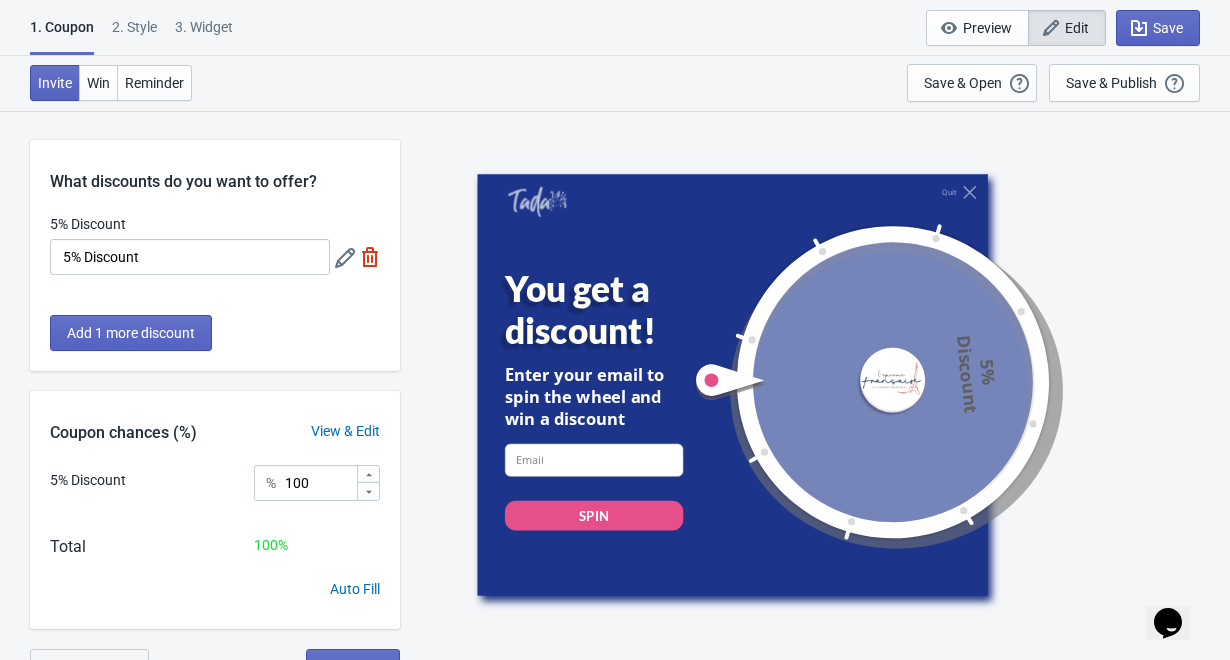 click at bounding box center [370, 257] 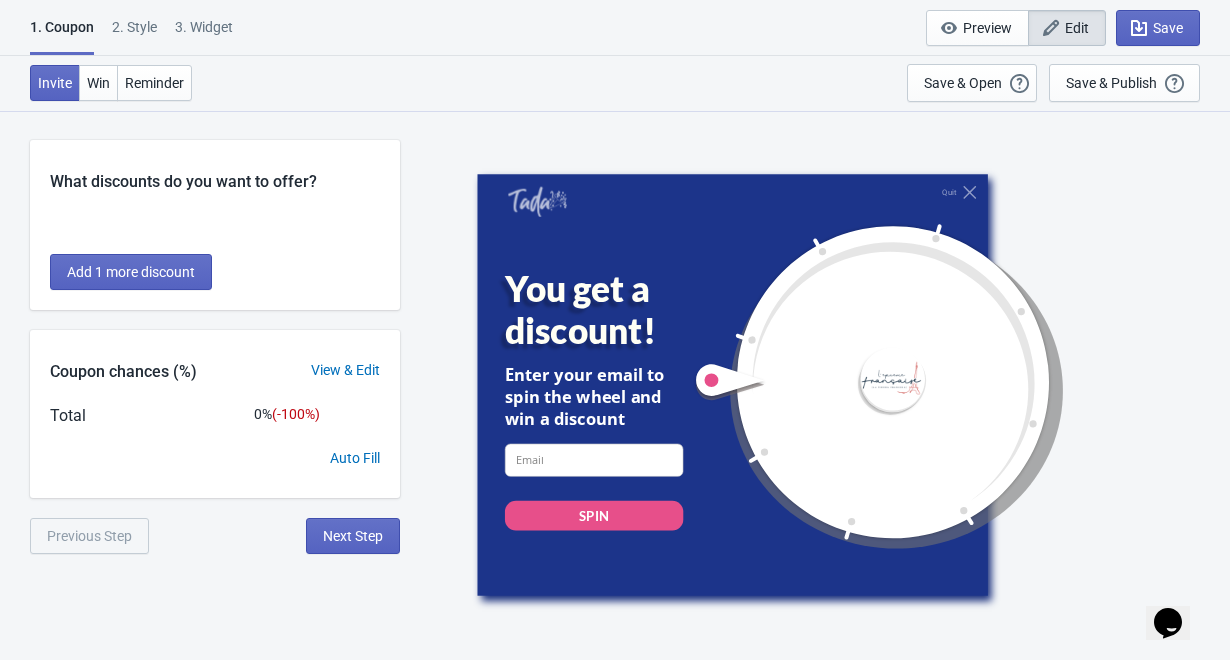 click on "Add 1 more discount" at bounding box center [215, 282] 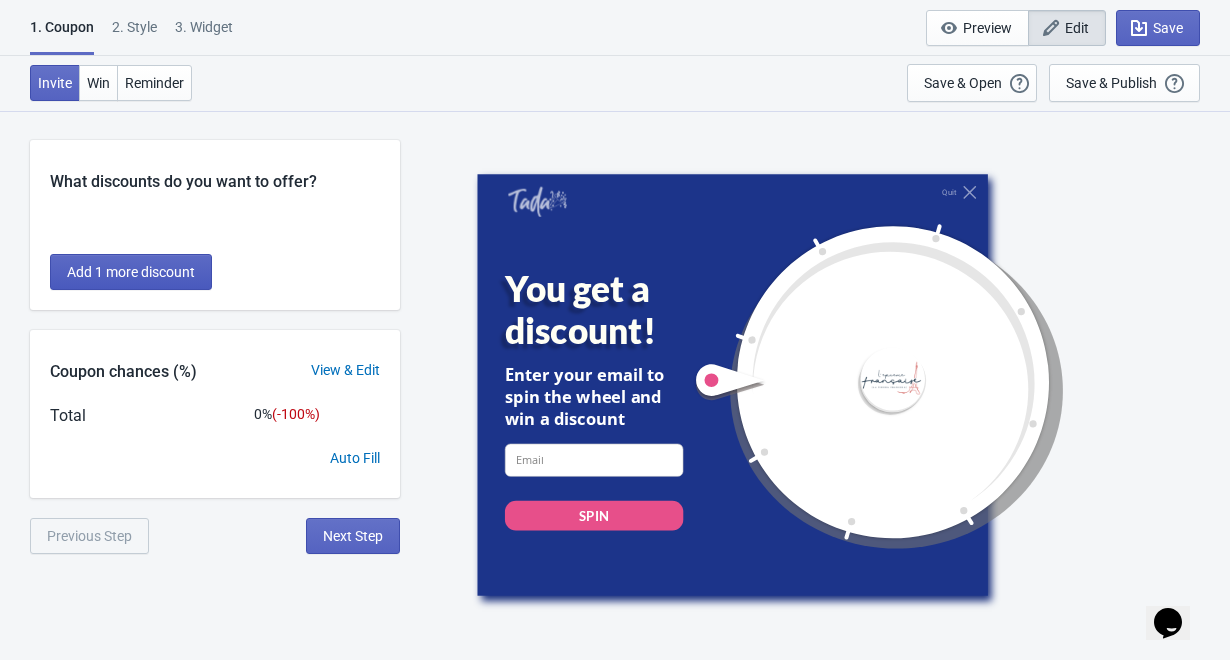 click on "Add 1 more discount" at bounding box center [131, 272] 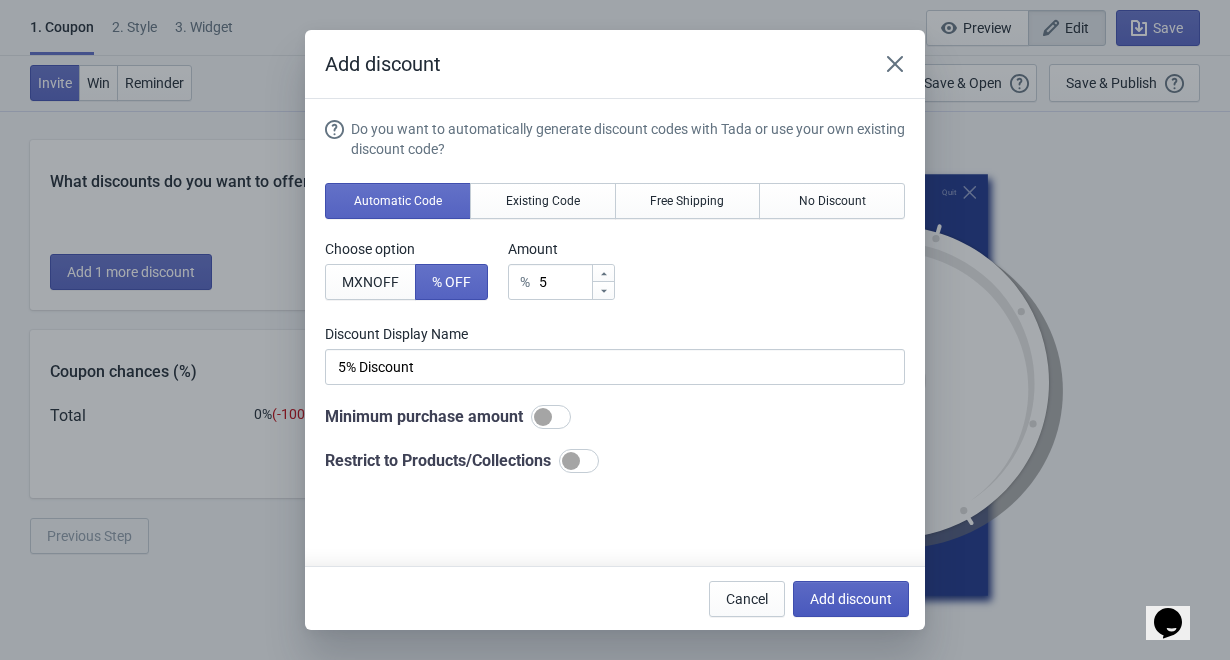click on "Add discount" at bounding box center [851, 599] 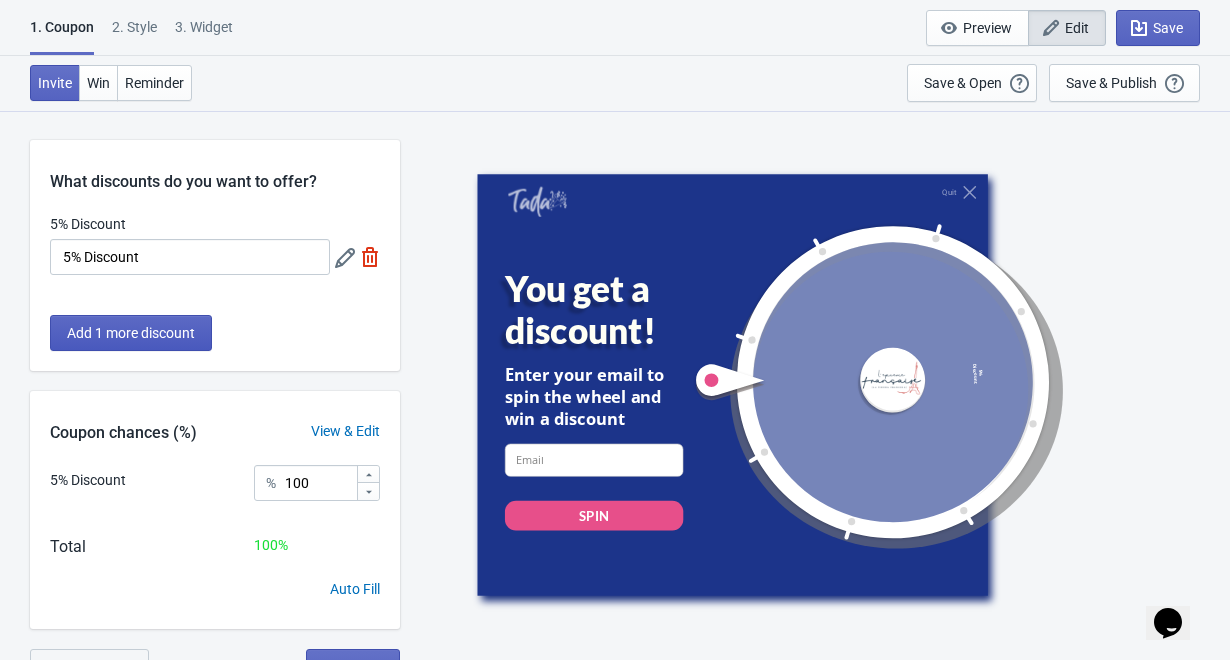 click on "Add 1 more discount" at bounding box center [131, 333] 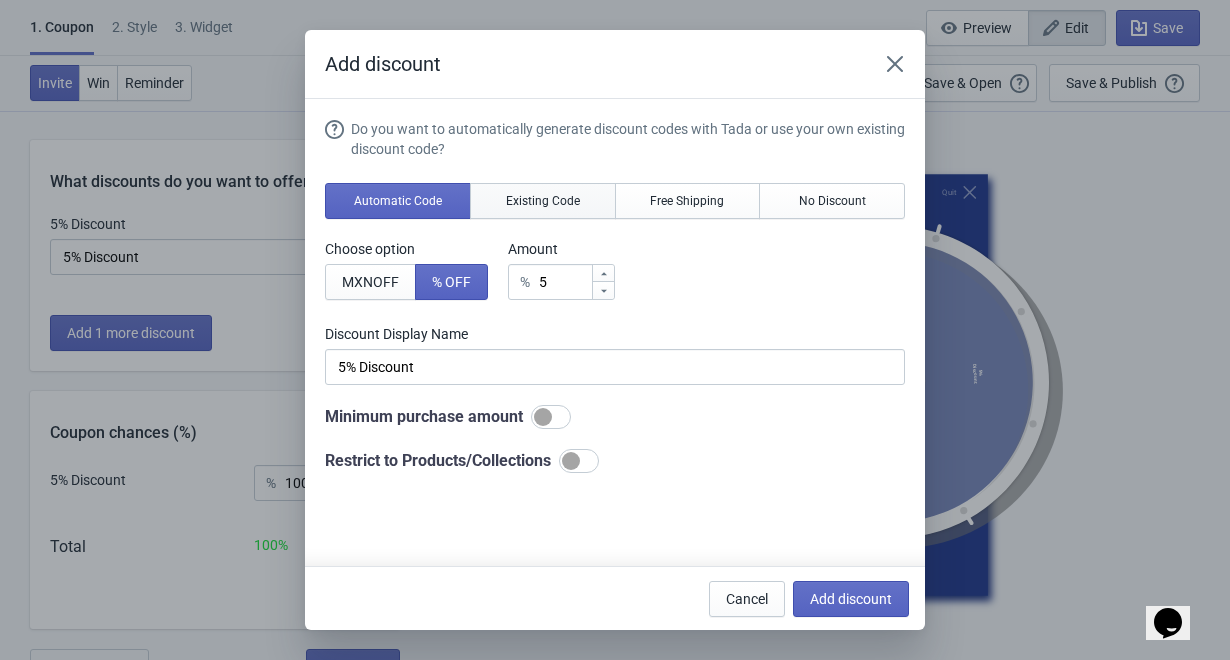 click on "Existing Code" at bounding box center [398, 201] 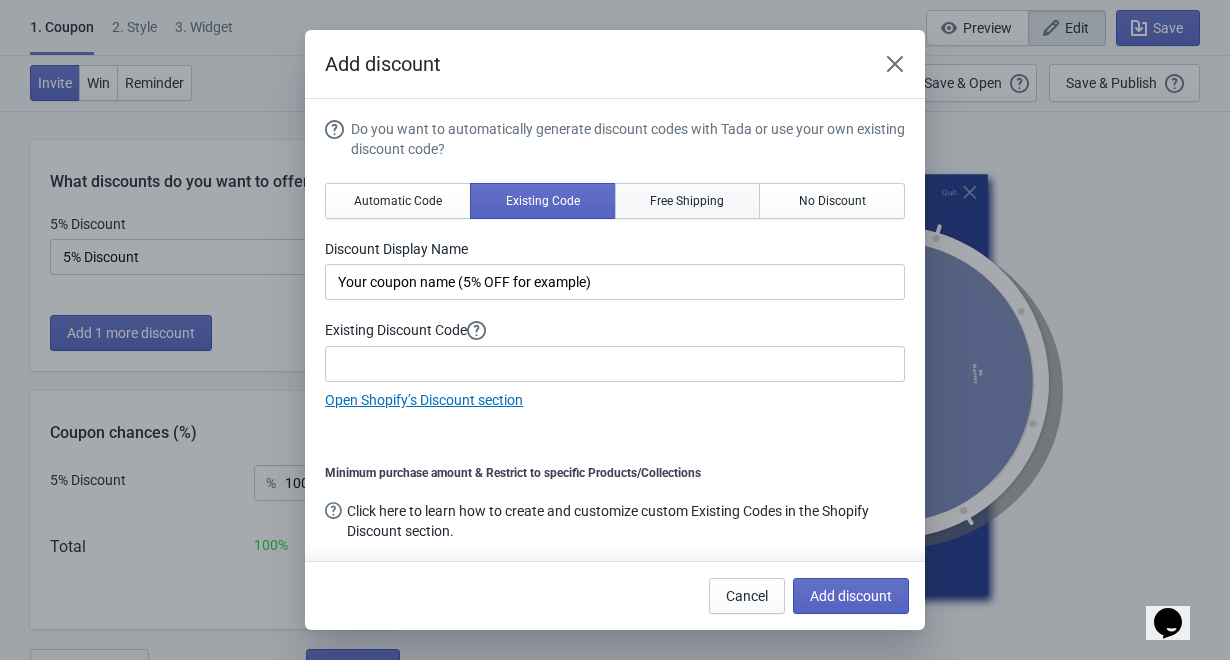 click on "Free Shipping" at bounding box center [398, 201] 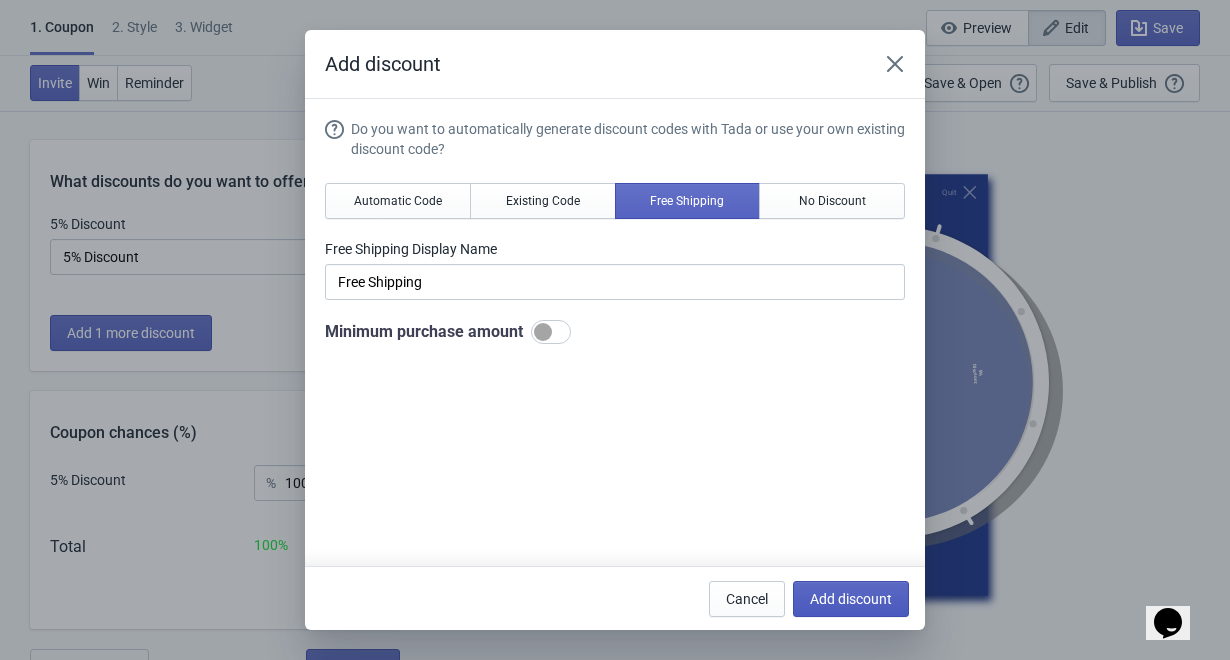 click on "Add discount" at bounding box center (851, 599) 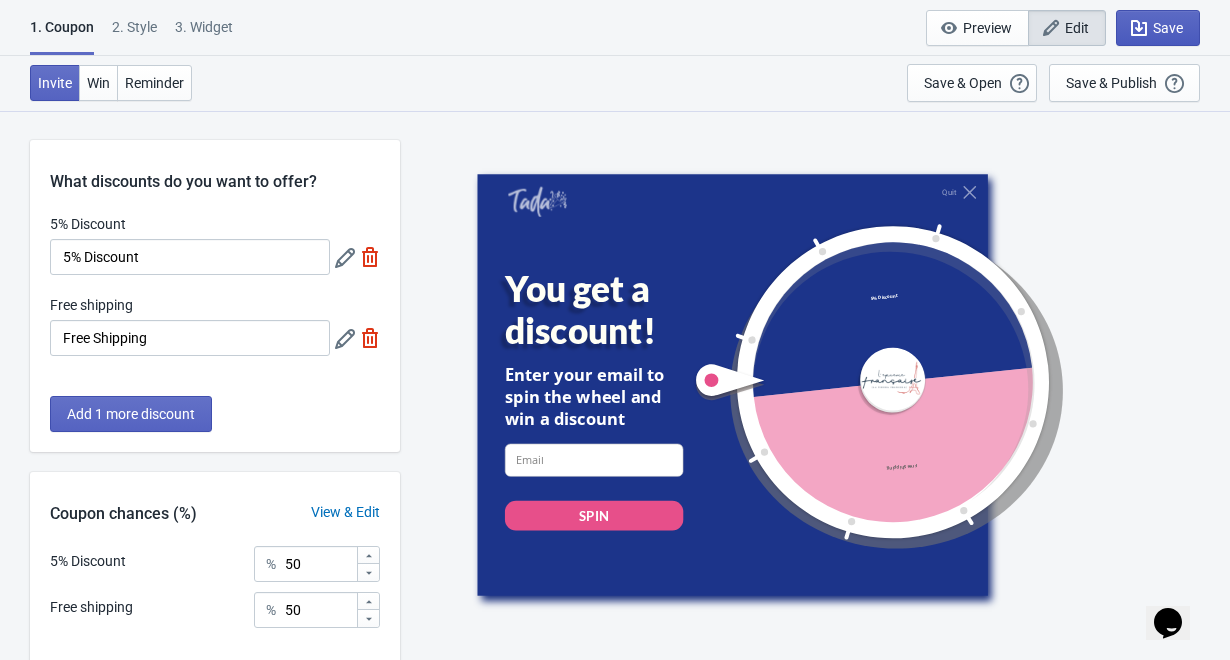 click on "Save" at bounding box center [1158, 28] 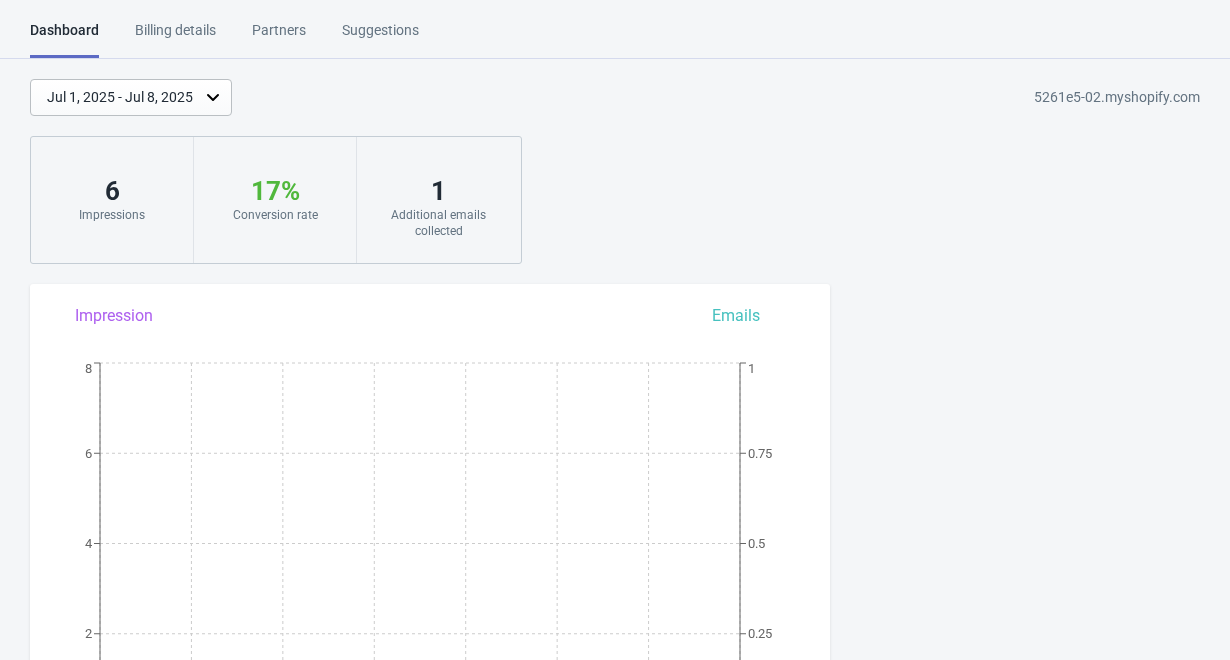 scroll, scrollTop: 0, scrollLeft: 0, axis: both 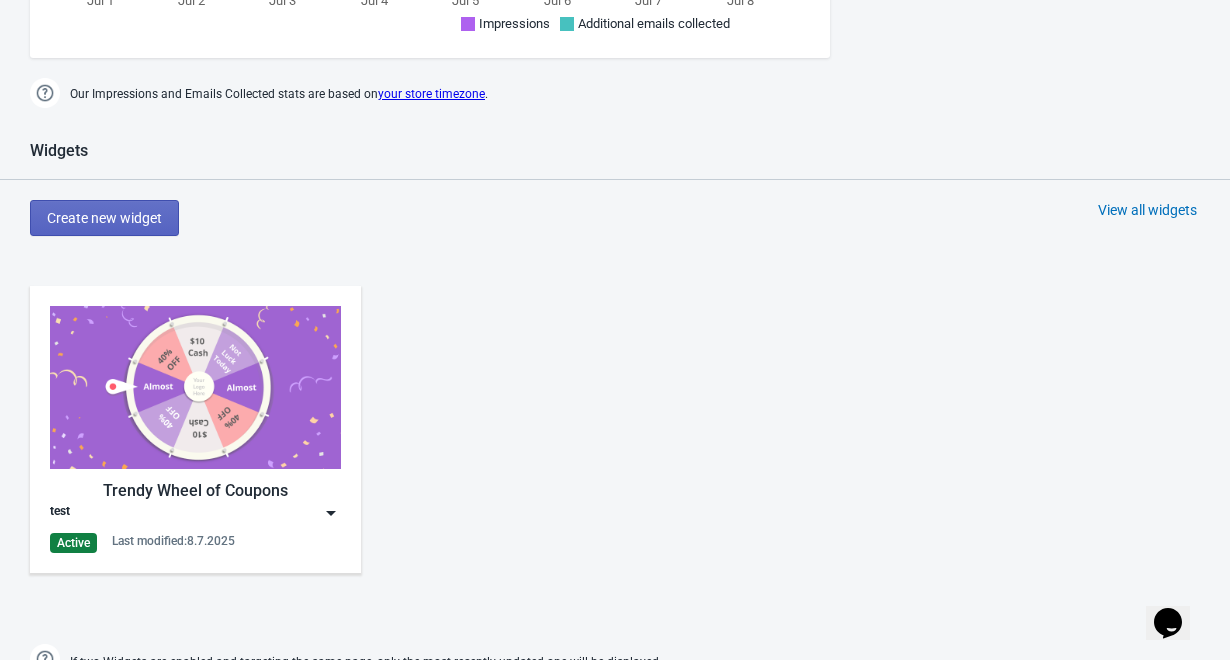click at bounding box center (195, 387) 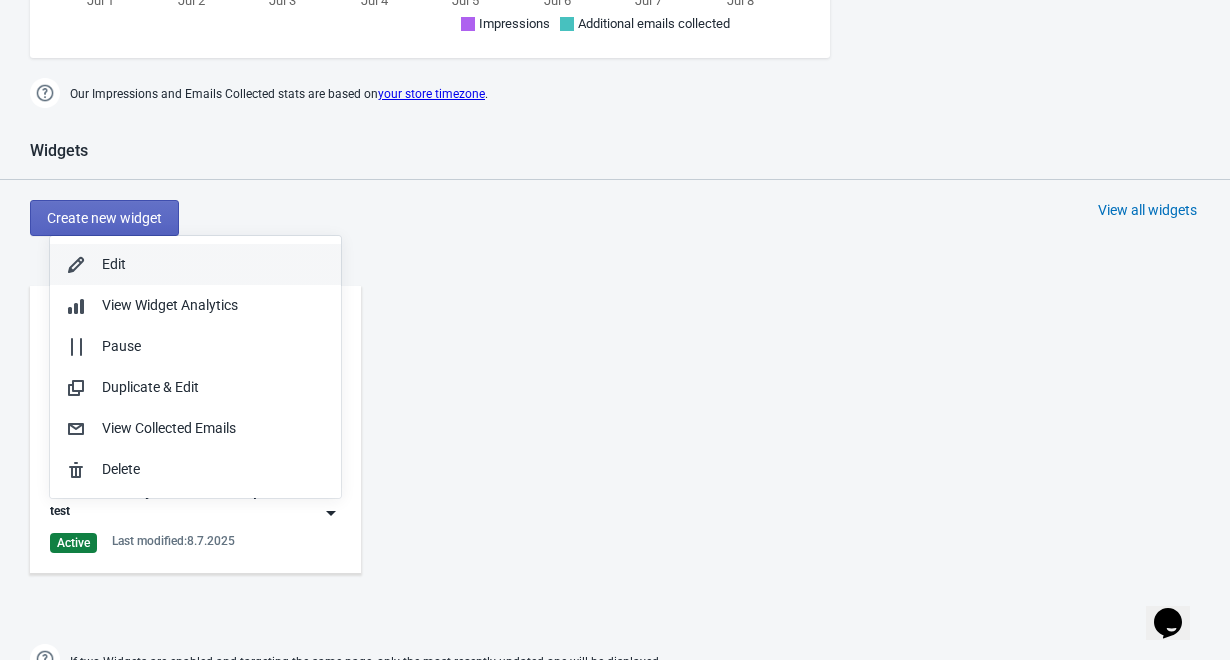 click on "Edit" at bounding box center (213, 264) 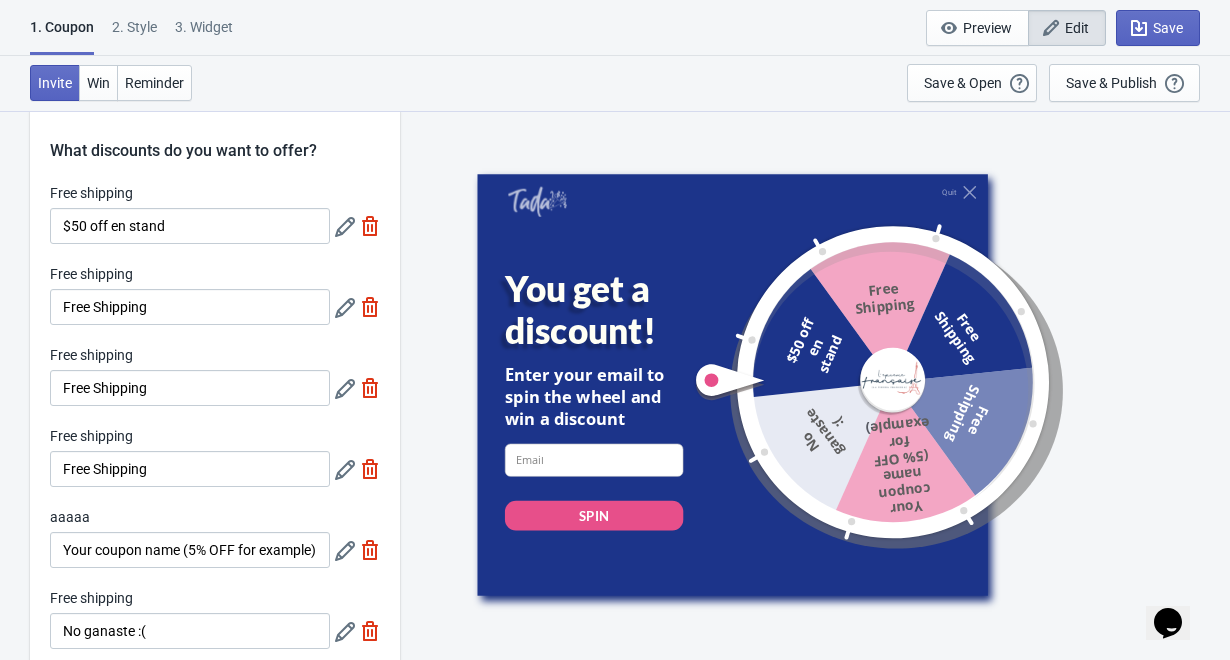 scroll, scrollTop: 42, scrollLeft: 0, axis: vertical 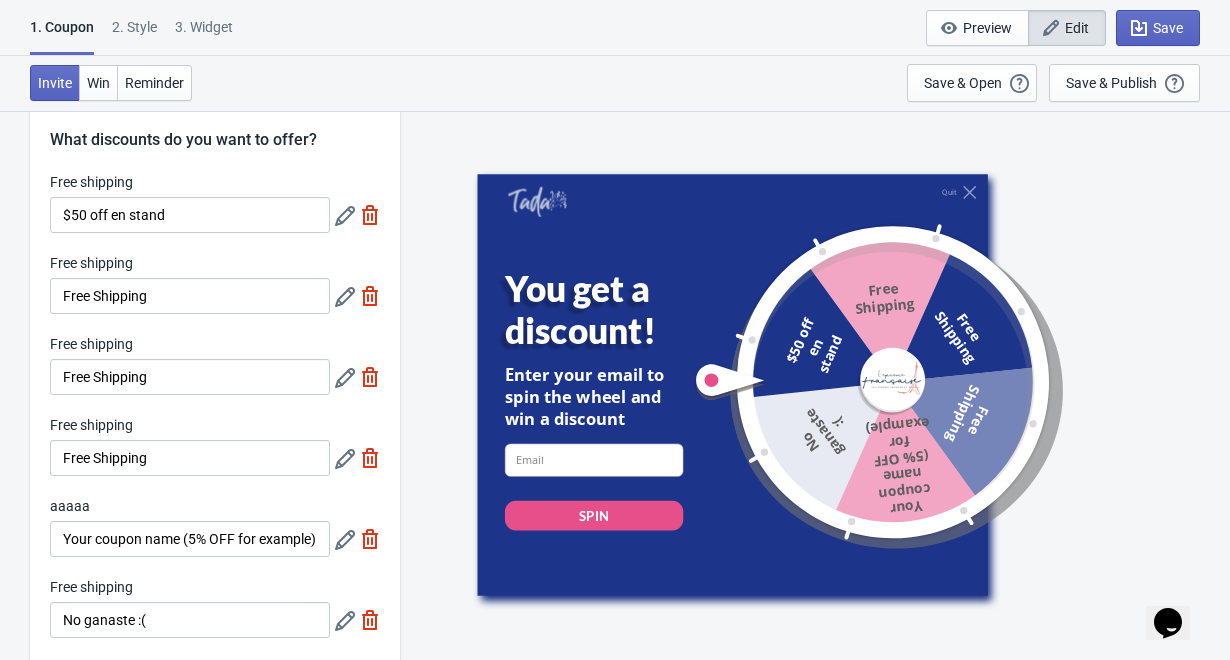 click at bounding box center [345, 216] 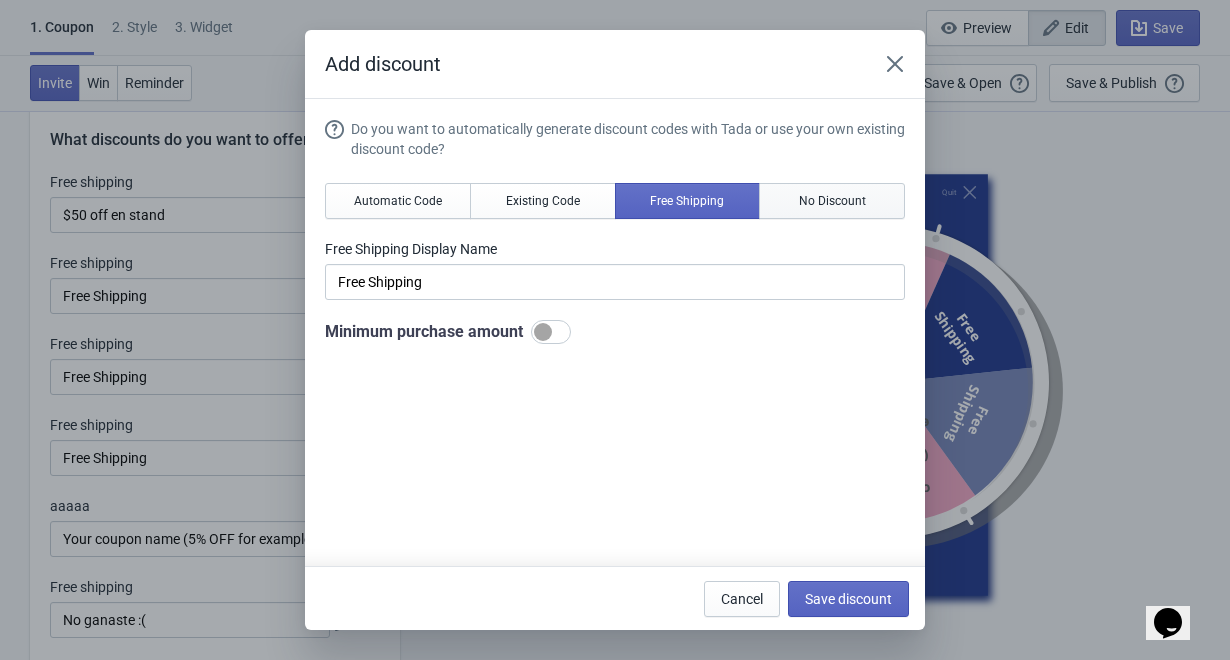 click on "No Discount" at bounding box center [398, 201] 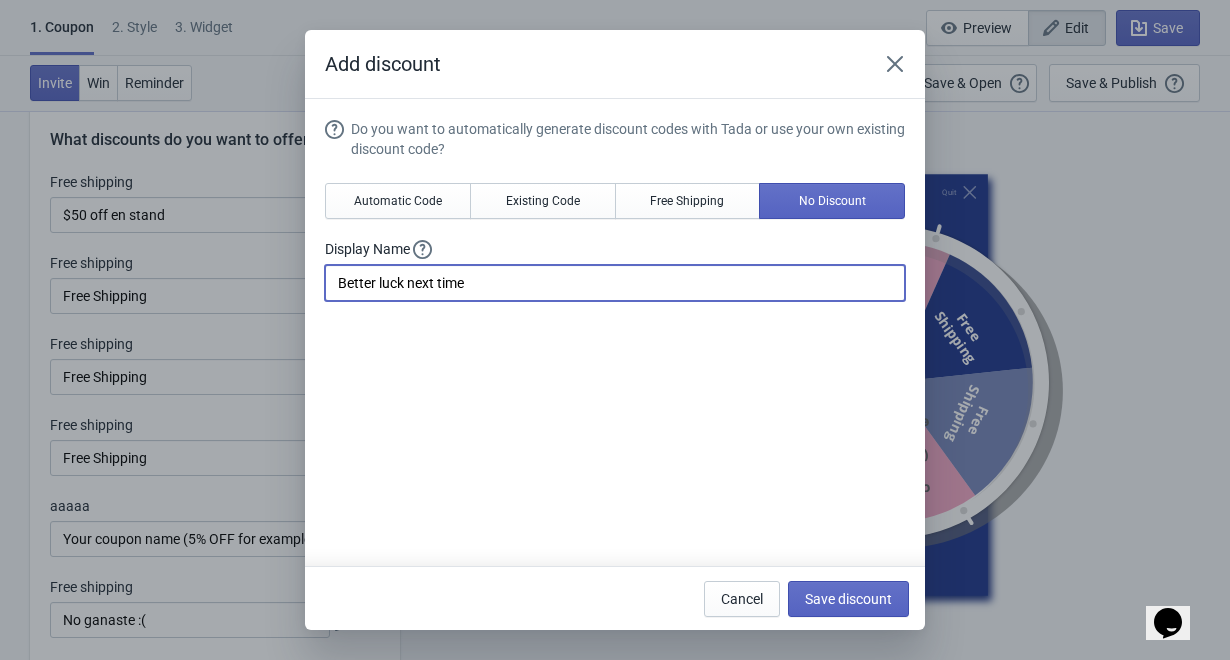 click on "Better luck next time" at bounding box center (615, 283) 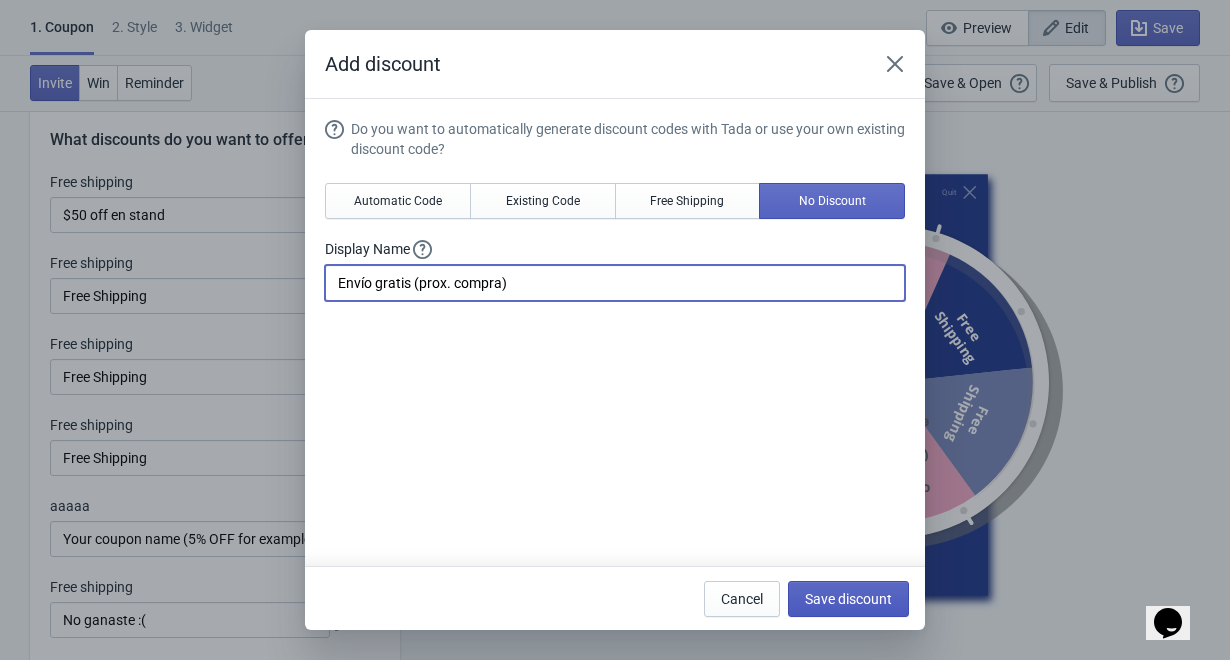 type on "Envío gratis (prox. compra)" 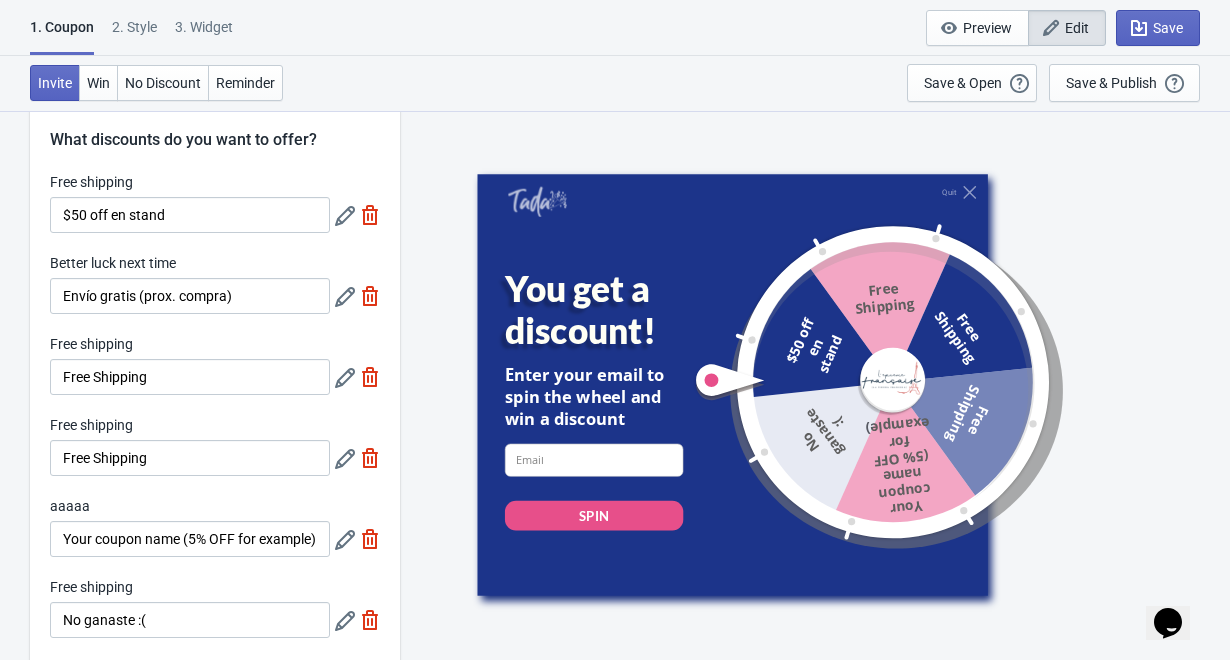 scroll, scrollTop: 93, scrollLeft: 0, axis: vertical 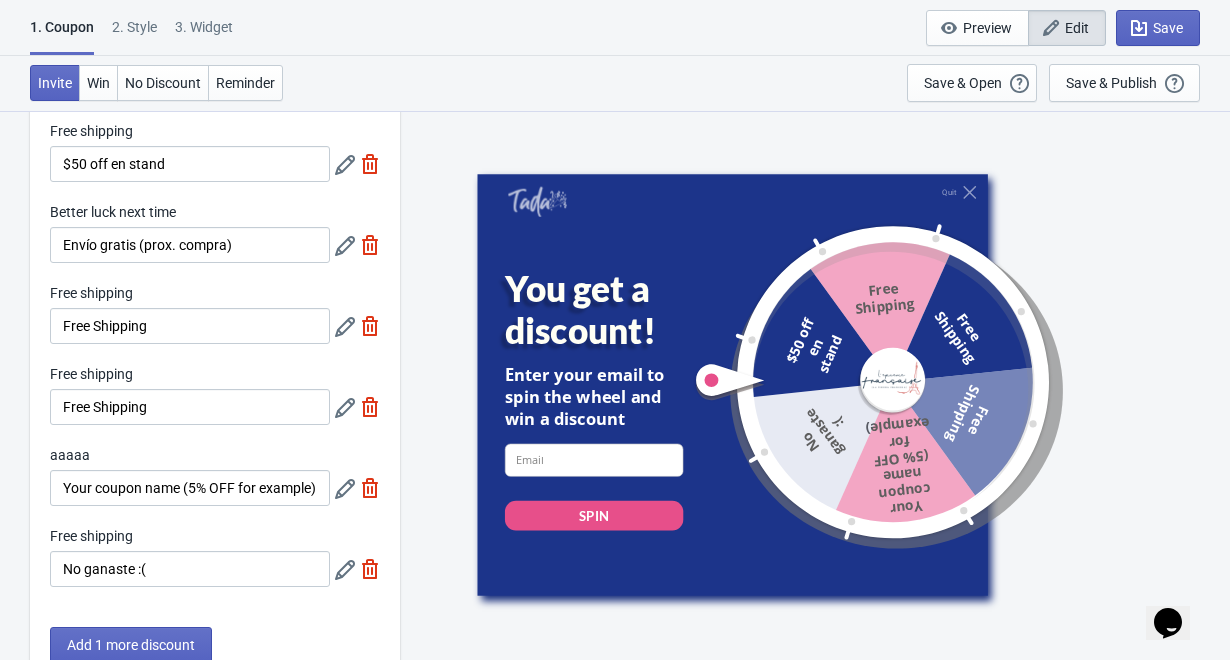 click at bounding box center (345, 165) 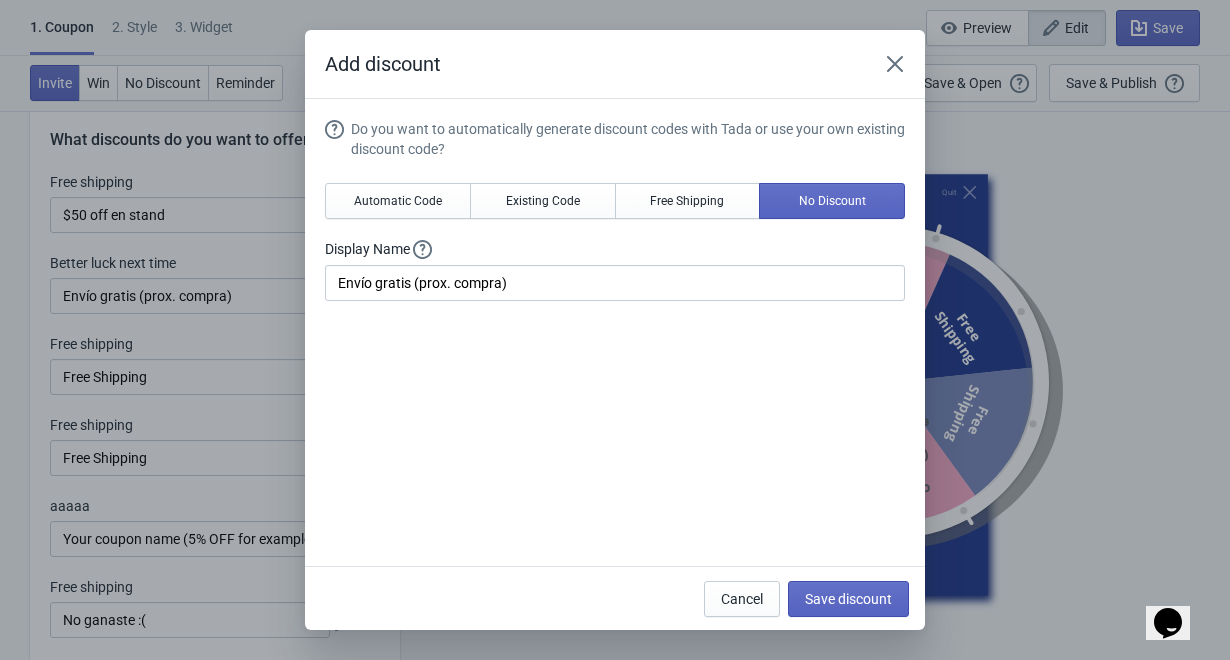 scroll, scrollTop: 0, scrollLeft: 0, axis: both 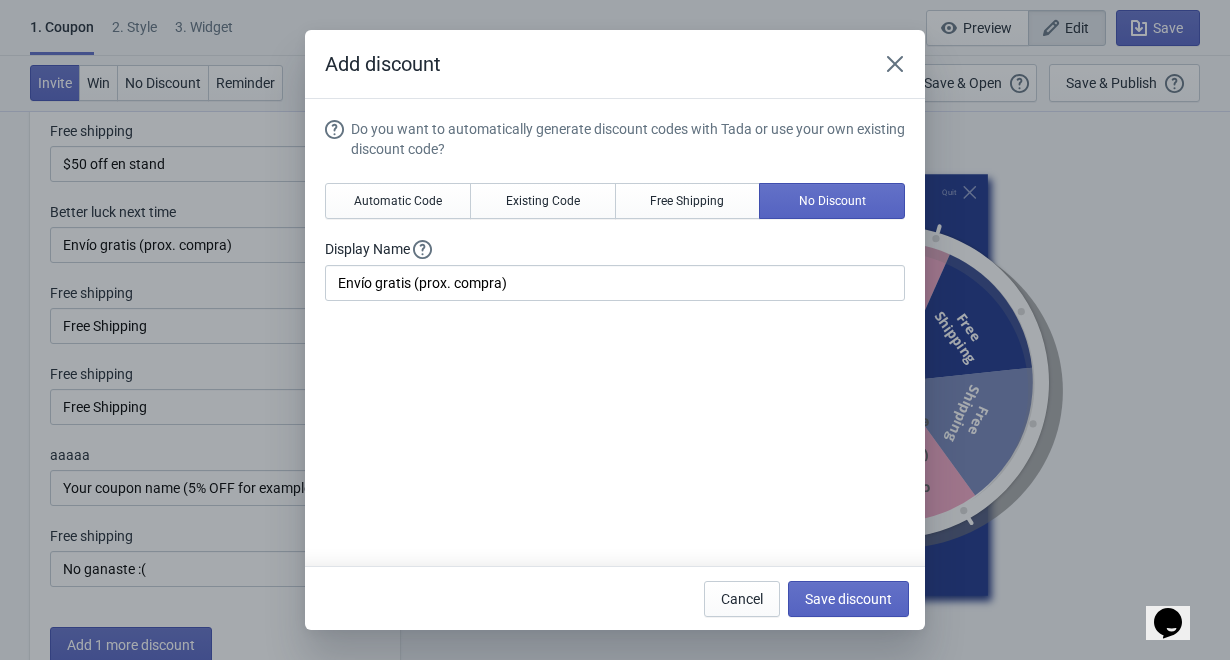 click on "Add discount Do you want to automatically generate discount codes with Tada or use your own existing discount code?  Automatic Code Existing Code Free Shipping No Discount Display Name   Envío gratis (prox. compra) Cancel Save discount" at bounding box center [615, 330] 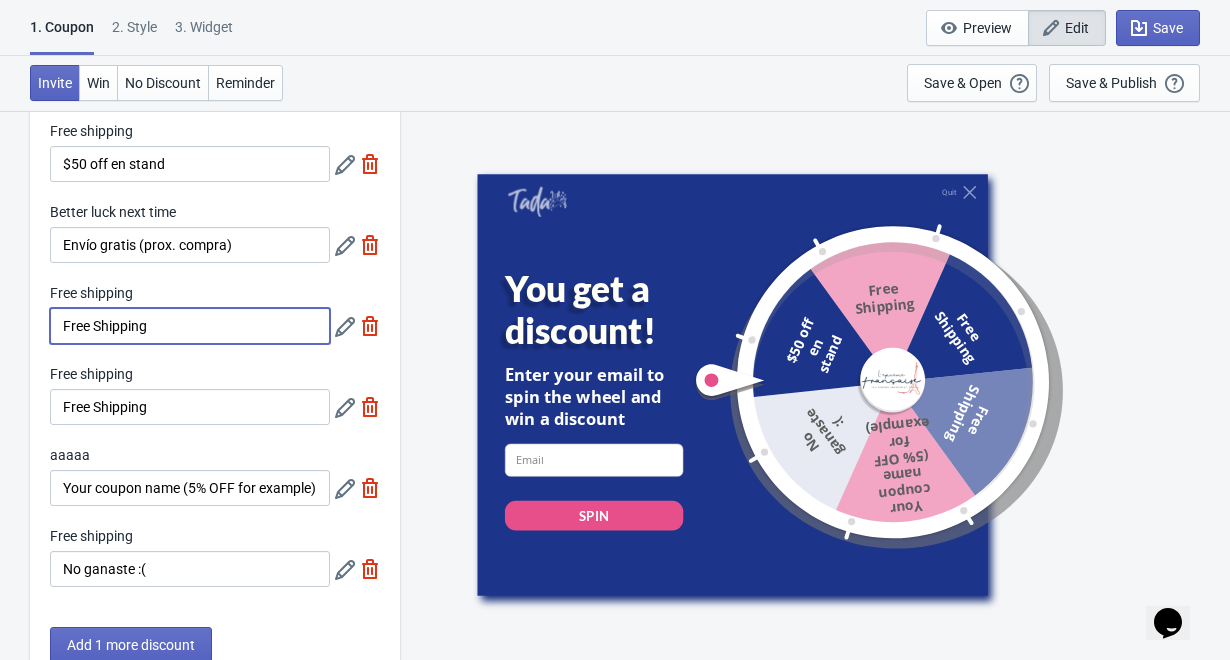 click on "Free Shipping" at bounding box center (190, 326) 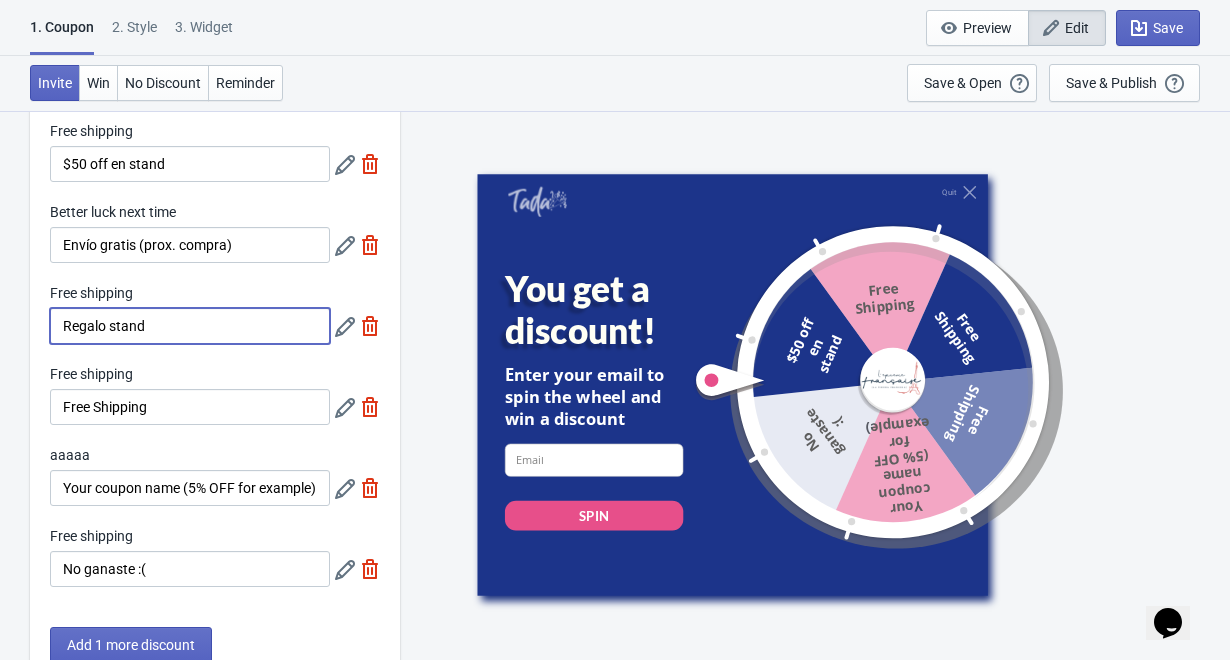type on "Regalo stand" 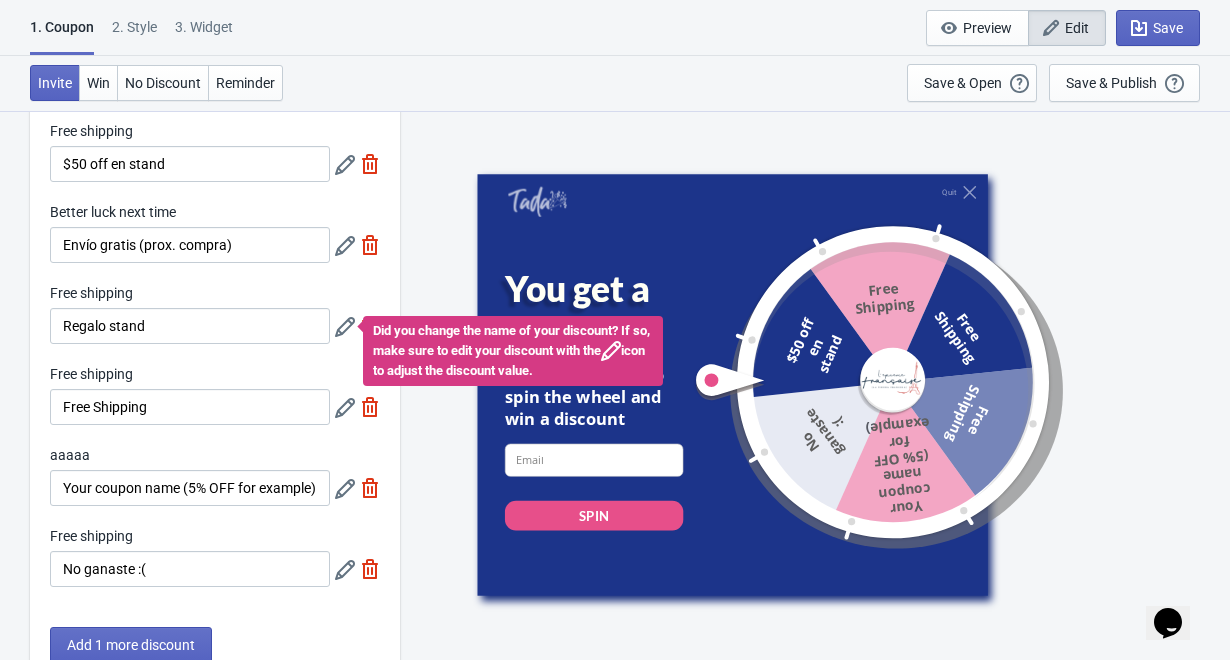 click at bounding box center [345, 165] 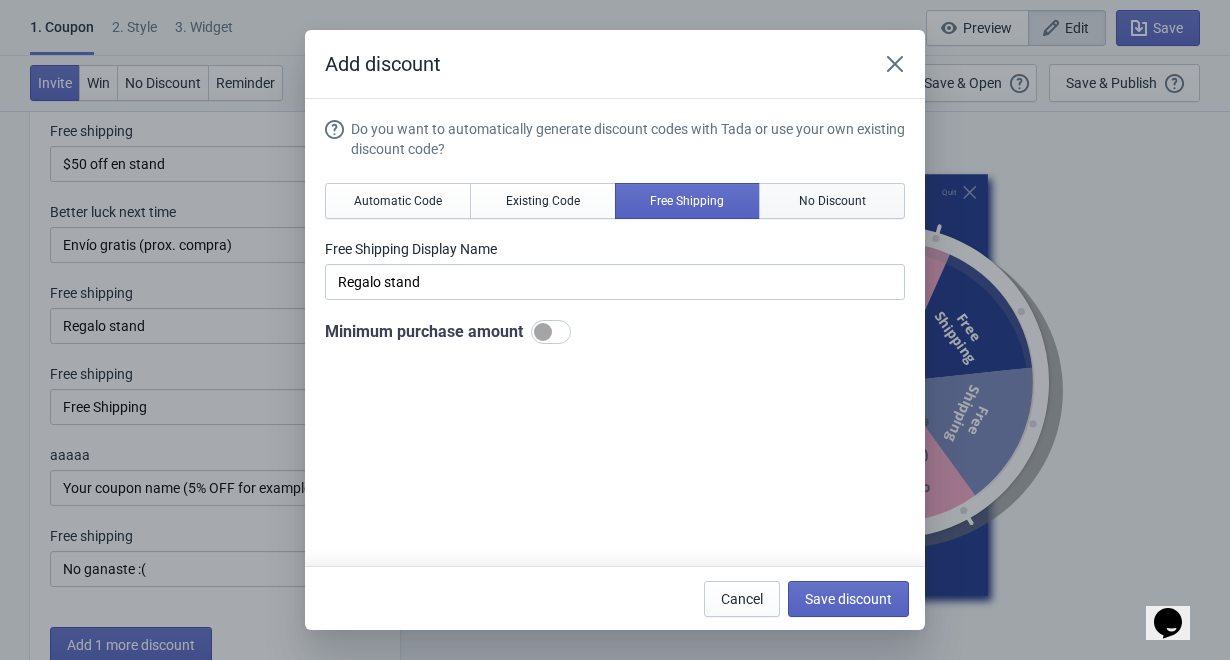 click on "No Discount" at bounding box center [398, 201] 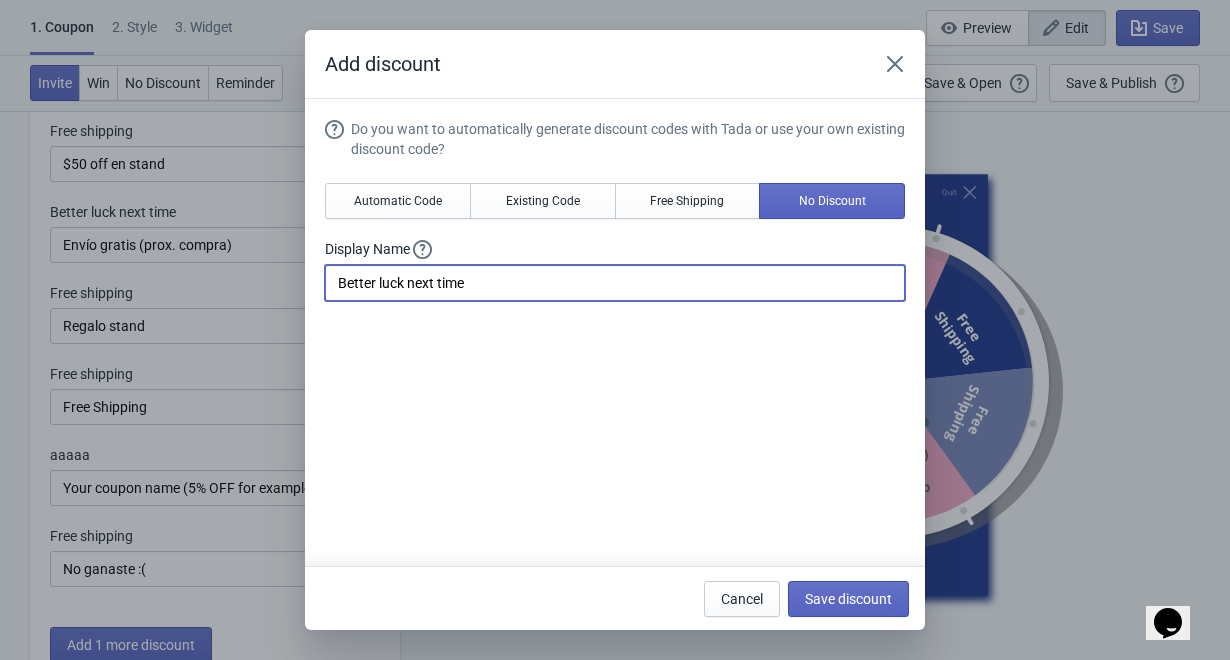 click on "Better luck next time" at bounding box center (615, 283) 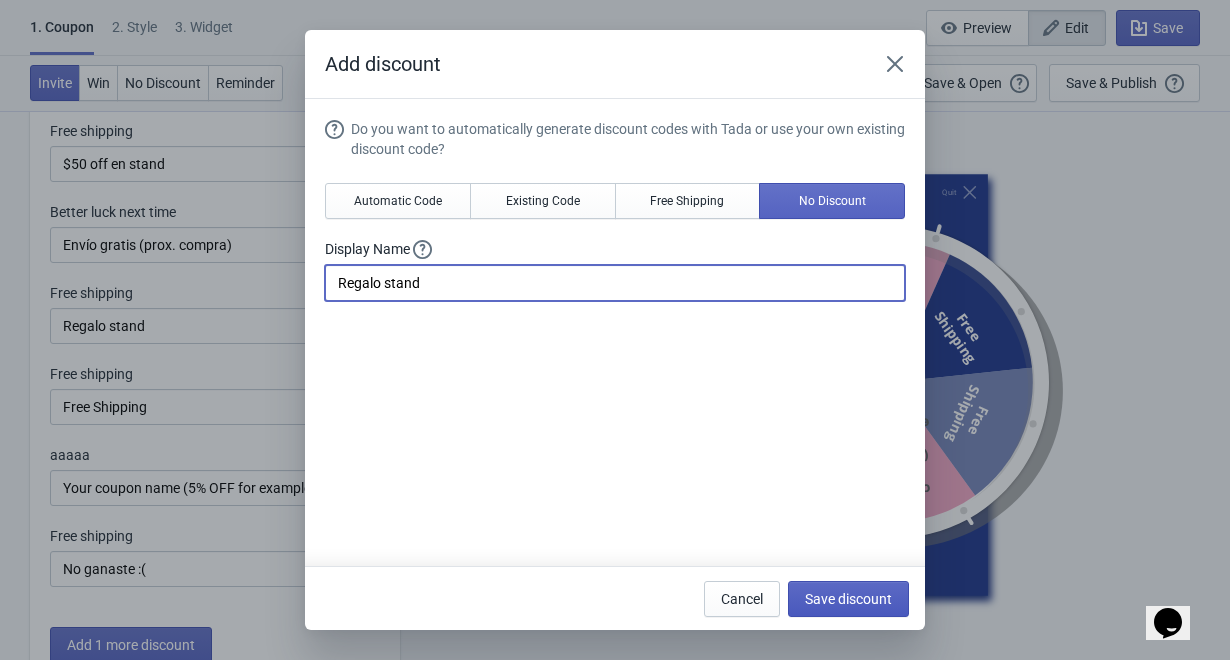 type on "Regalo stand" 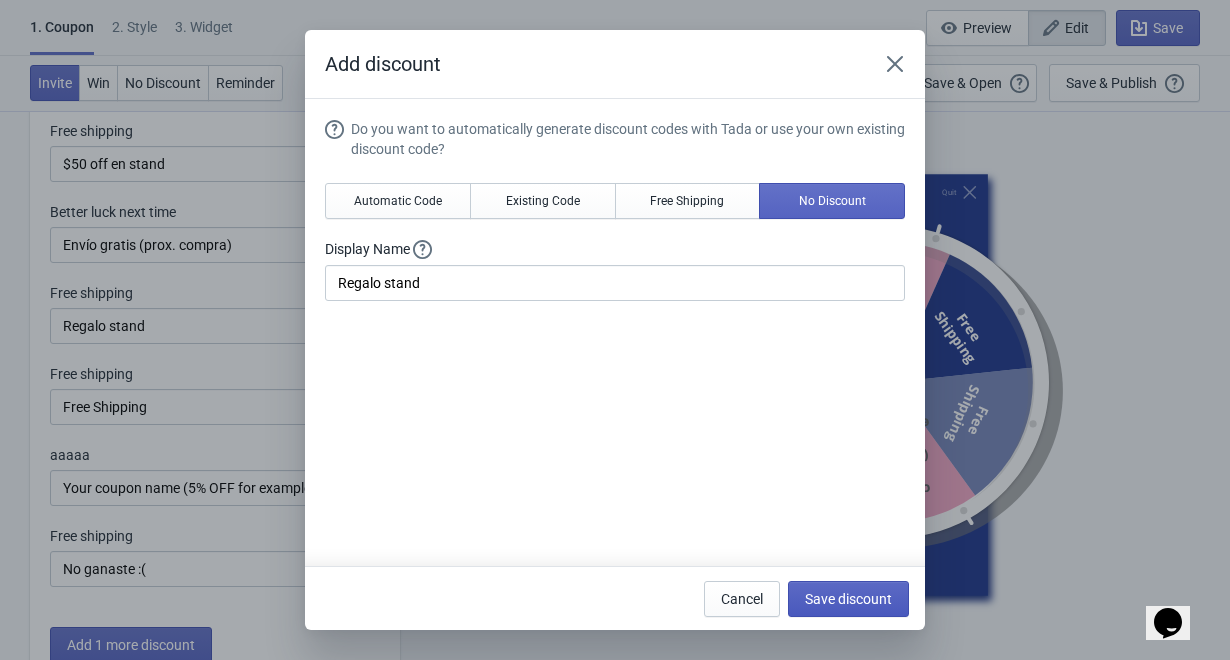 click on "Save discount" at bounding box center [848, 599] 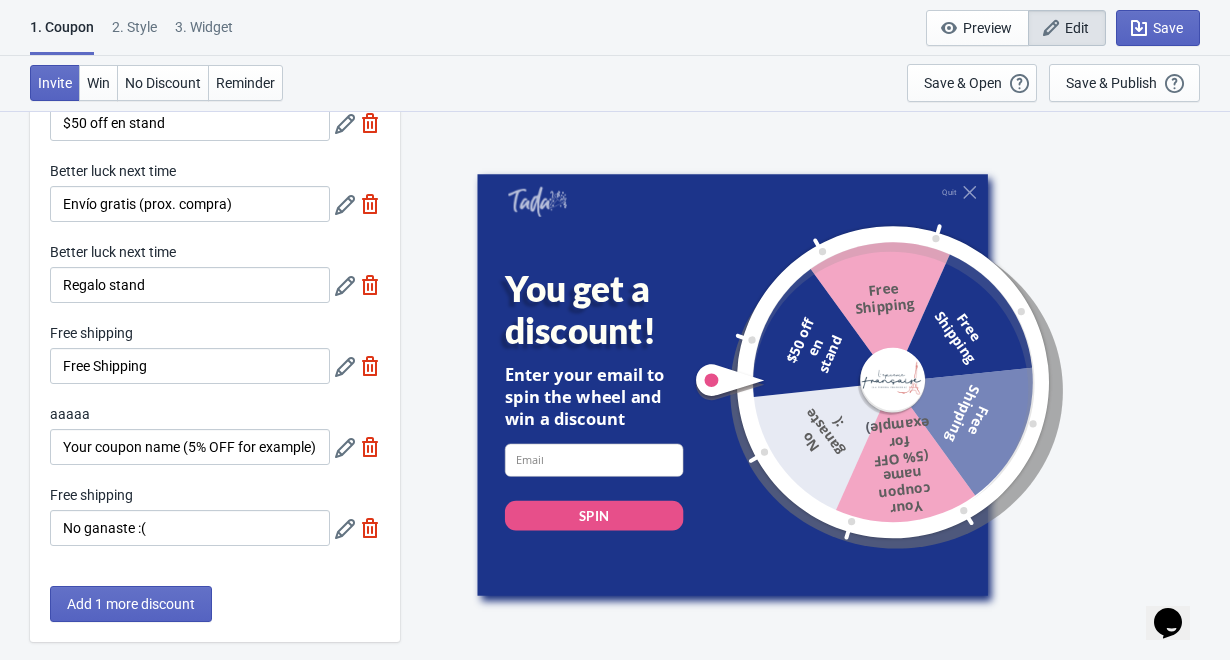 scroll, scrollTop: 148, scrollLeft: 0, axis: vertical 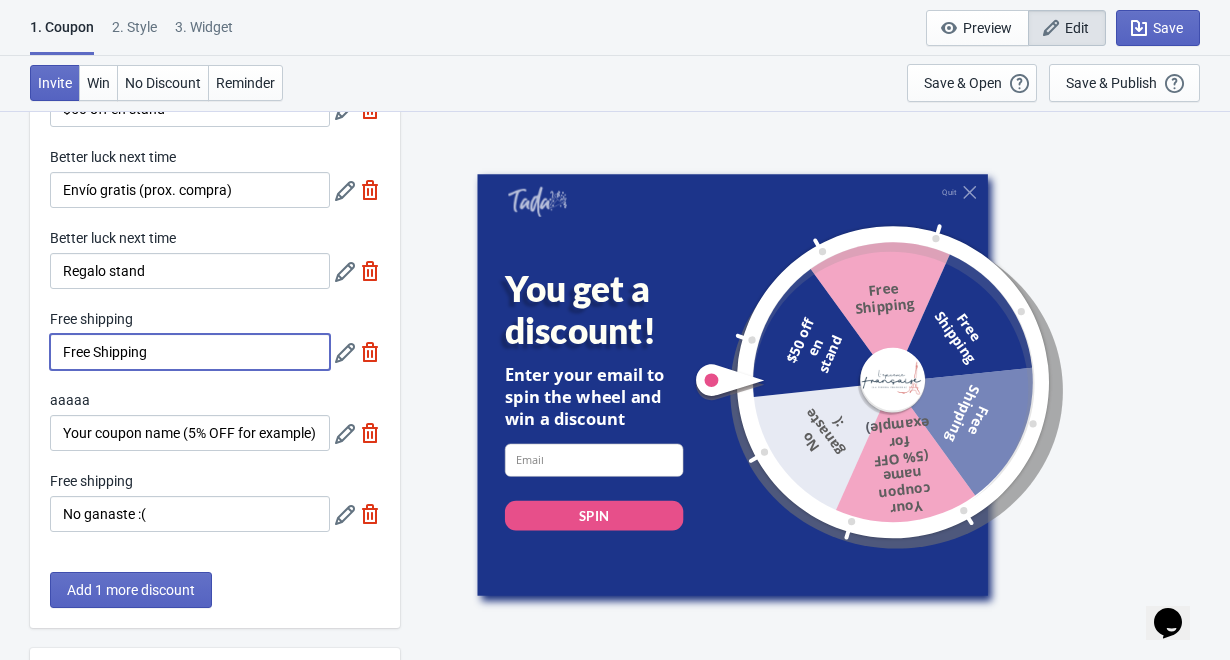 click on "Free Shipping" at bounding box center [190, 352] 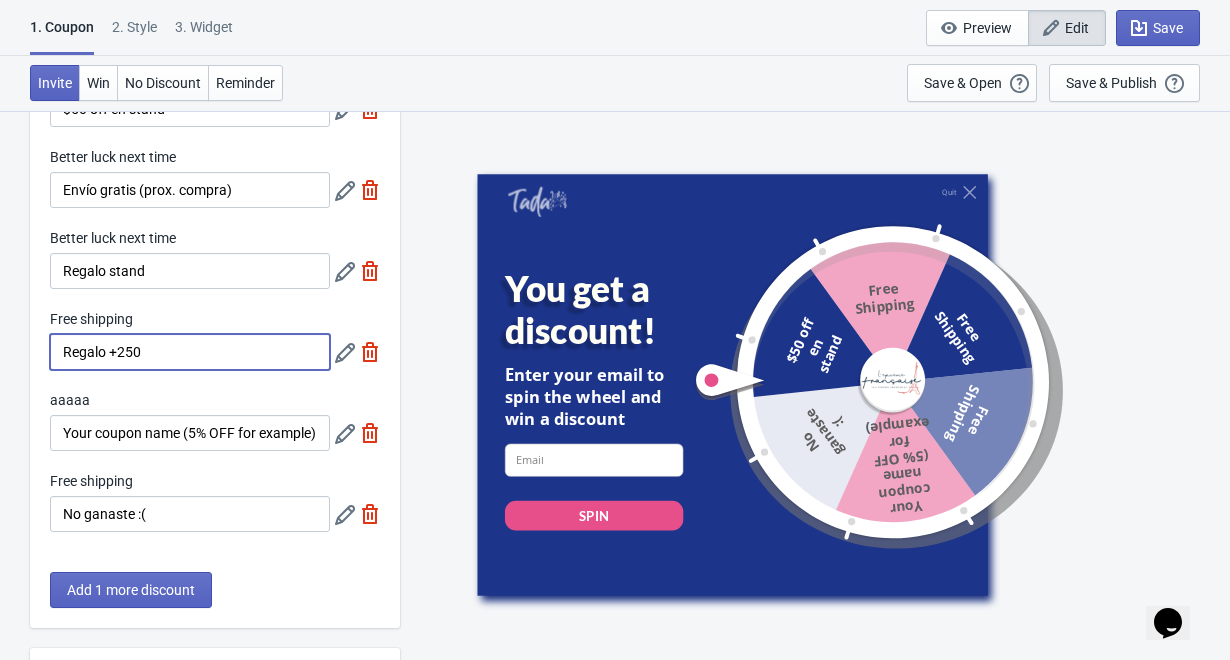 click on "Regalo +250" at bounding box center [190, 352] 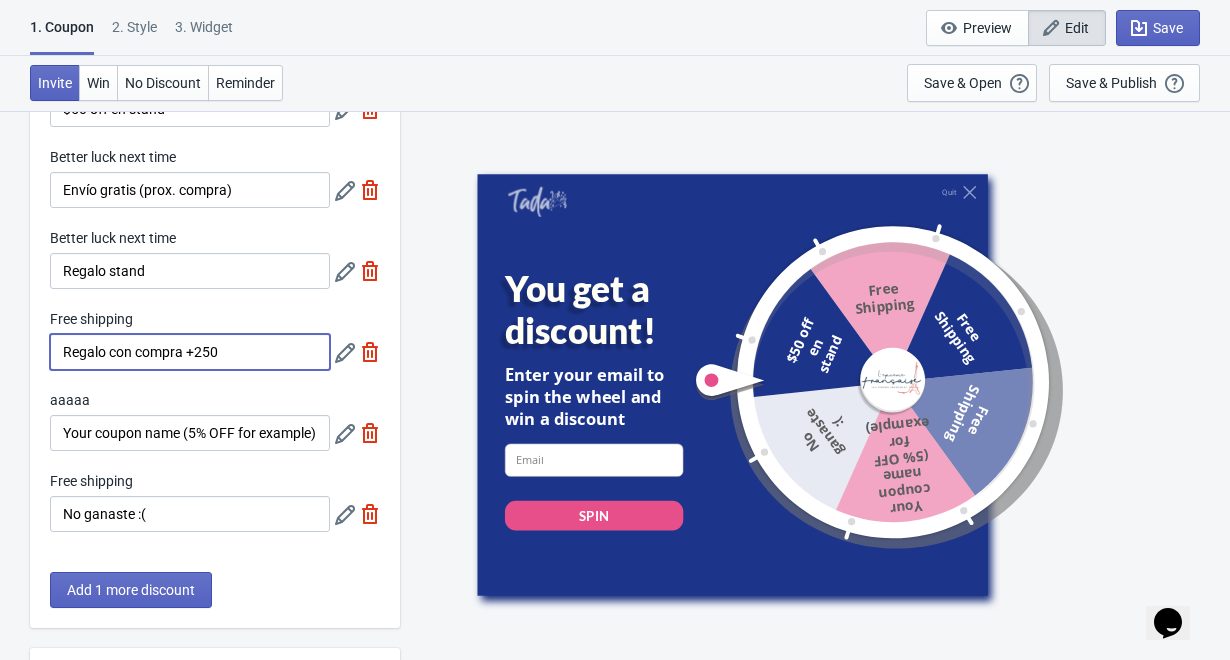 click on "Regalo con compra +250" at bounding box center [190, 352] 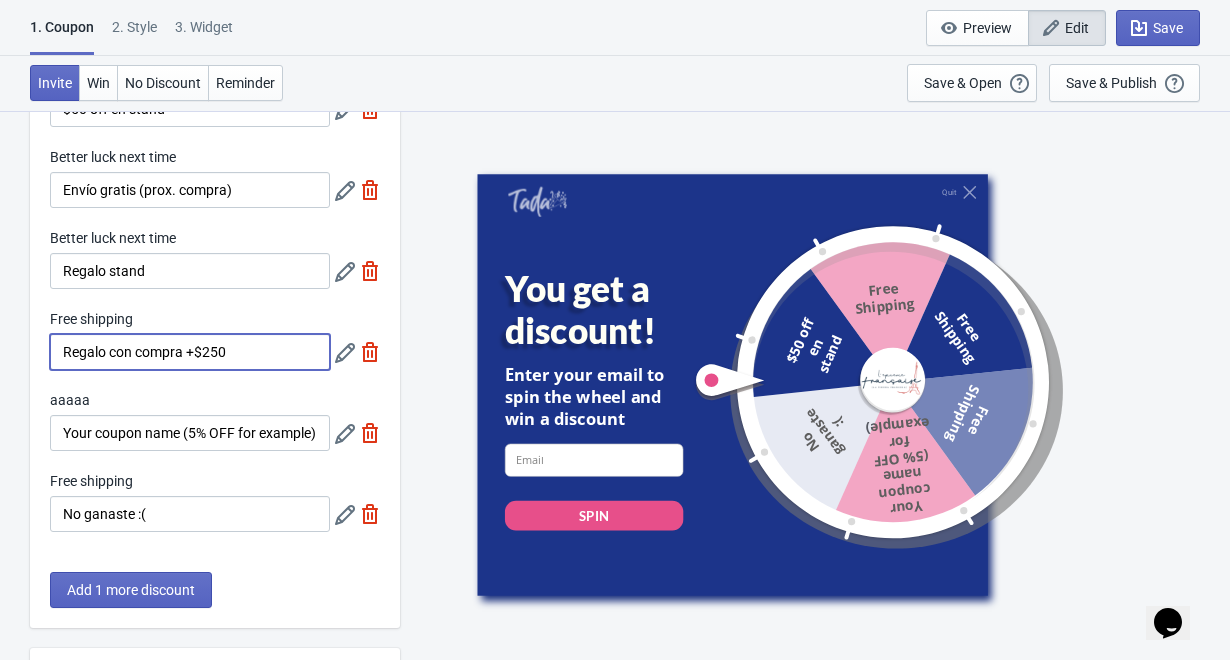 click on "Regalo con compra +$250" at bounding box center (190, 352) 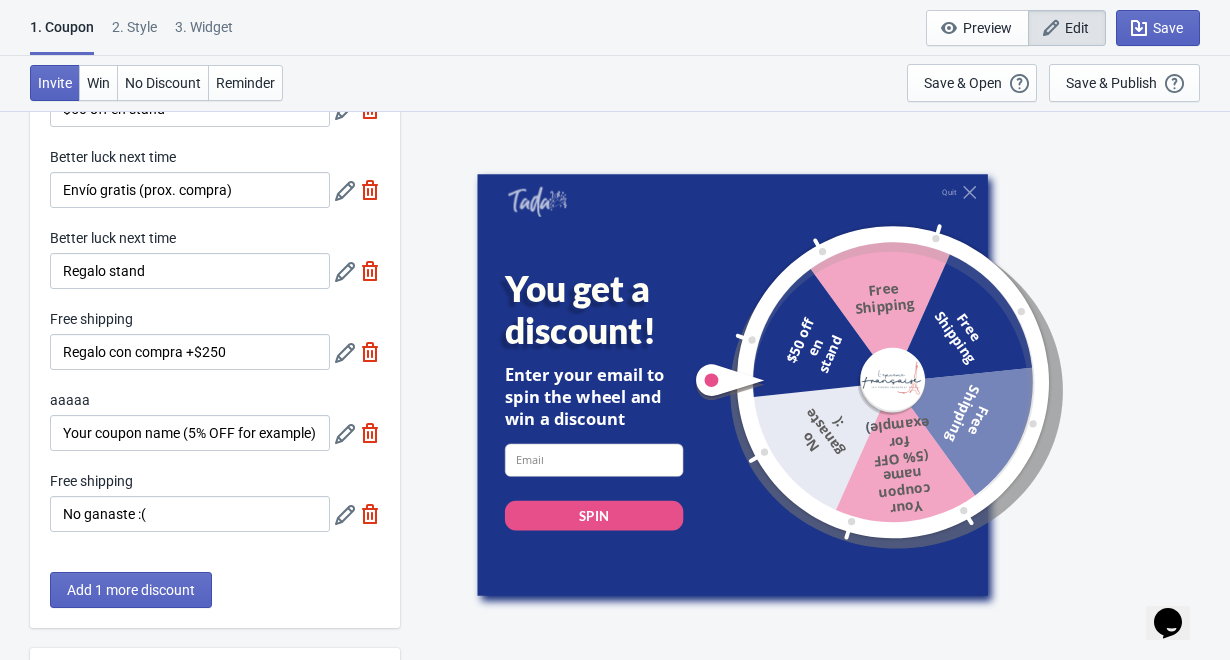 click at bounding box center (345, 110) 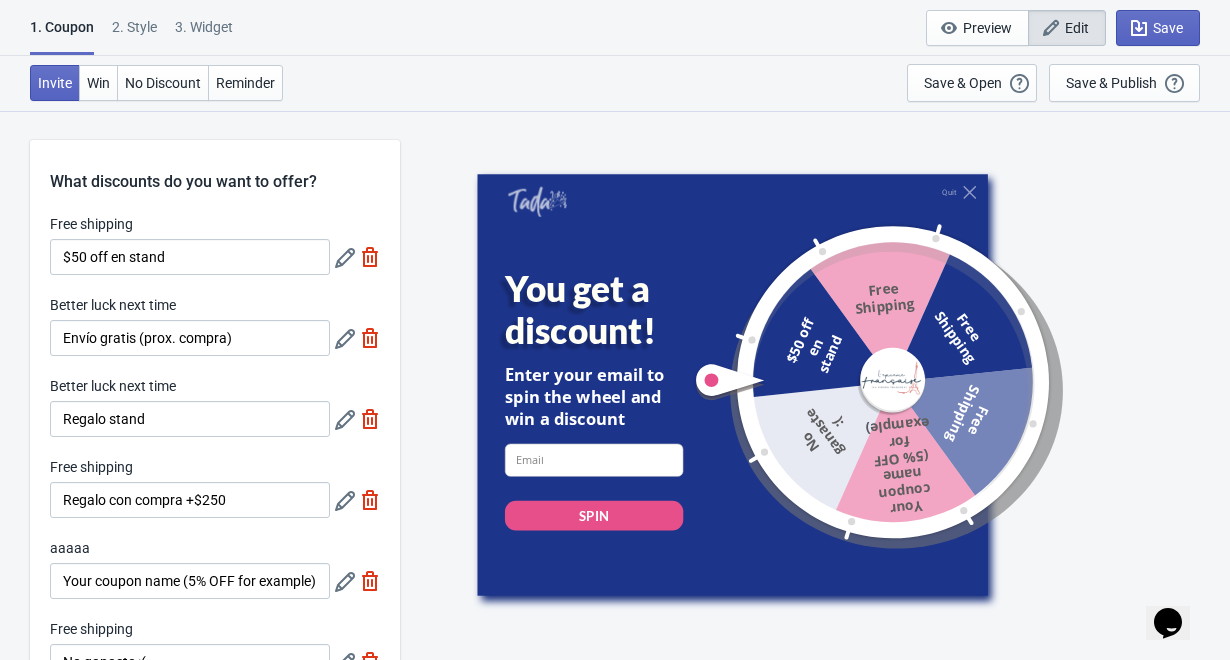 scroll, scrollTop: 148, scrollLeft: 0, axis: vertical 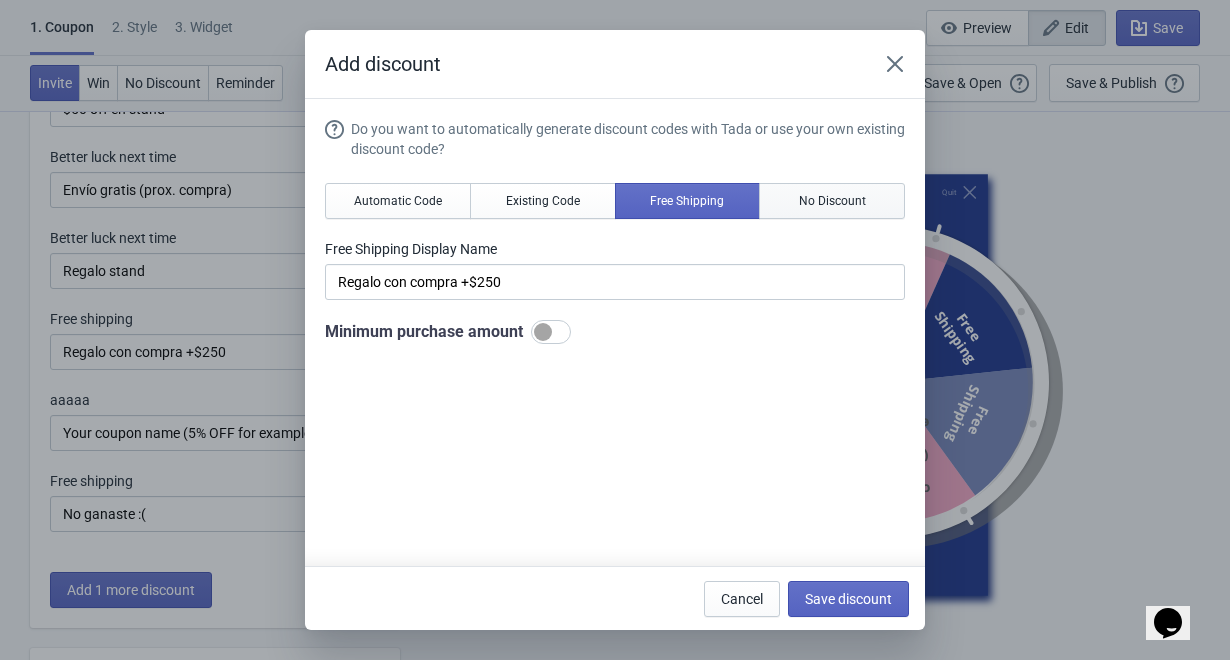 click on "No Discount" at bounding box center (398, 201) 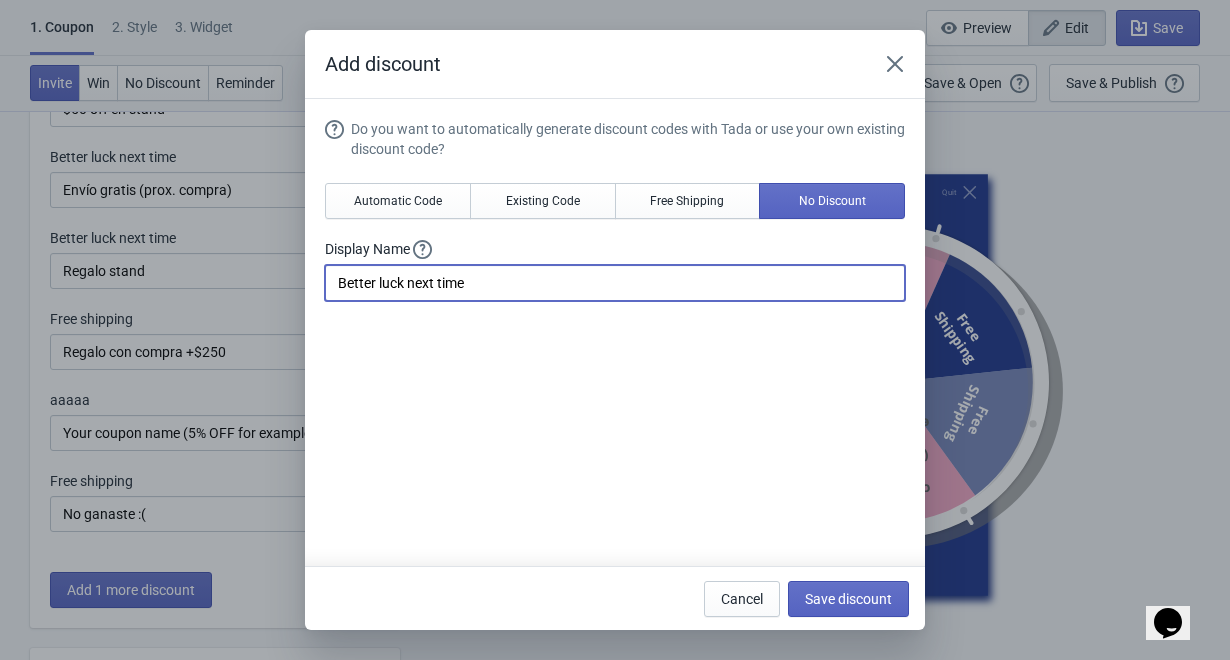 click on "Better luck next time" at bounding box center (615, 283) 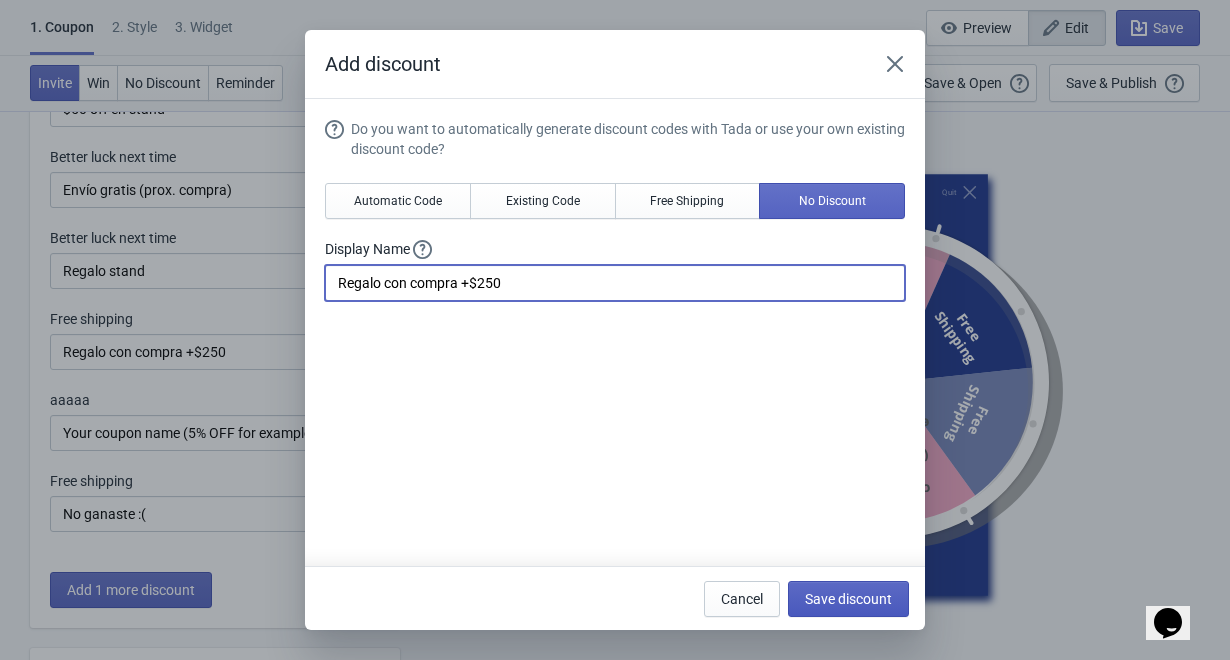 type on "Regalo con compra +$250" 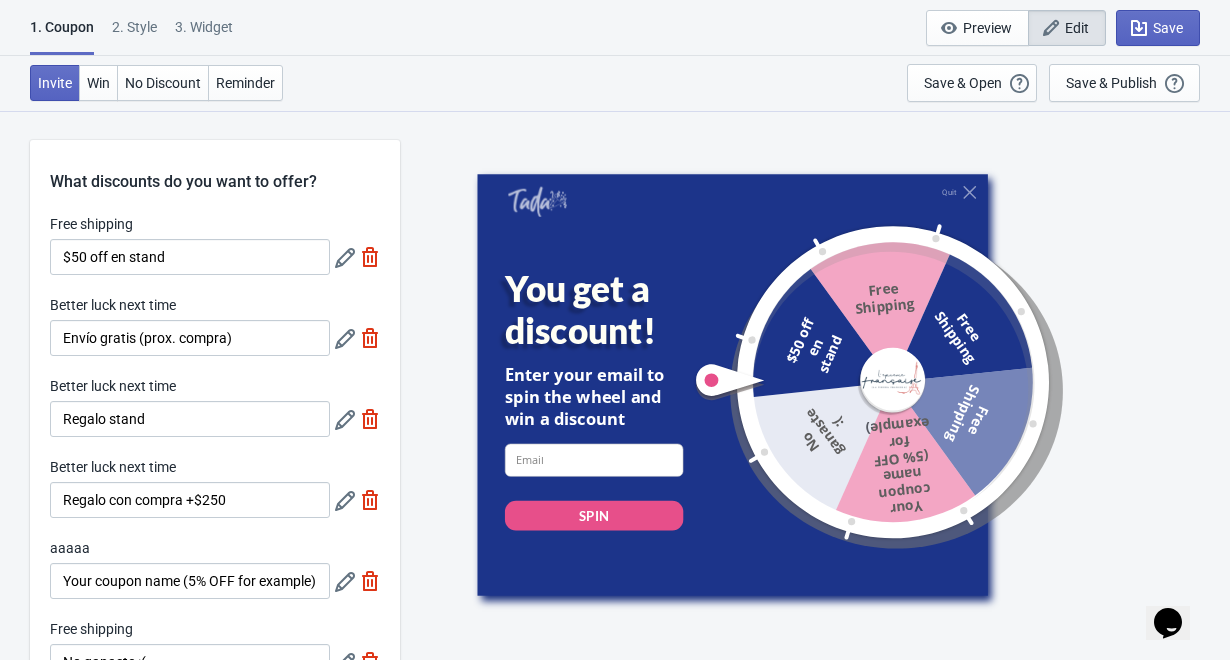 scroll, scrollTop: 148, scrollLeft: 0, axis: vertical 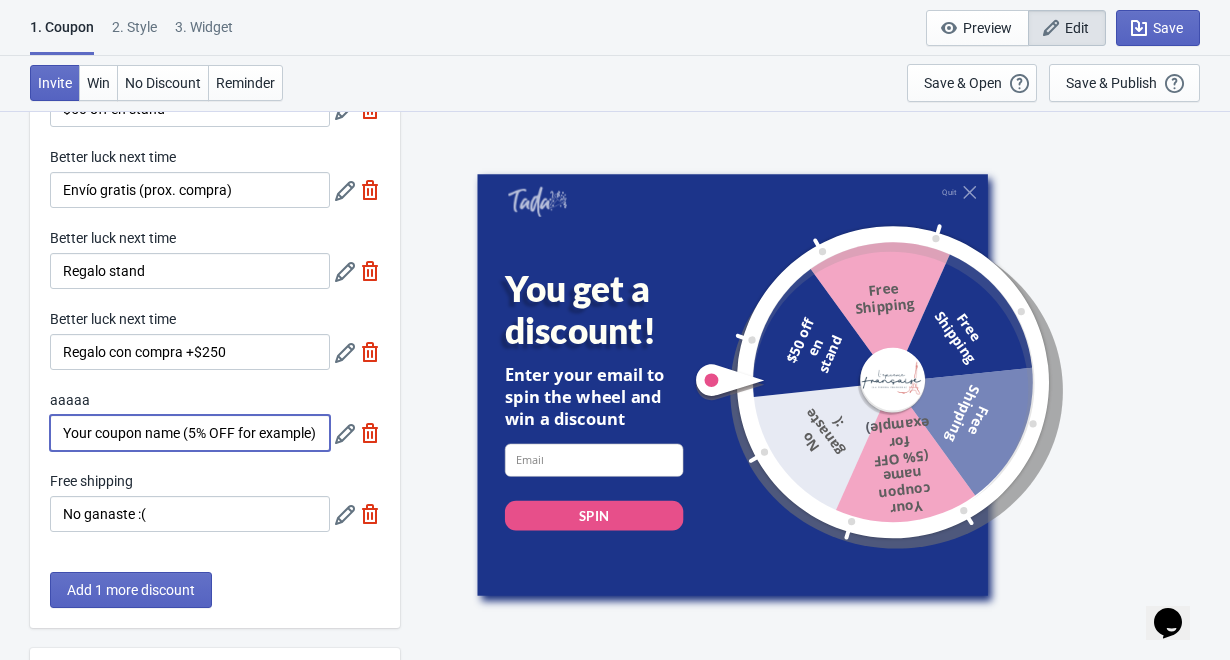 click on "Your coupon name (5% OFF for example)" at bounding box center (190, 433) 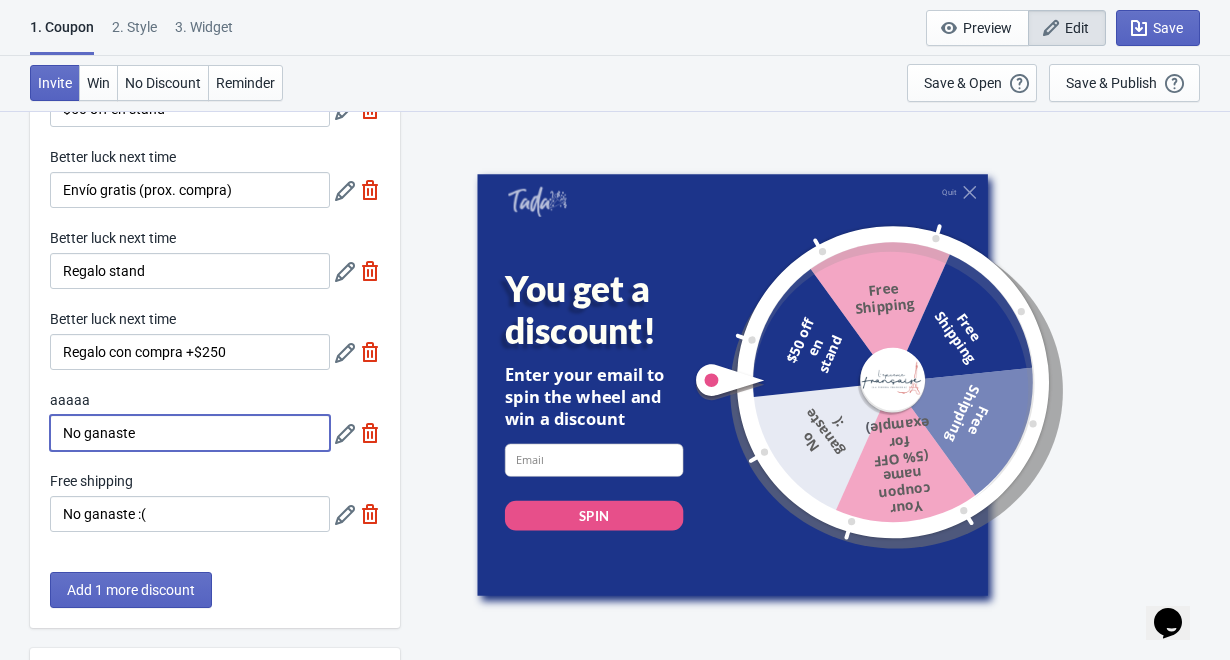 type on "No ganaste" 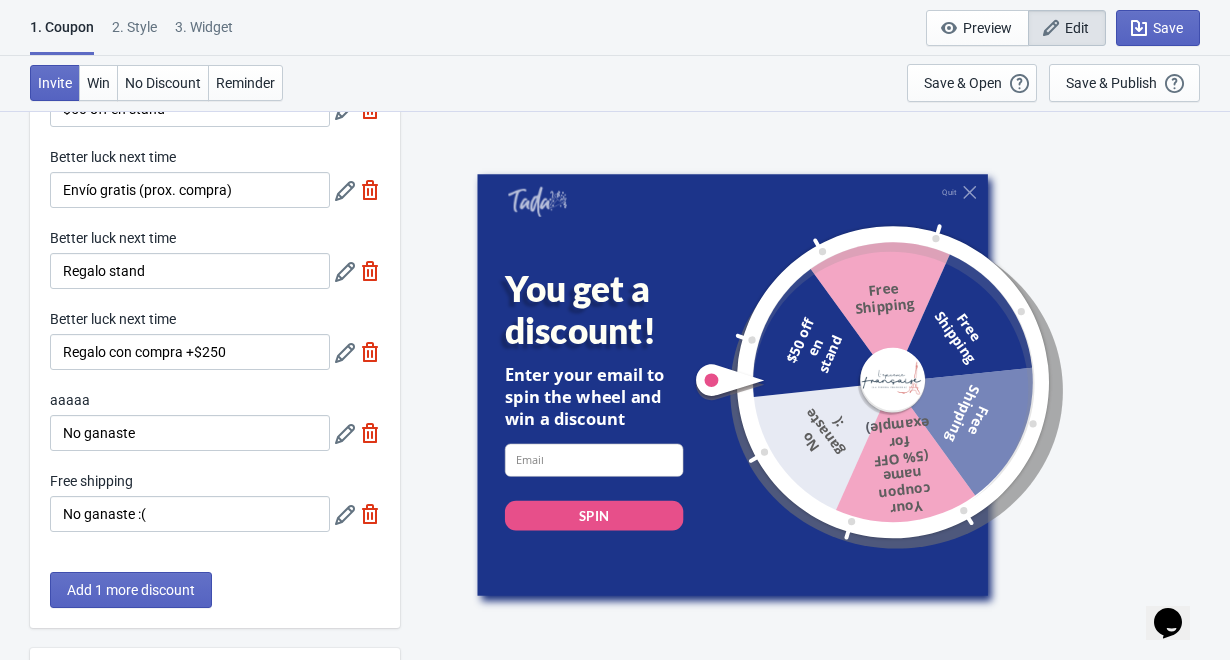 click at bounding box center (345, 110) 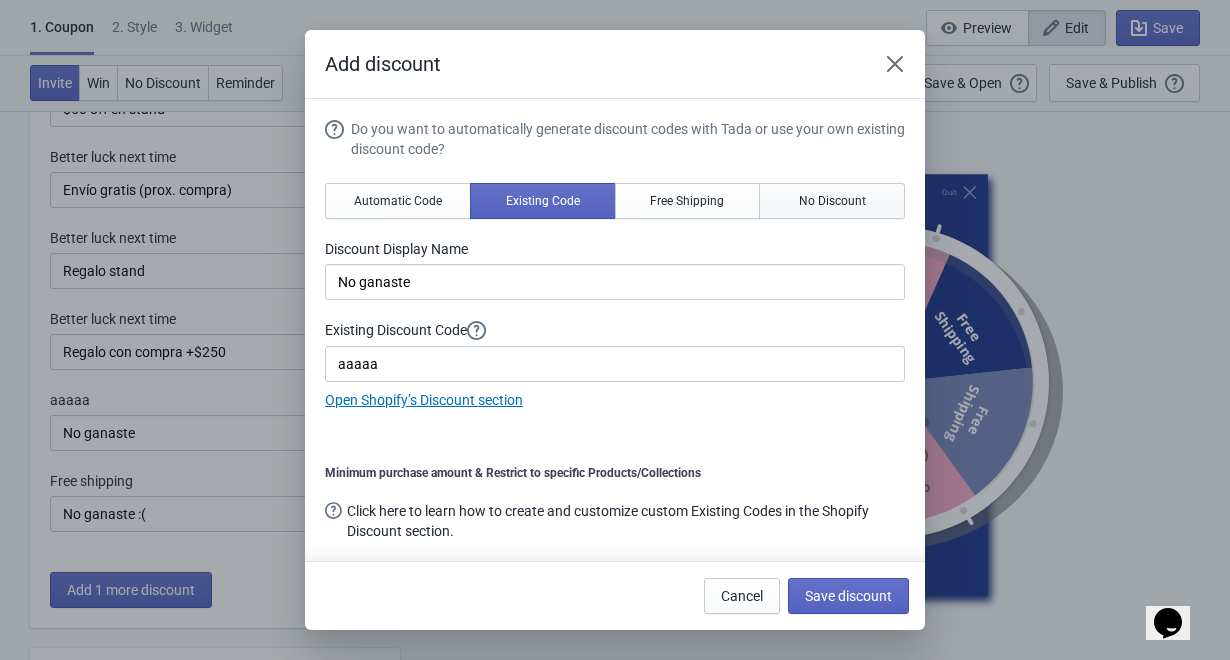 click on "No Discount" at bounding box center (398, 201) 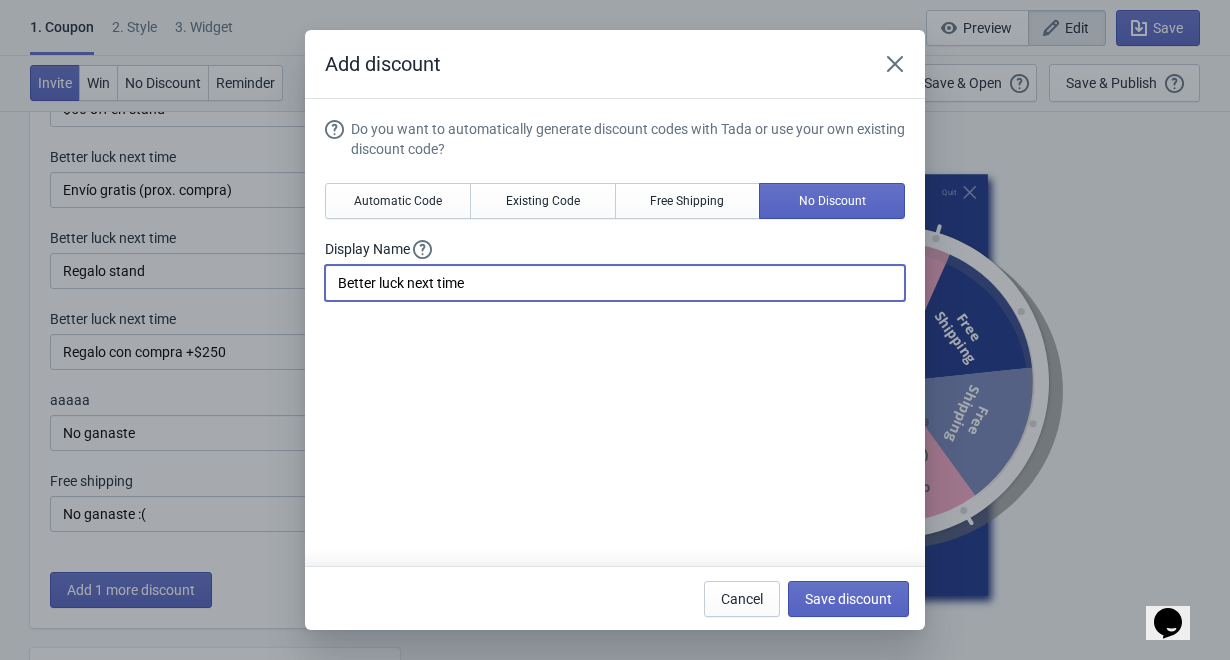 click on "Better luck next time" at bounding box center (615, 283) 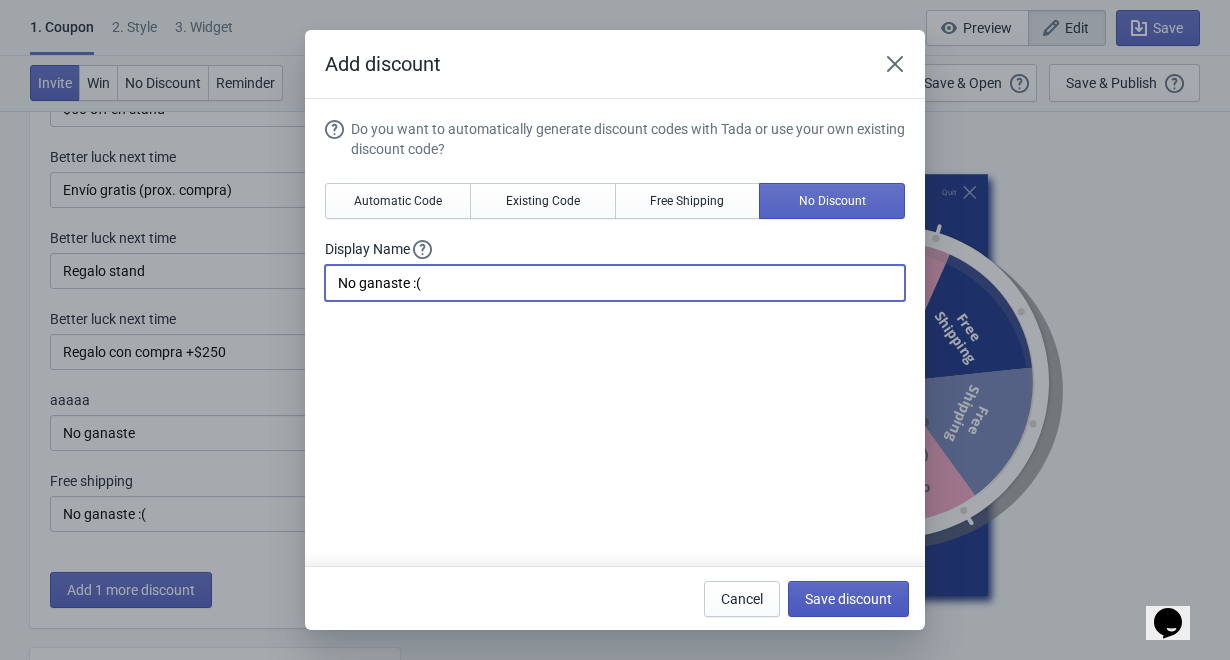 type on "No ganaste :(" 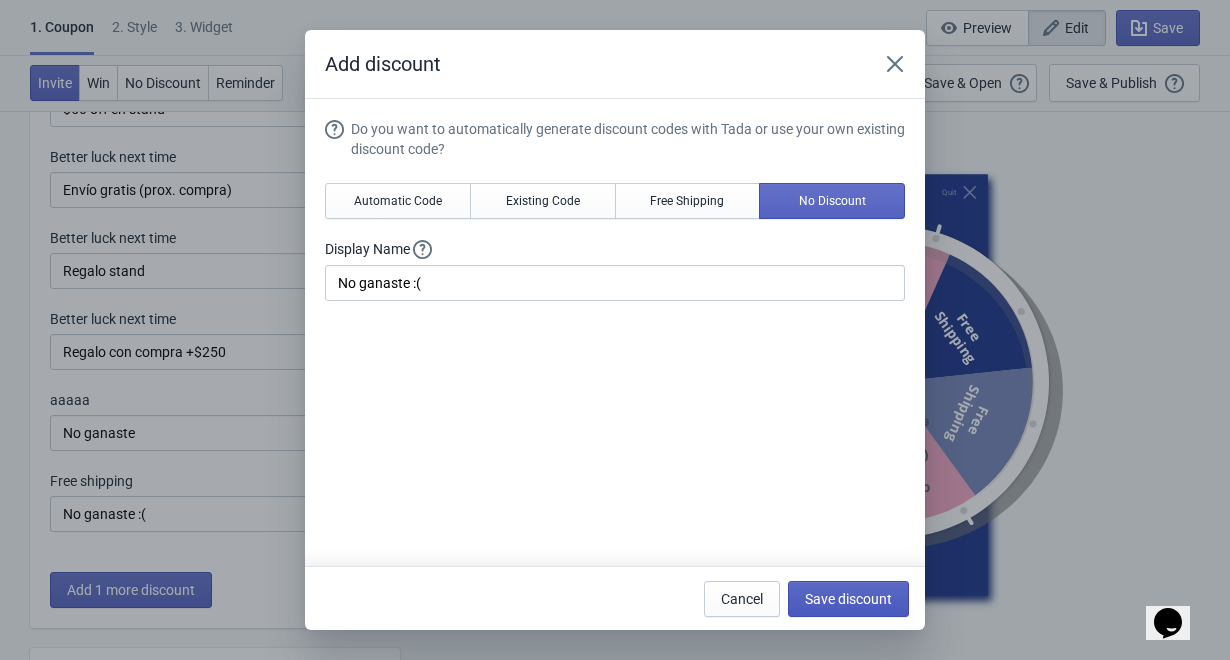 click on "Save discount" at bounding box center (848, 599) 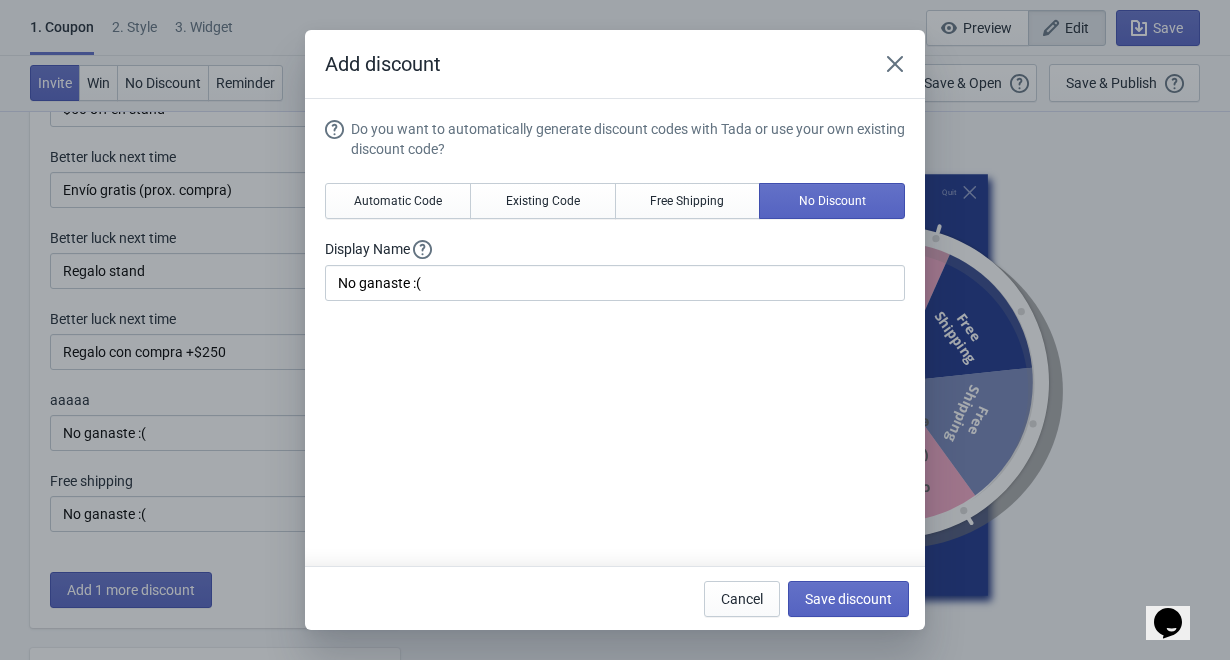 scroll, scrollTop: 148, scrollLeft: 0, axis: vertical 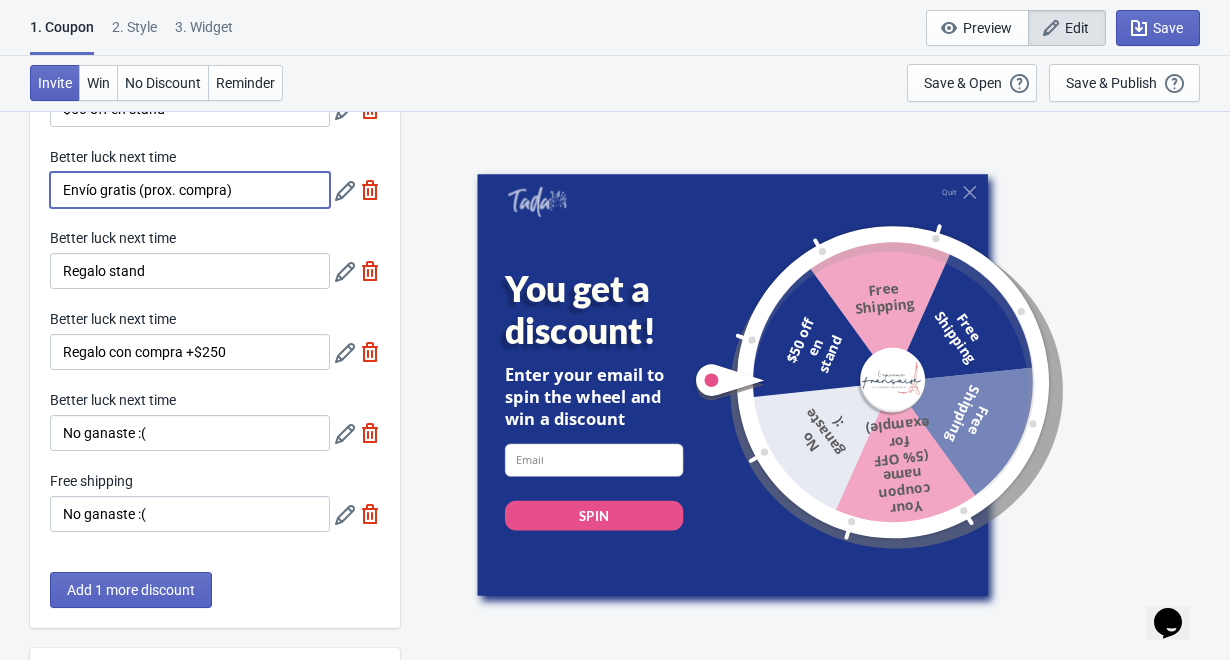 click on "Envío gratis (prox. compra)" at bounding box center (190, 190) 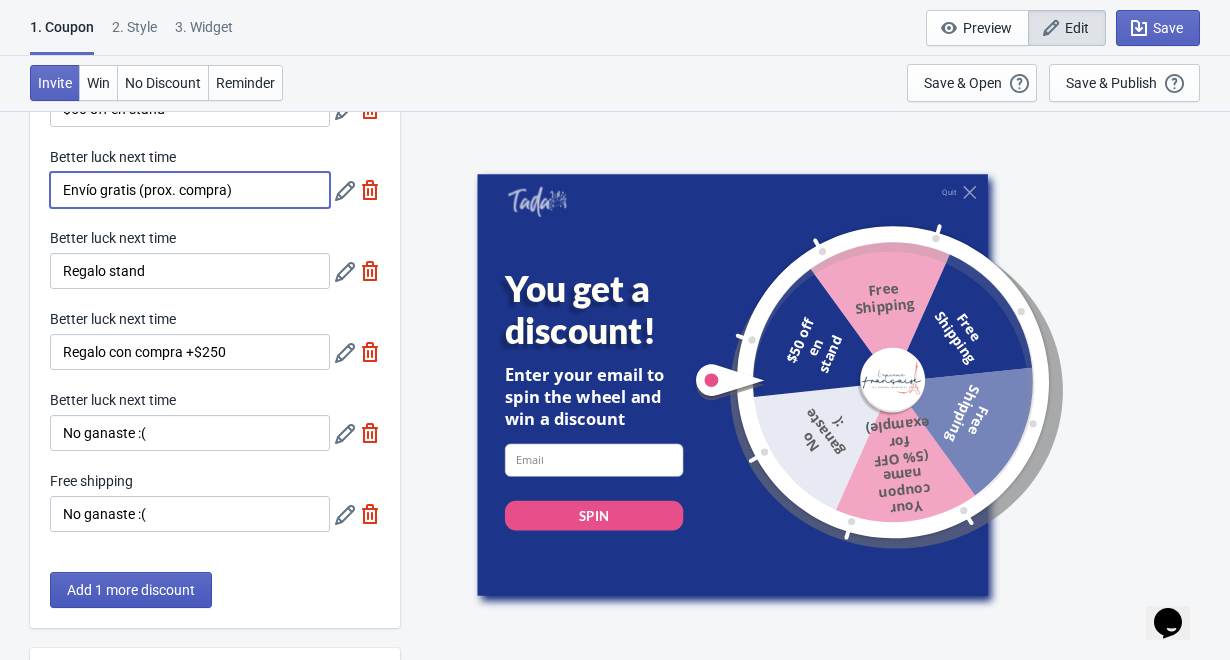 click on "Add 1 more discount" at bounding box center [131, 590] 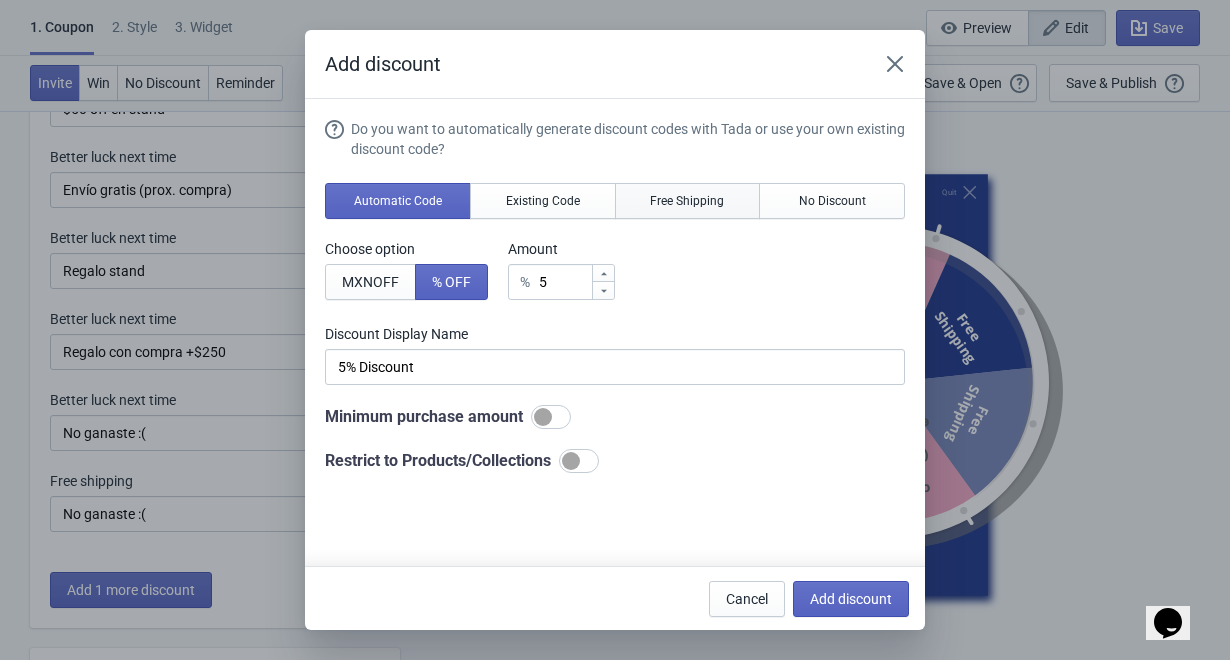click on "Free Shipping" at bounding box center (398, 201) 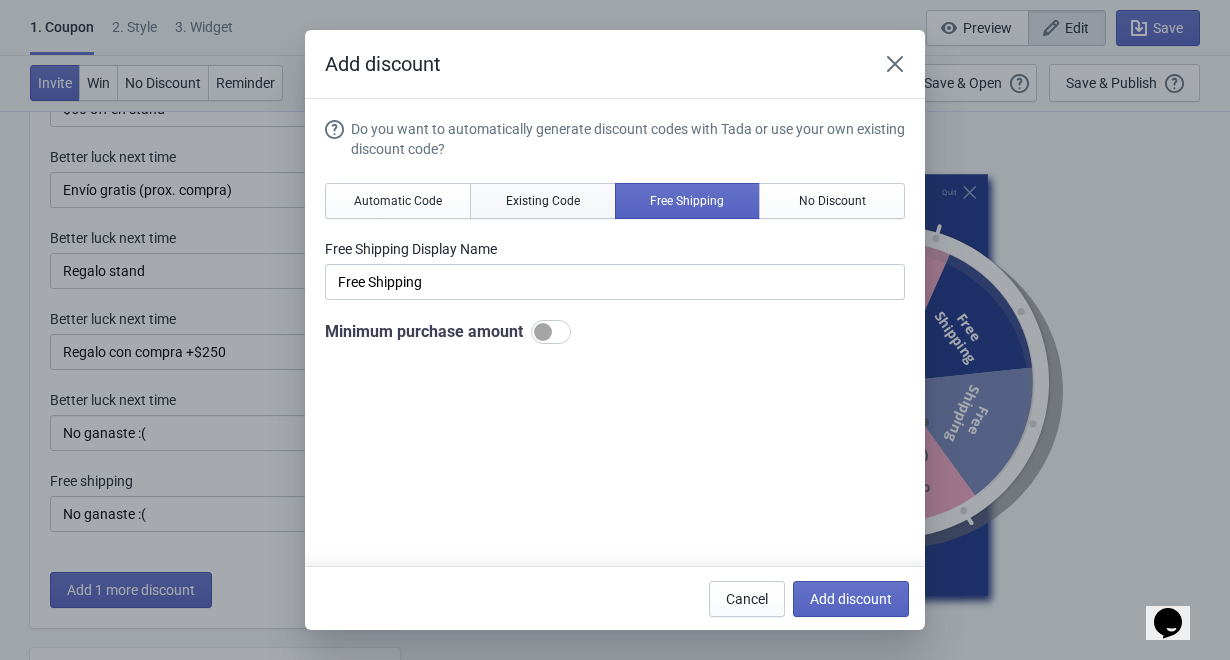 click on "Existing Code" at bounding box center (398, 201) 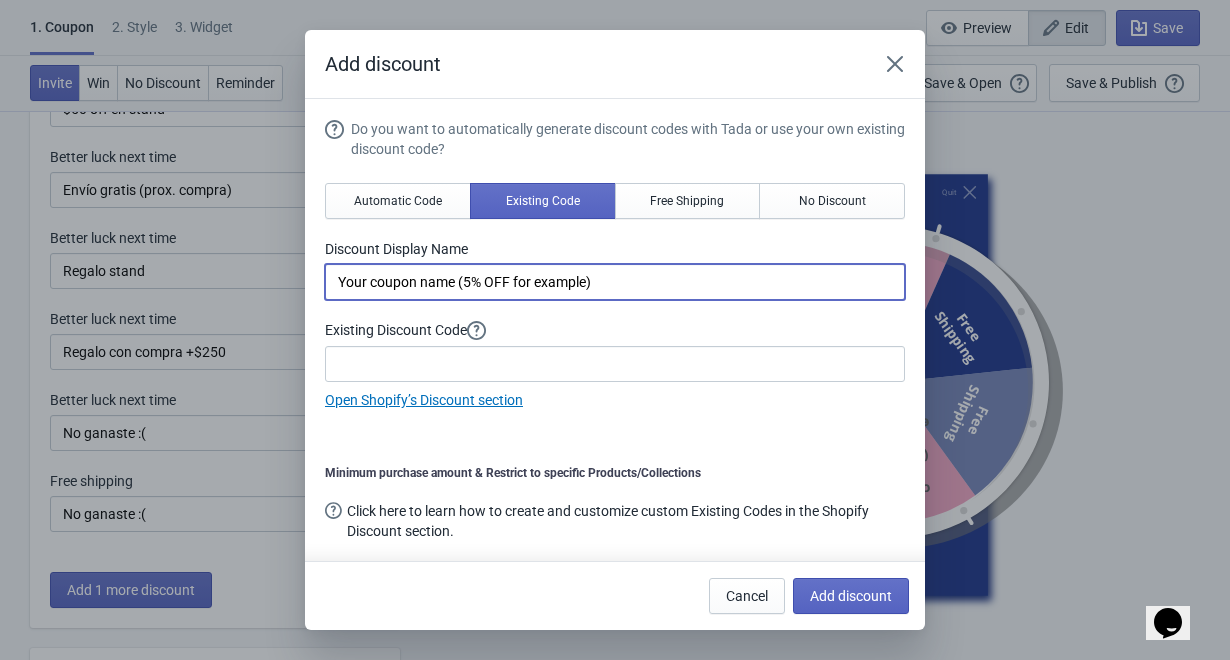 click on "Your coupon name (5% OFF for example)" at bounding box center (615, 282) 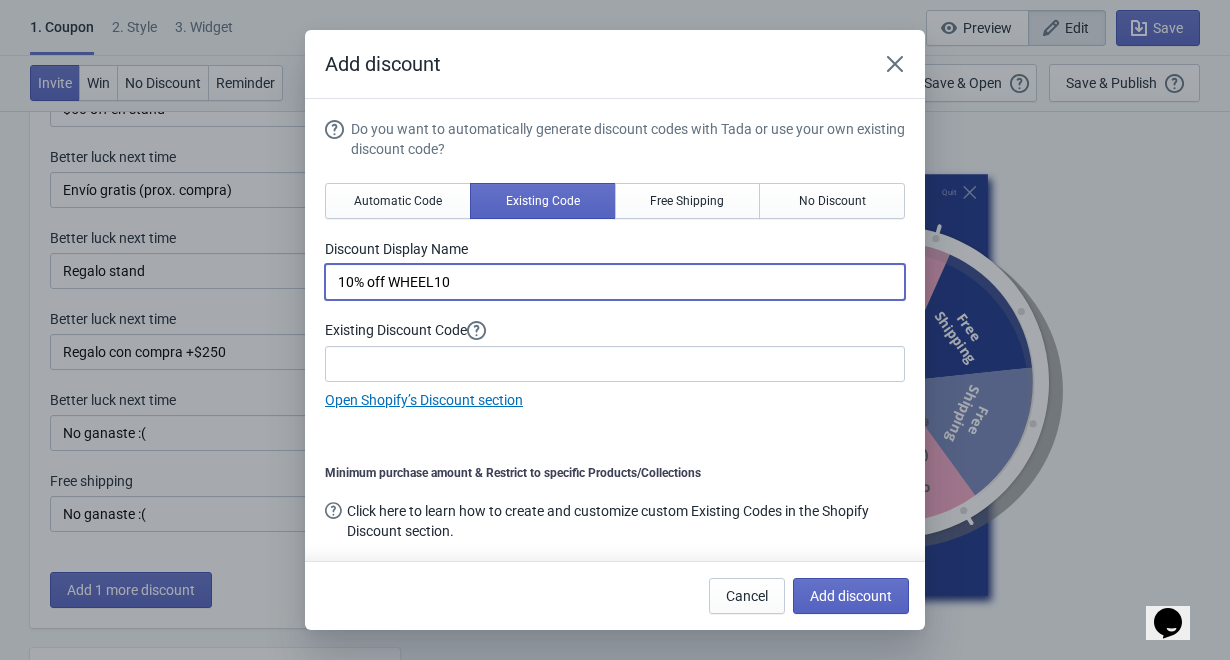 drag, startPoint x: 392, startPoint y: 282, endPoint x: 530, endPoint y: 282, distance: 138 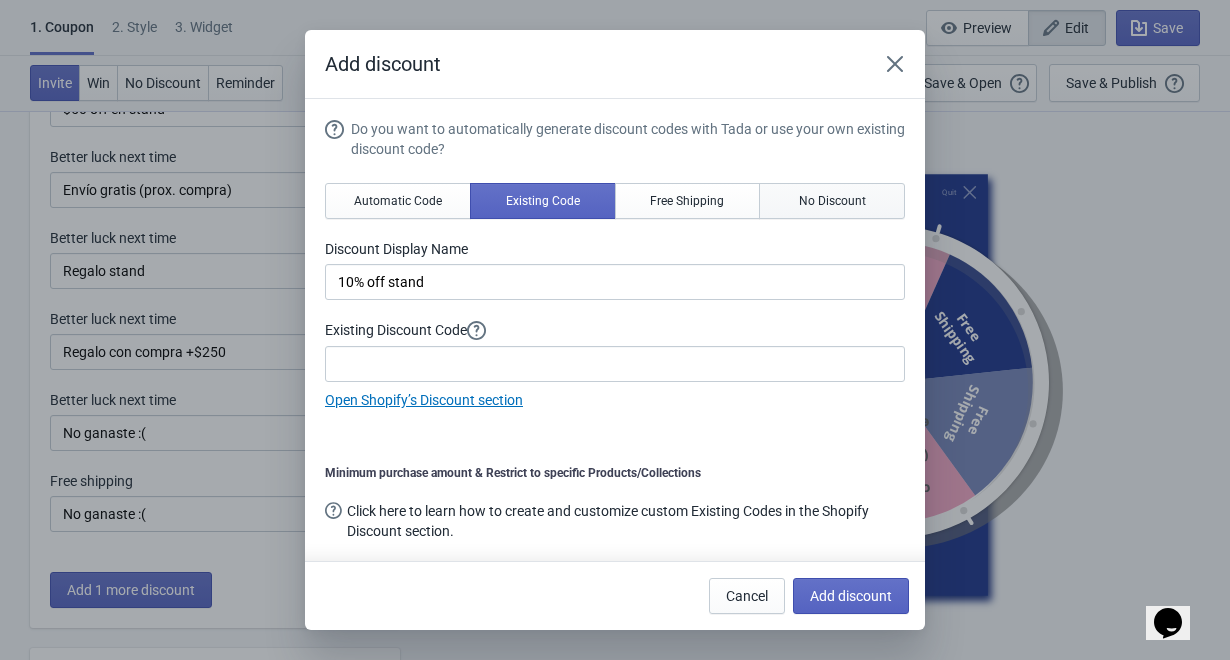 click on "No Discount" at bounding box center (398, 201) 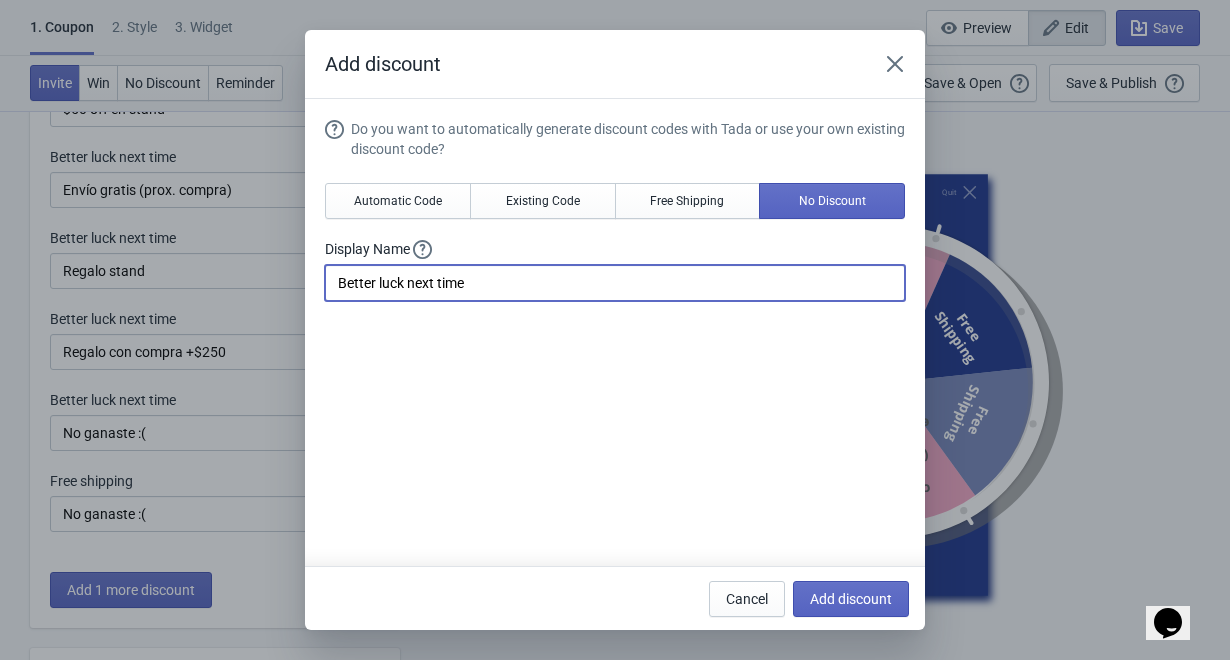 click on "Better luck next time" at bounding box center [615, 283] 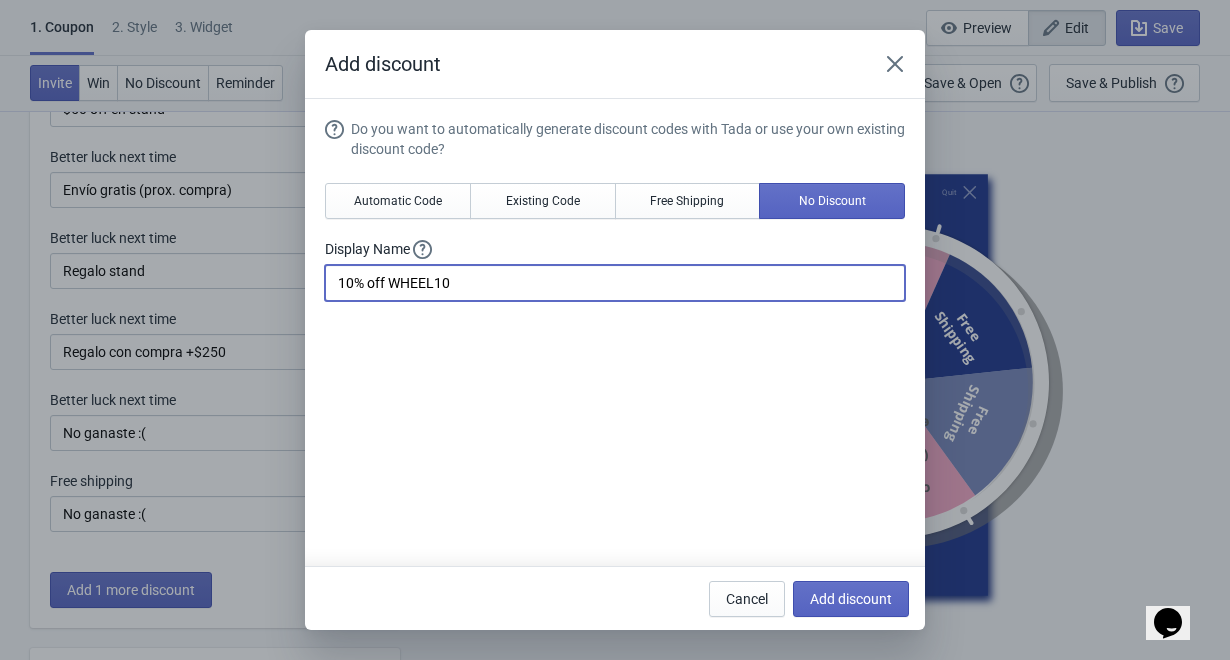 drag, startPoint x: 500, startPoint y: 285, endPoint x: 395, endPoint y: 284, distance: 105.00476 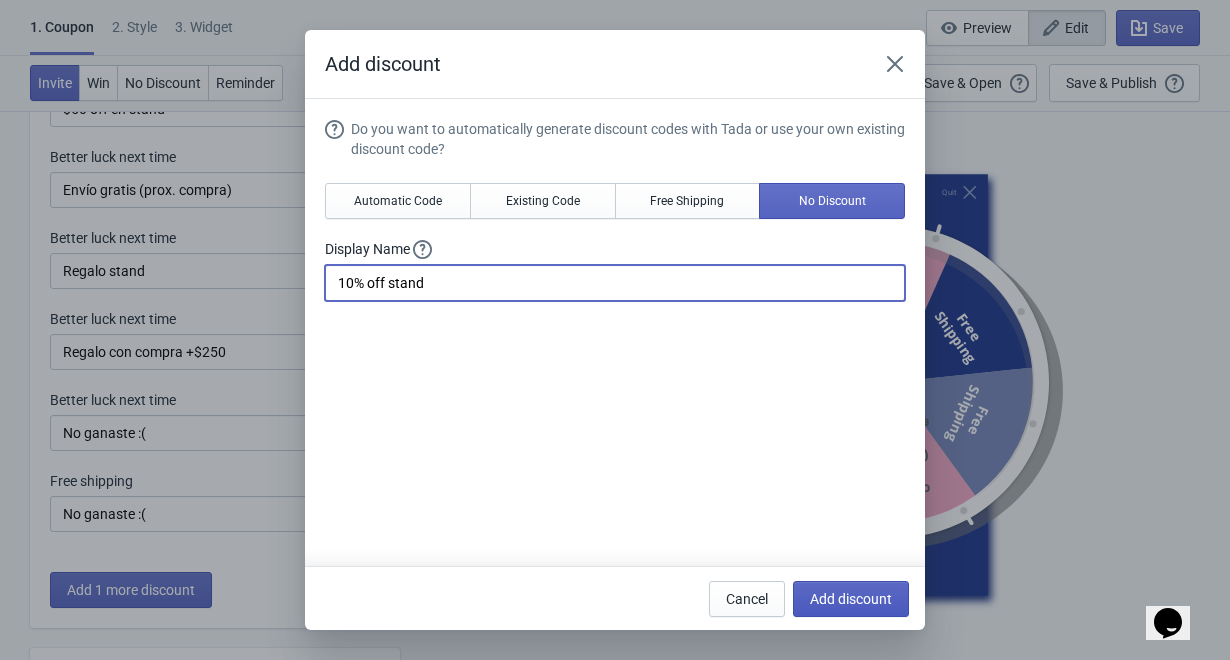 type on "10% off stand" 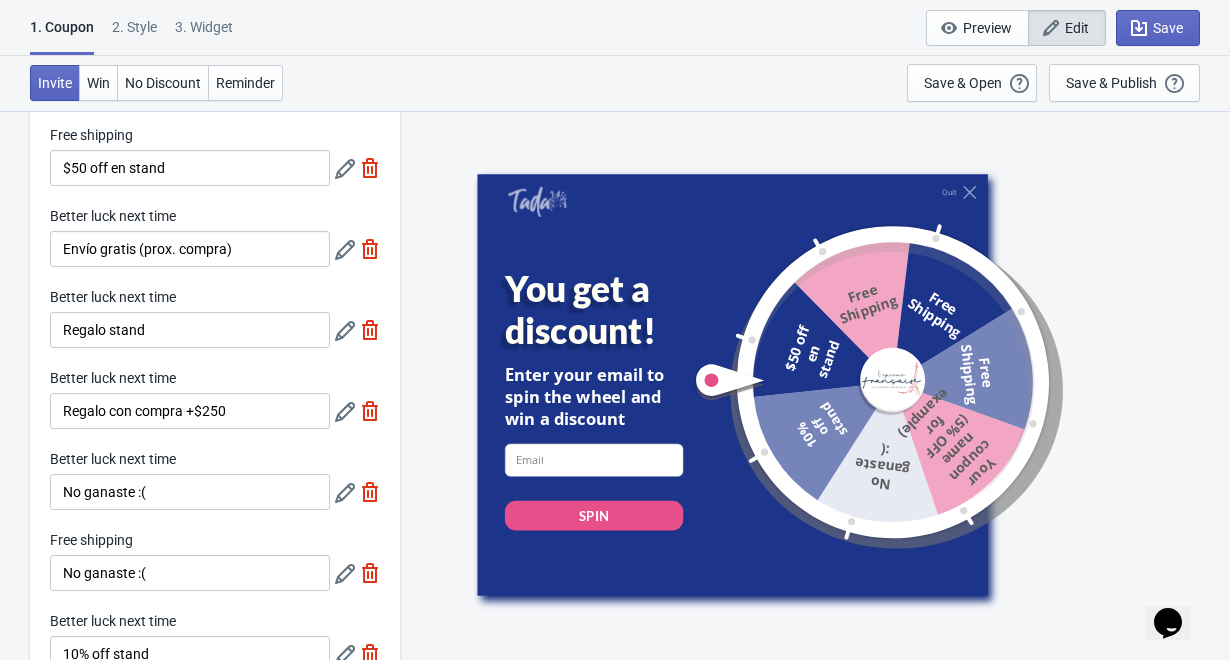 scroll, scrollTop: 48, scrollLeft: 0, axis: vertical 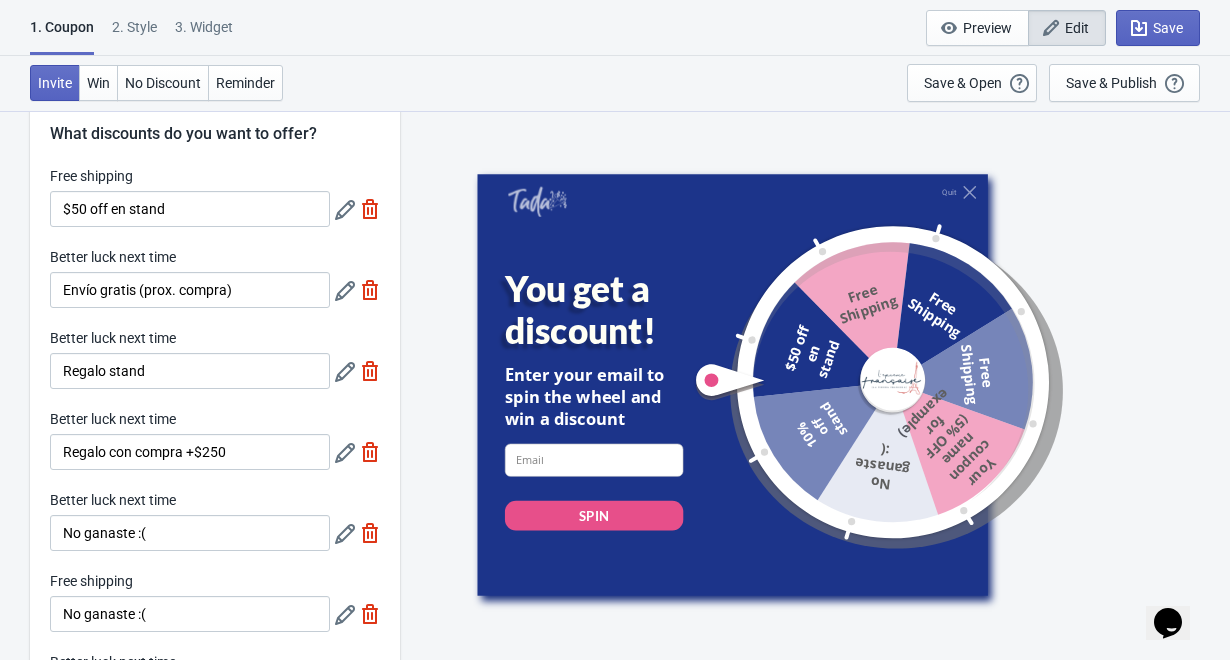click at bounding box center (345, 210) 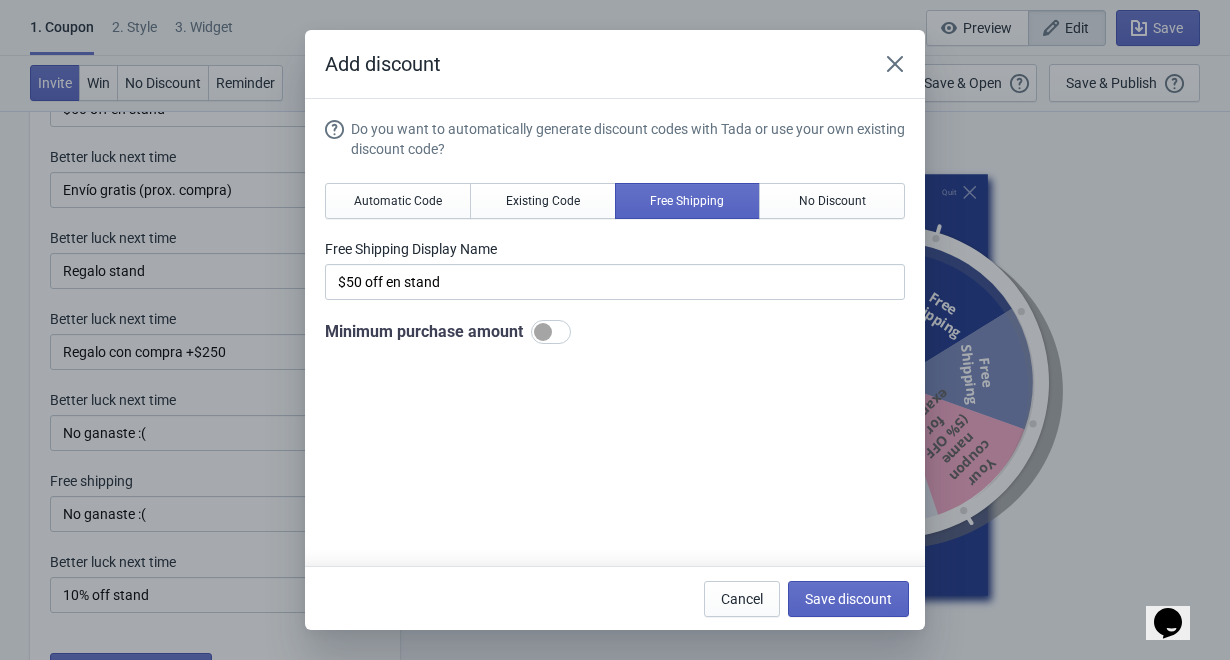 scroll, scrollTop: 0, scrollLeft: 0, axis: both 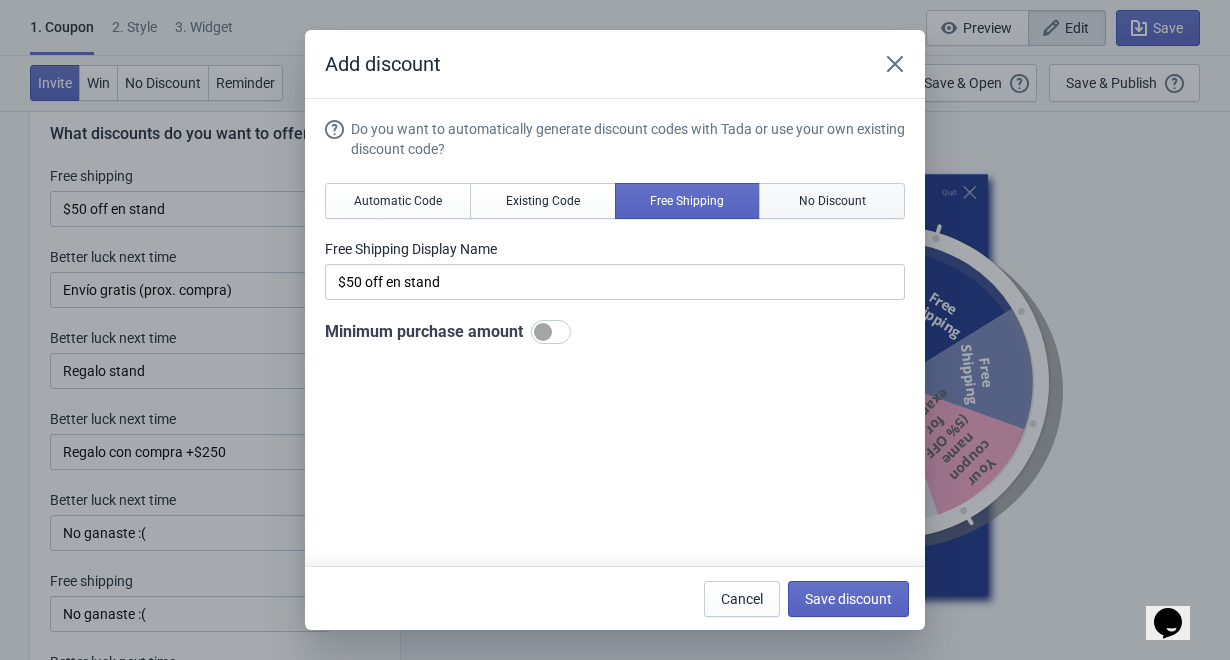 click on "No Discount" at bounding box center [398, 201] 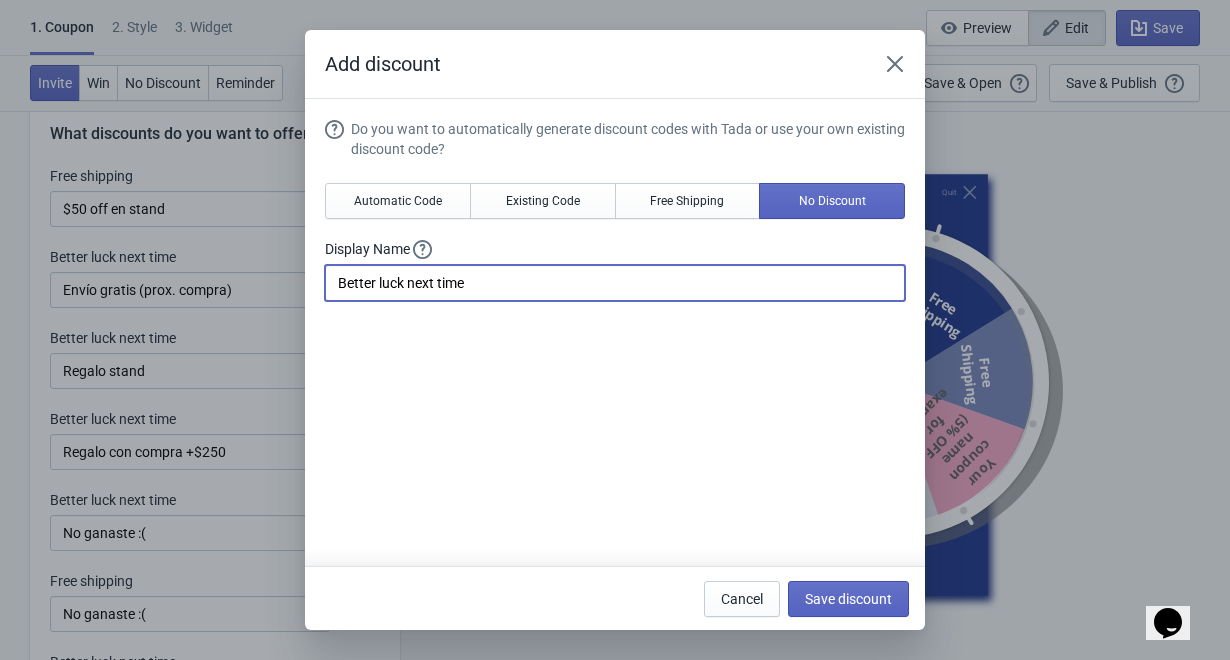 click on "Better luck next time" at bounding box center (615, 283) 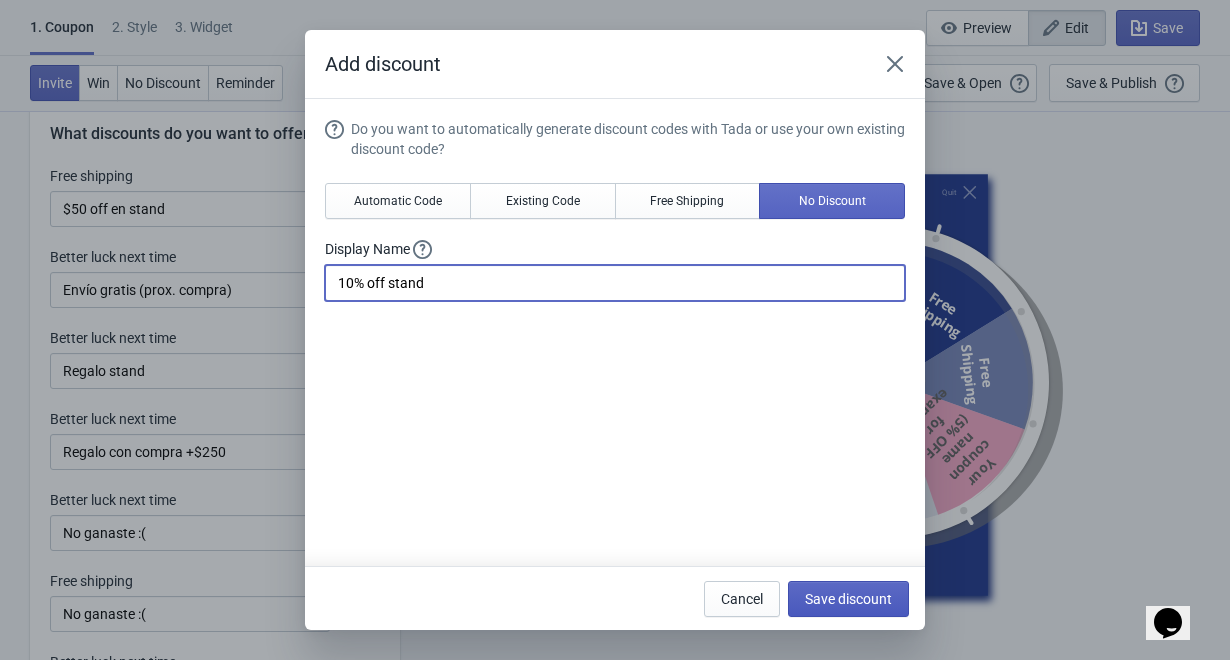 type on "10% off stand" 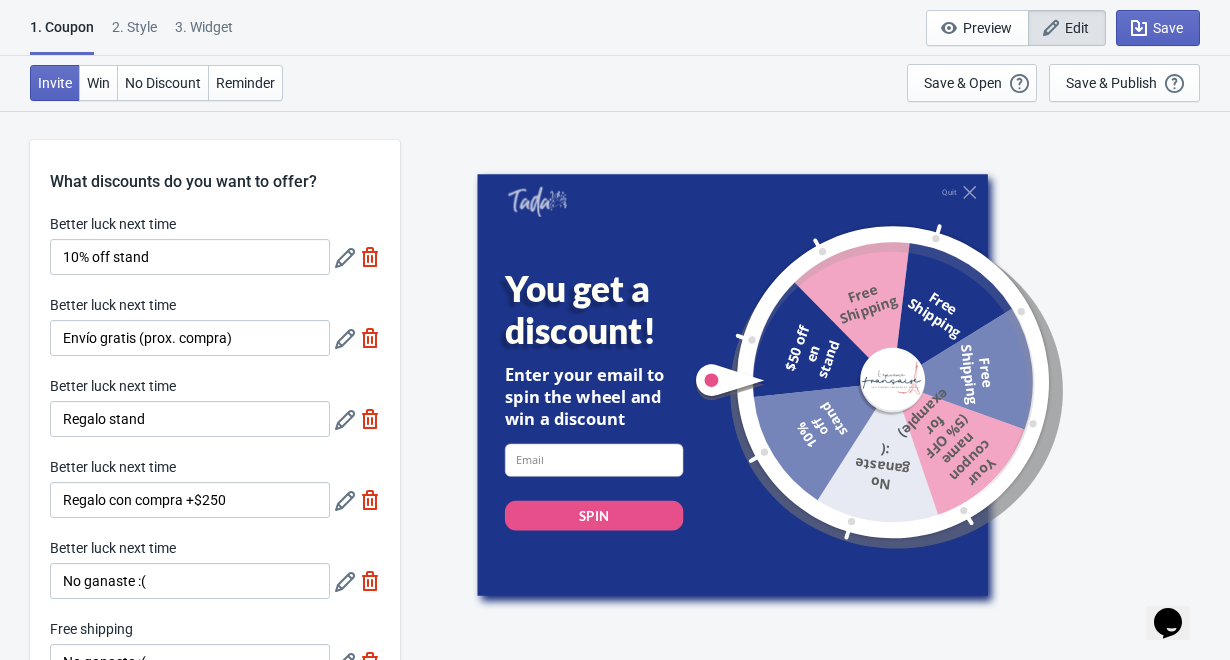 scroll, scrollTop: 0, scrollLeft: 0, axis: both 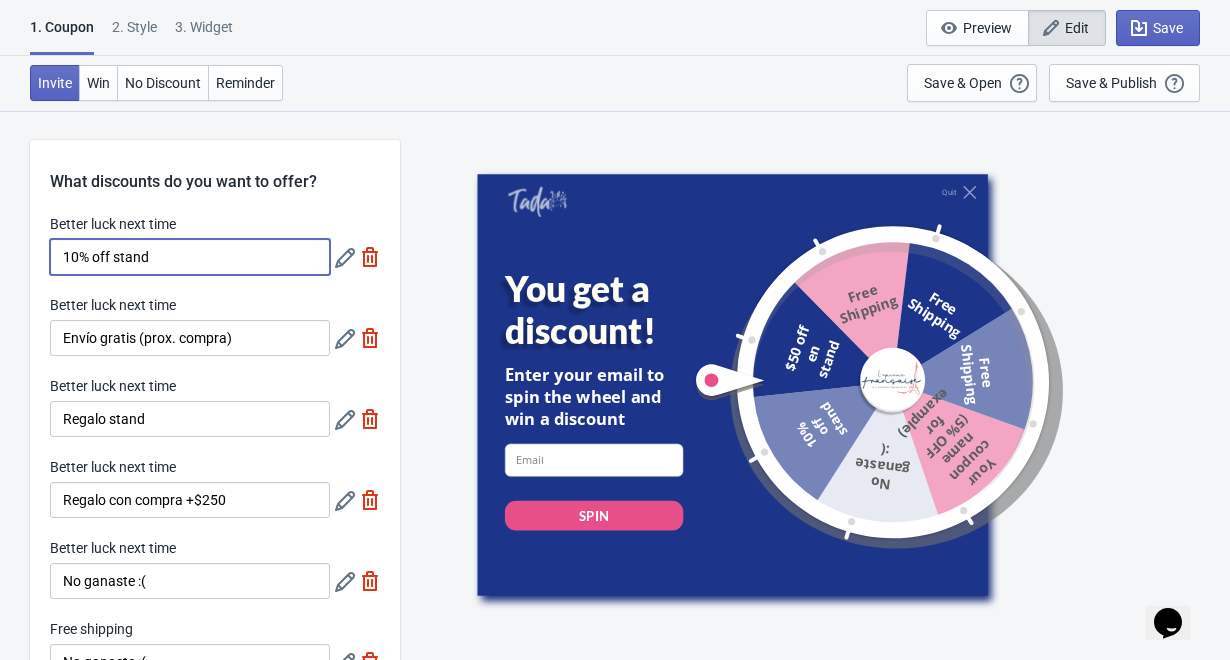 click on "10% off stand" at bounding box center [190, 257] 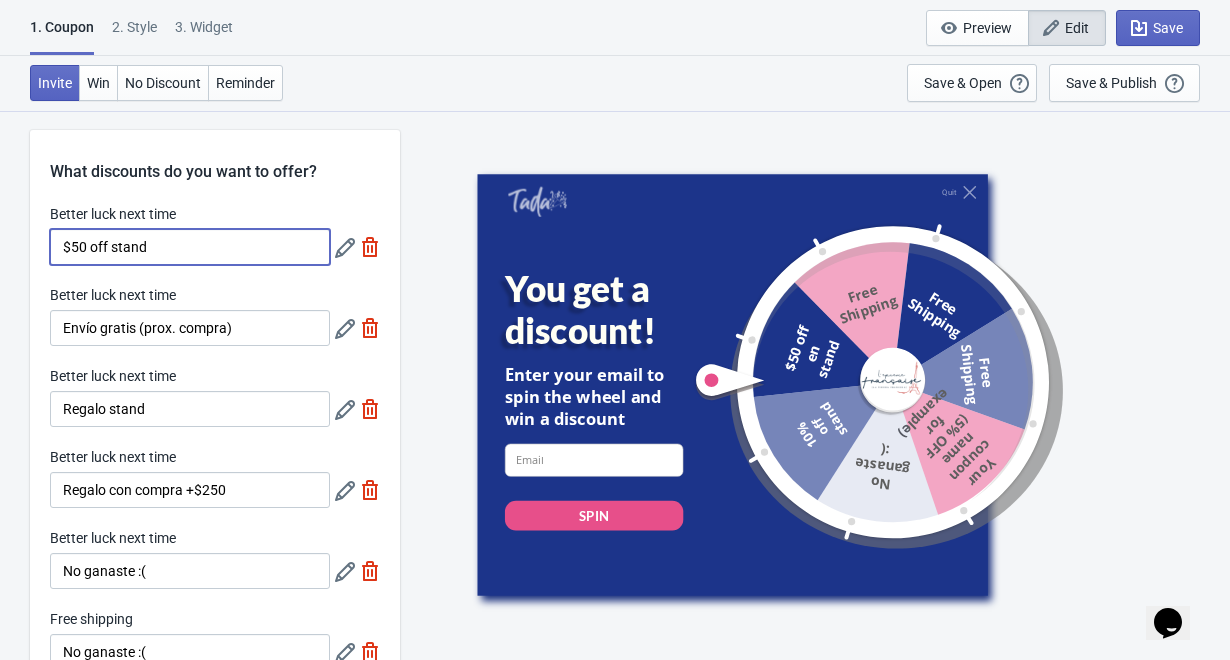 type on "$50 off stand" 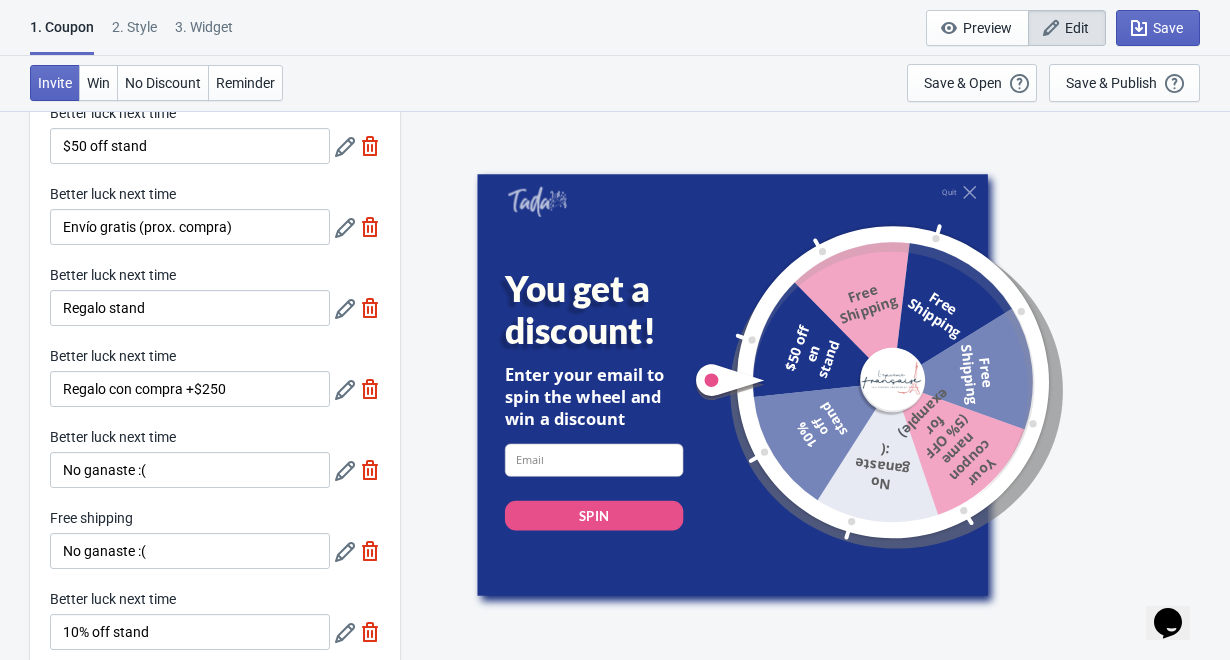 scroll, scrollTop: 133, scrollLeft: 0, axis: vertical 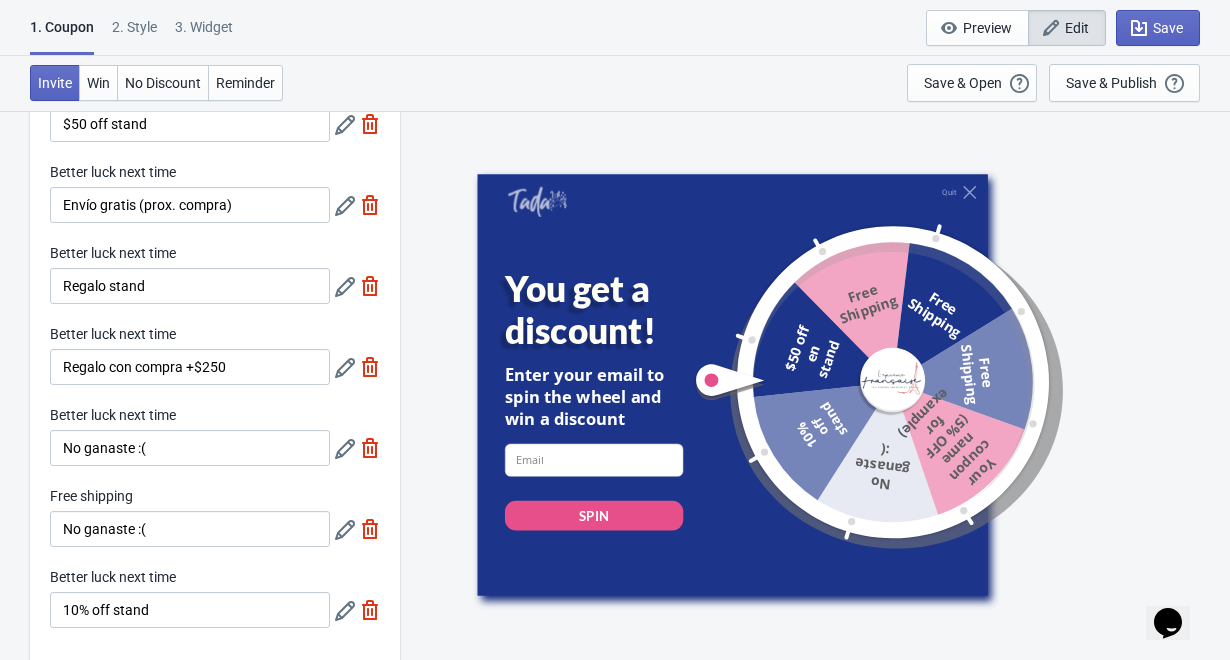 click at bounding box center (370, 124) 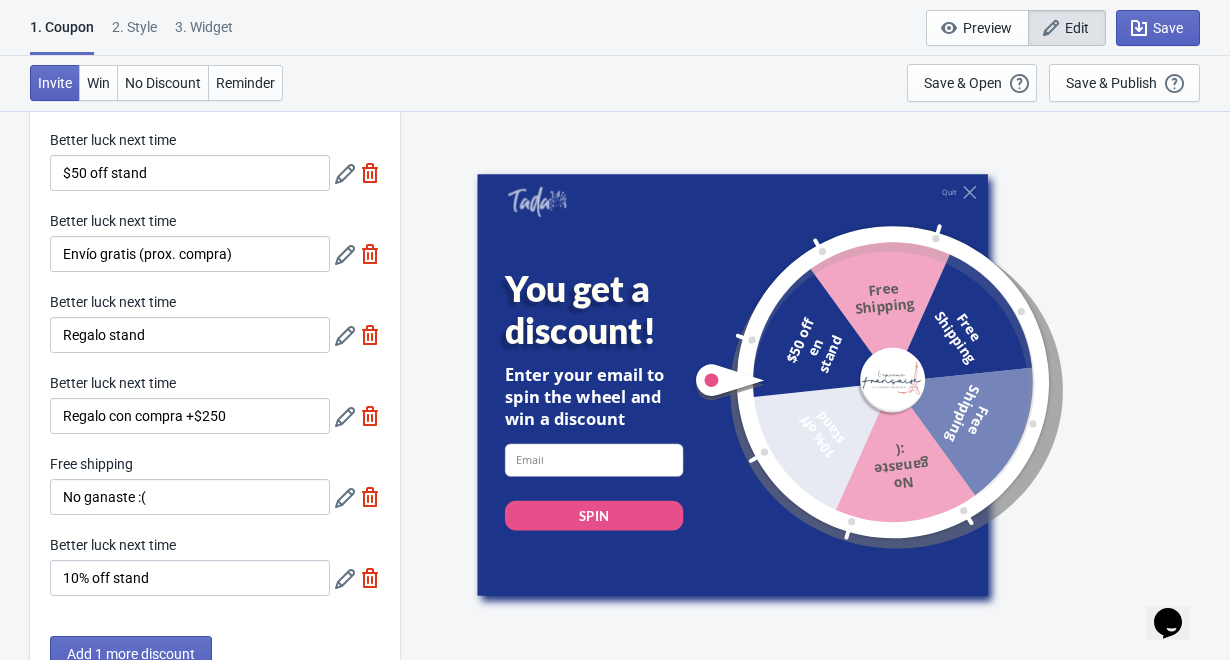 scroll, scrollTop: 147, scrollLeft: 0, axis: vertical 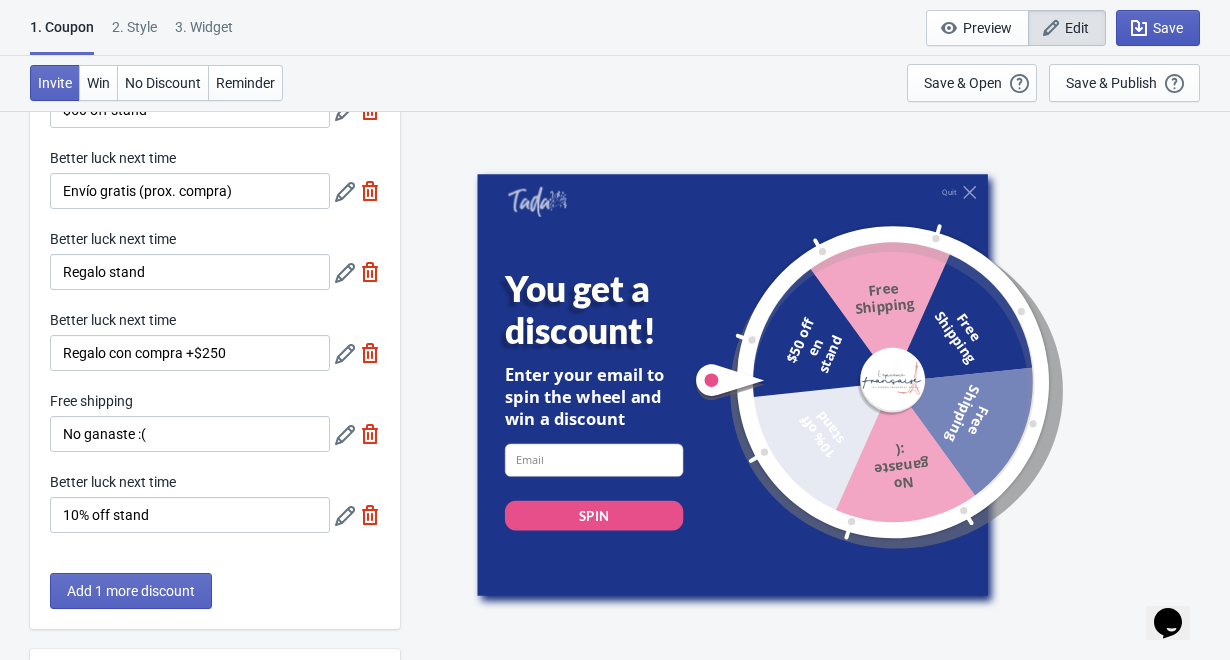 click on "Save" at bounding box center (1077, 28) 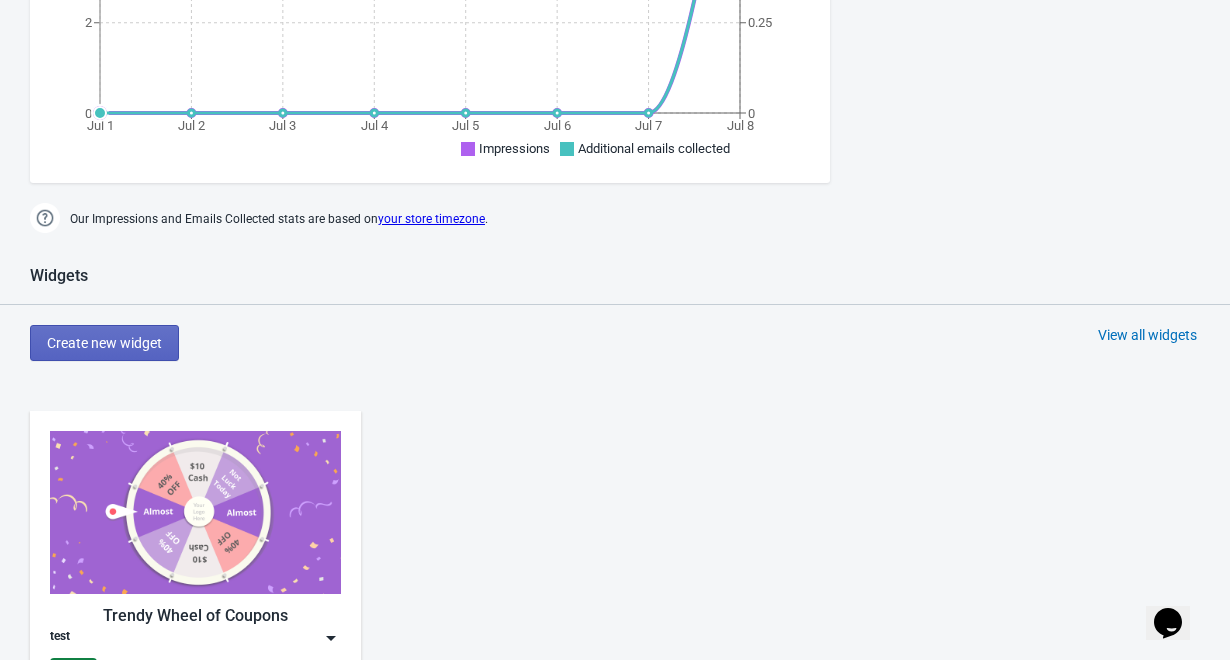 scroll, scrollTop: 615, scrollLeft: 0, axis: vertical 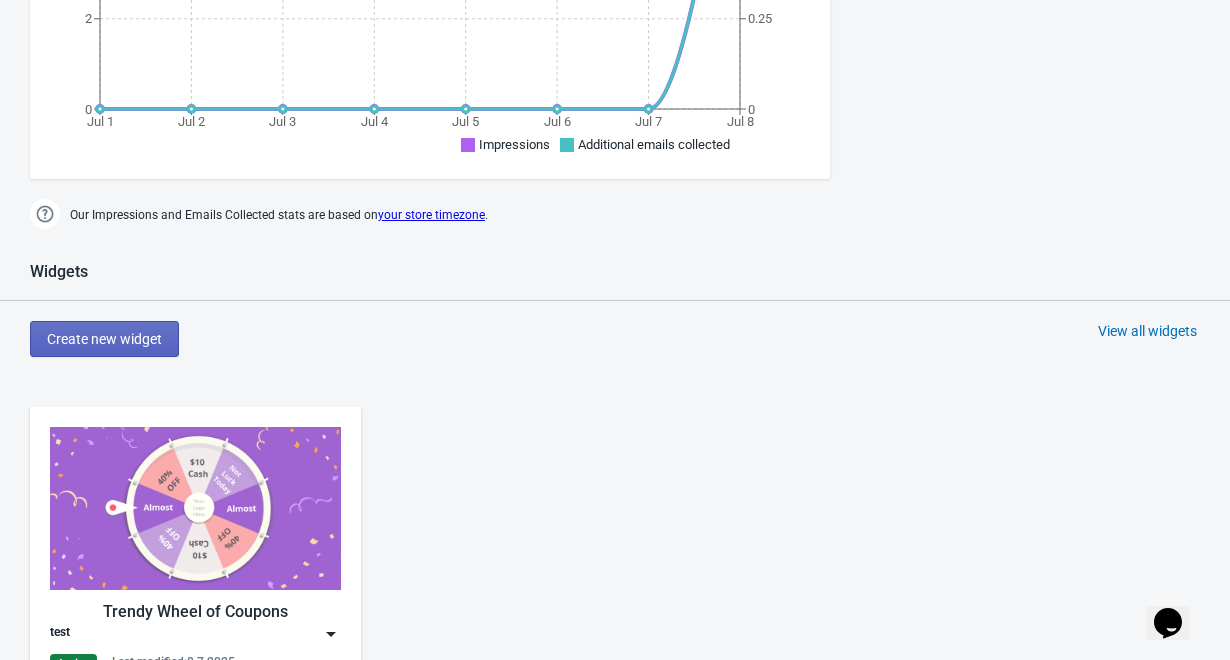click at bounding box center (195, 508) 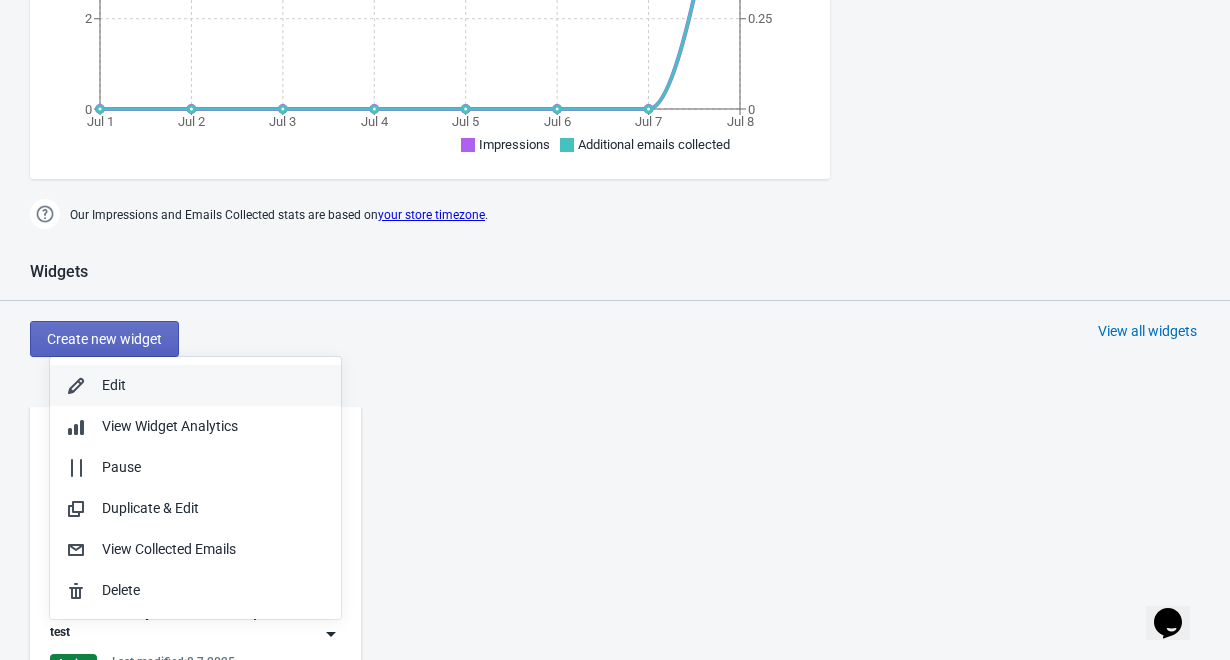 click on "Edit" at bounding box center [213, 385] 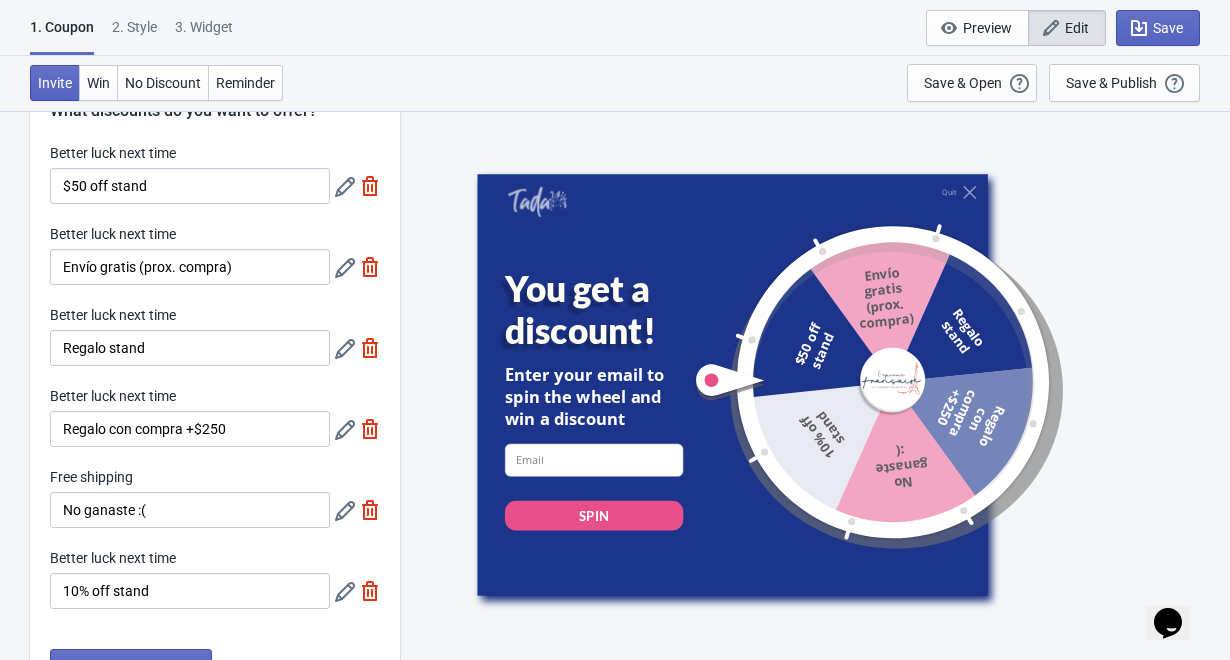 scroll, scrollTop: 53, scrollLeft: 0, axis: vertical 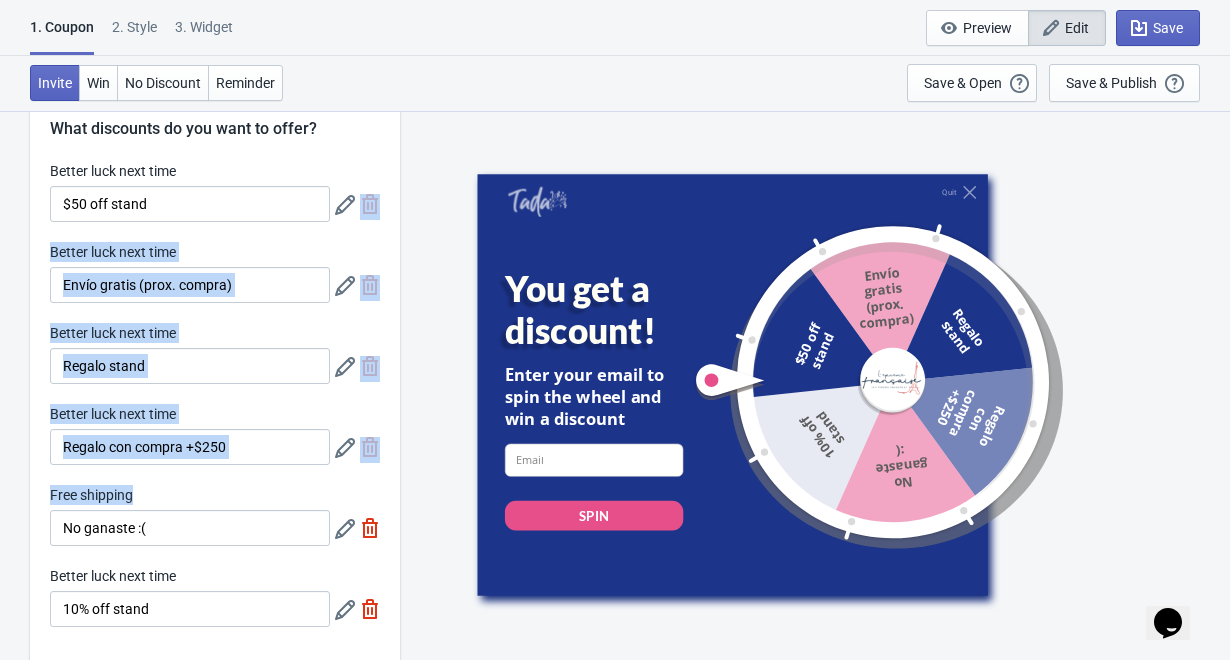 drag, startPoint x: 42, startPoint y: 201, endPoint x: 202, endPoint y: 508, distance: 346.19214 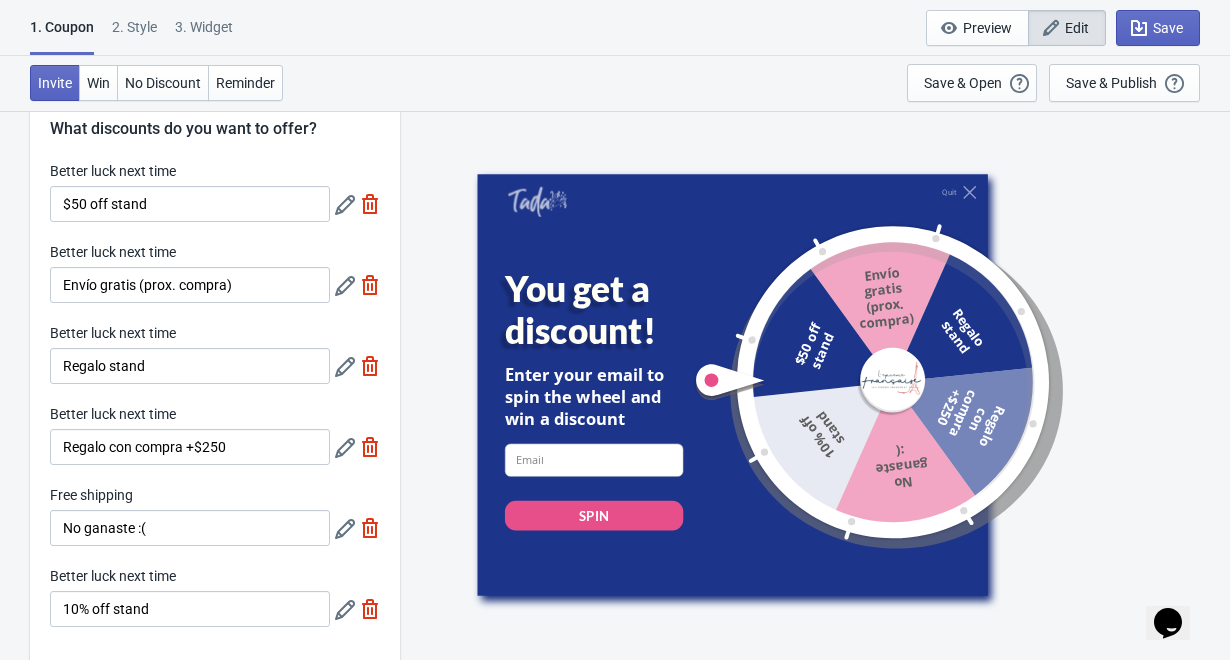 click on "Better luck next time" at bounding box center [113, 252] 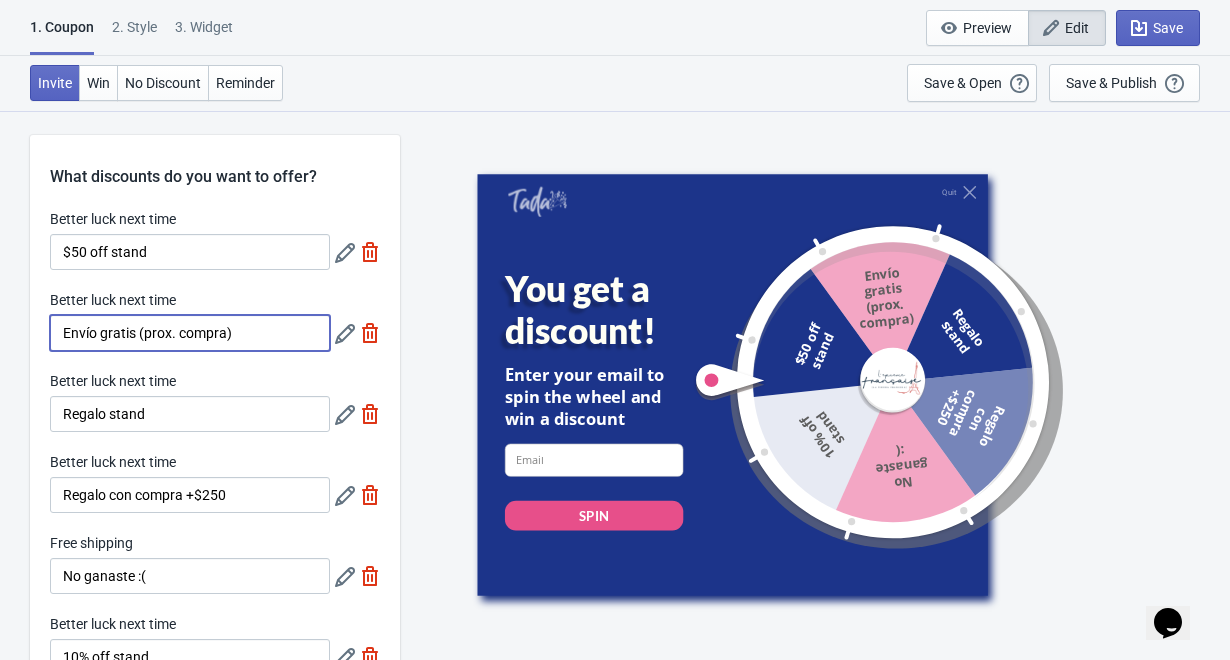 scroll, scrollTop: 0, scrollLeft: 0, axis: both 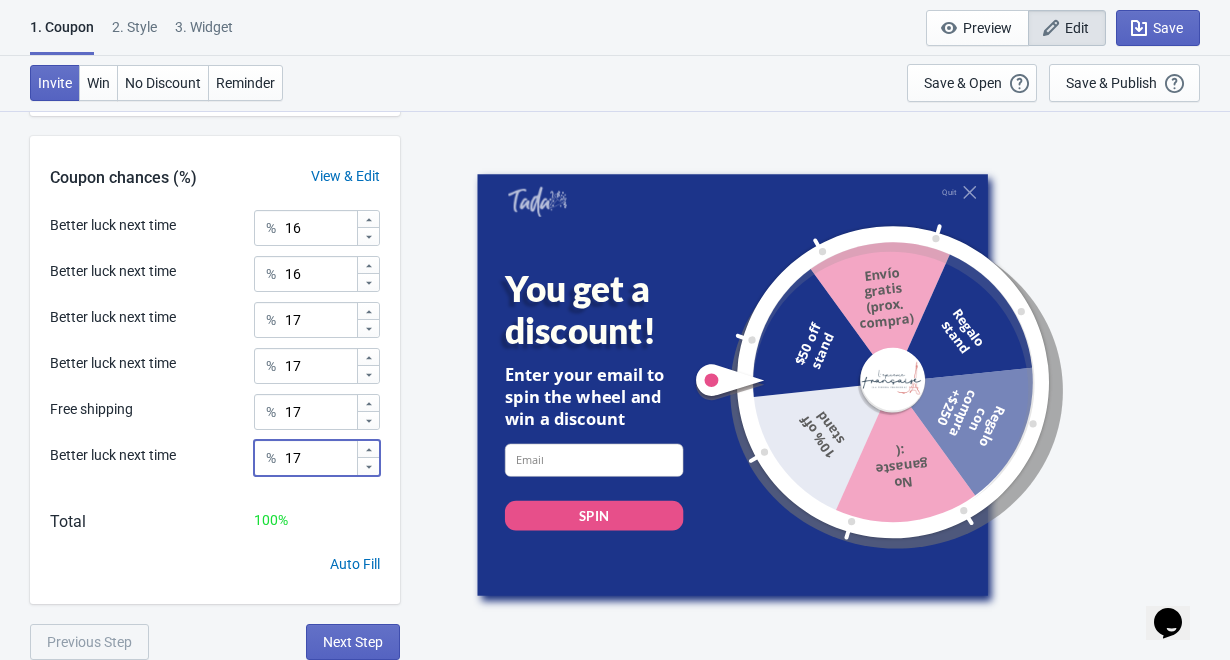 click on "17" at bounding box center (320, 458) 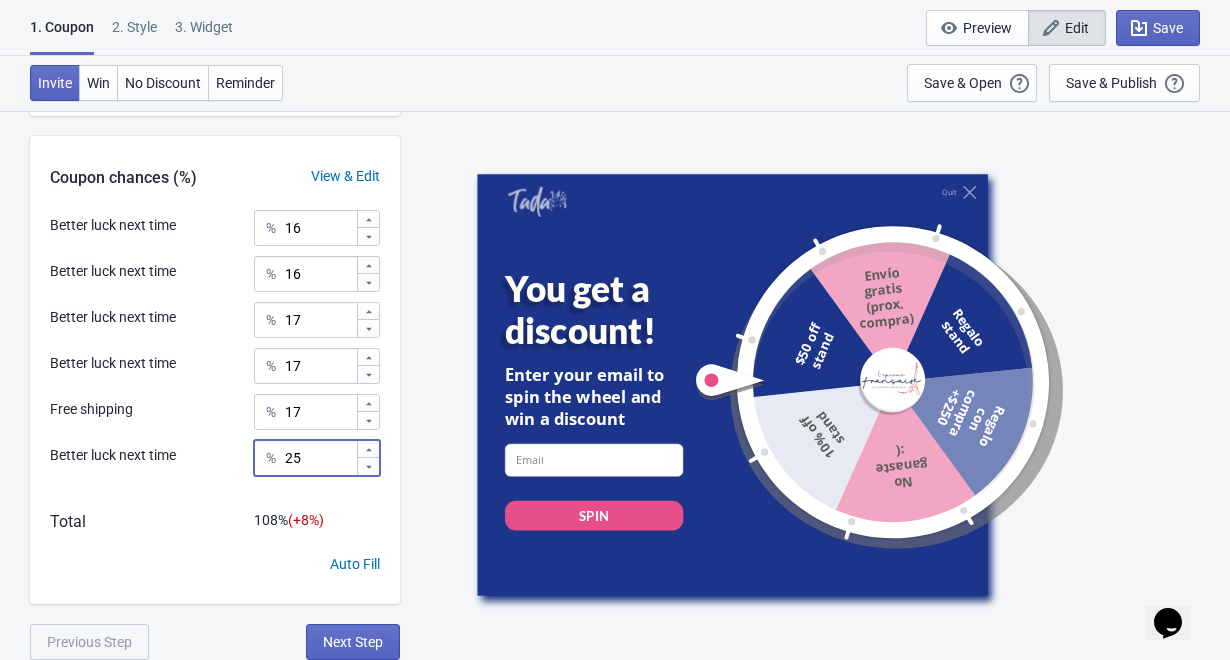 scroll, scrollTop: 660, scrollLeft: 0, axis: vertical 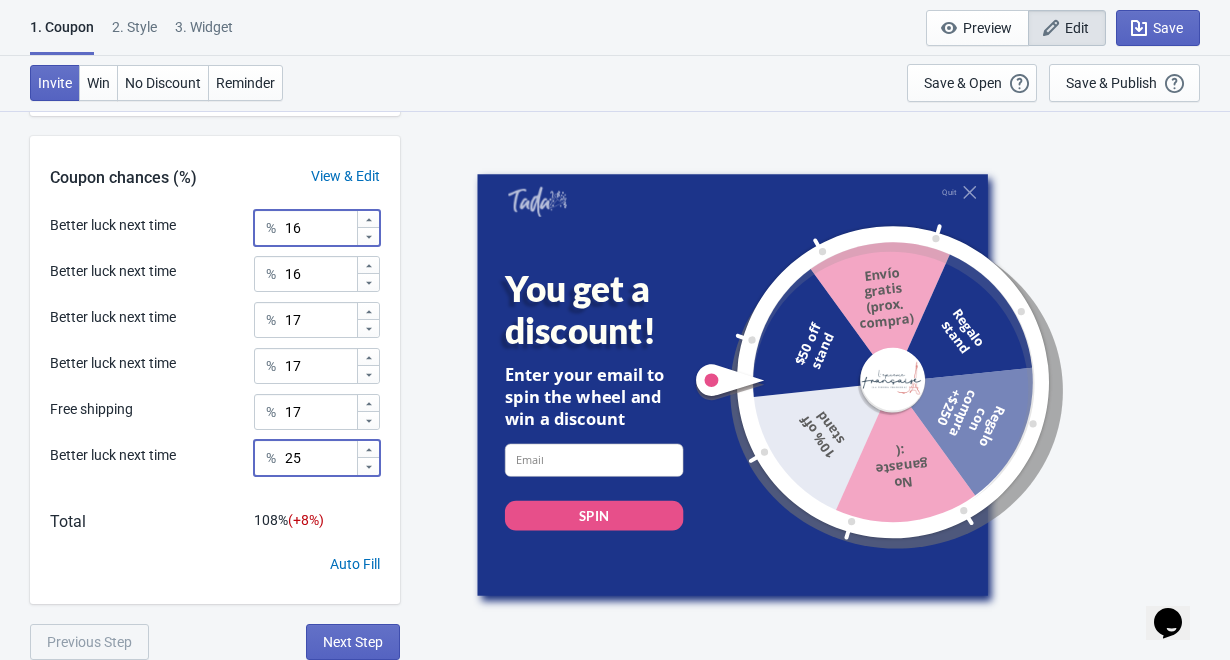 click on "16" at bounding box center [320, 228] 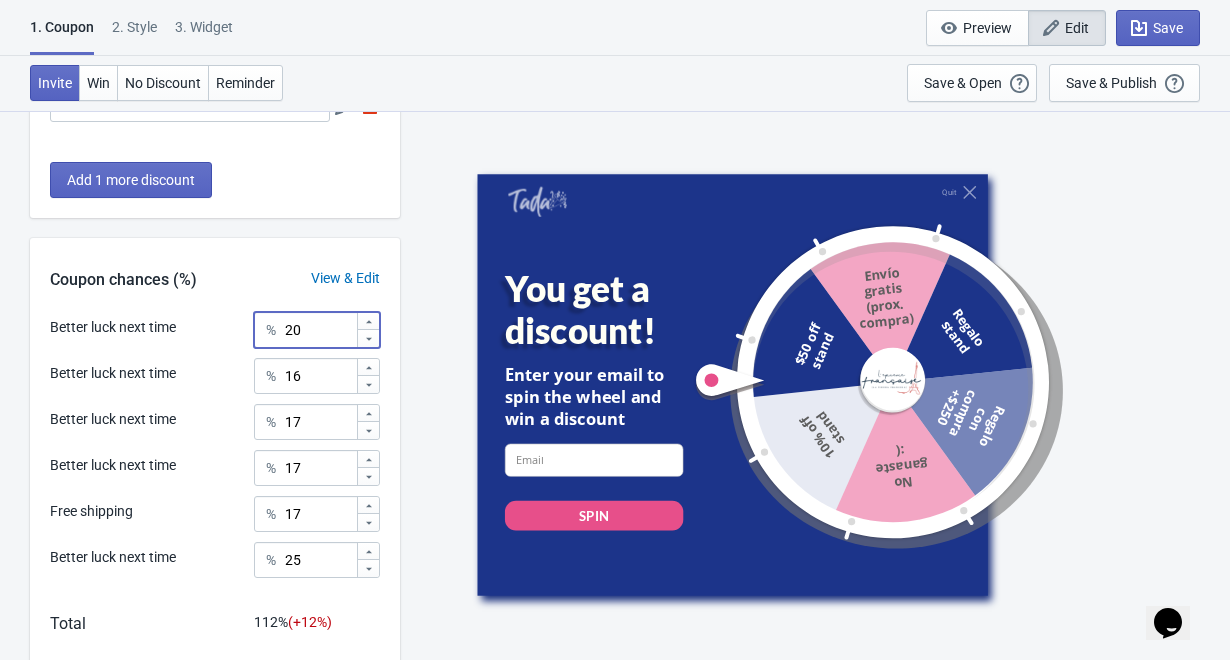 scroll, scrollTop: 542, scrollLeft: 0, axis: vertical 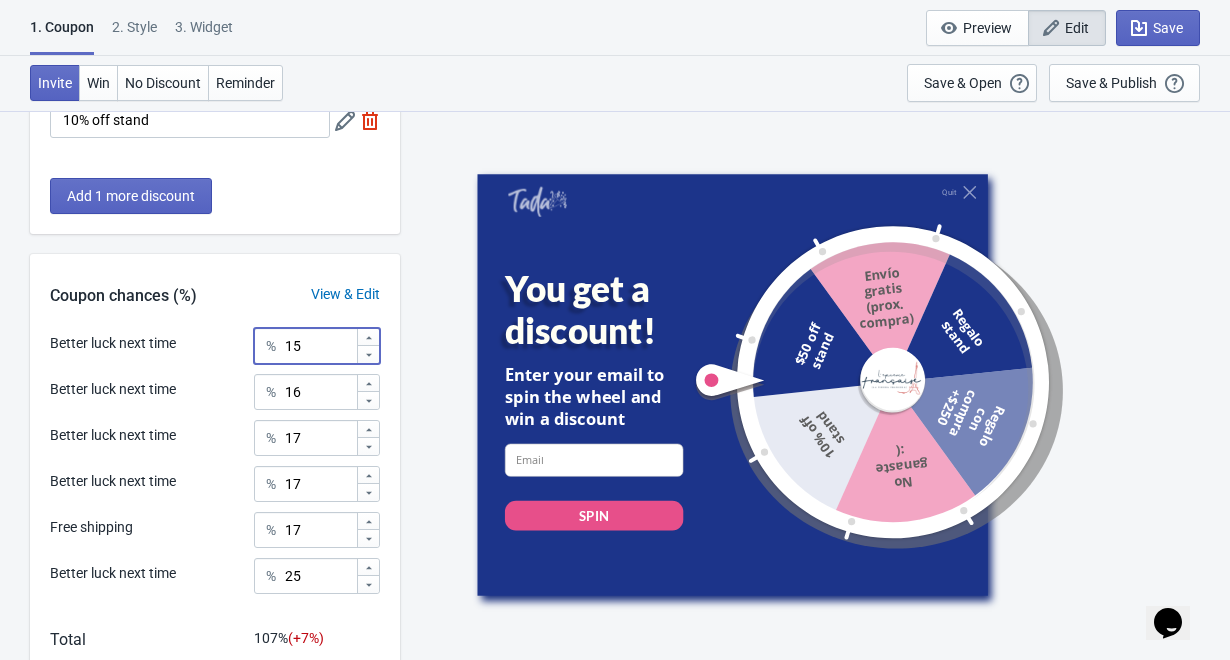 type on "15" 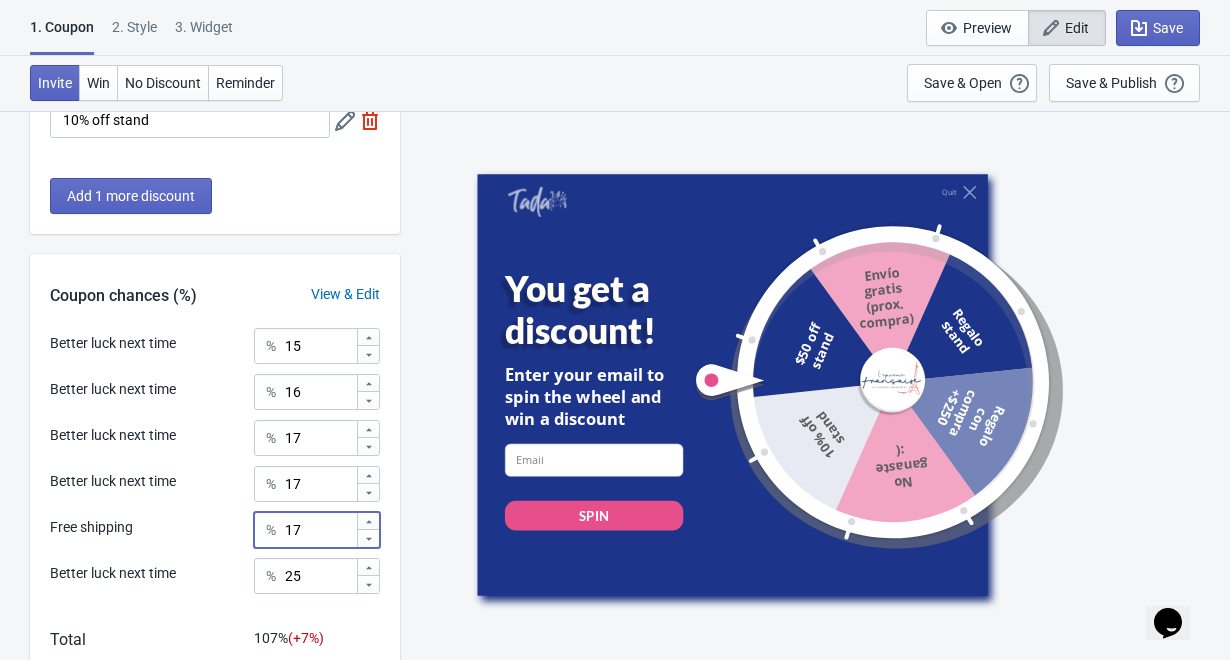 click on "17" at bounding box center [320, 530] 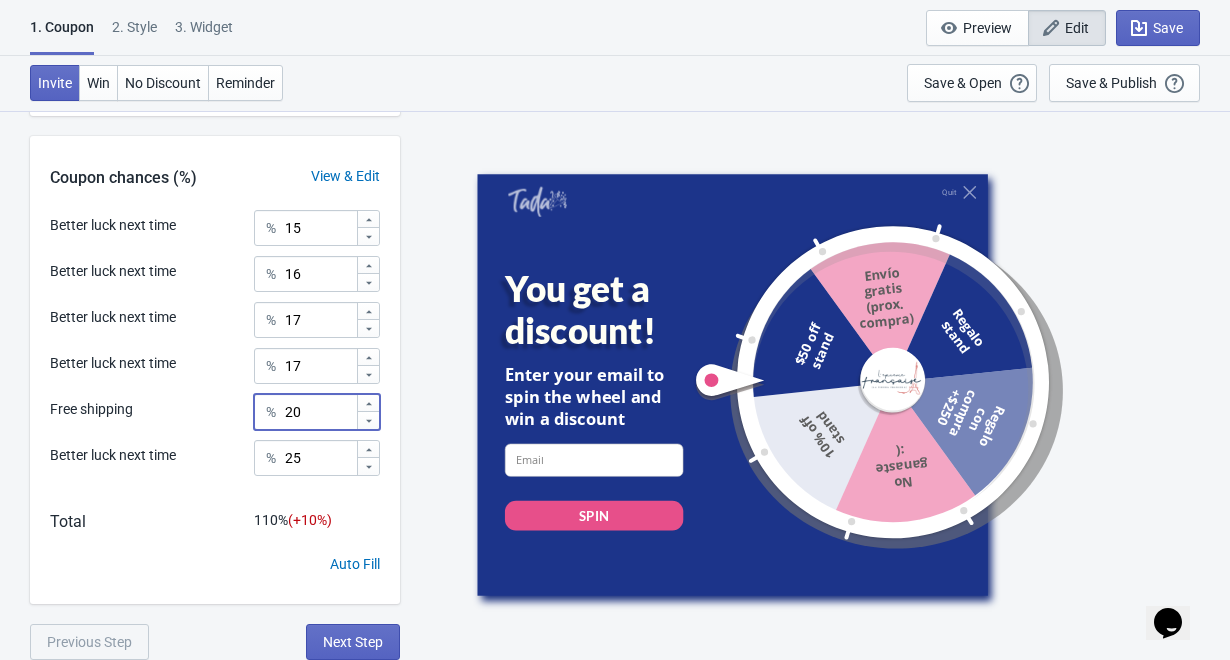 scroll, scrollTop: 660, scrollLeft: 0, axis: vertical 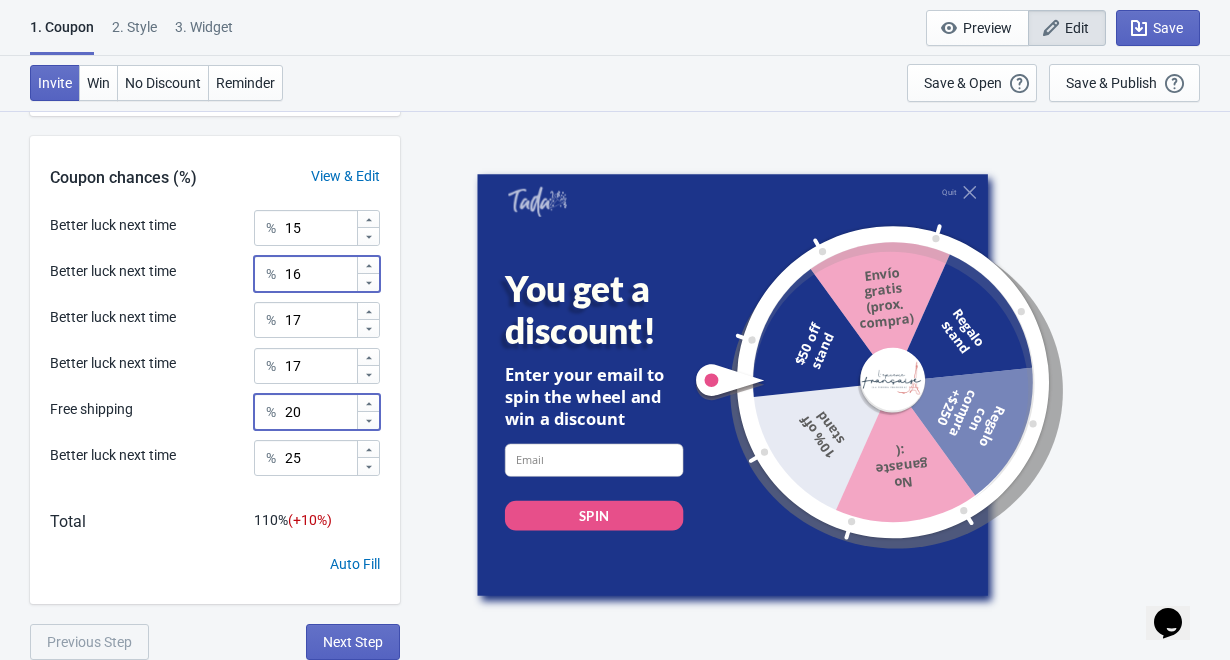 click on "16" at bounding box center [320, 274] 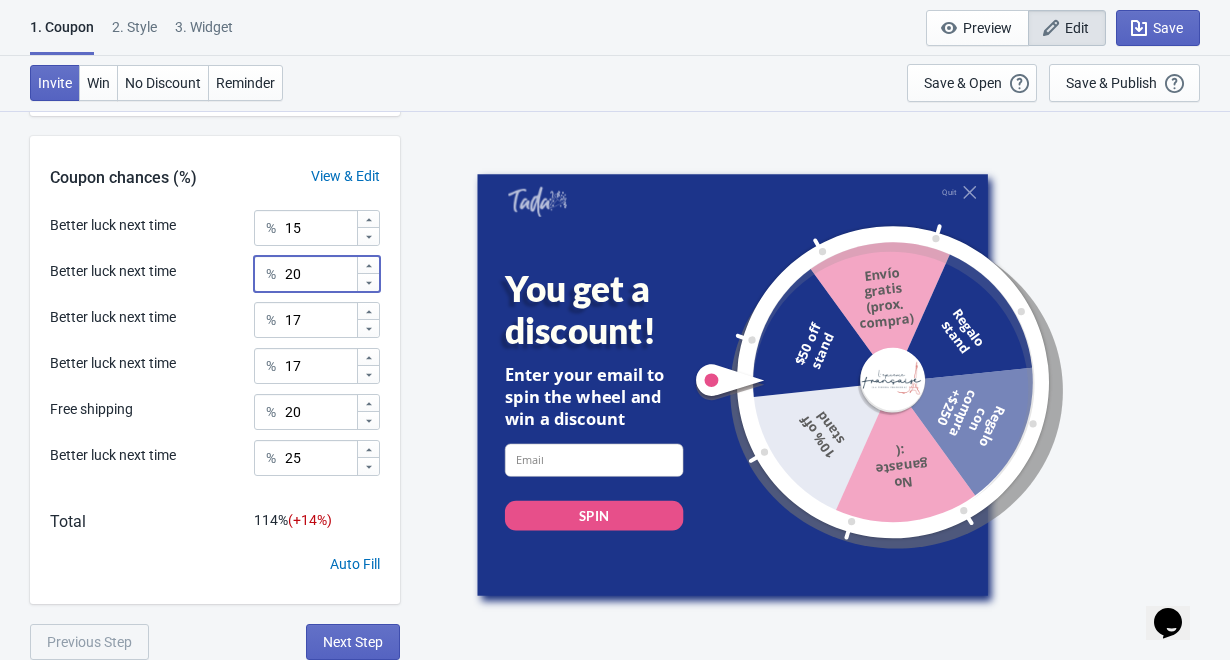 type on "20" 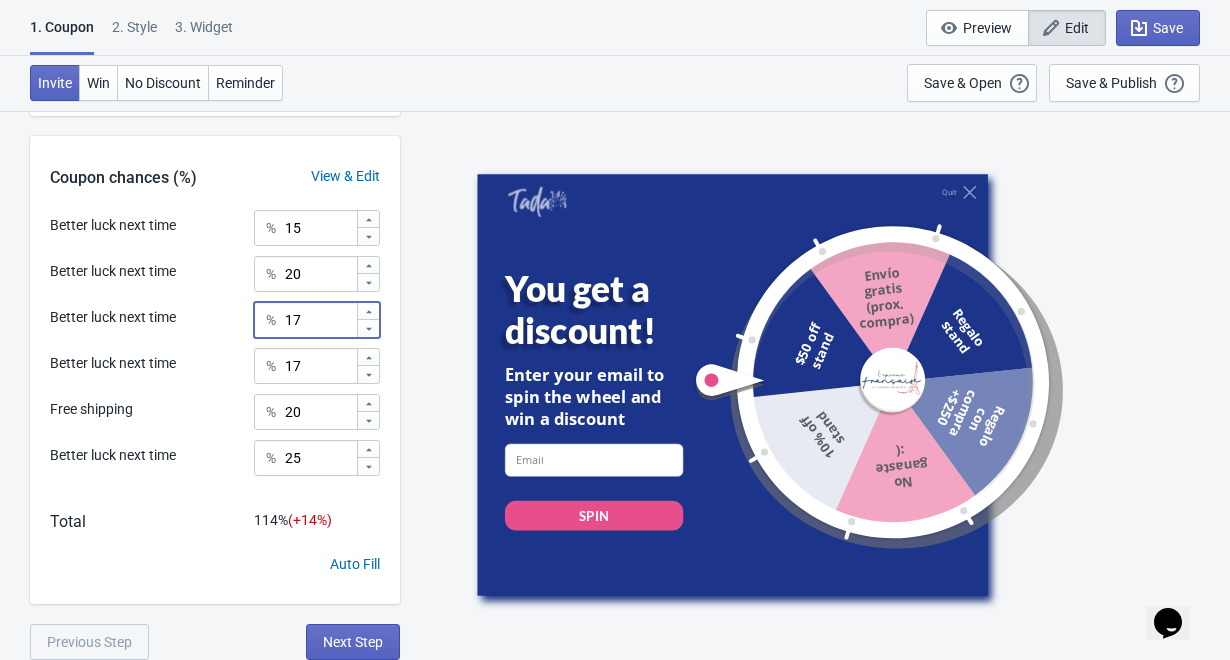click on "17" at bounding box center (320, 320) 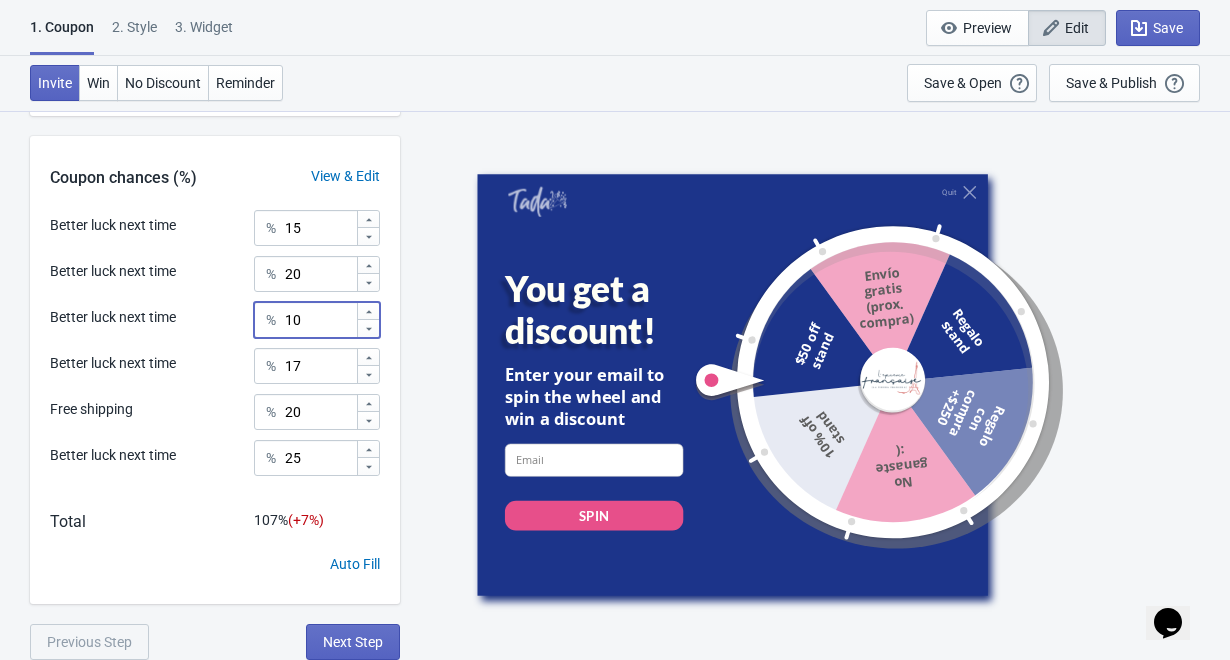 type on "10" 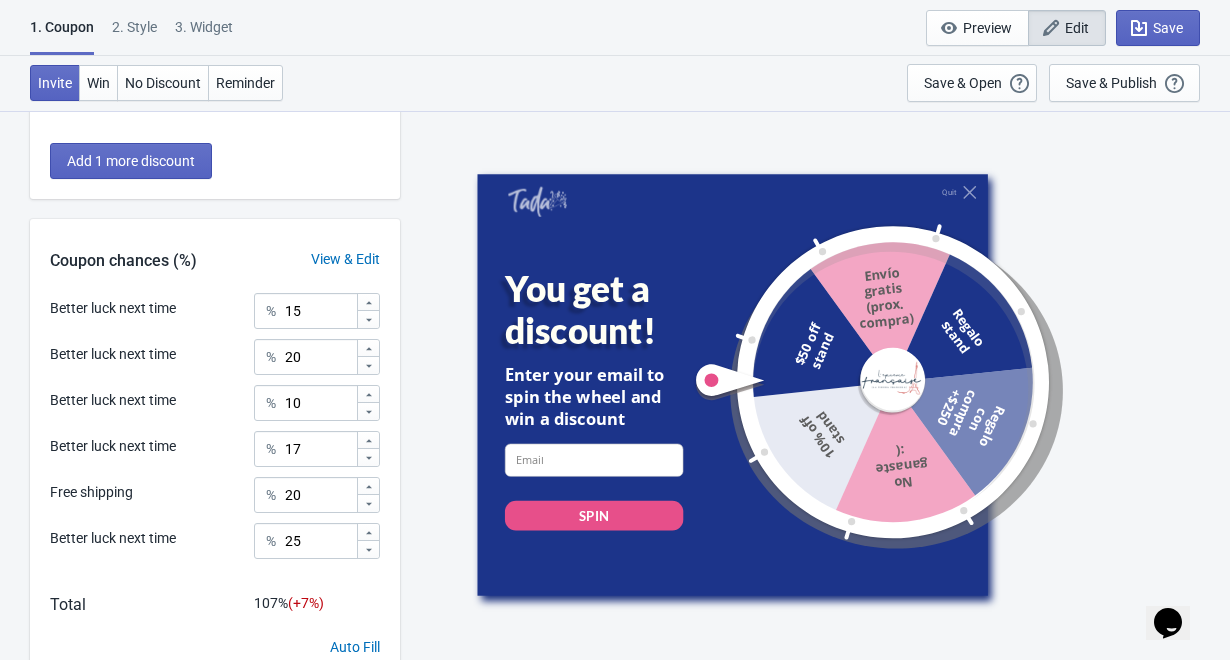 scroll, scrollTop: 580, scrollLeft: 0, axis: vertical 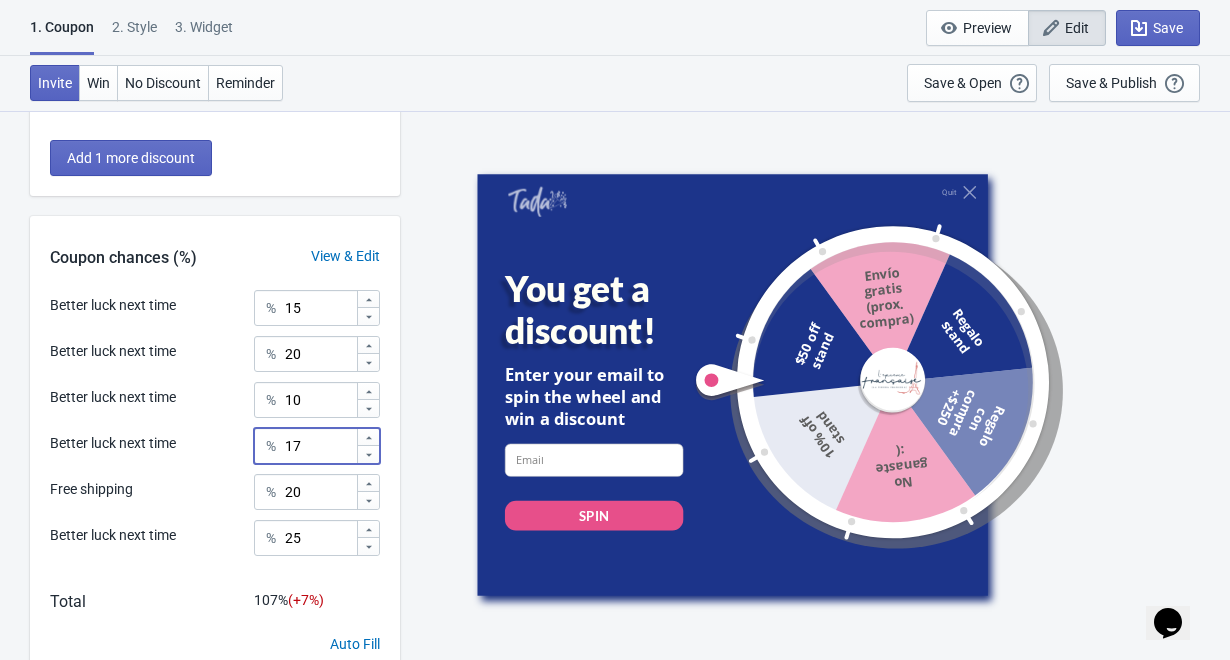 click on "17" at bounding box center (320, 446) 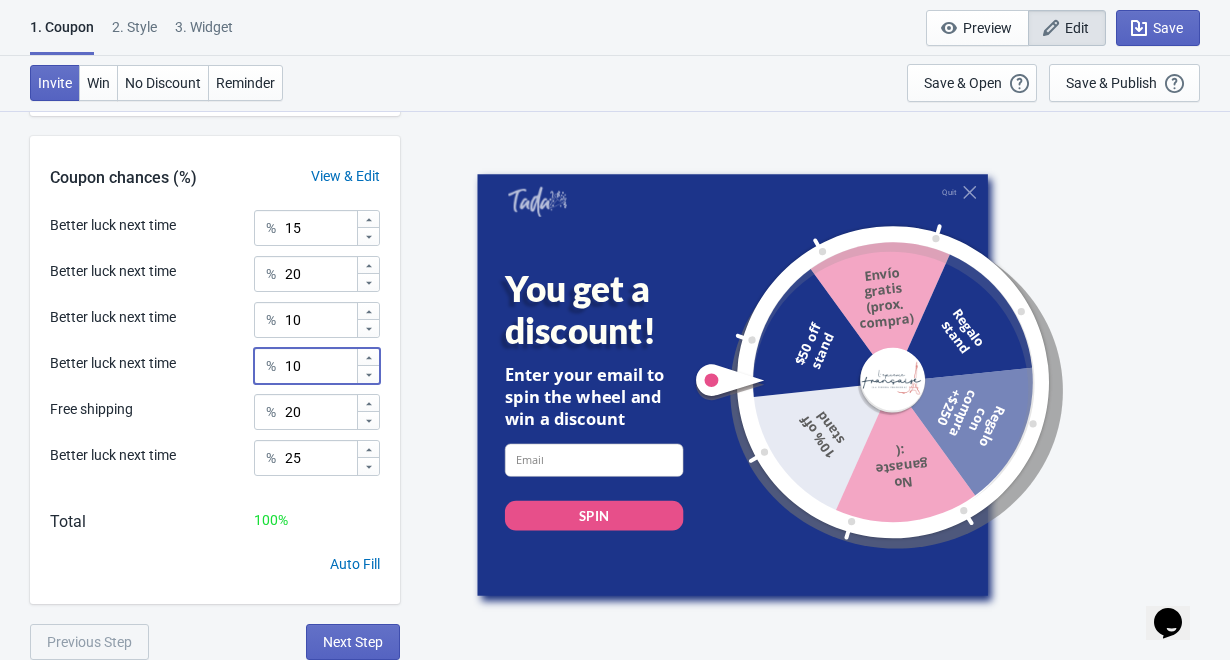 scroll, scrollTop: 660, scrollLeft: 0, axis: vertical 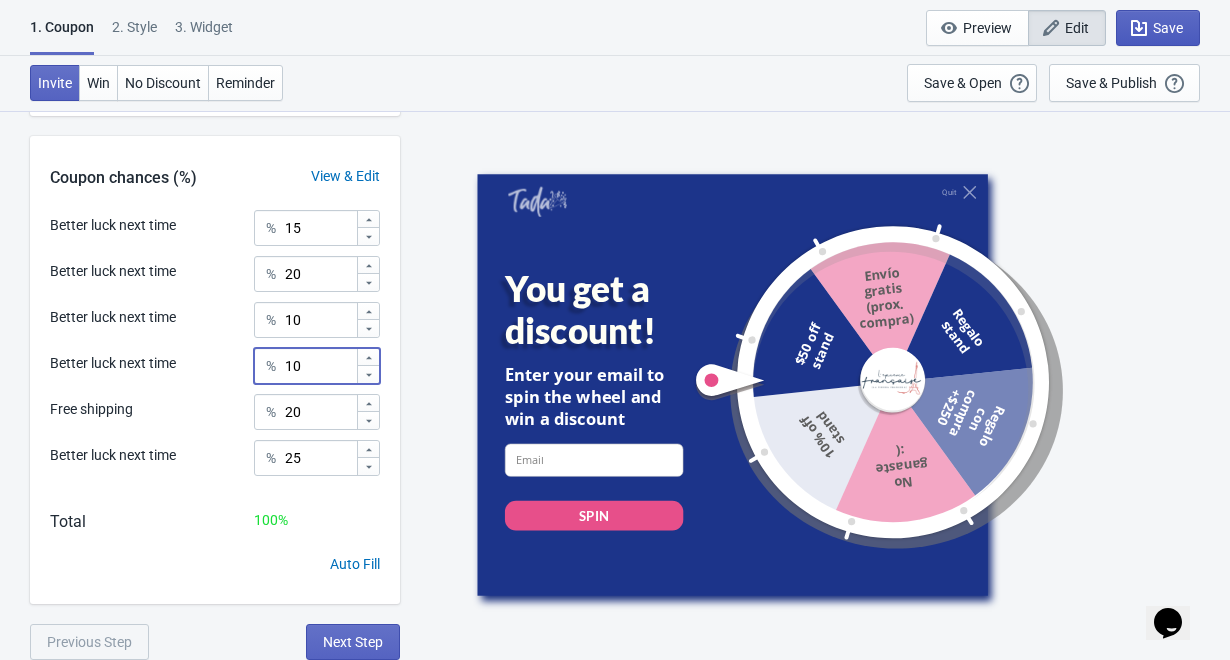 type on "10" 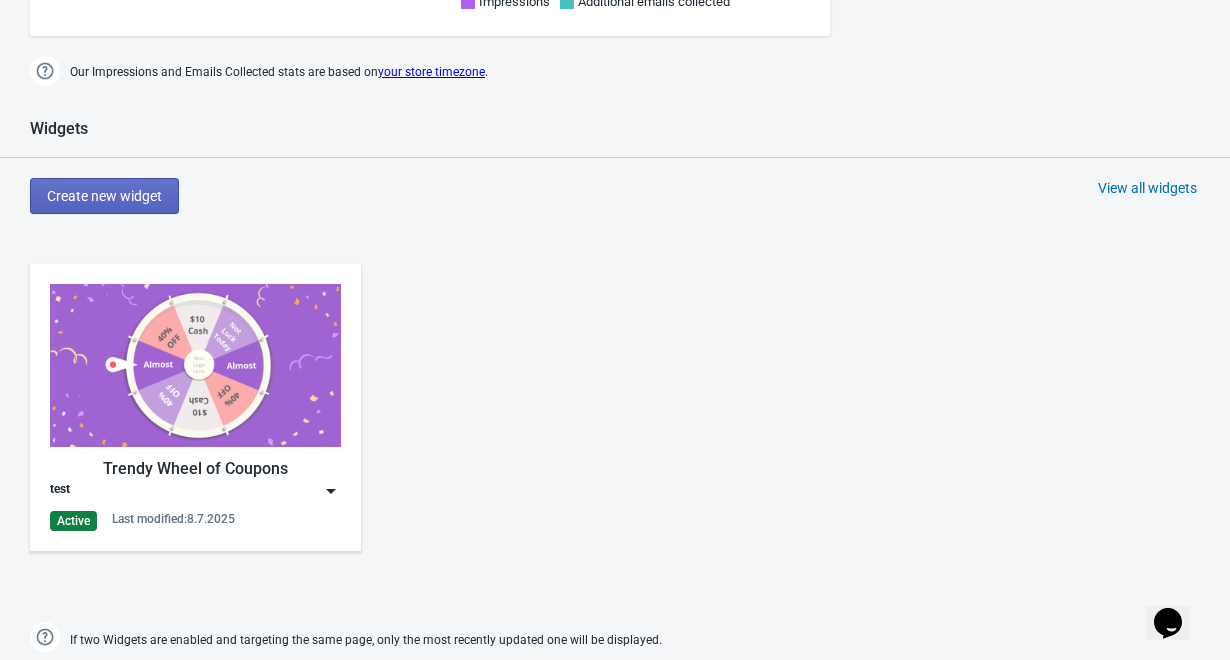 scroll, scrollTop: 882, scrollLeft: 0, axis: vertical 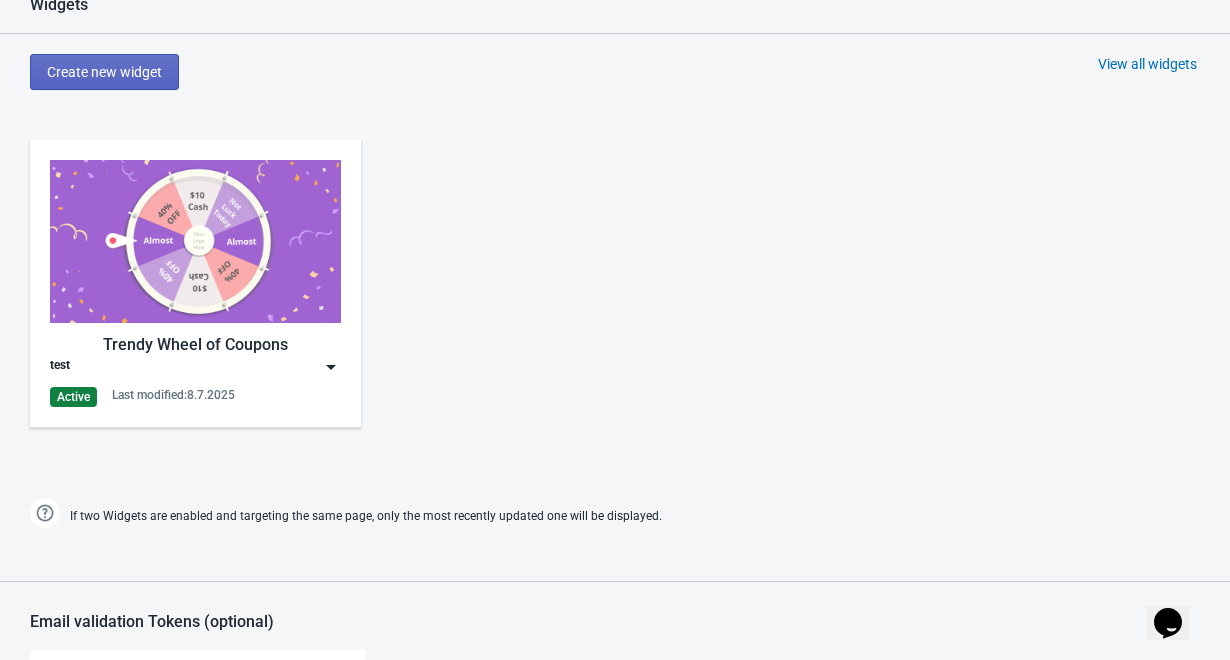 click at bounding box center [195, 241] 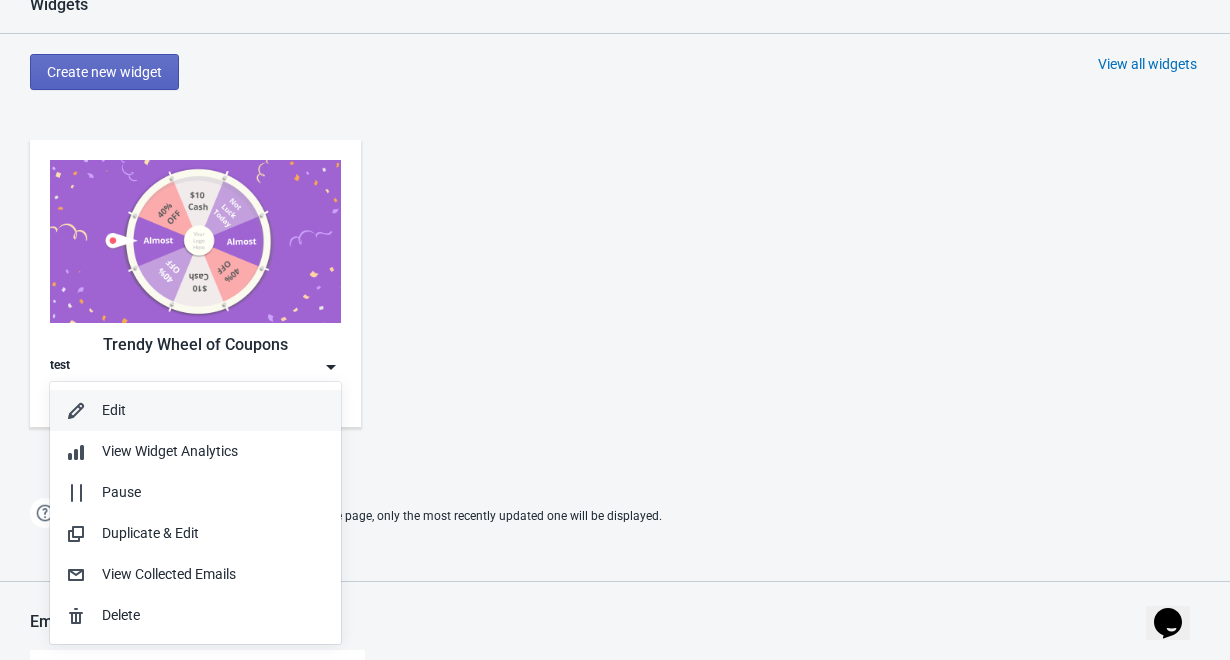 click on "Edit" at bounding box center (213, 410) 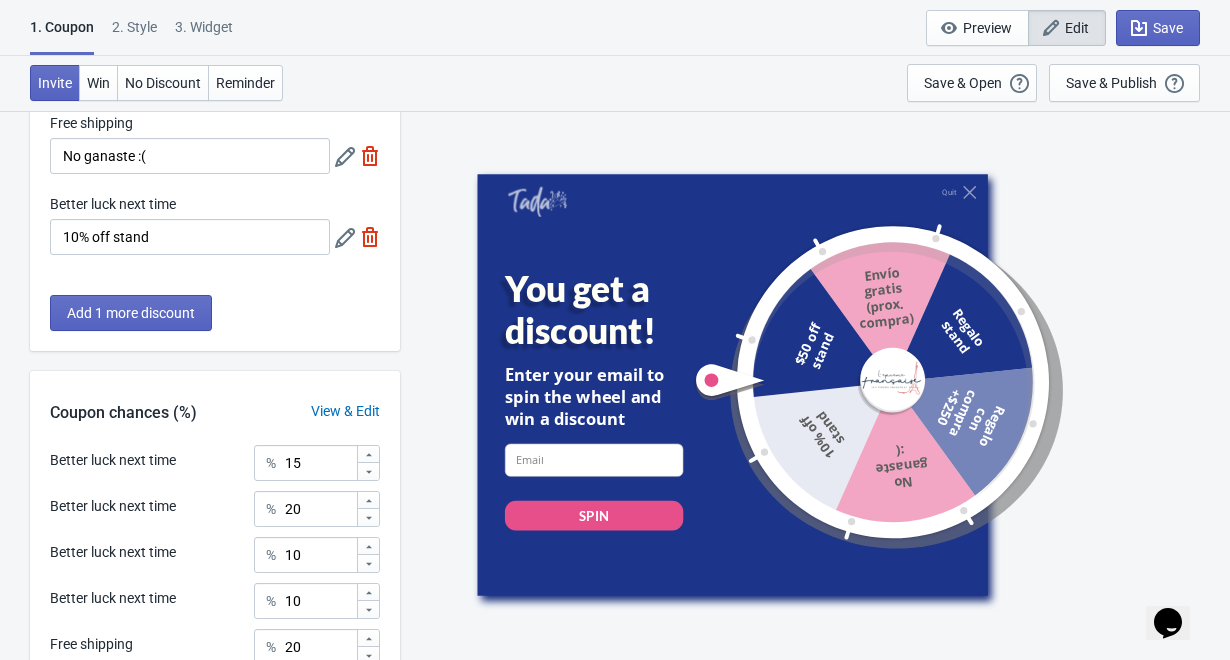 scroll, scrollTop: 429, scrollLeft: 0, axis: vertical 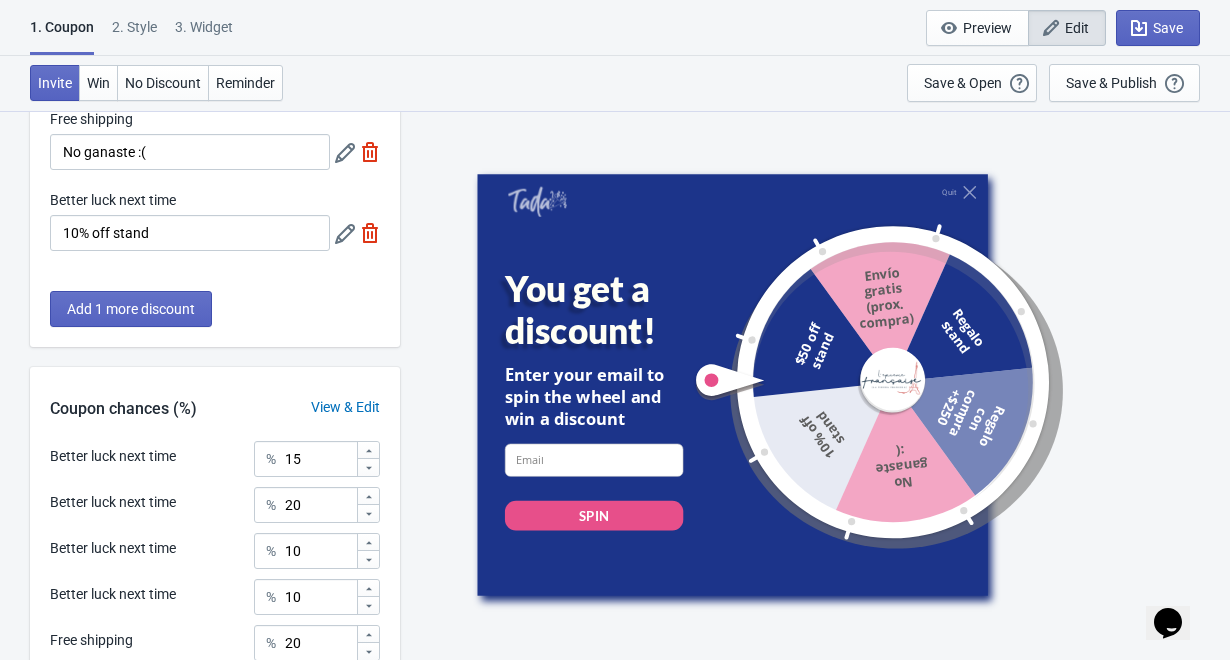 click on "What discounts do you want to offer? Better luck next time $50 off stand Better luck next time Envío gratis (prox. compra) Better luck next time Regalo stand Better luck next time Regalo con compra +$250 Free shipping No ganaste :( Better luck next time 10% off stand Add 1 more discount Coupon chances (%) View & Edit Better luck next time % 15 Better luck next time % 20 Better luck next time % 10 Better luck next time % 10 Free shipping % 20 Better luck next time % 25 Total 100 % Auto Fill Previous Step Next Step Quit You get a discount! Enter your email to spin the wheel and win a discount email-input SPIN $50 off stand Envío gratis (prox. compra) Regalo stand Regalo con compra +$250 No ganaste :( 10% off stand" at bounding box center [615, 286] 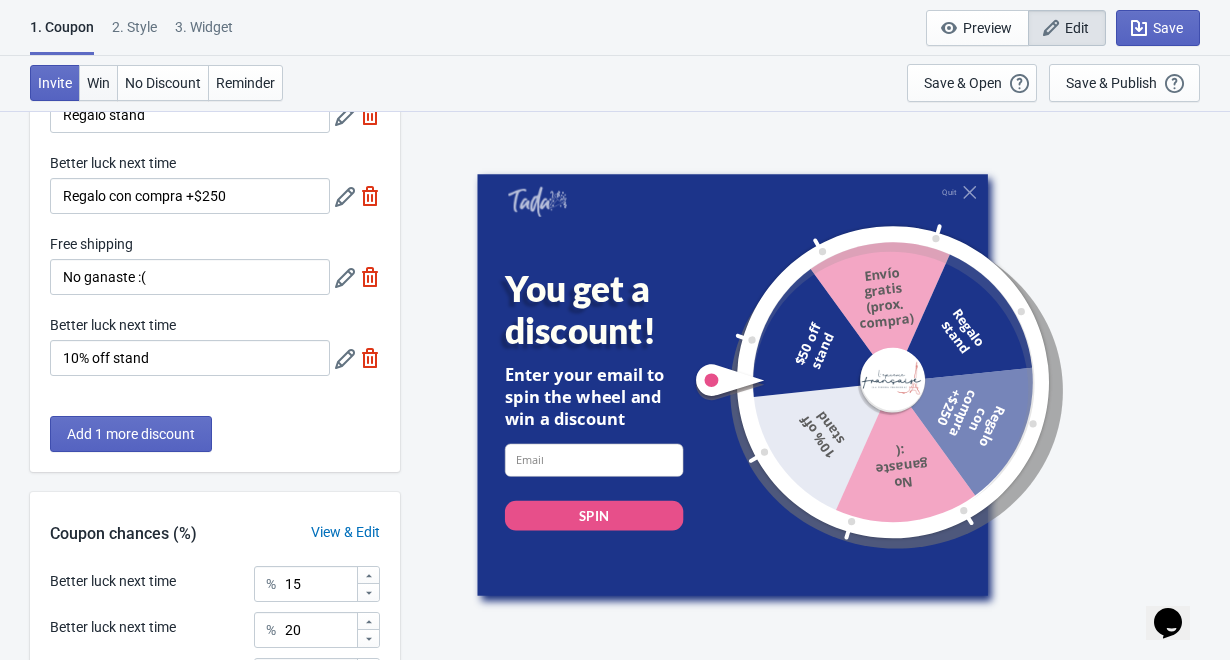 scroll, scrollTop: 263, scrollLeft: 0, axis: vertical 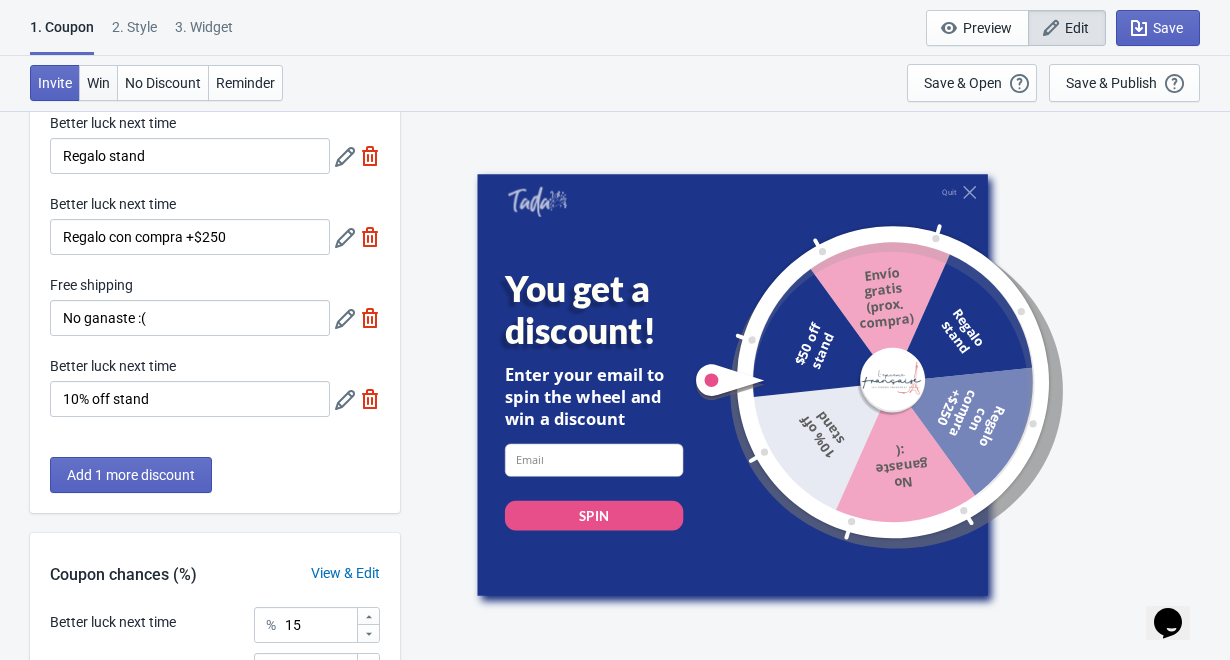 click on "Win" at bounding box center (55, 83) 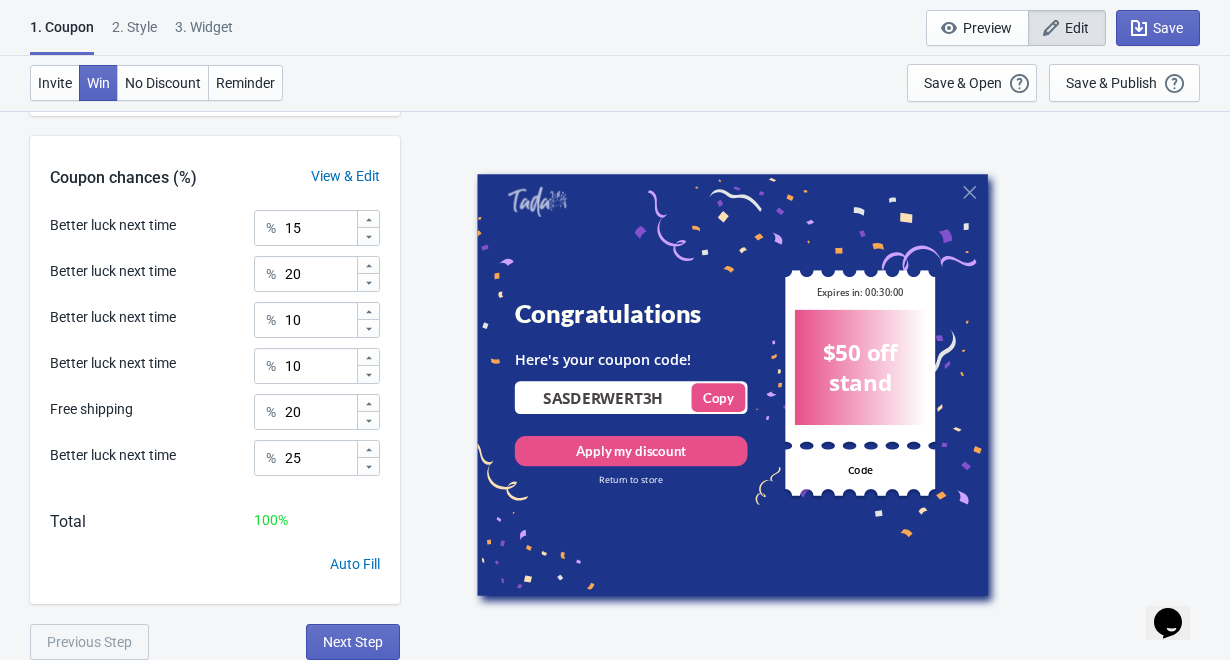 scroll, scrollTop: 660, scrollLeft: 0, axis: vertical 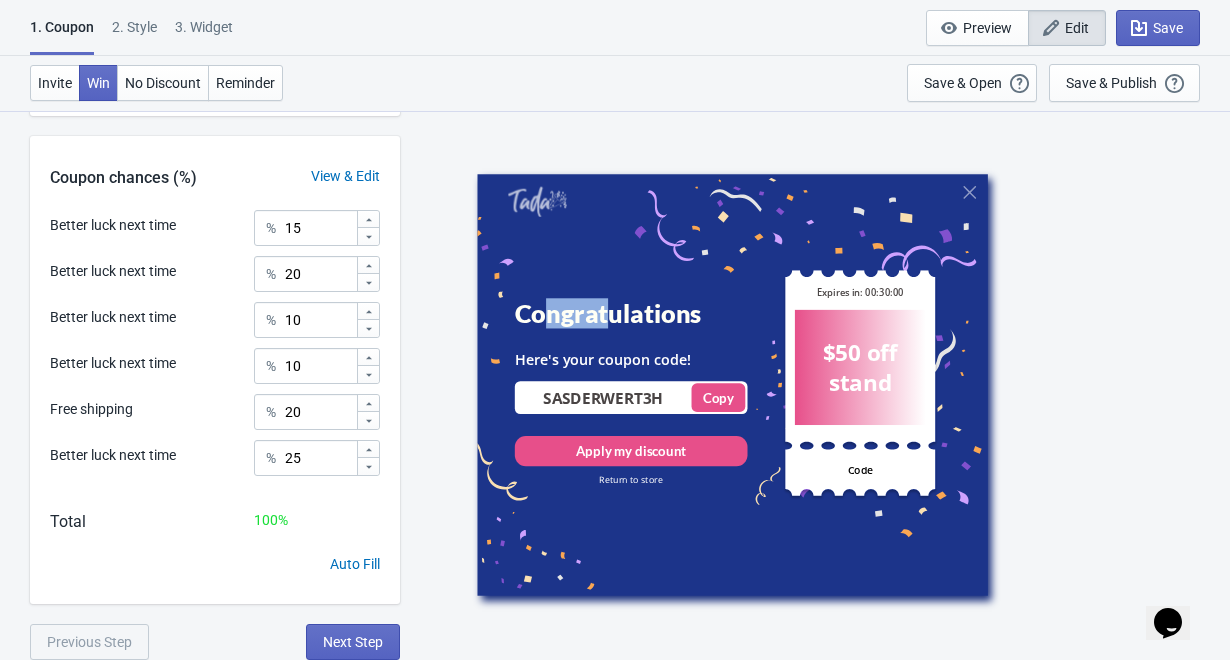 drag, startPoint x: 614, startPoint y: 316, endPoint x: 550, endPoint y: 316, distance: 64 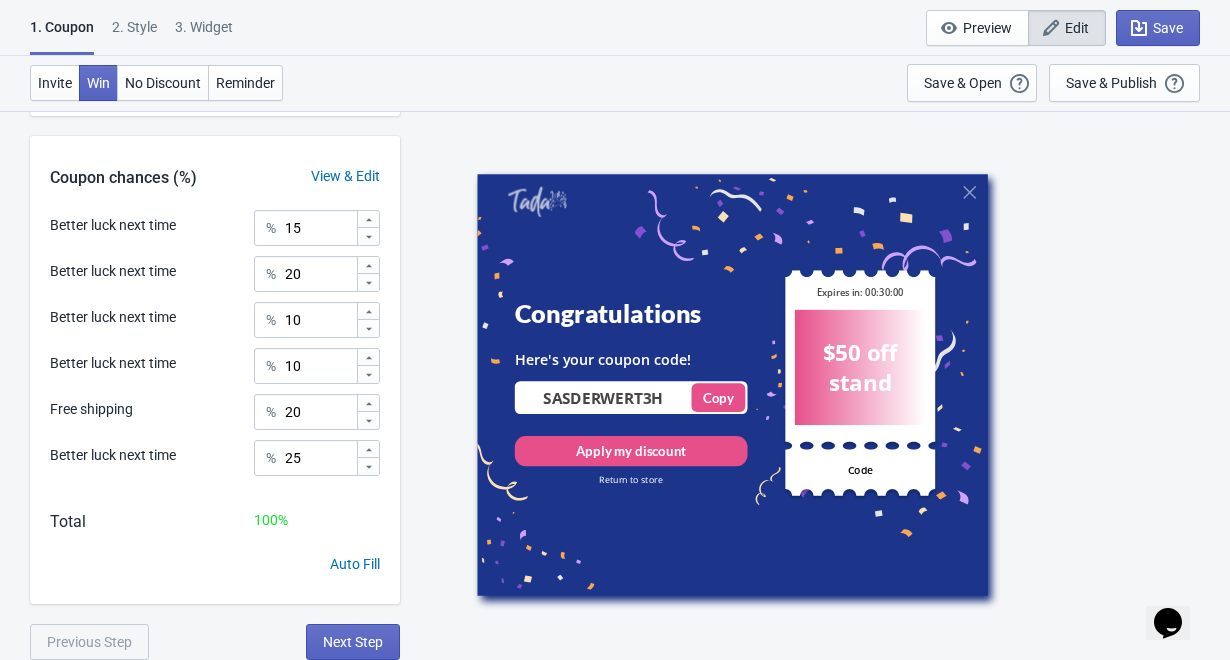 click on "Congratulations Here's your coupon code!  SASDERWERT3H Copied Copy Apply my discount Return to store $50 off stand Expires in:   00:30:00 Code" at bounding box center [815, 384] 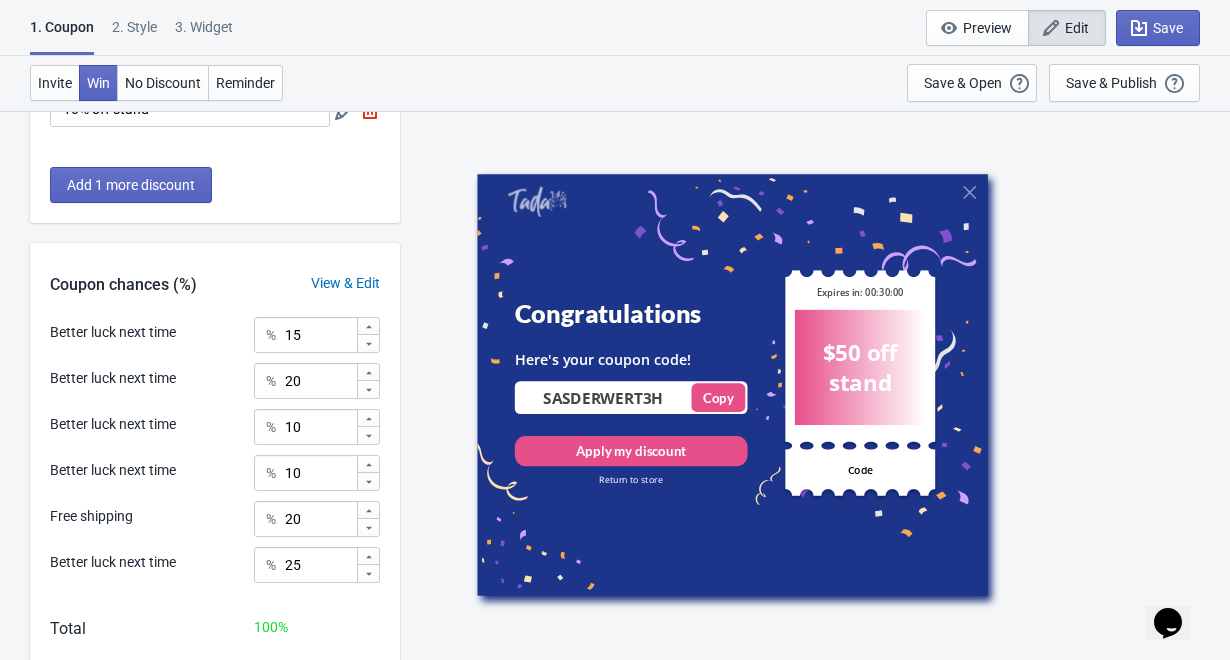 scroll, scrollTop: 354, scrollLeft: 0, axis: vertical 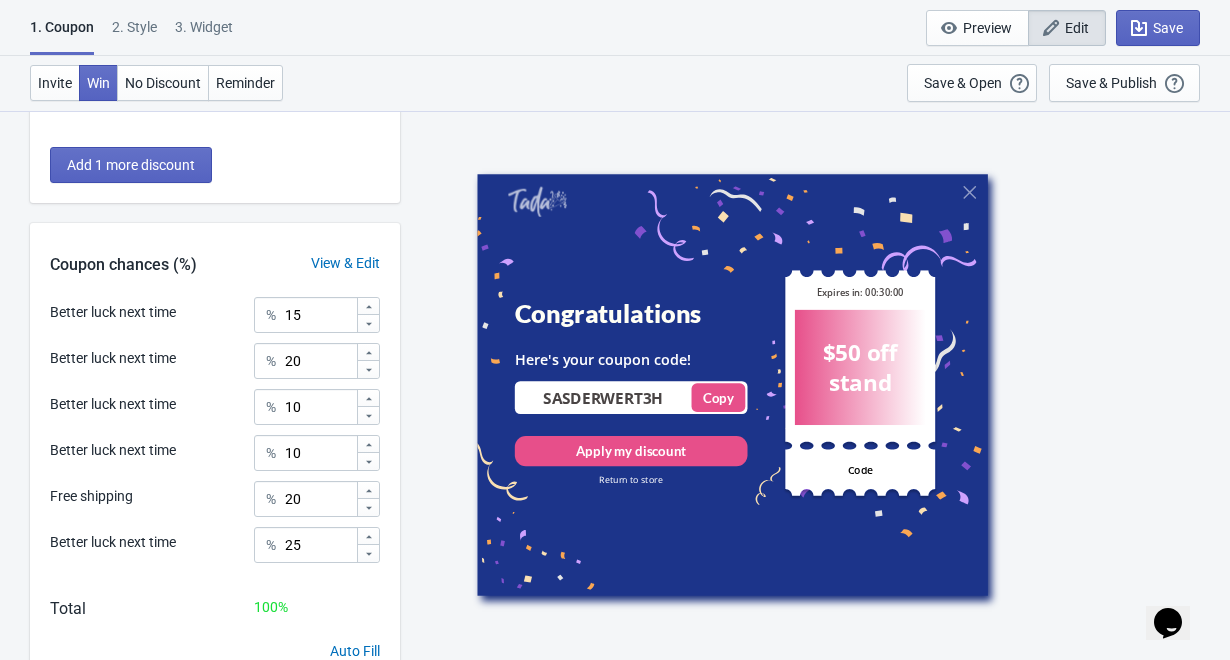 click on "View & Edit" at bounding box center (345, 263) 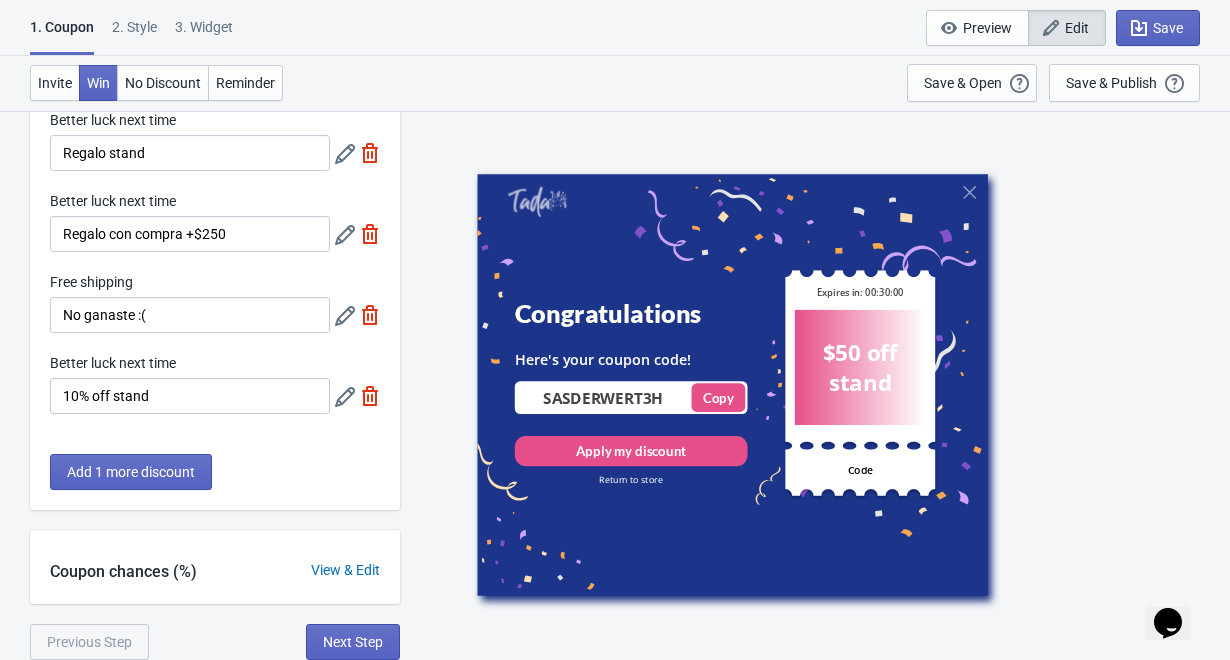 scroll, scrollTop: 266, scrollLeft: 0, axis: vertical 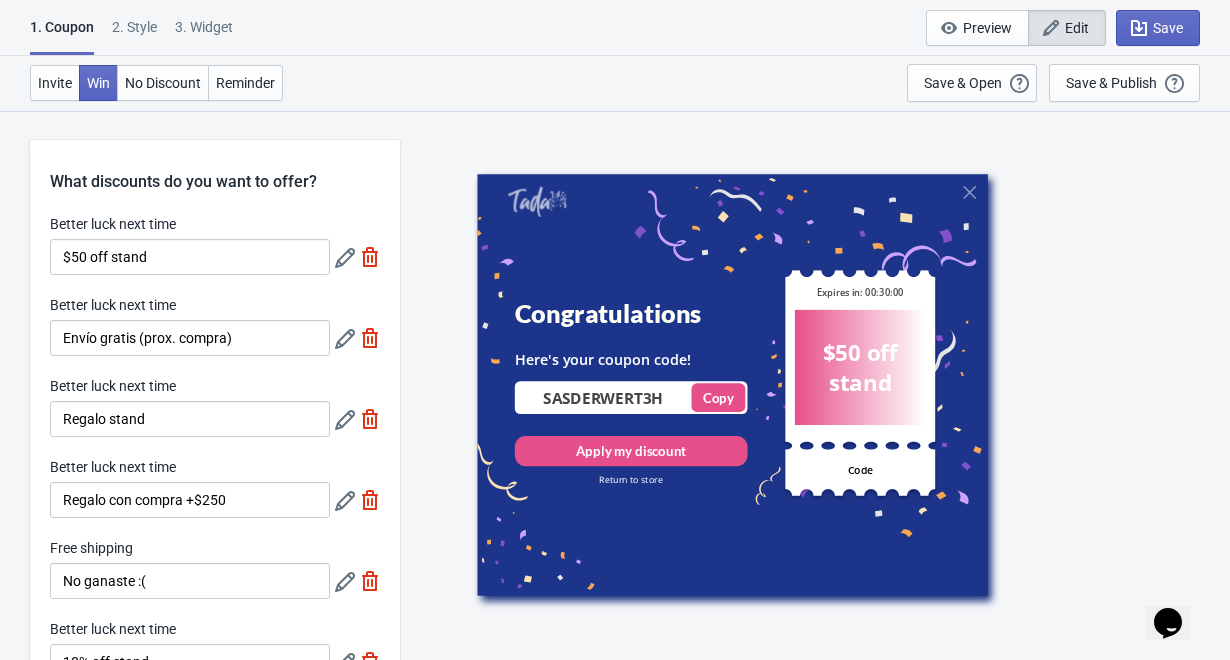 click at bounding box center (345, 258) 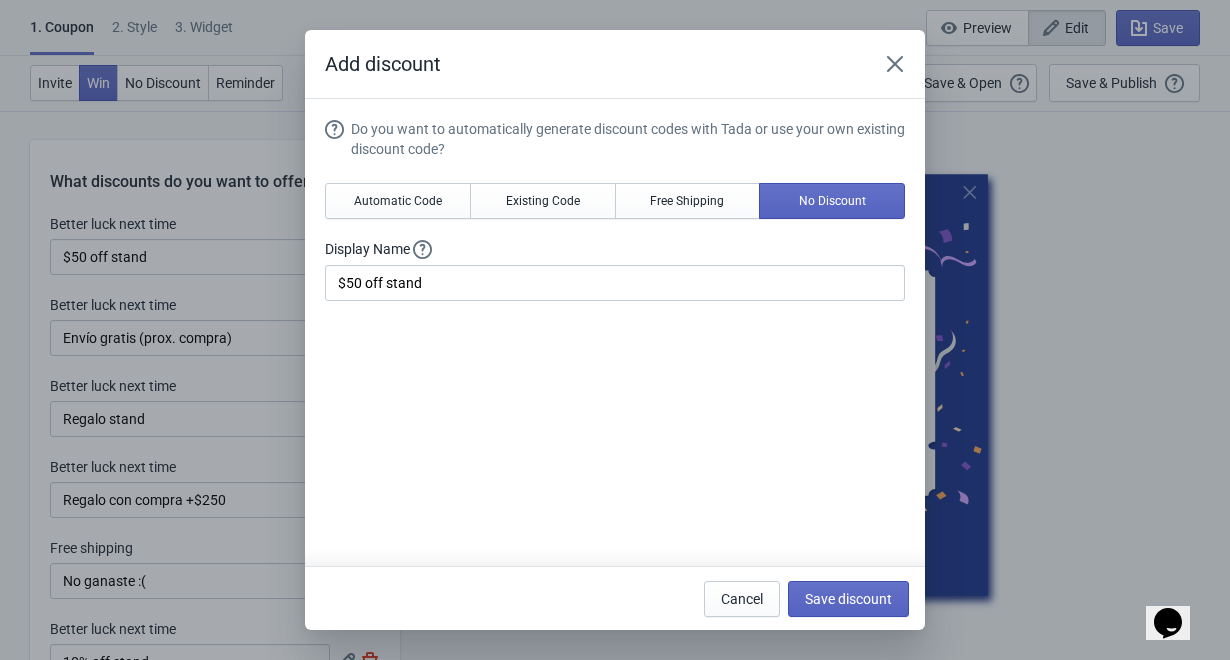 click on "Add discount Do you want to automatically generate discount codes with Tada or use your own existing discount code?  Automatic Code Existing Code Free Shipping No Discount Display Name   $50 off stand Cancel Save discount" at bounding box center [615, 330] 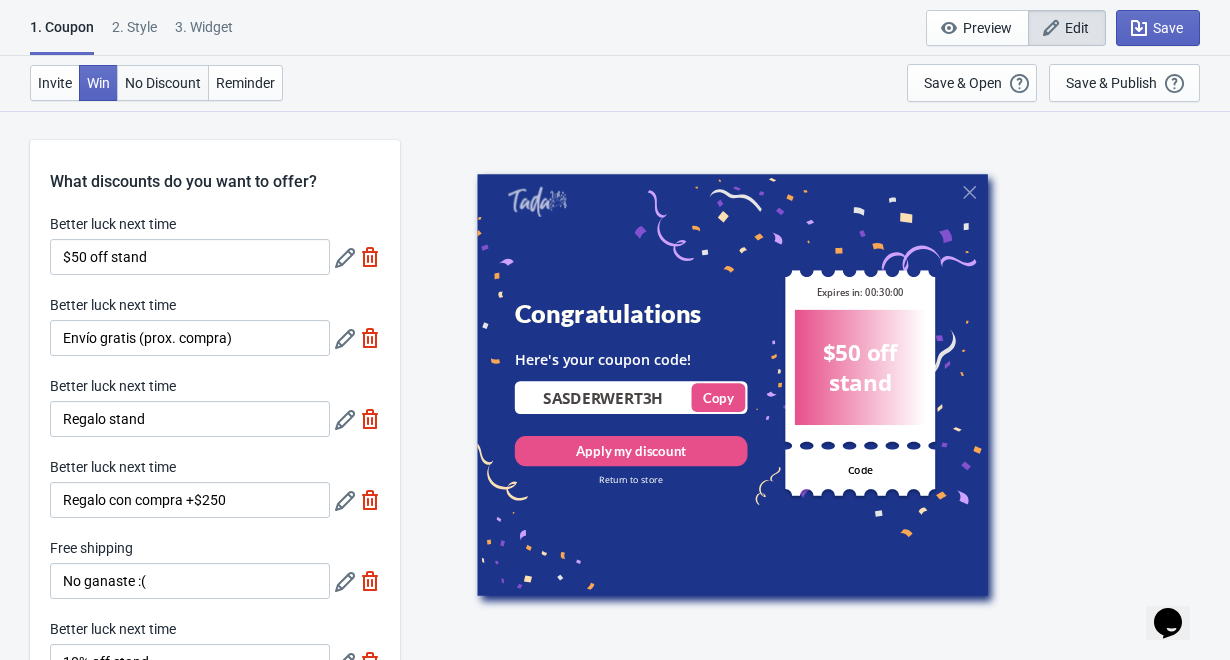 click on "No Discount" at bounding box center (55, 83) 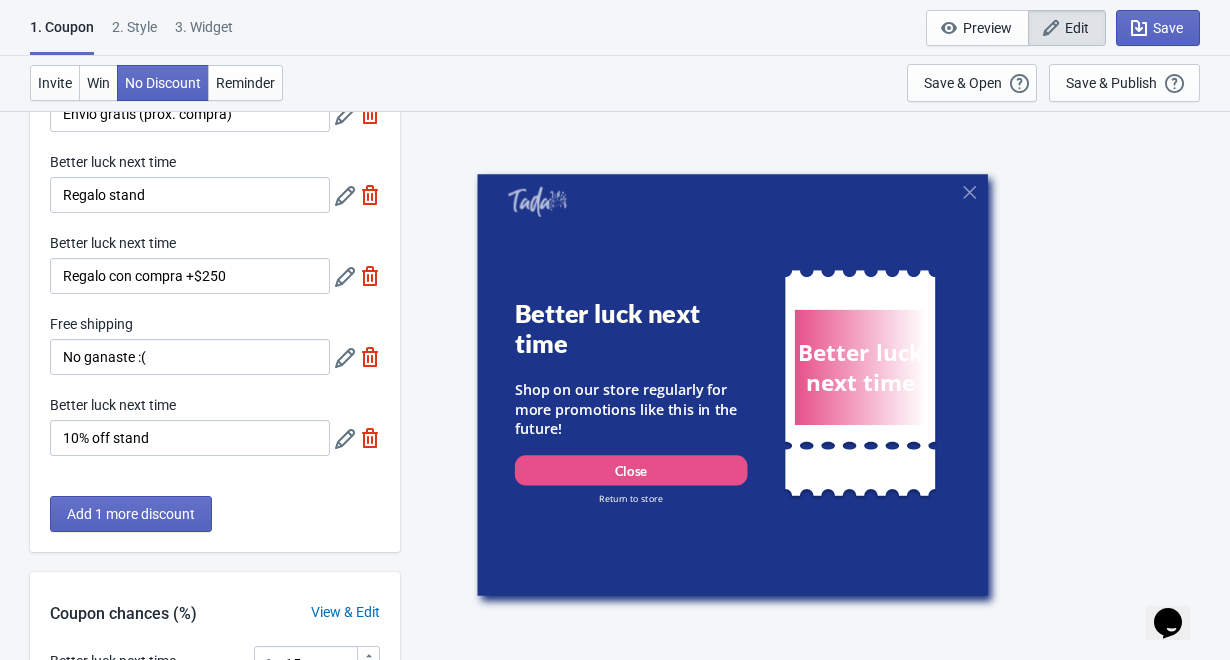 scroll, scrollTop: 226, scrollLeft: 0, axis: vertical 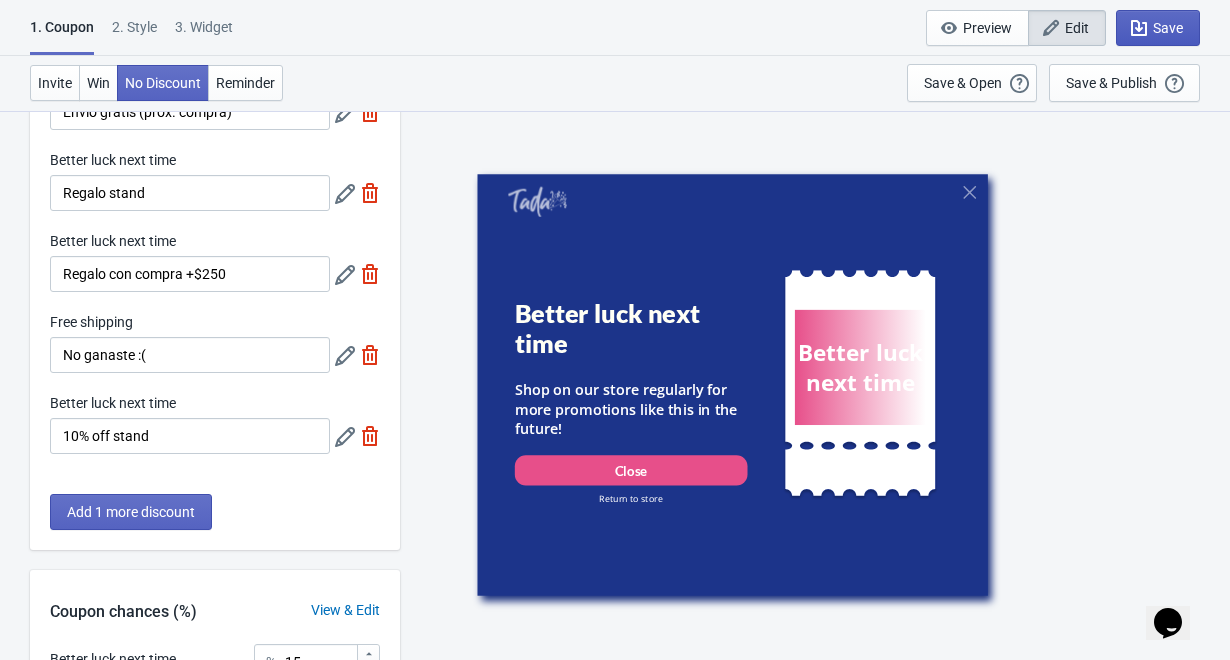 click on "Save" at bounding box center (1077, 28) 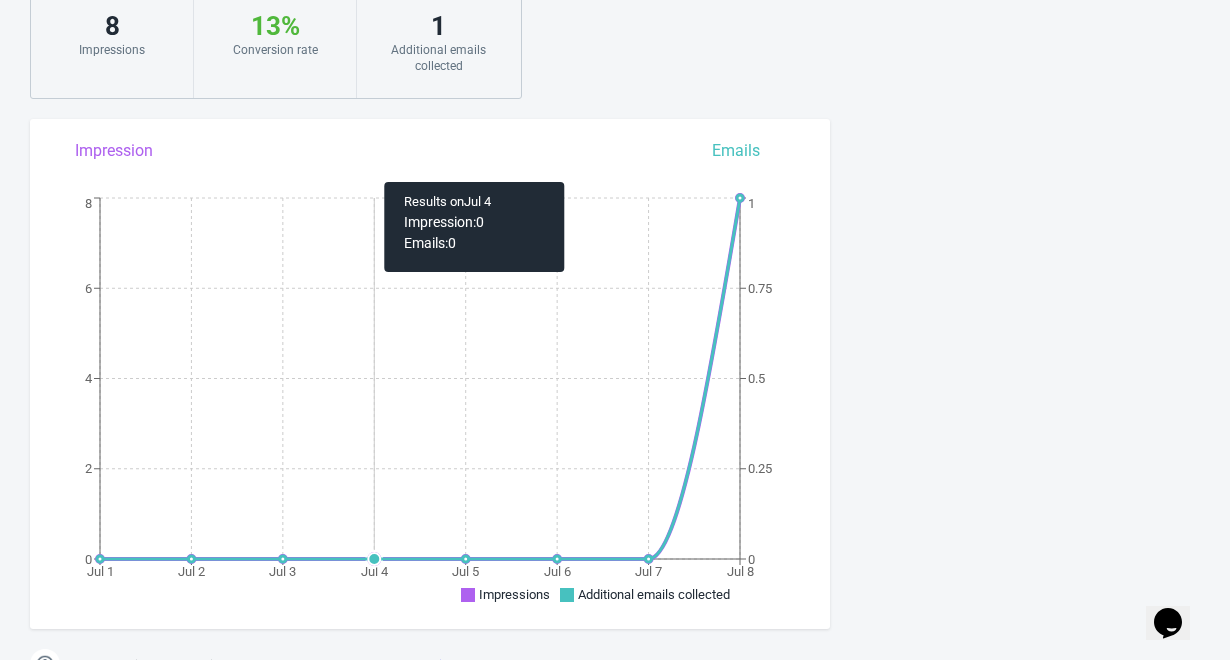 scroll, scrollTop: 599, scrollLeft: 0, axis: vertical 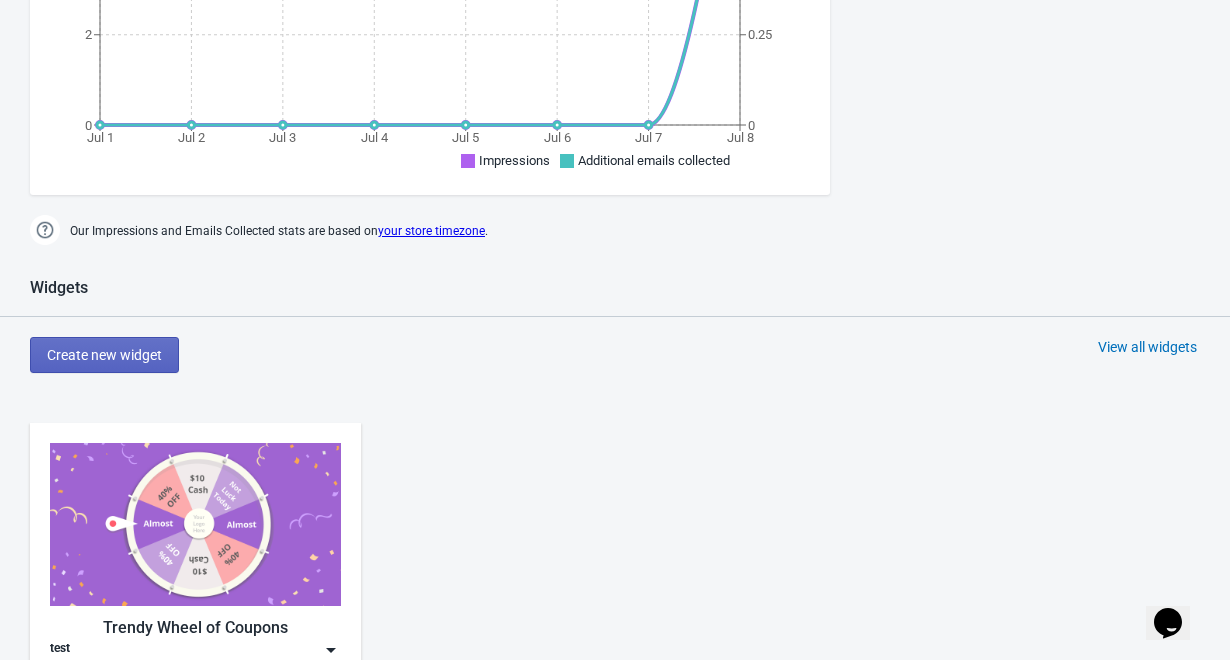 click at bounding box center [195, 524] 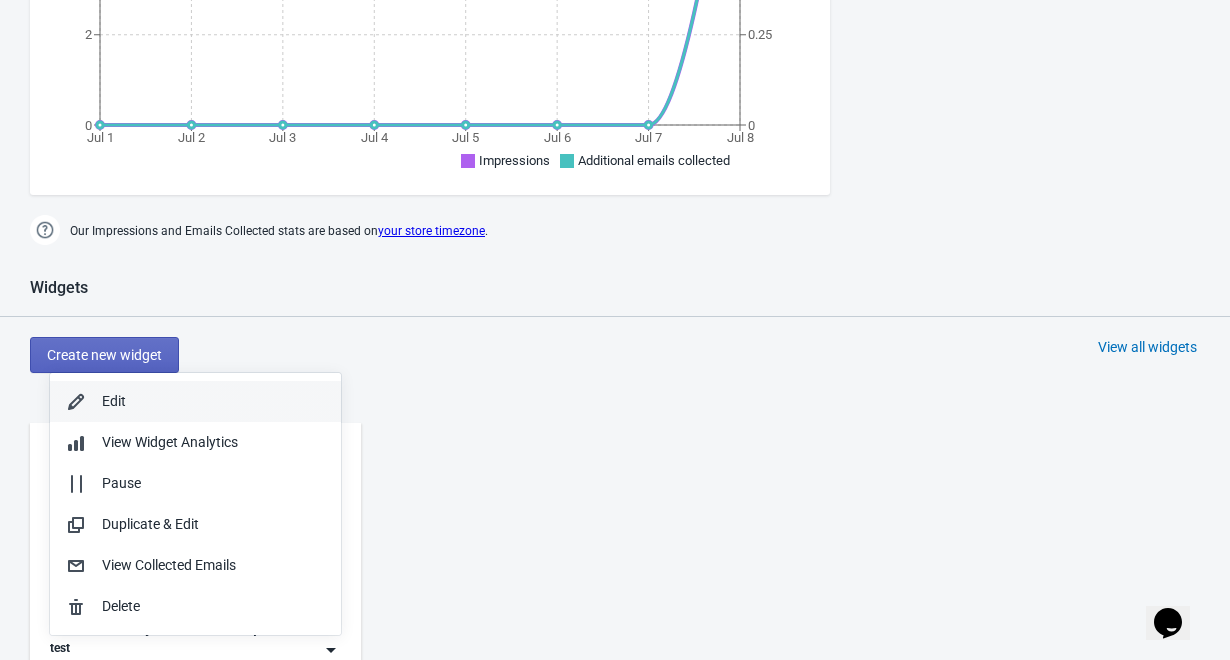 click on "Edit" at bounding box center (213, 401) 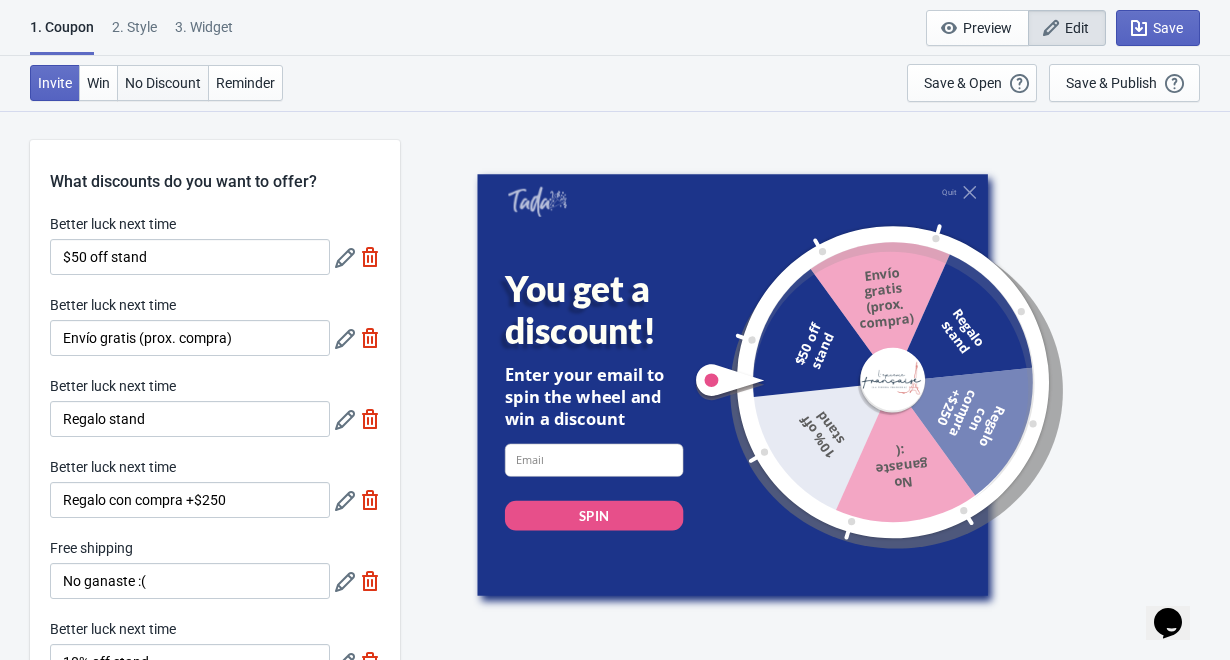 click on "No Discount" at bounding box center (55, 83) 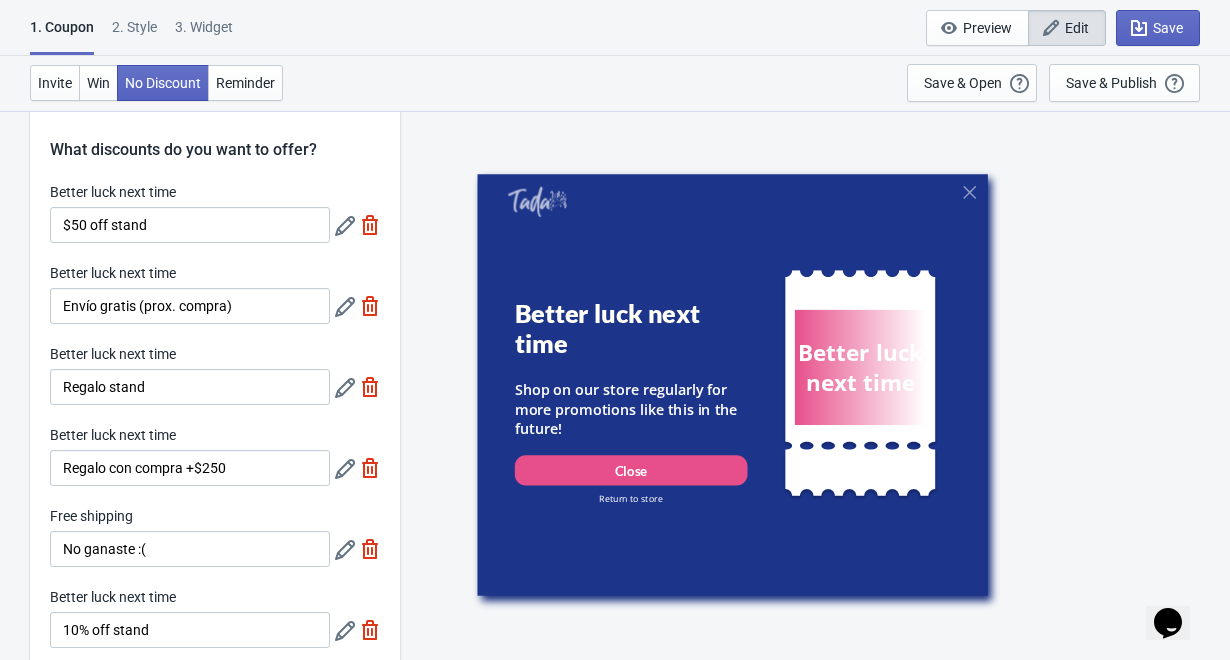 scroll, scrollTop: 38, scrollLeft: 0, axis: vertical 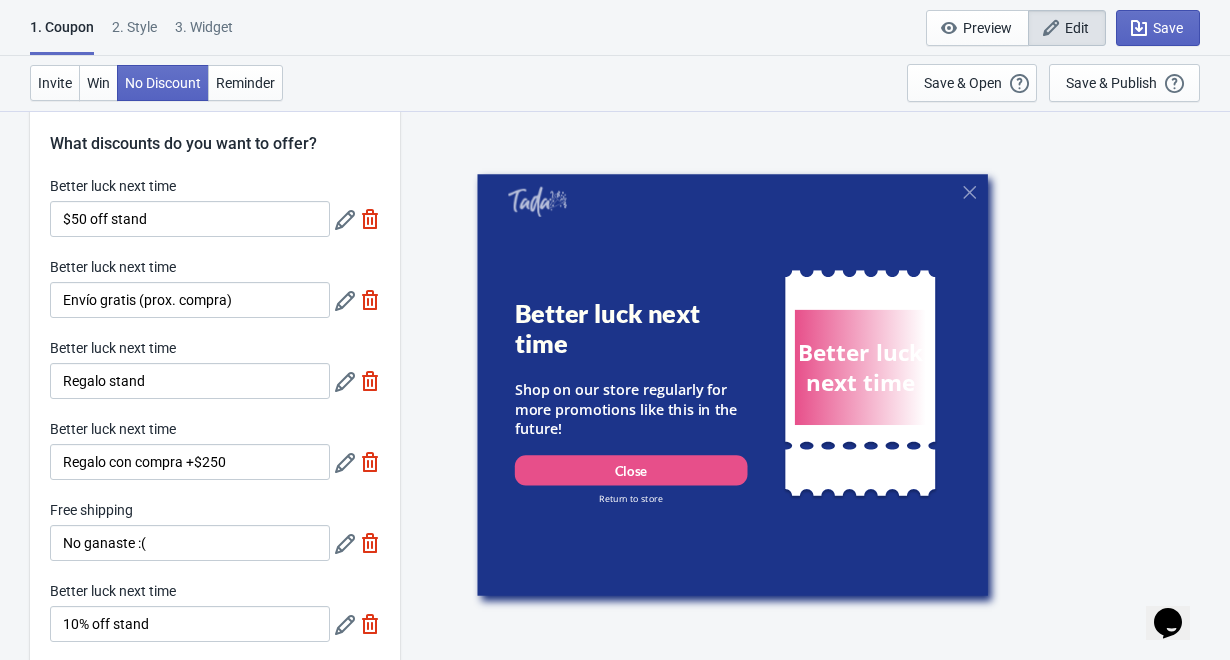 click on "Better luck next time" at bounding box center [631, 328] 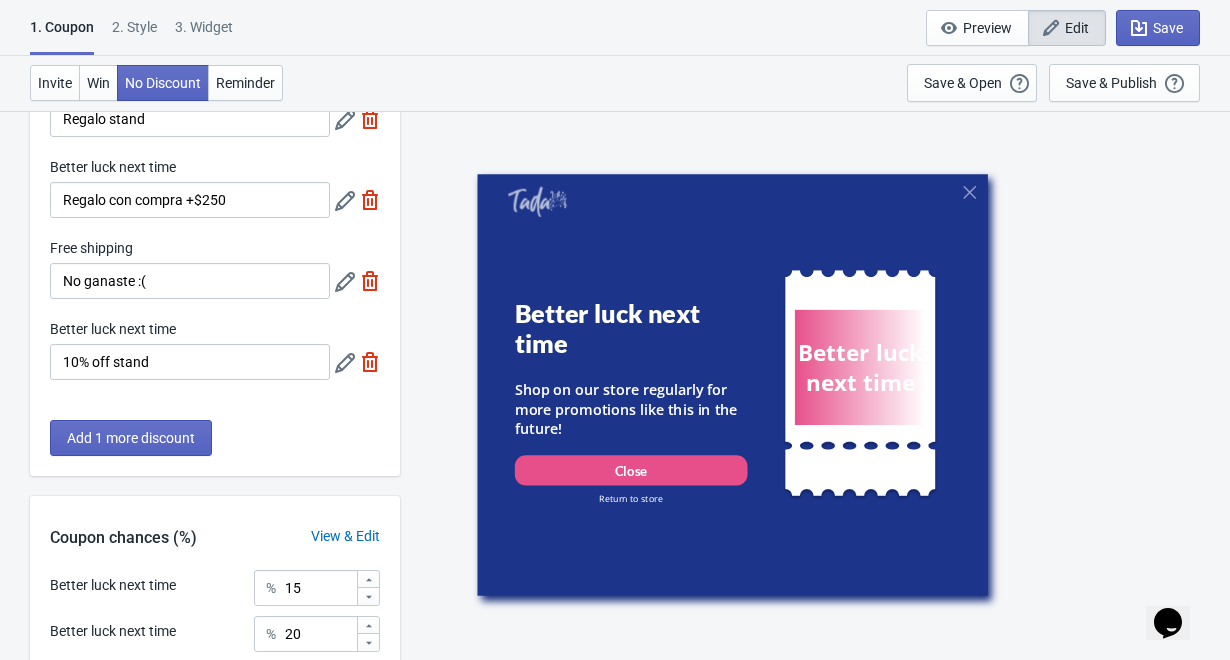 scroll, scrollTop: 327, scrollLeft: 0, axis: vertical 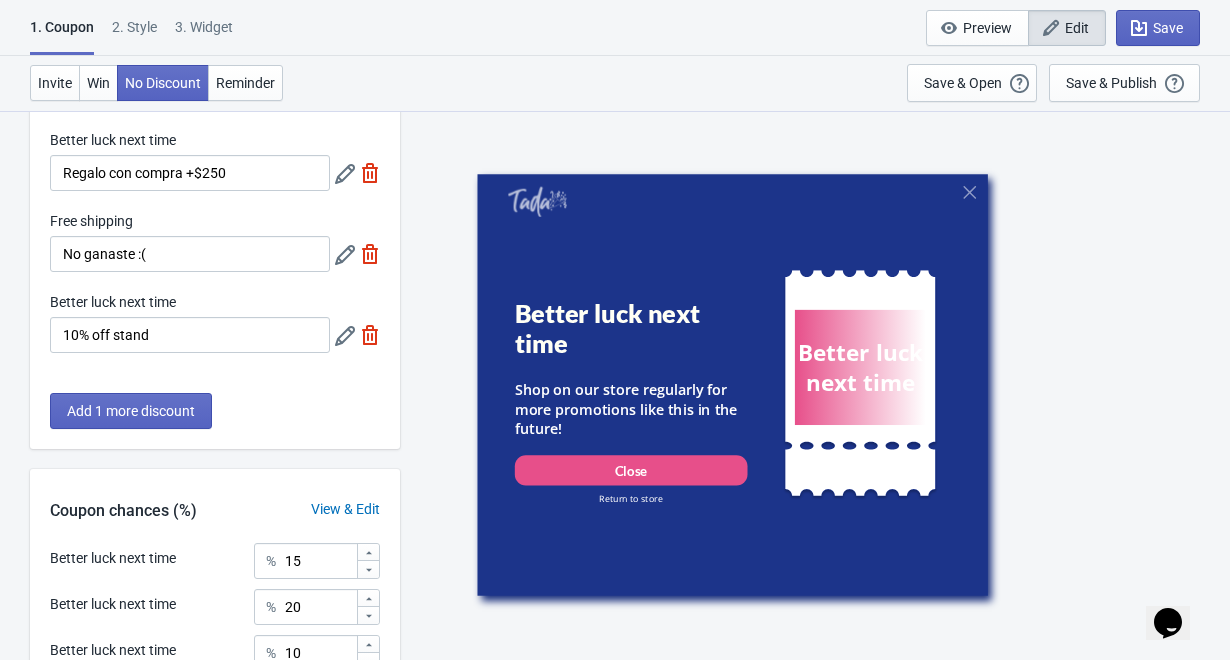 click on "Close" at bounding box center [631, 470] 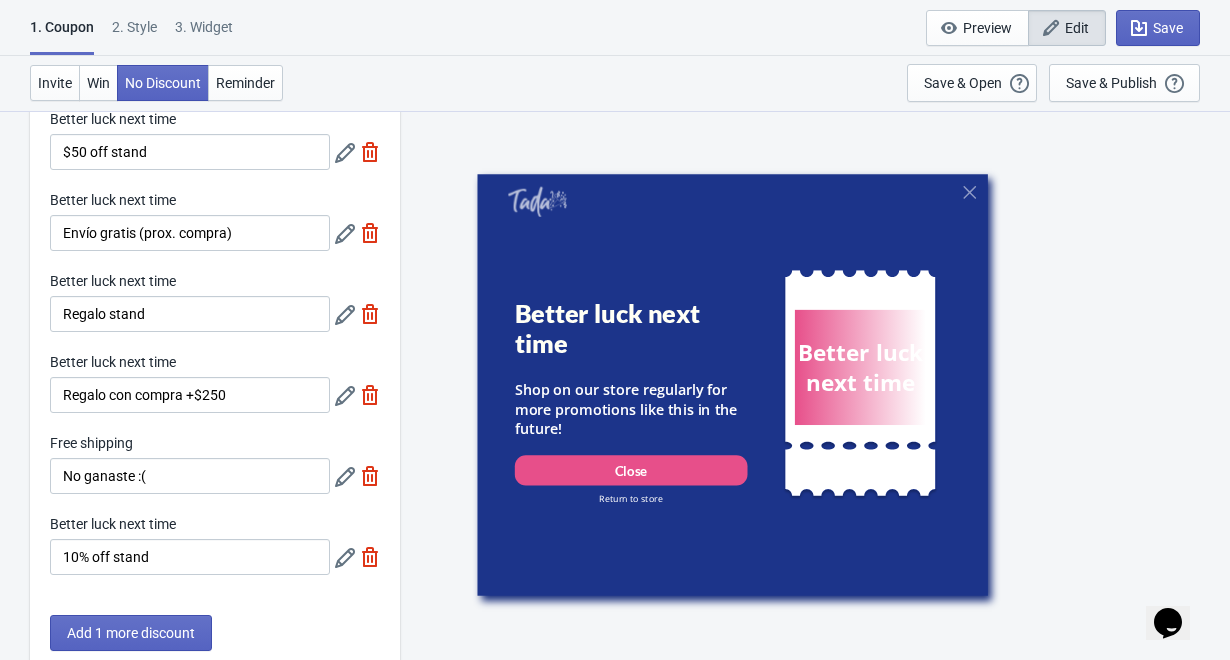 scroll, scrollTop: 65, scrollLeft: 0, axis: vertical 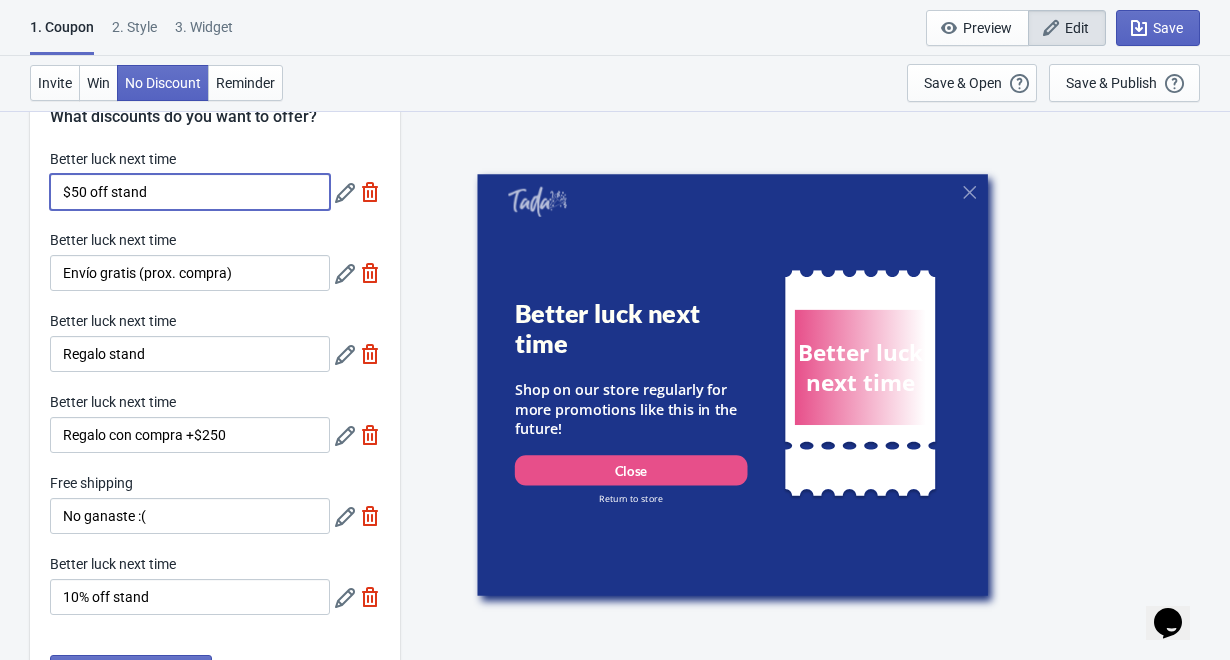 click on "$50 off stand" at bounding box center (190, 192) 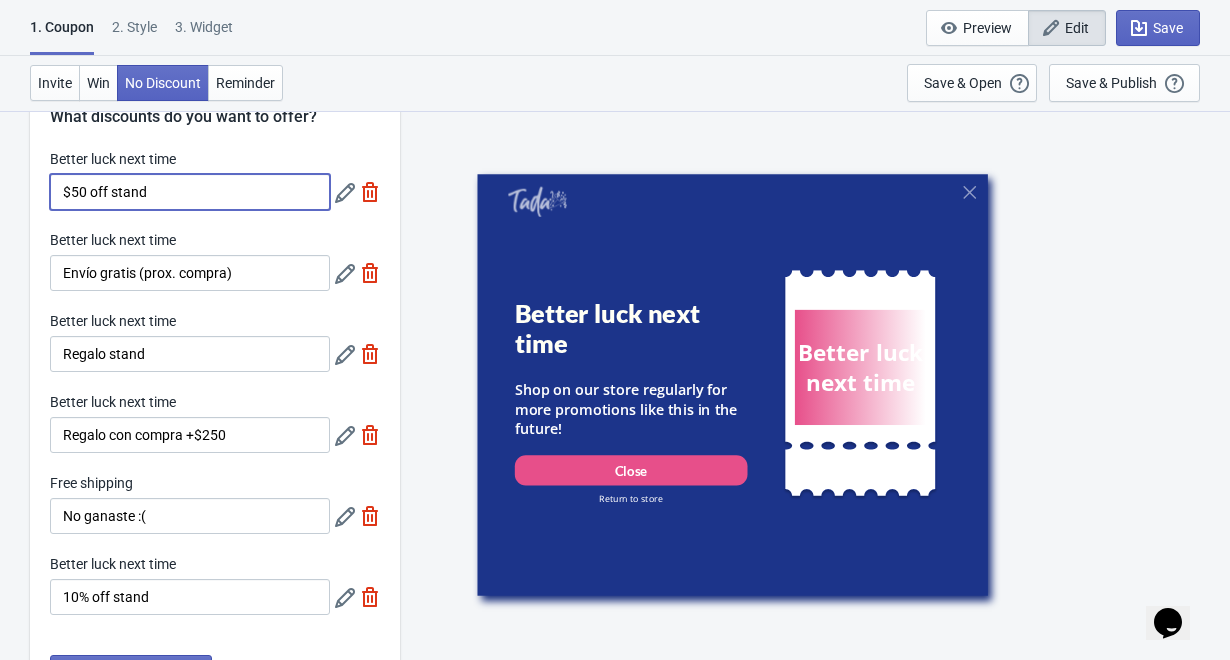 click at bounding box center [345, 193] 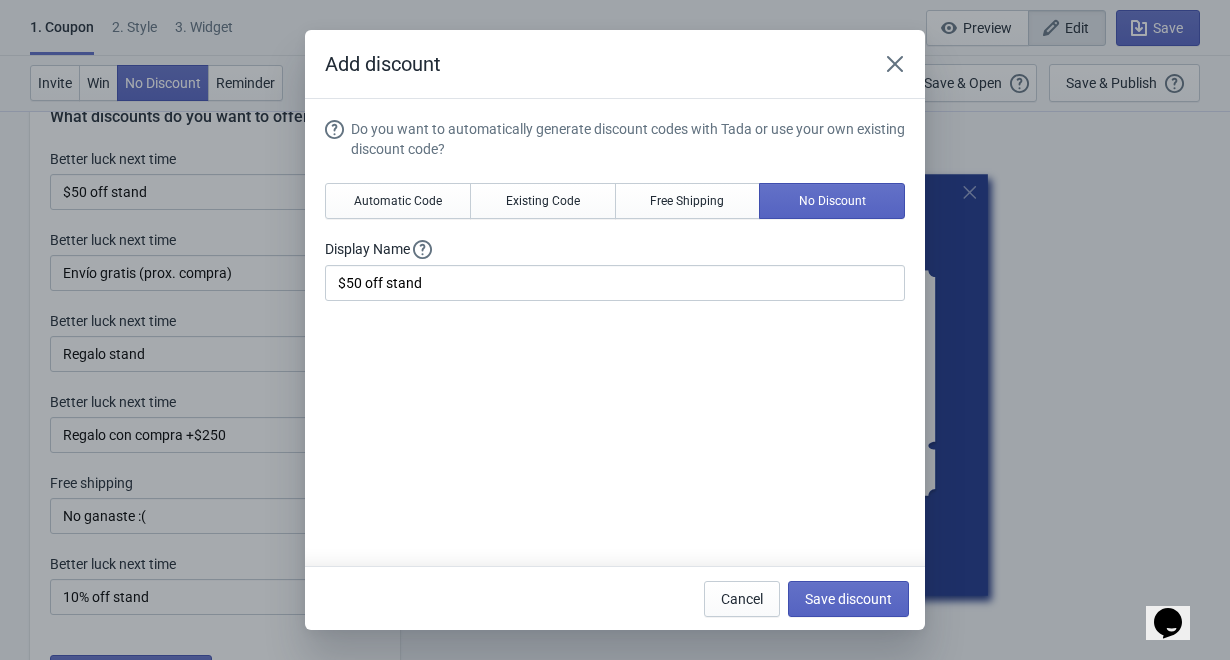 click at bounding box center [895, 64] 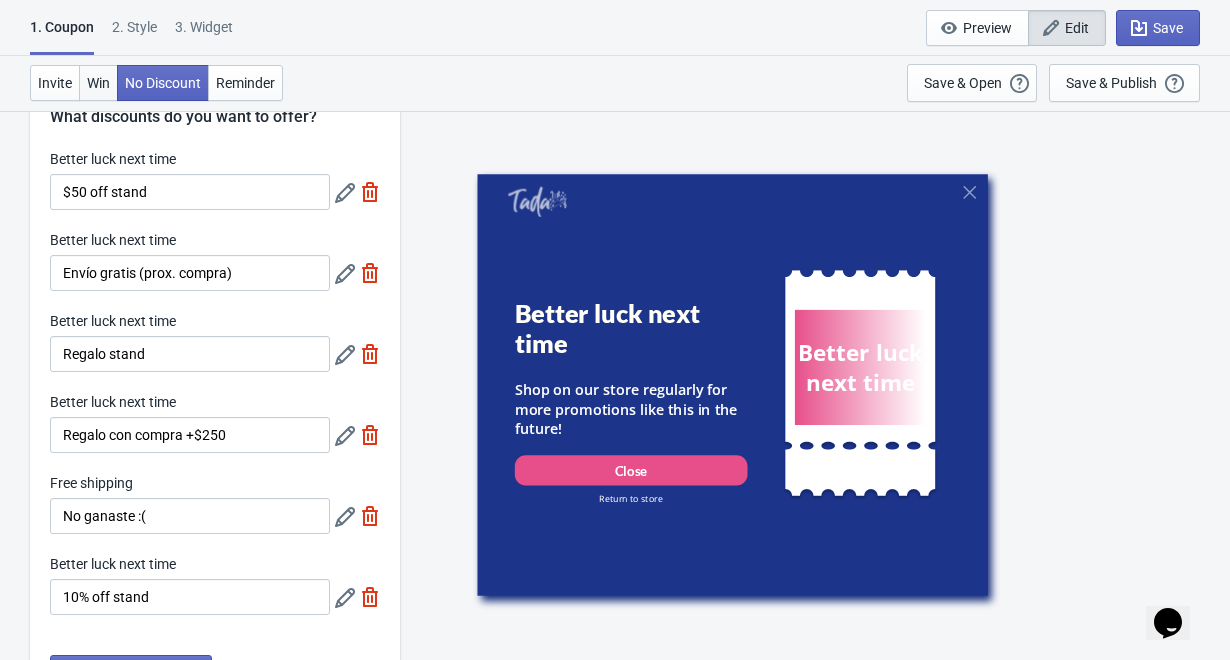 click on "Win" at bounding box center (55, 83) 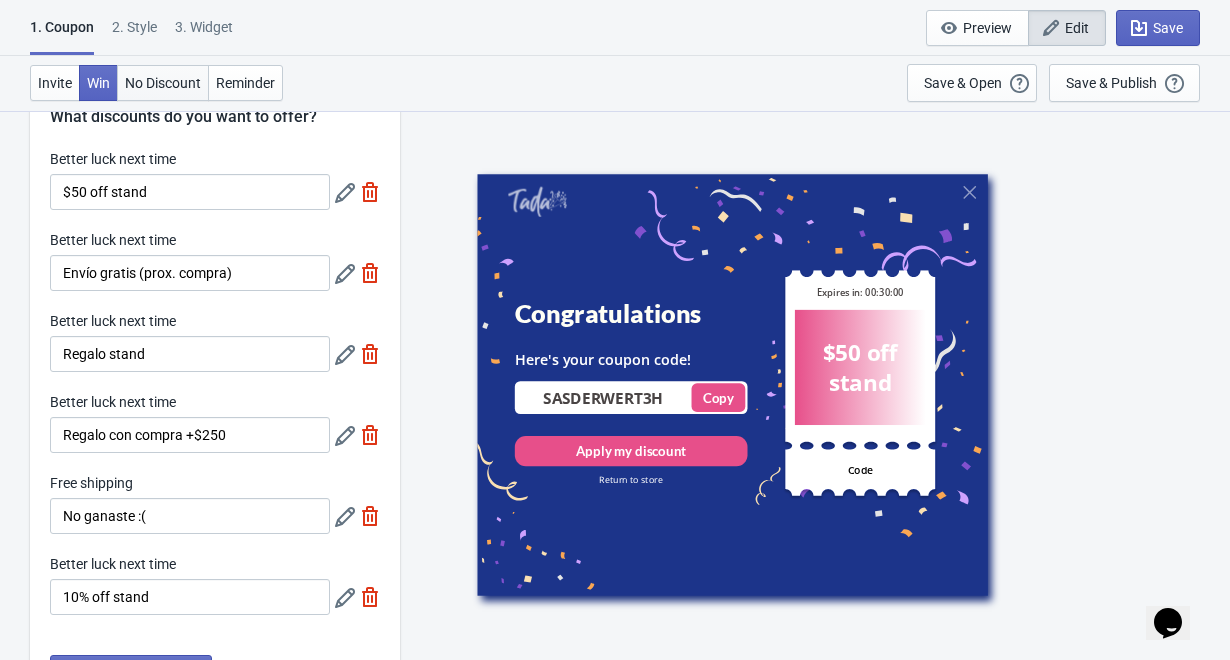 click on "No Discount" at bounding box center (55, 83) 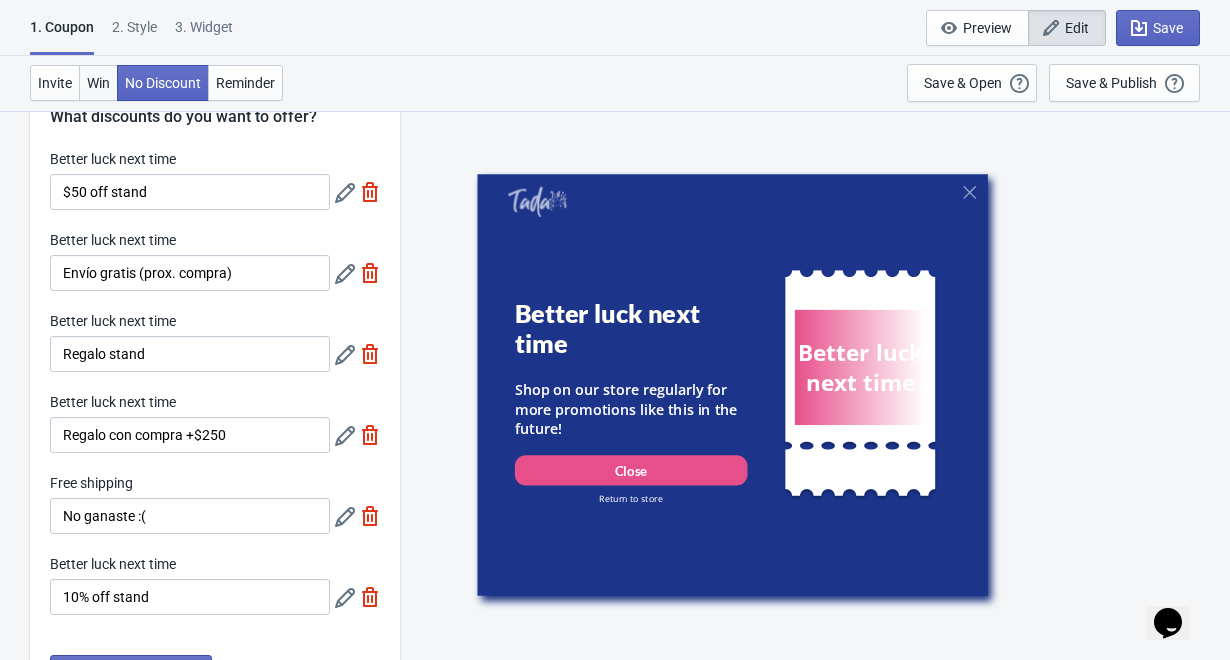 click on "Win" at bounding box center (55, 83) 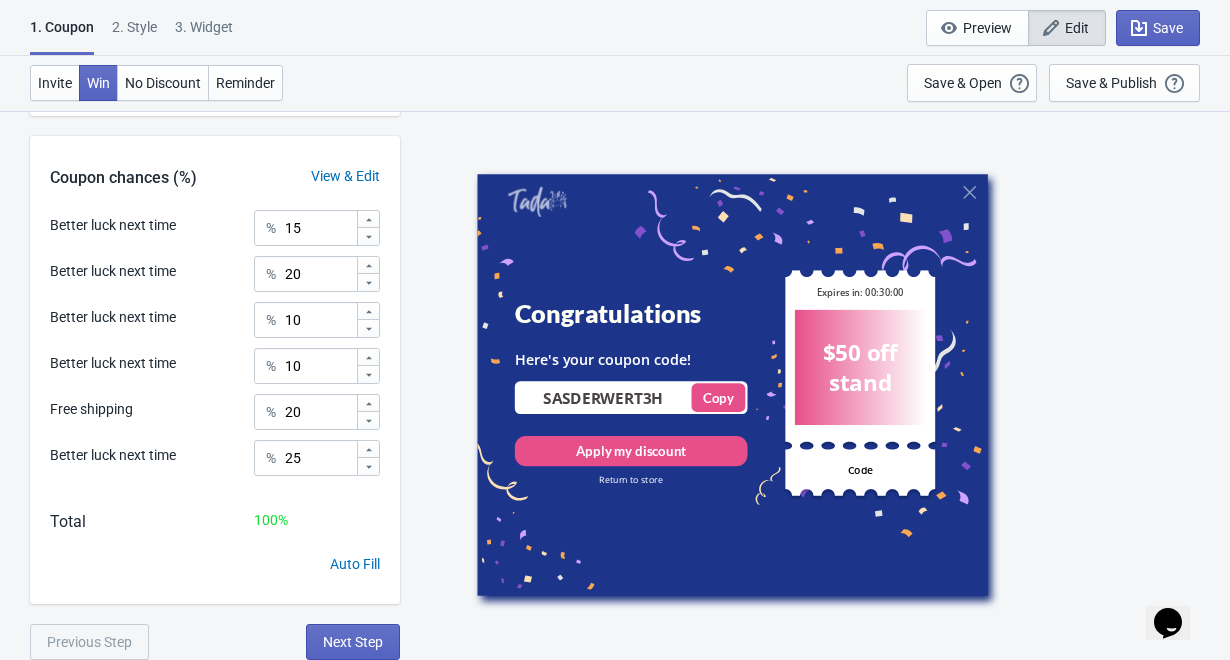 scroll, scrollTop: 660, scrollLeft: 0, axis: vertical 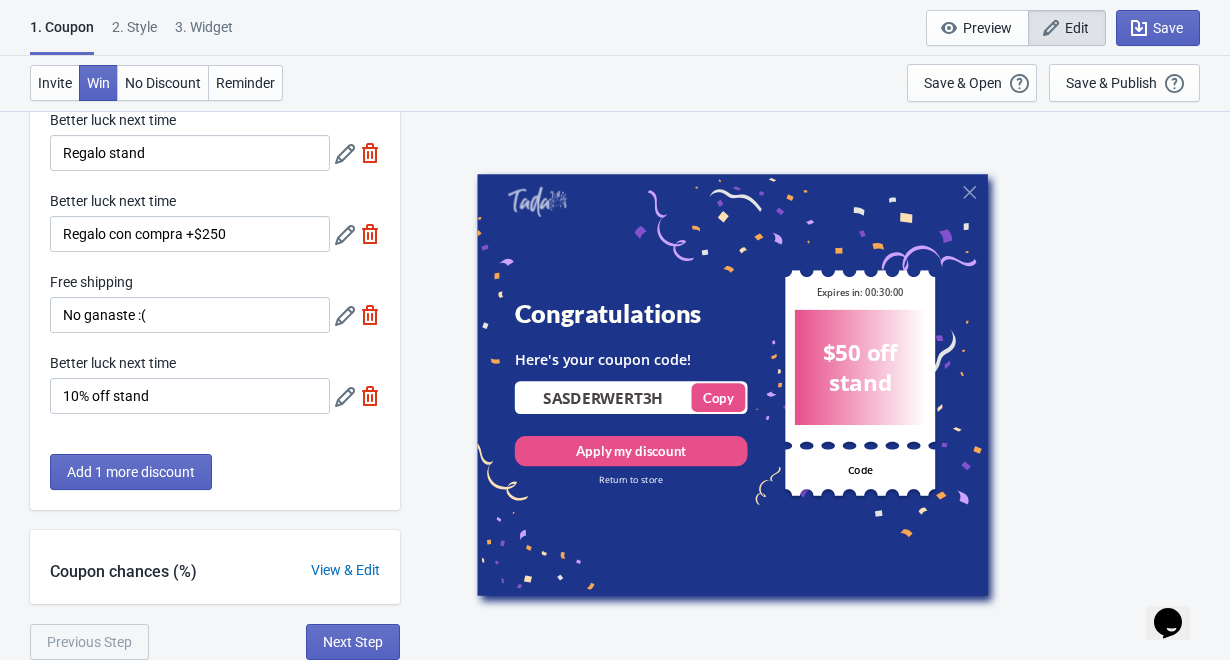 click on "View & Edit" at bounding box center (345, 570) 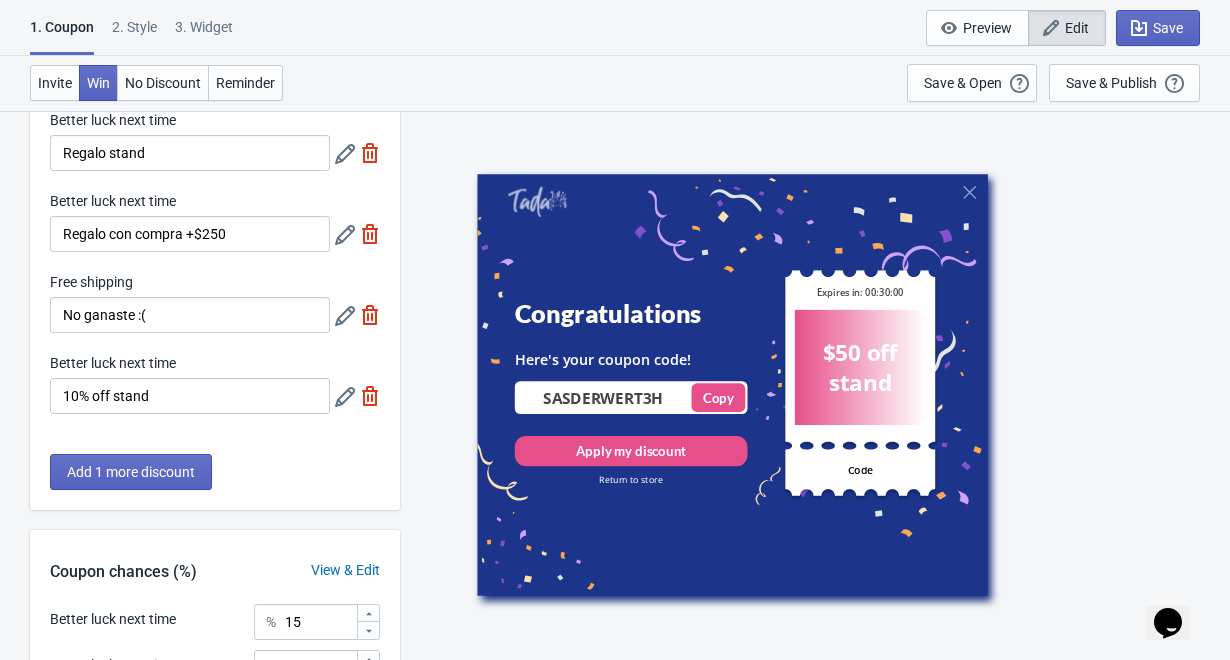 click at bounding box center [345, -8] 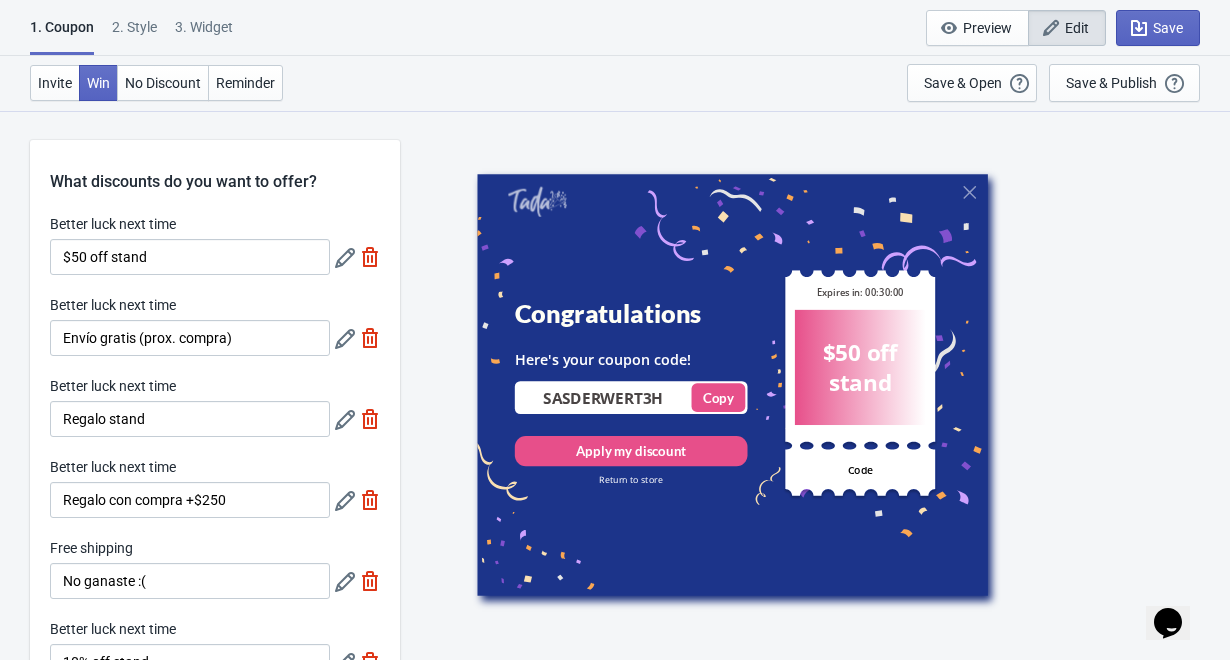 scroll, scrollTop: 266, scrollLeft: 0, axis: vertical 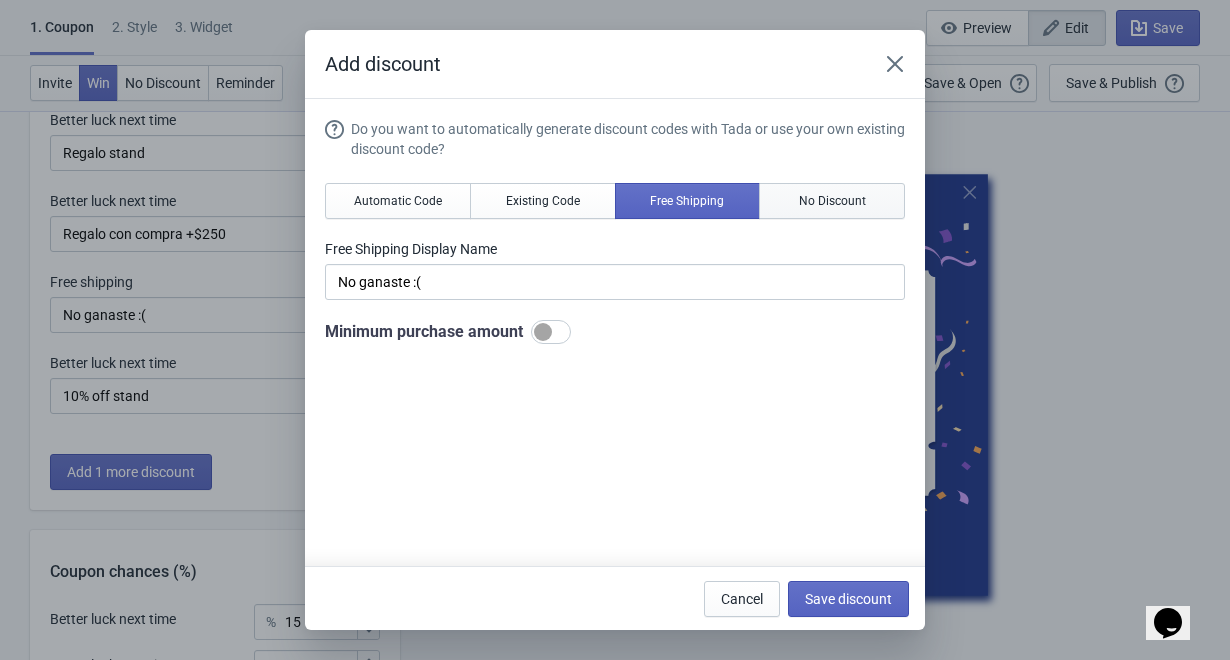 click on "No Discount" at bounding box center [398, 201] 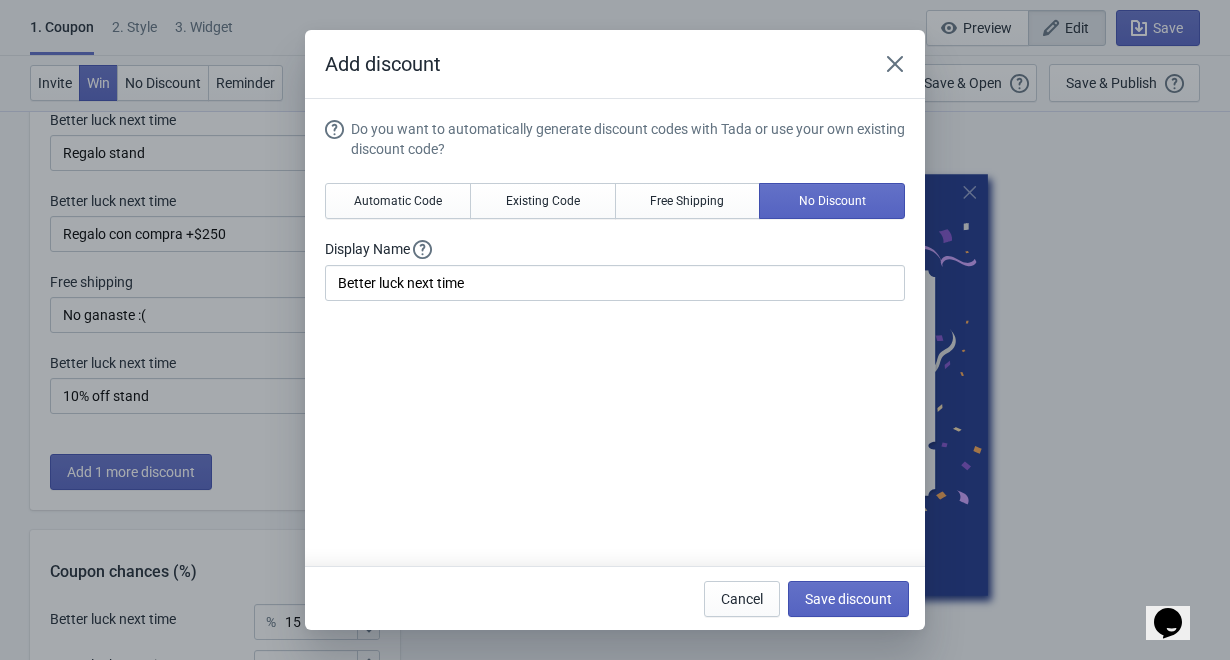 click at bounding box center (895, 64) 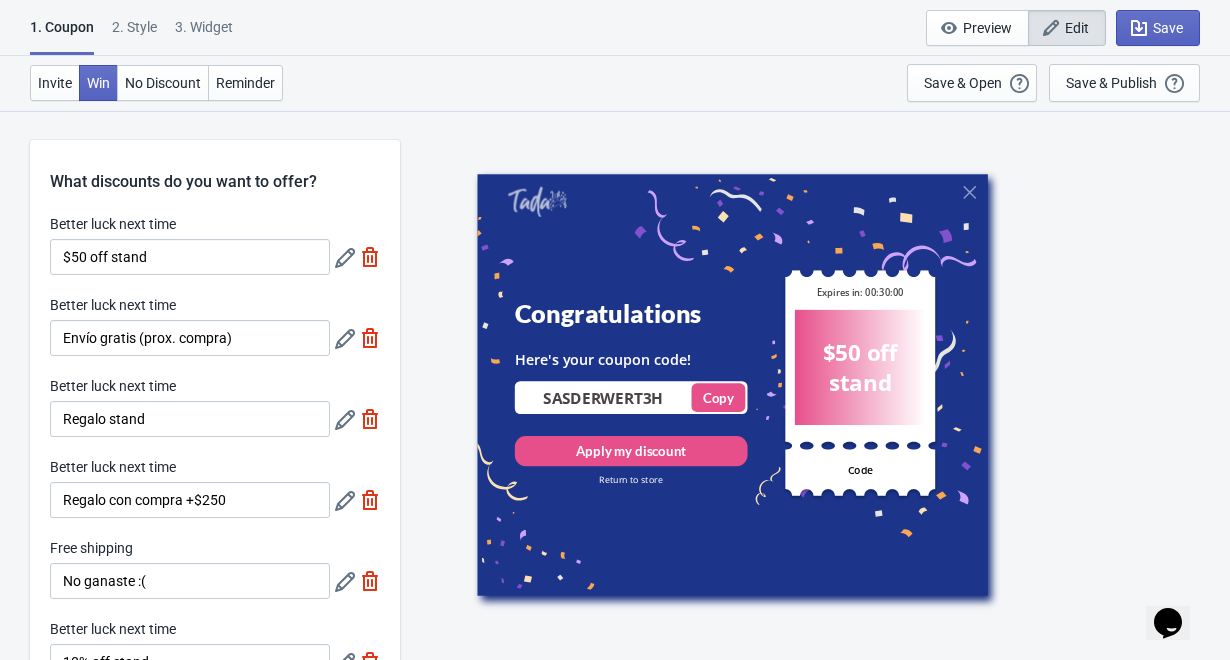 scroll, scrollTop: 266, scrollLeft: 0, axis: vertical 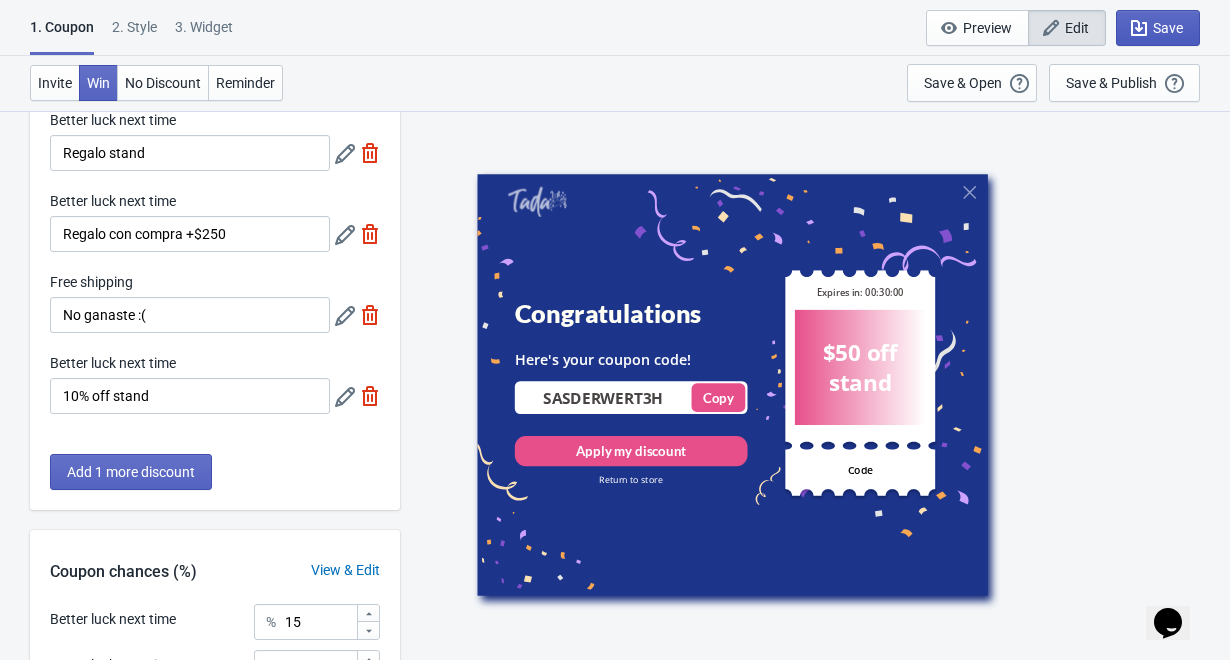 click on "Save" at bounding box center (1077, 28) 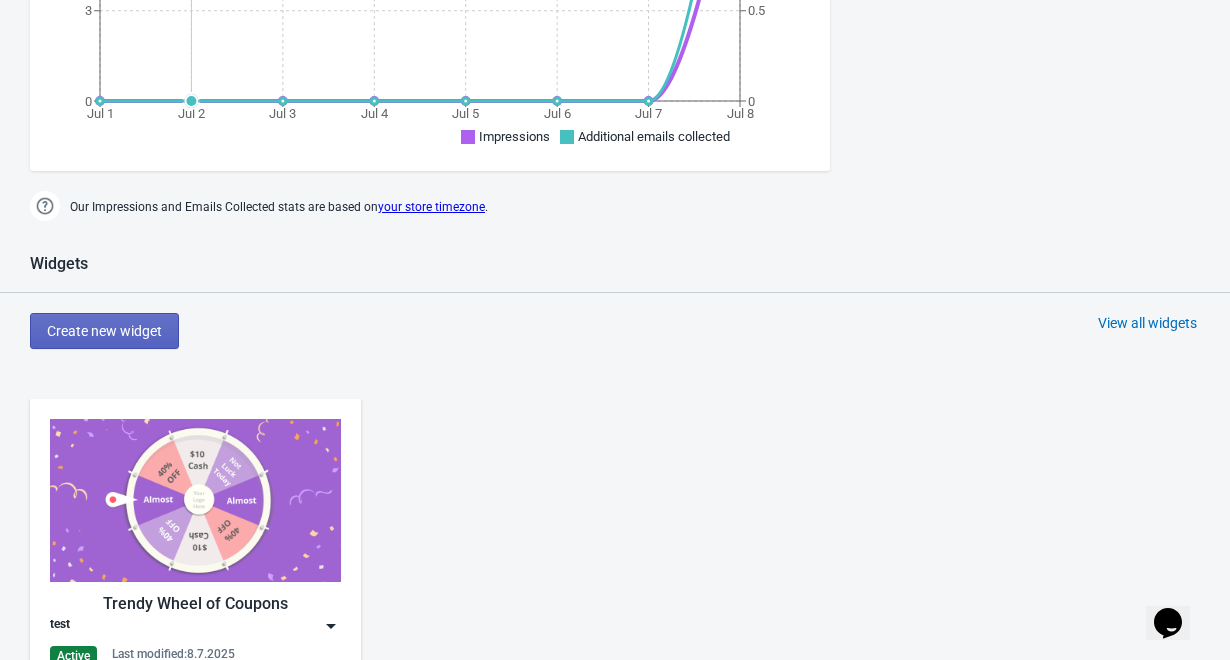 scroll, scrollTop: 657, scrollLeft: 0, axis: vertical 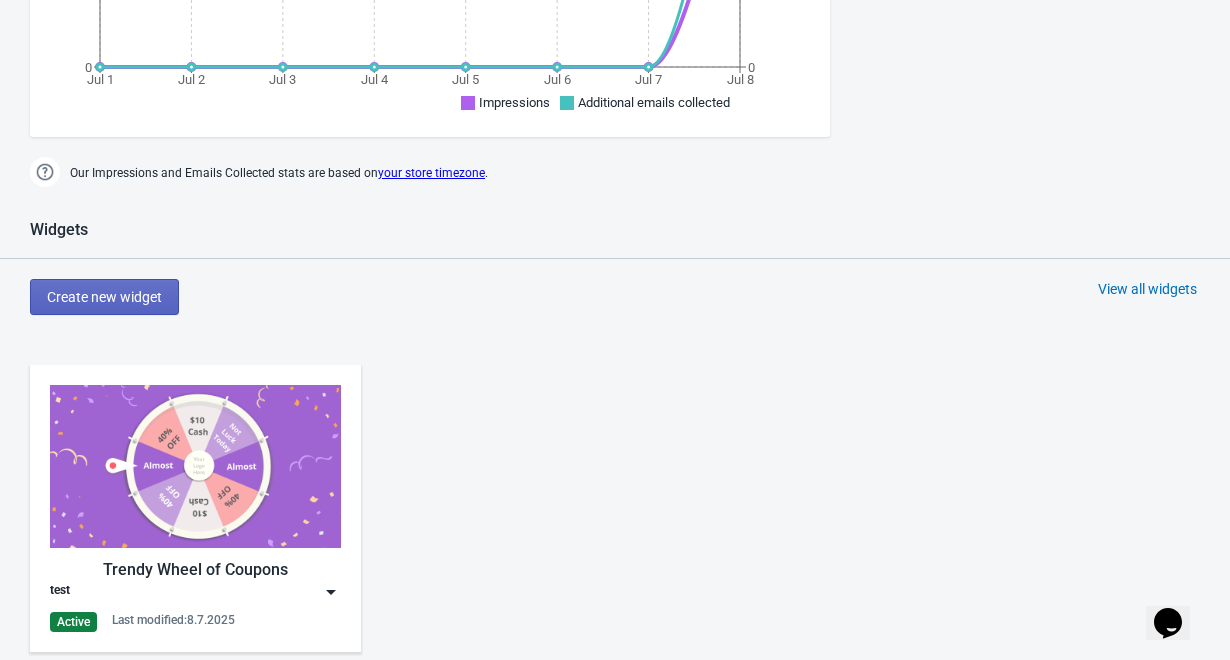 click at bounding box center (195, 466) 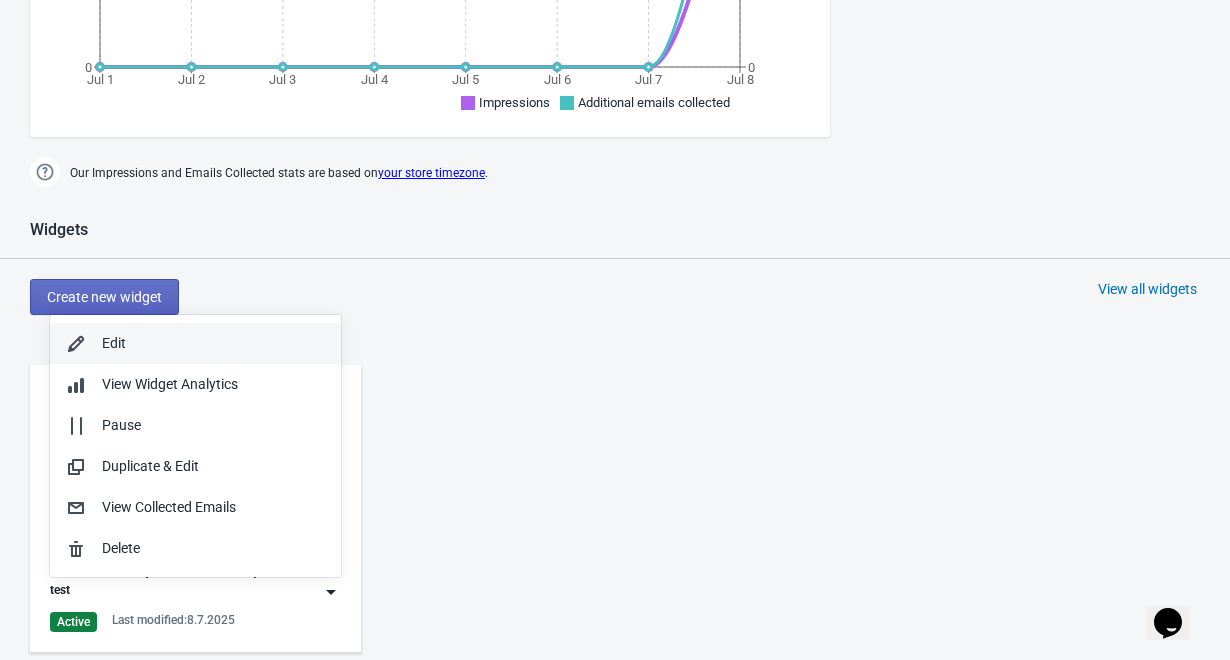 click on "Edit" at bounding box center (213, 343) 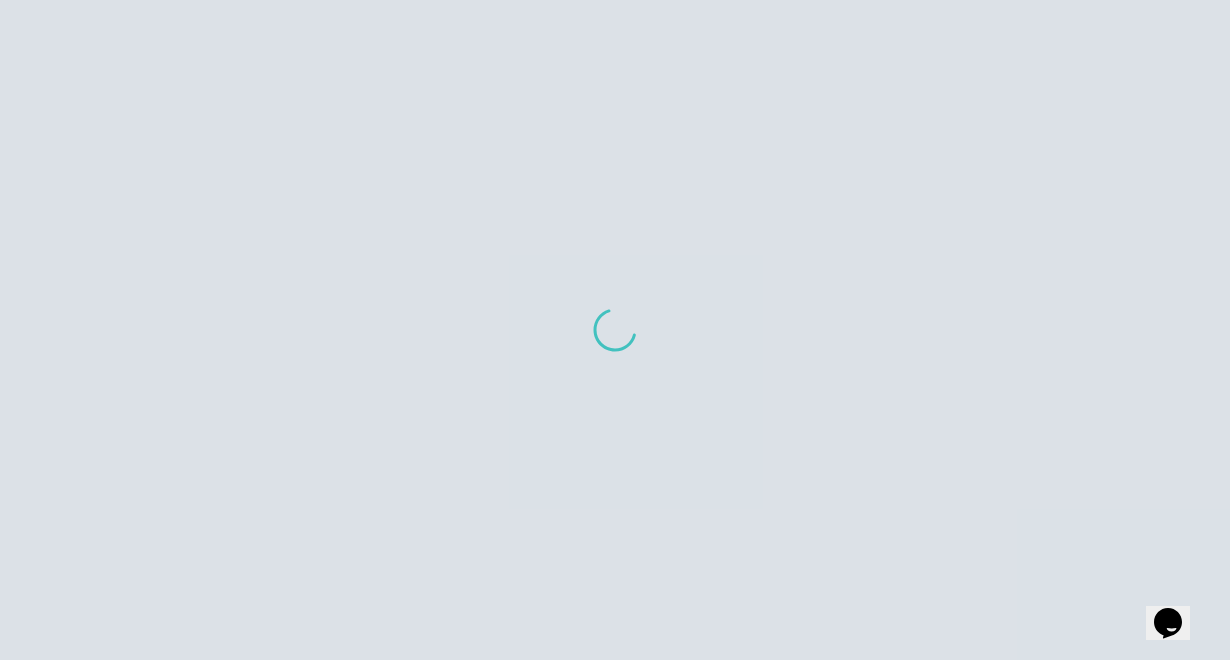 scroll, scrollTop: 0, scrollLeft: 0, axis: both 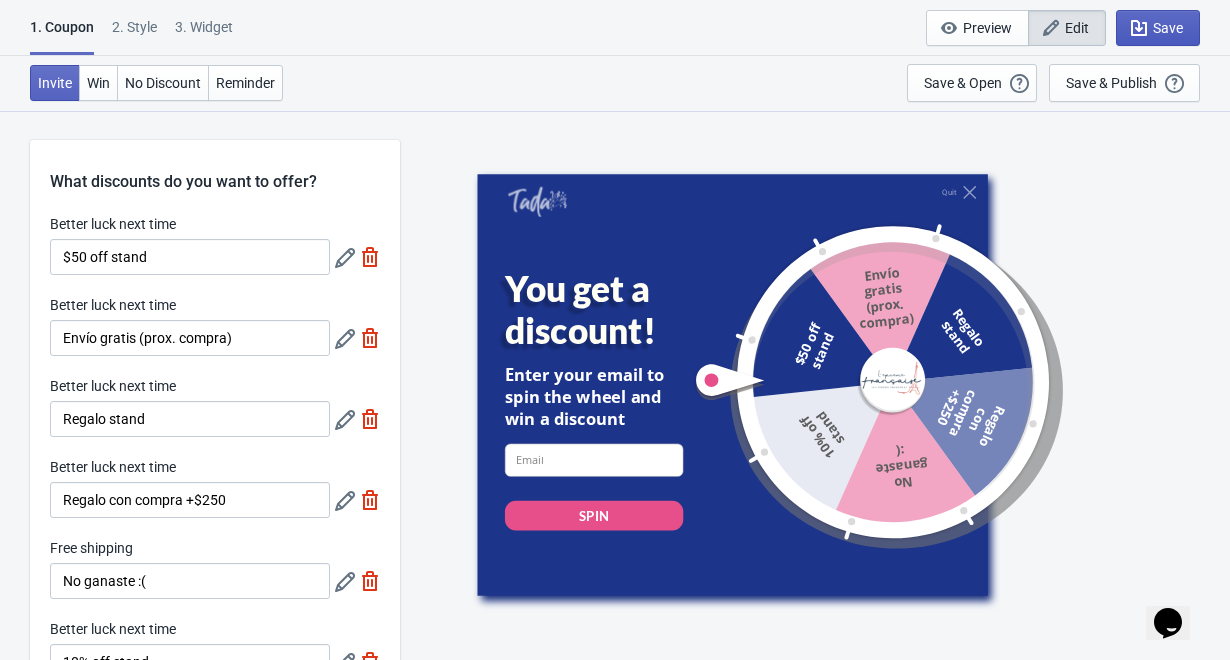 click on "Save" at bounding box center [1077, 28] 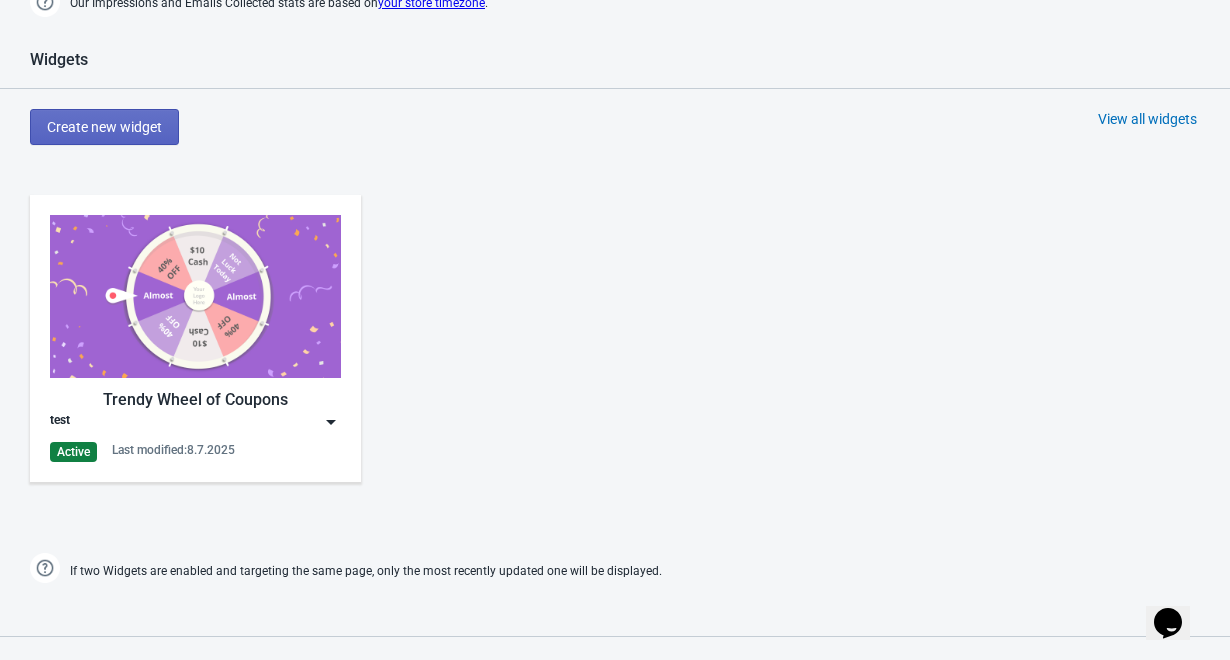 scroll, scrollTop: 835, scrollLeft: 0, axis: vertical 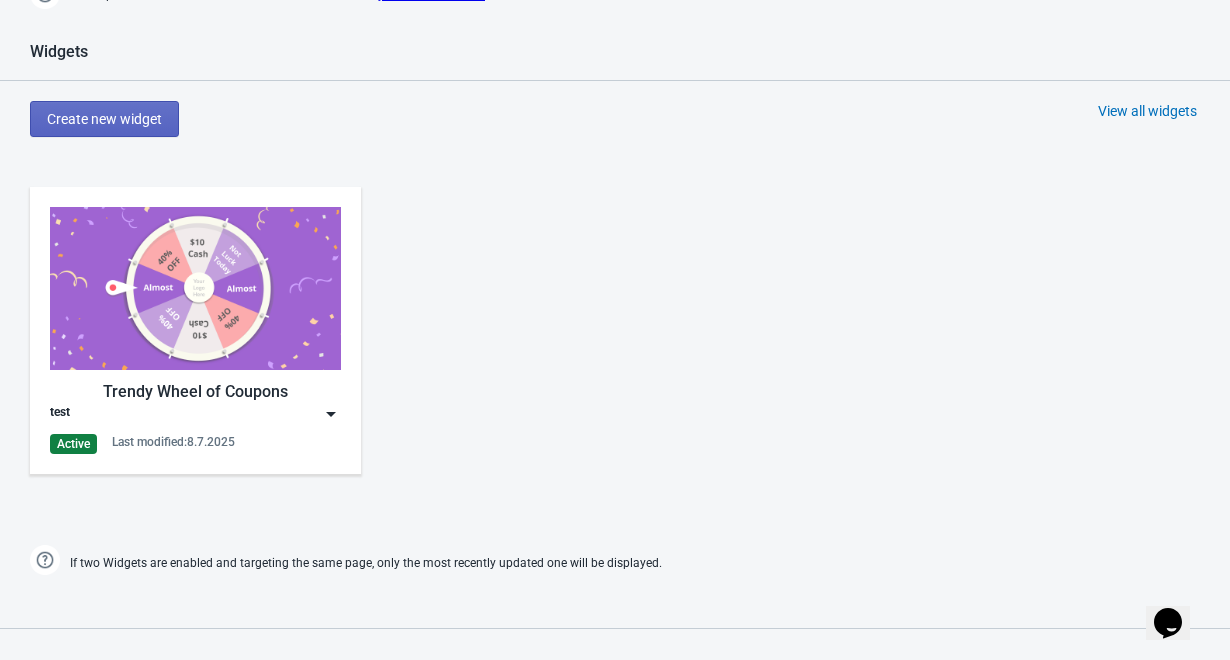 click at bounding box center [331, 414] 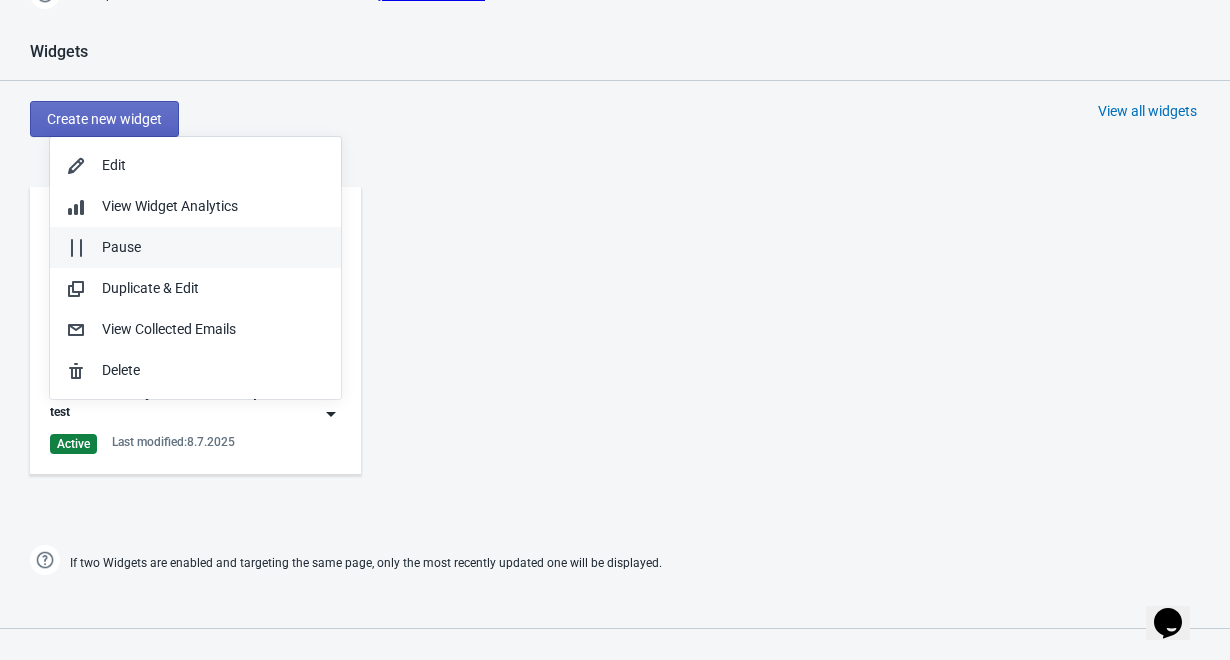 click on "Pause" at bounding box center [213, 165] 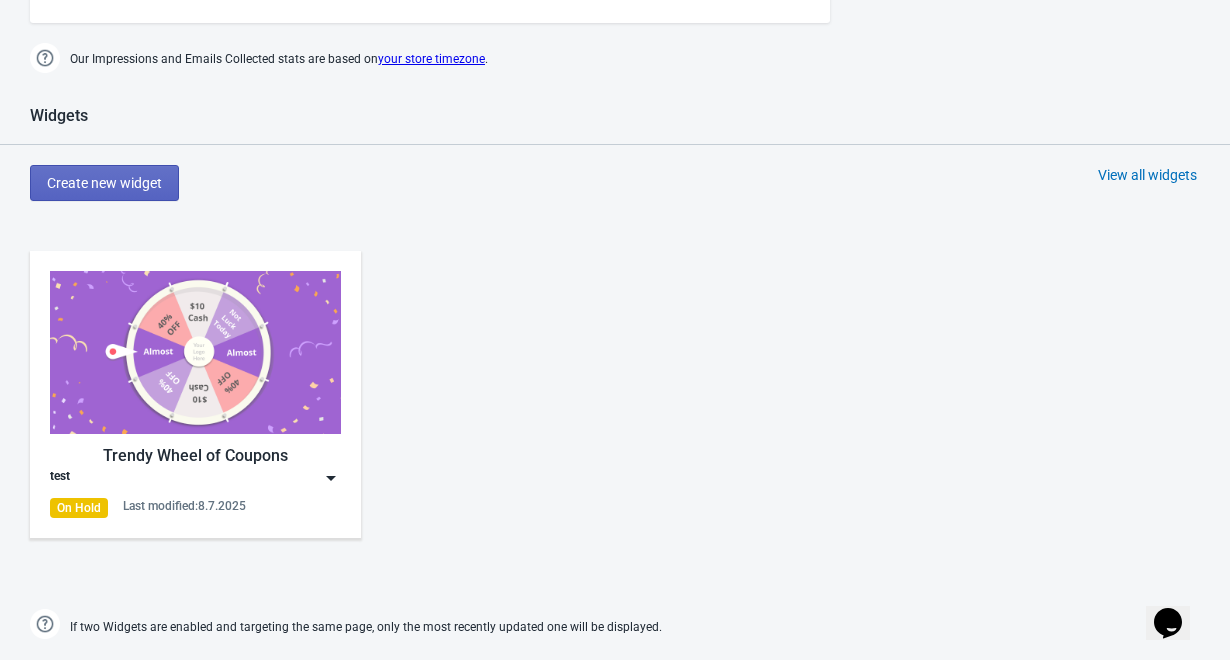 scroll, scrollTop: 815, scrollLeft: 0, axis: vertical 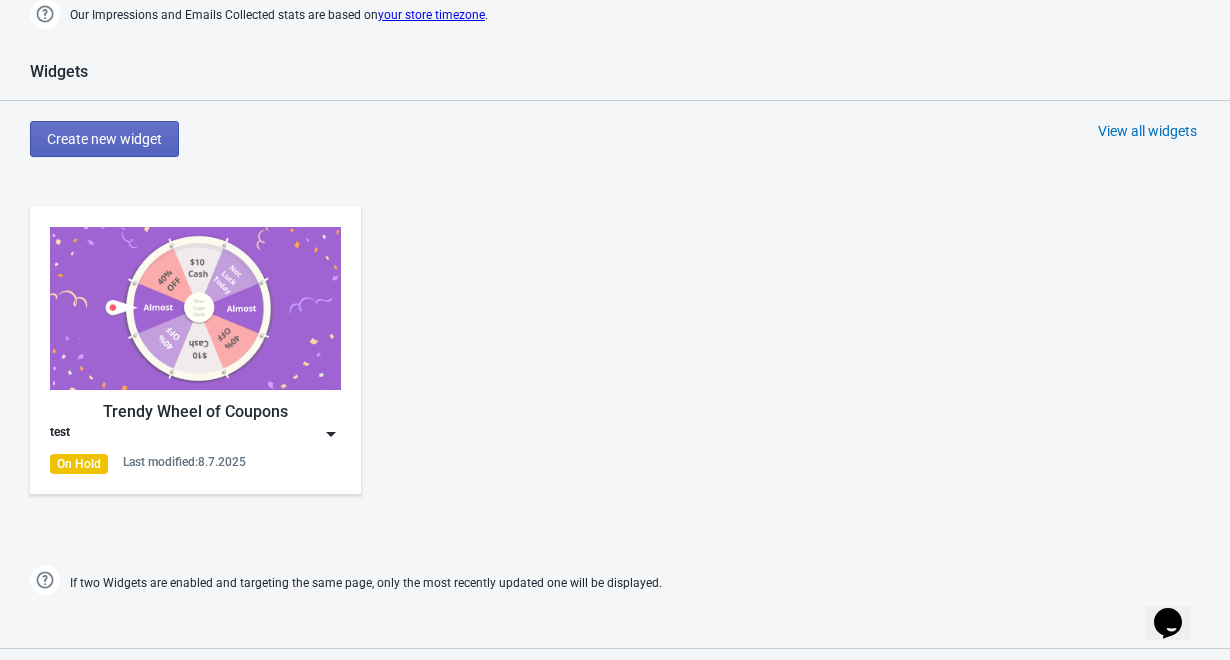 click at bounding box center (195, 308) 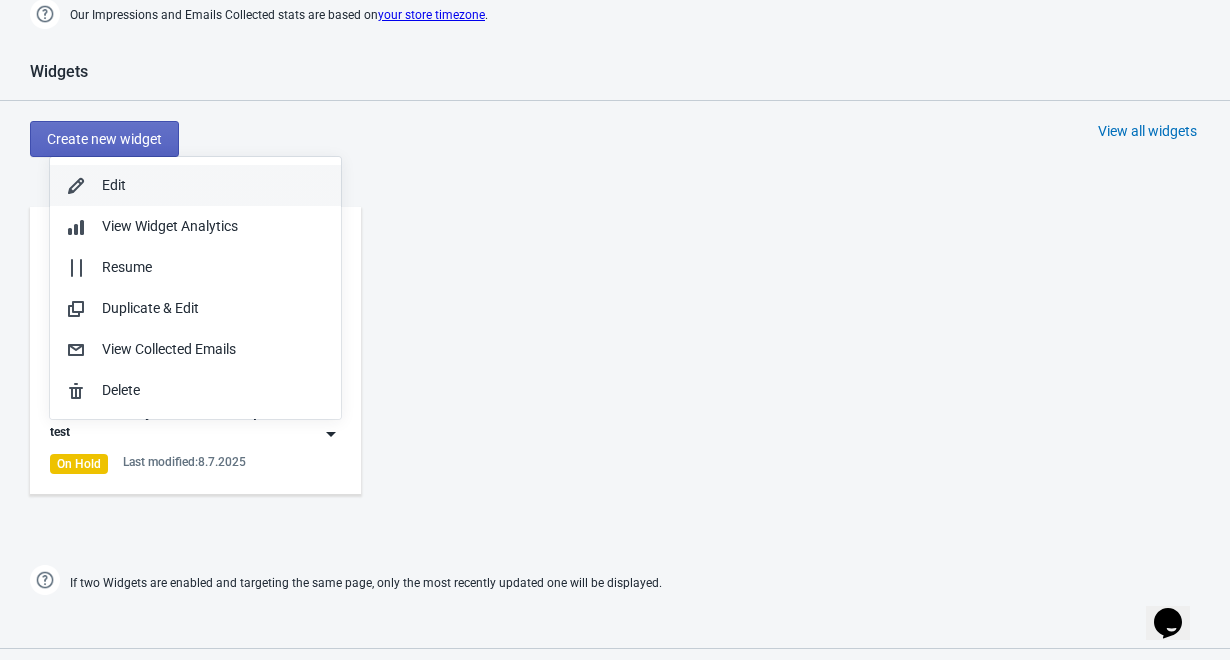 click on "Edit" at bounding box center [213, 185] 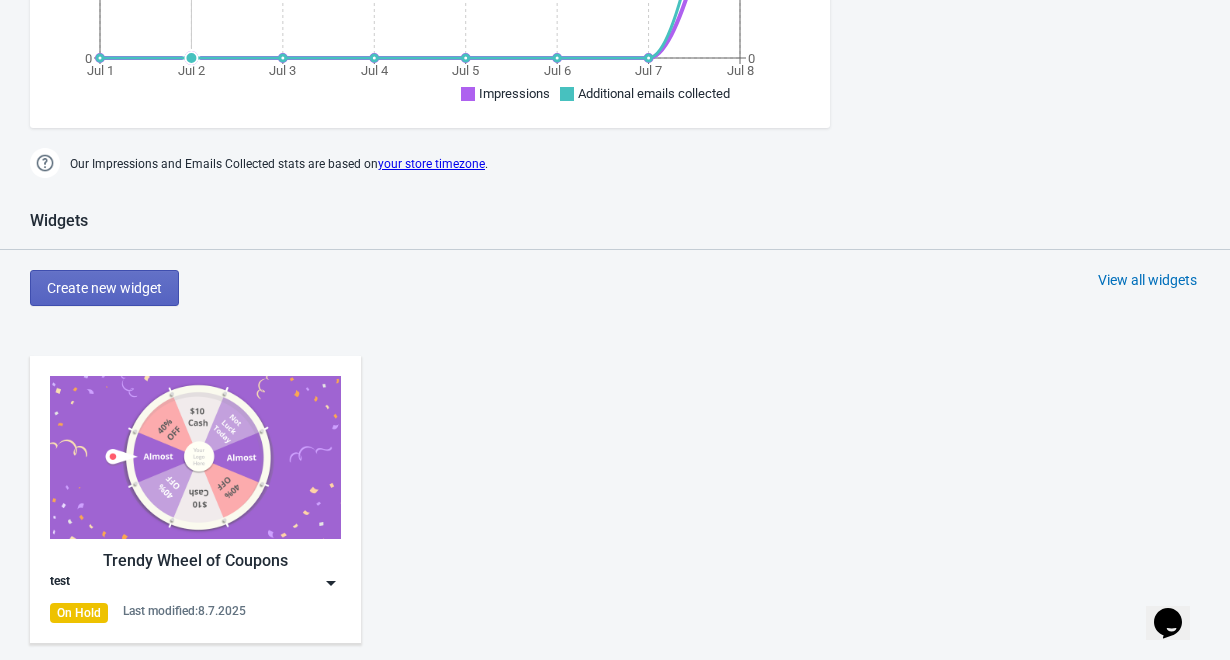 scroll, scrollTop: 763, scrollLeft: 0, axis: vertical 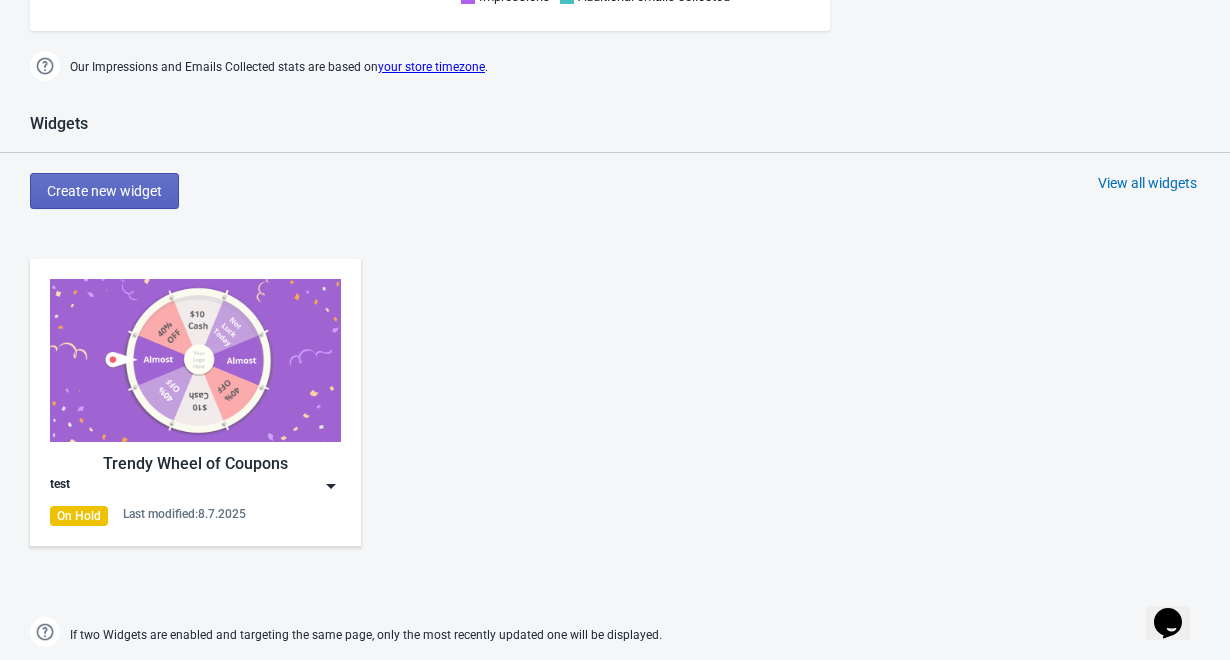 click at bounding box center [195, 360] 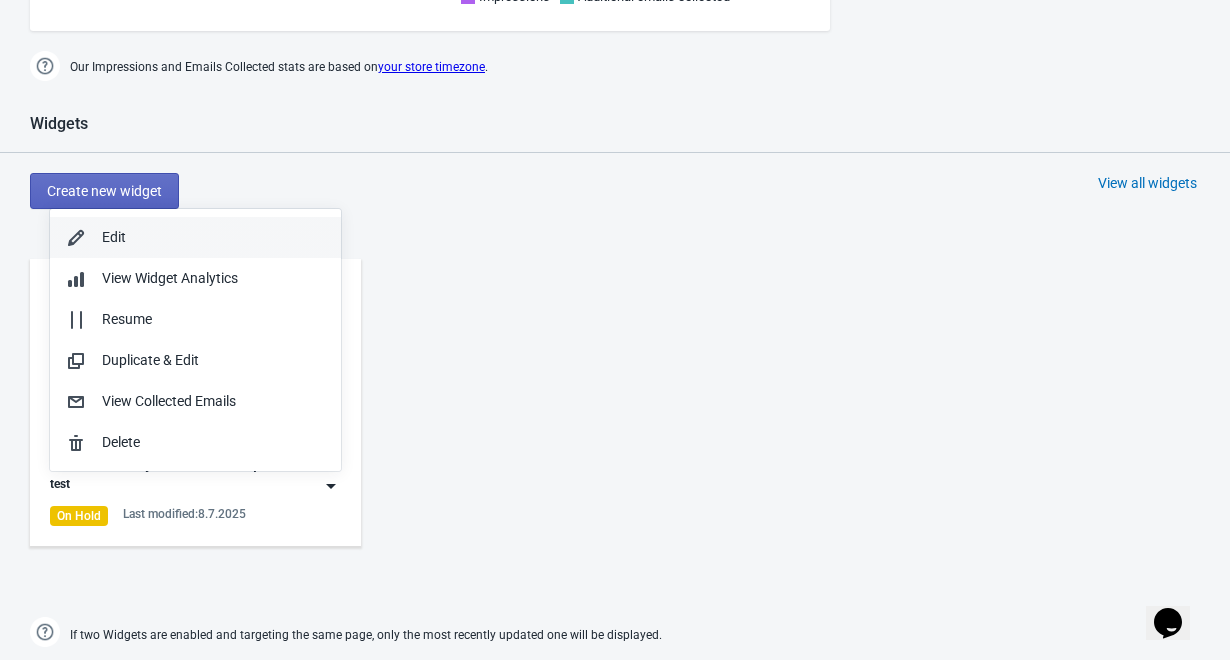 click on "Edit" at bounding box center [213, 237] 